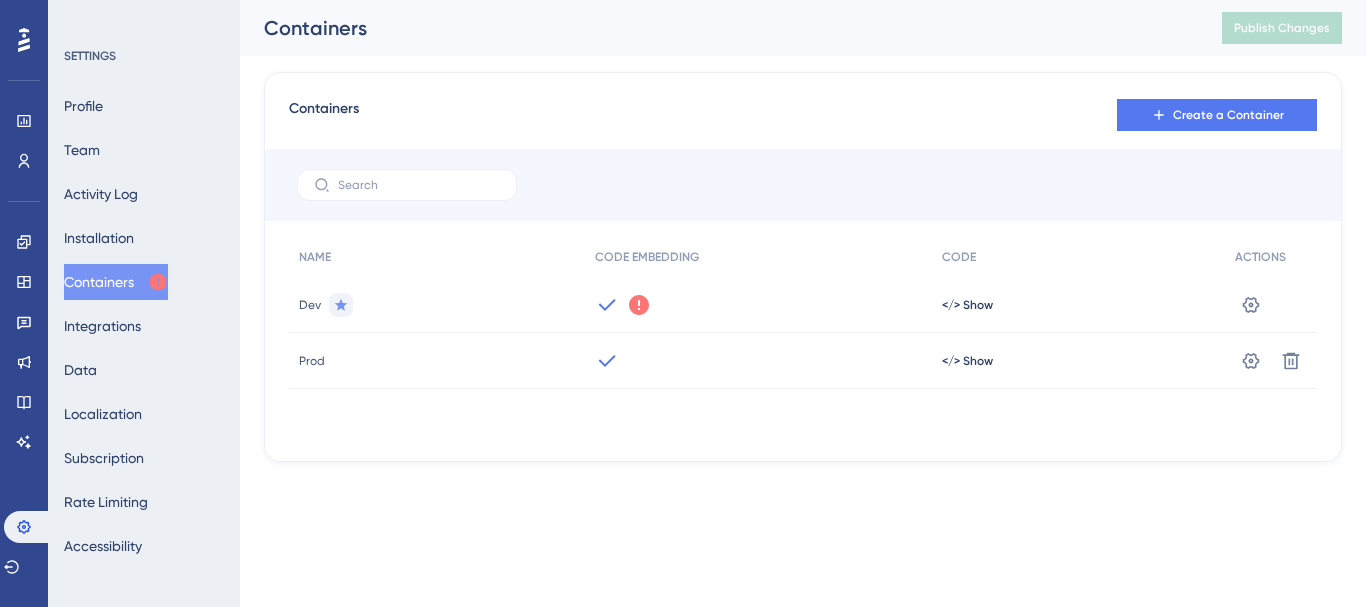 scroll, scrollTop: 0, scrollLeft: 0, axis: both 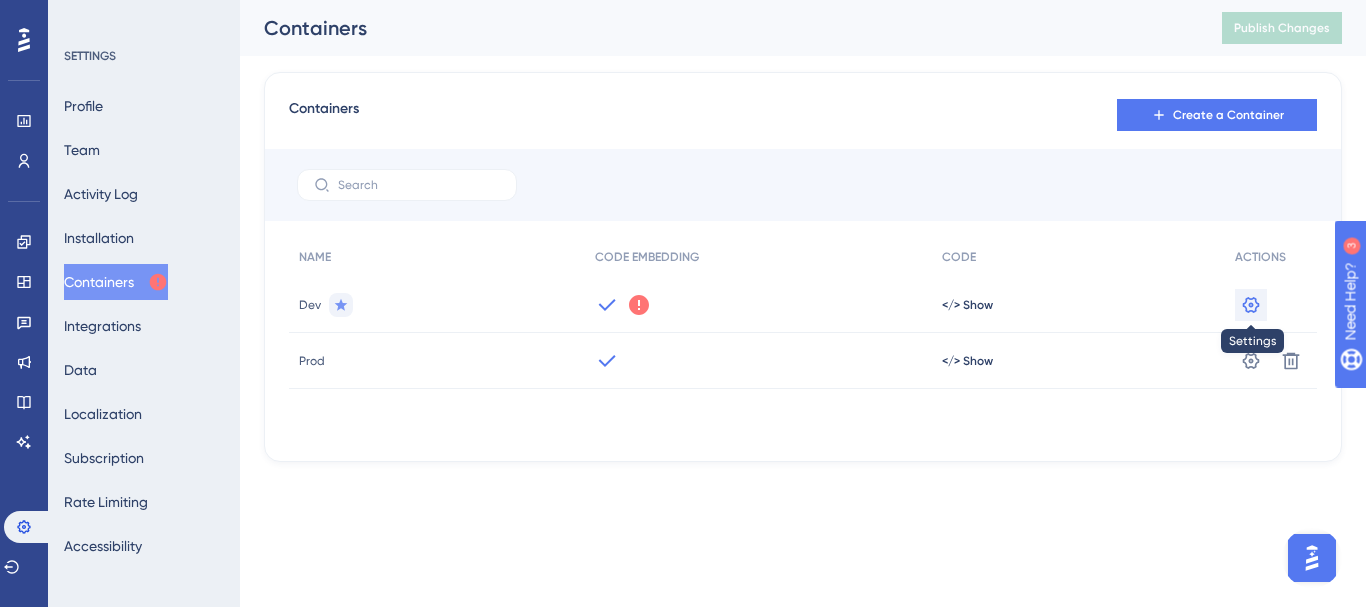 click 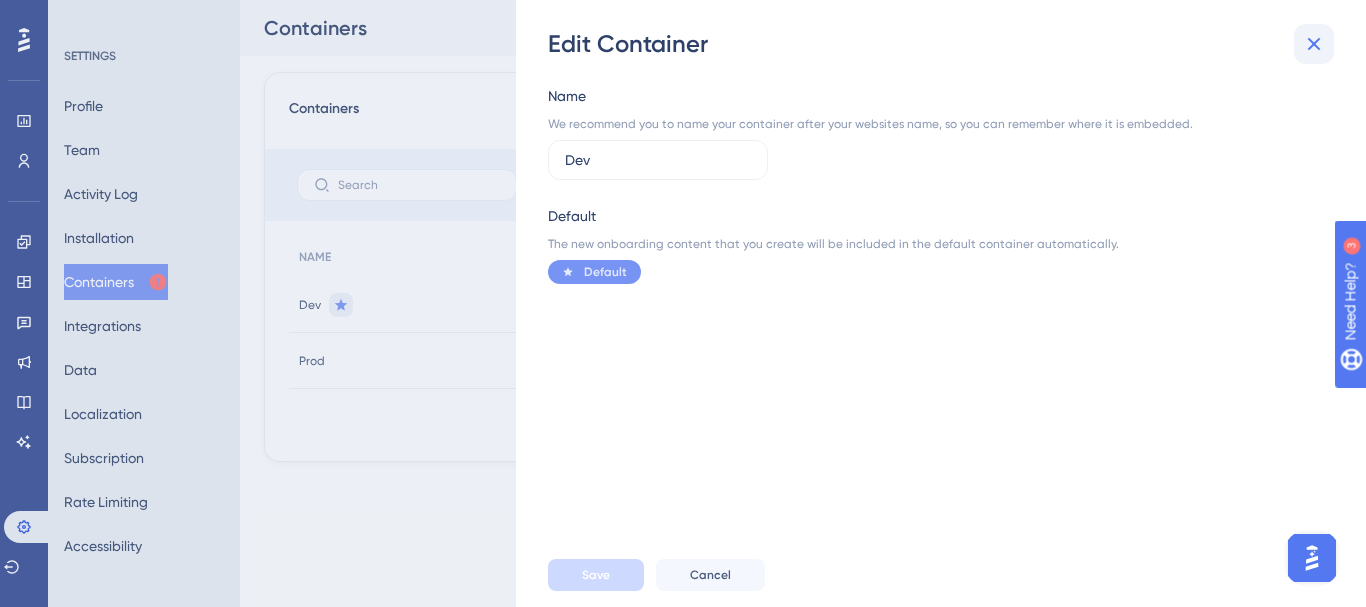 click 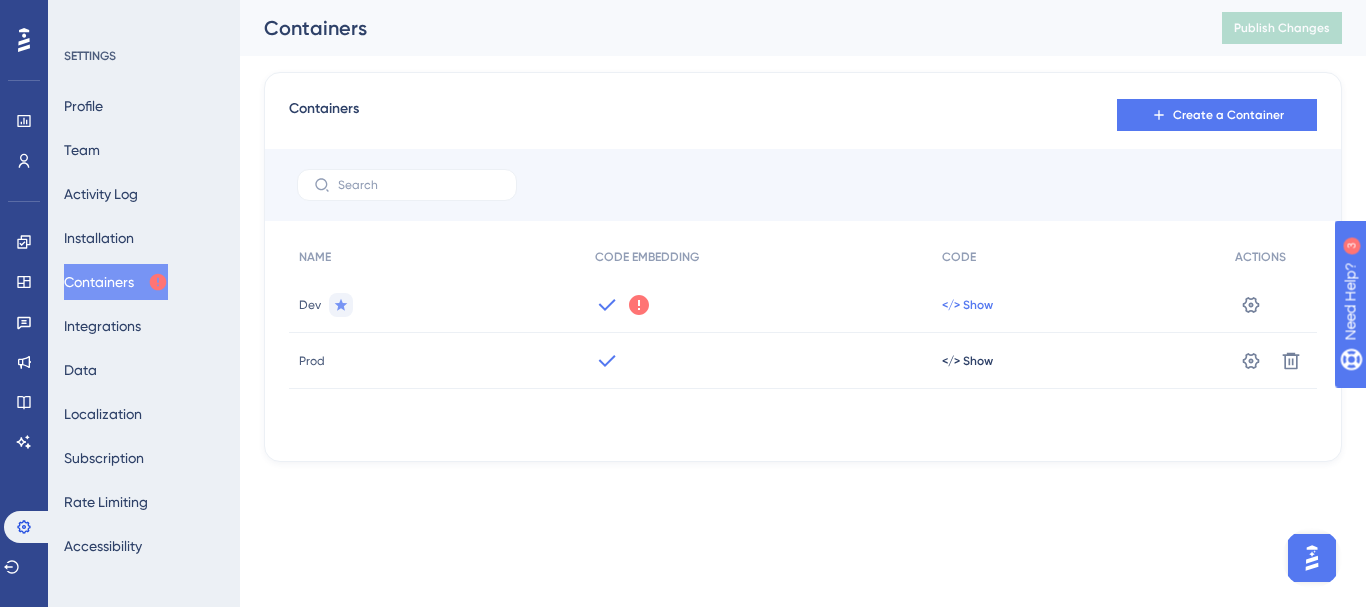 click on "</> Show" at bounding box center [967, 305] 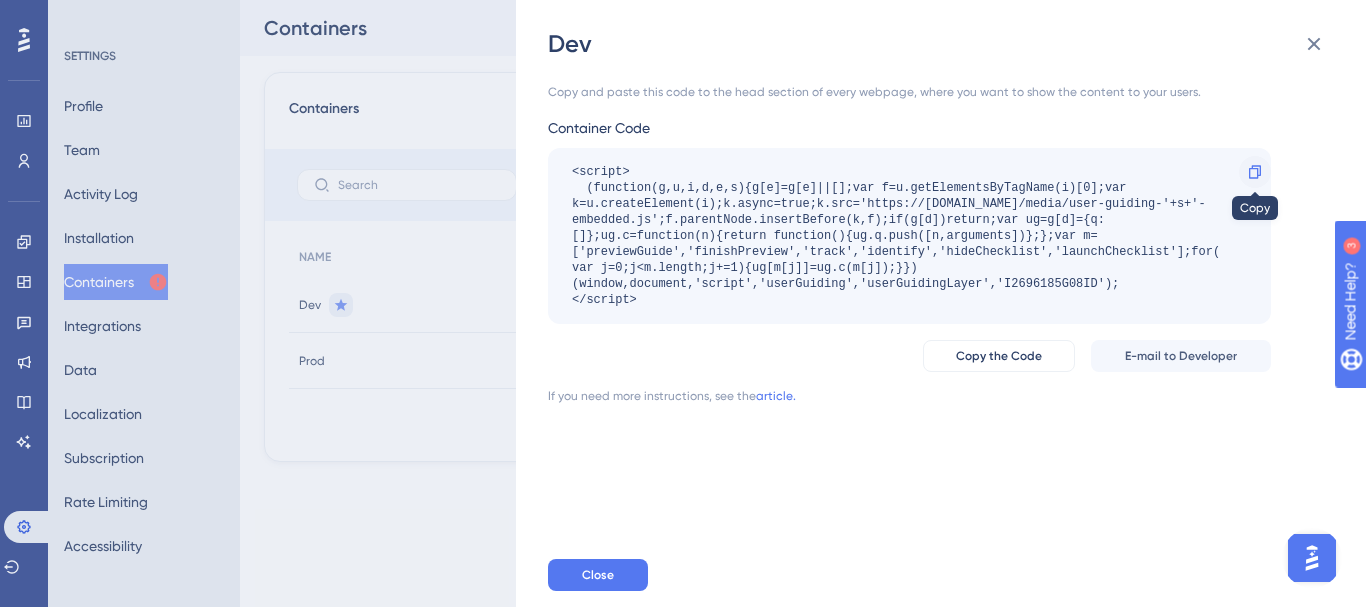 click 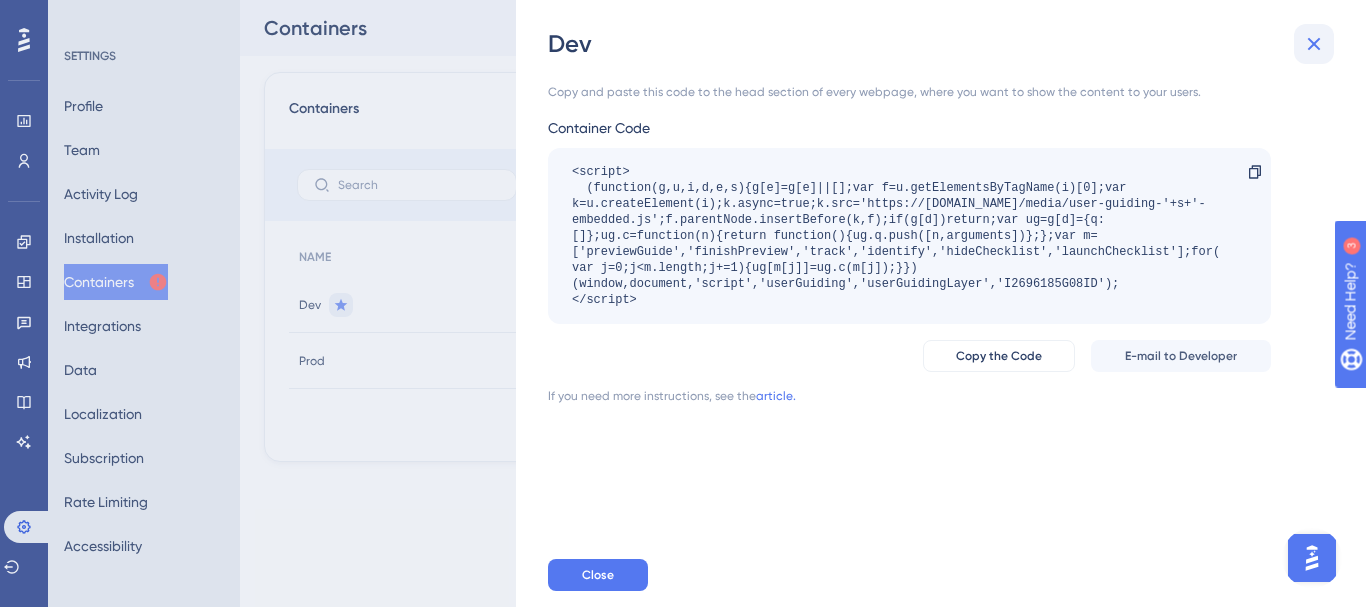 click 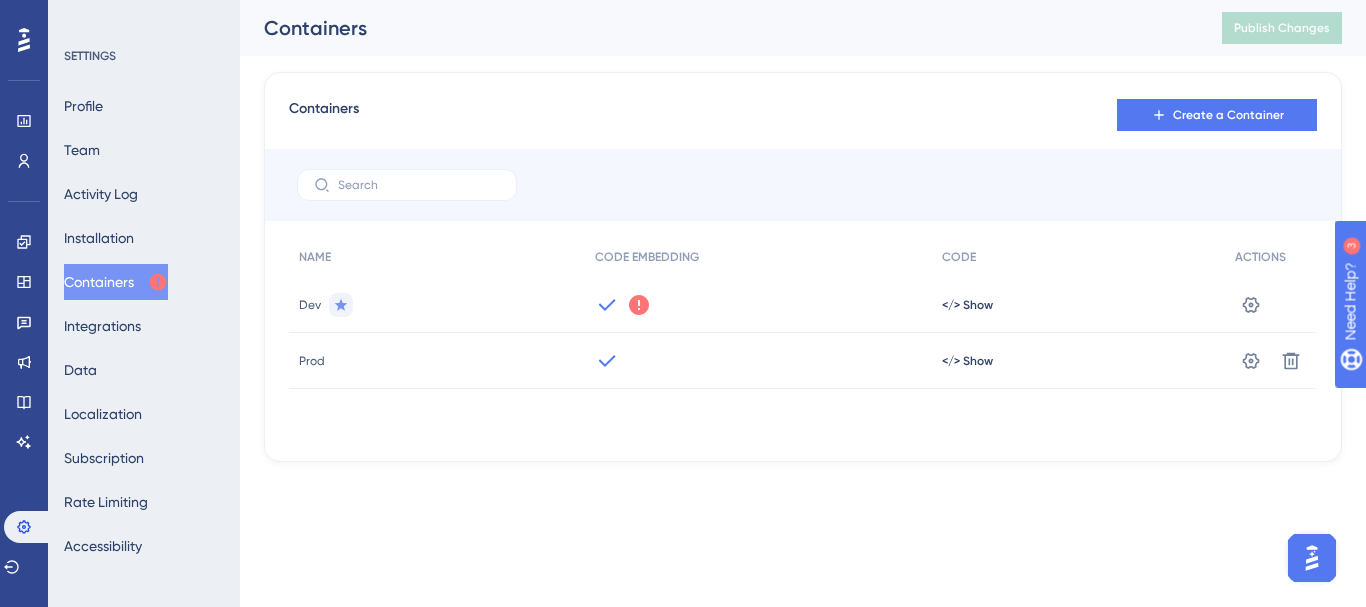 click 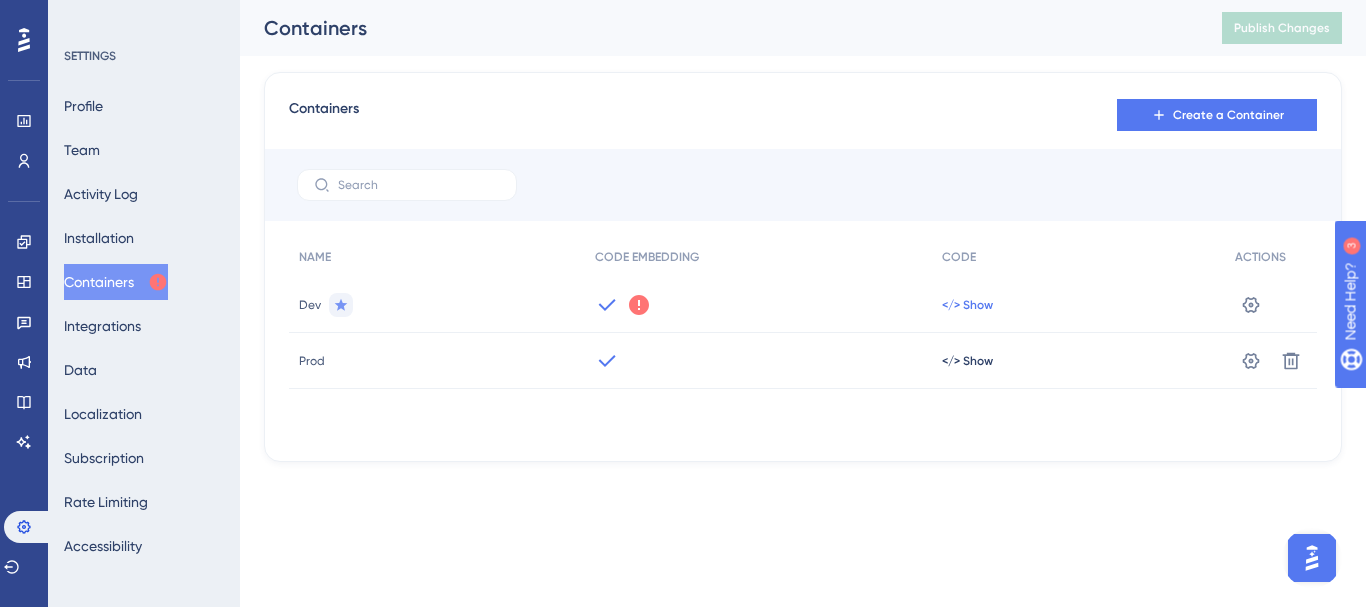click on "</> Show" at bounding box center [967, 305] 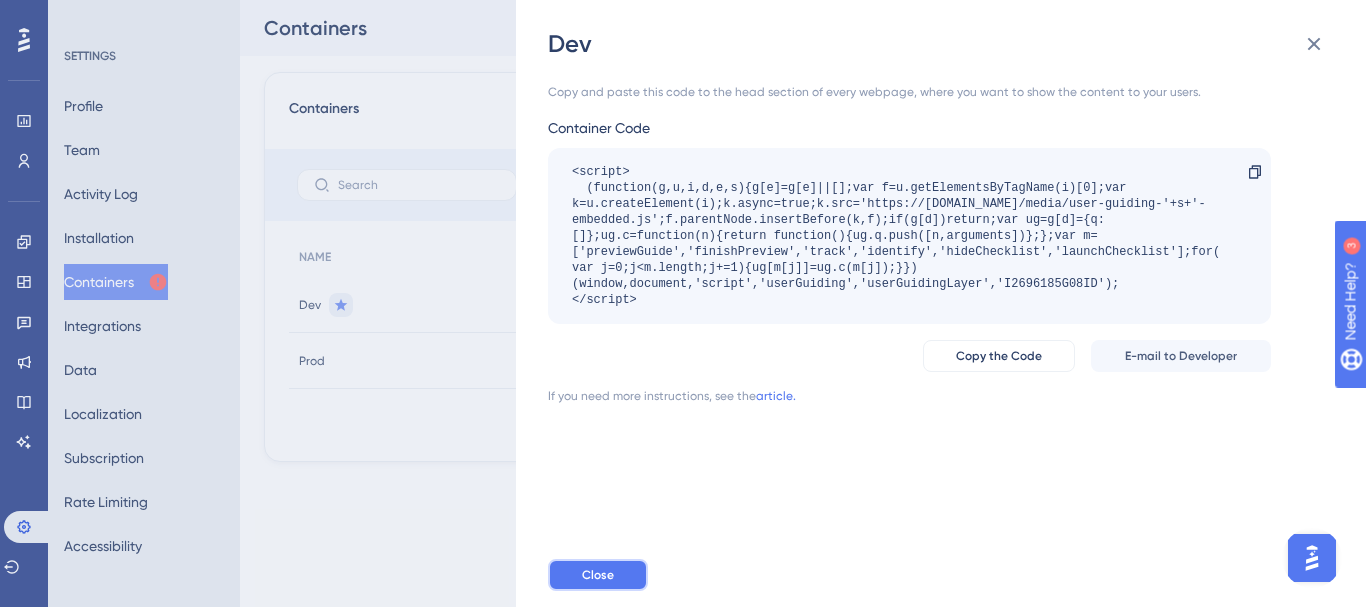 click on "Close" at bounding box center (598, 575) 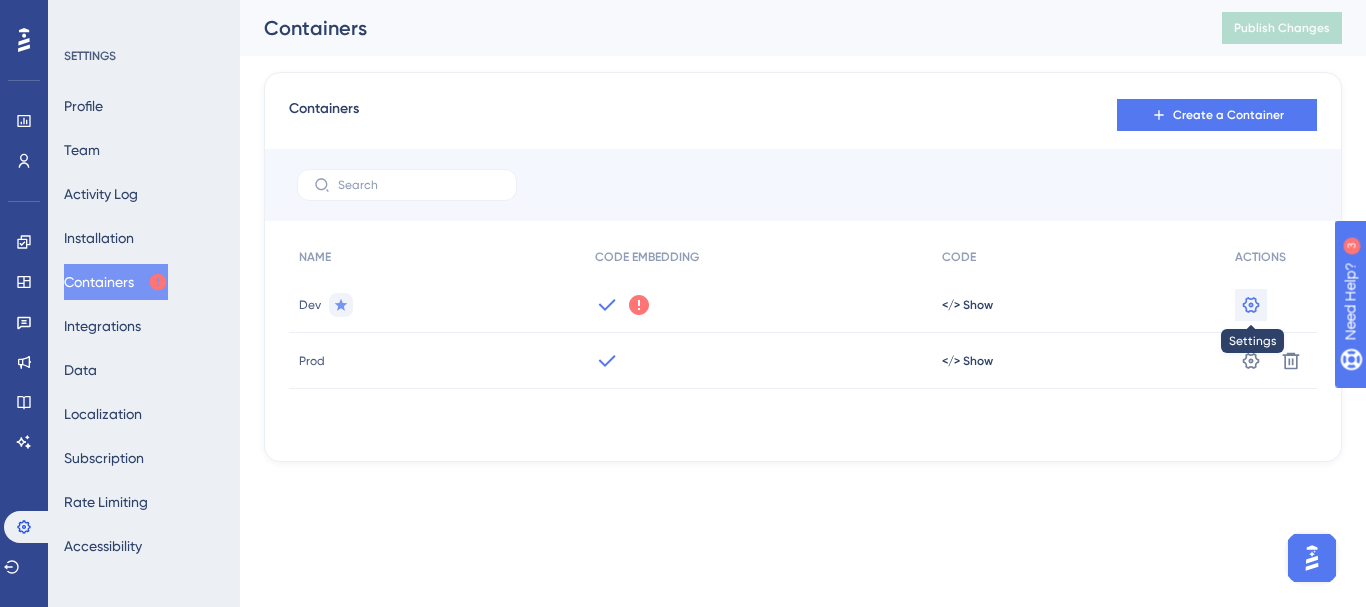 click 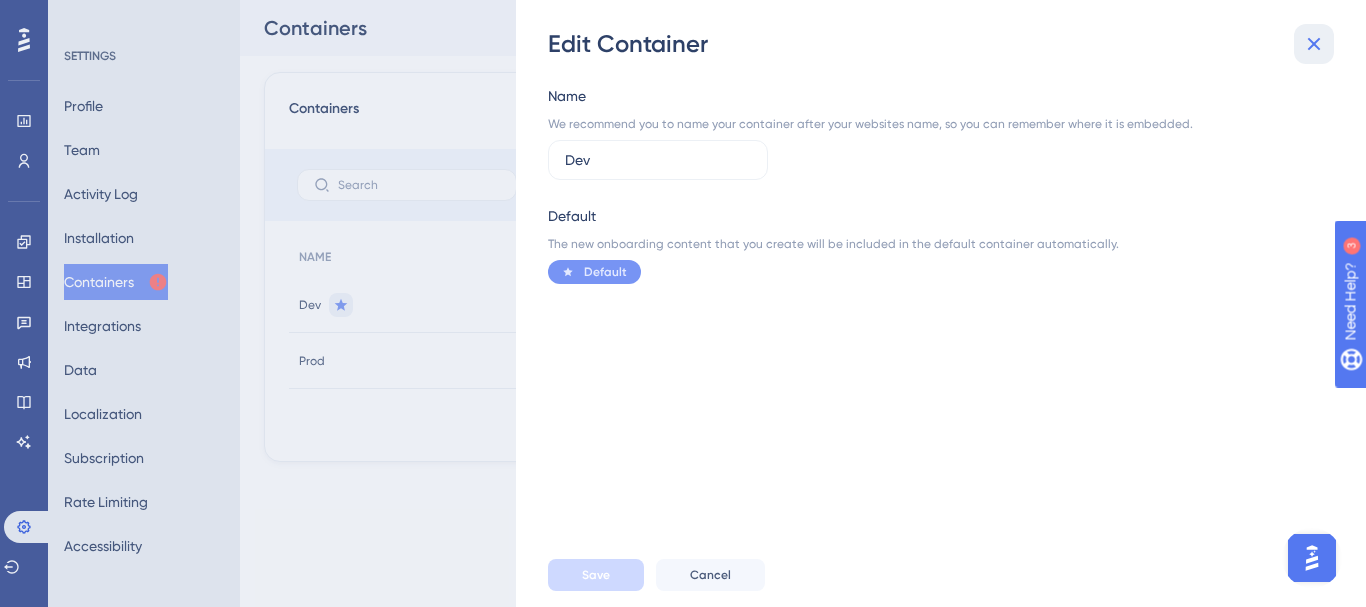 click 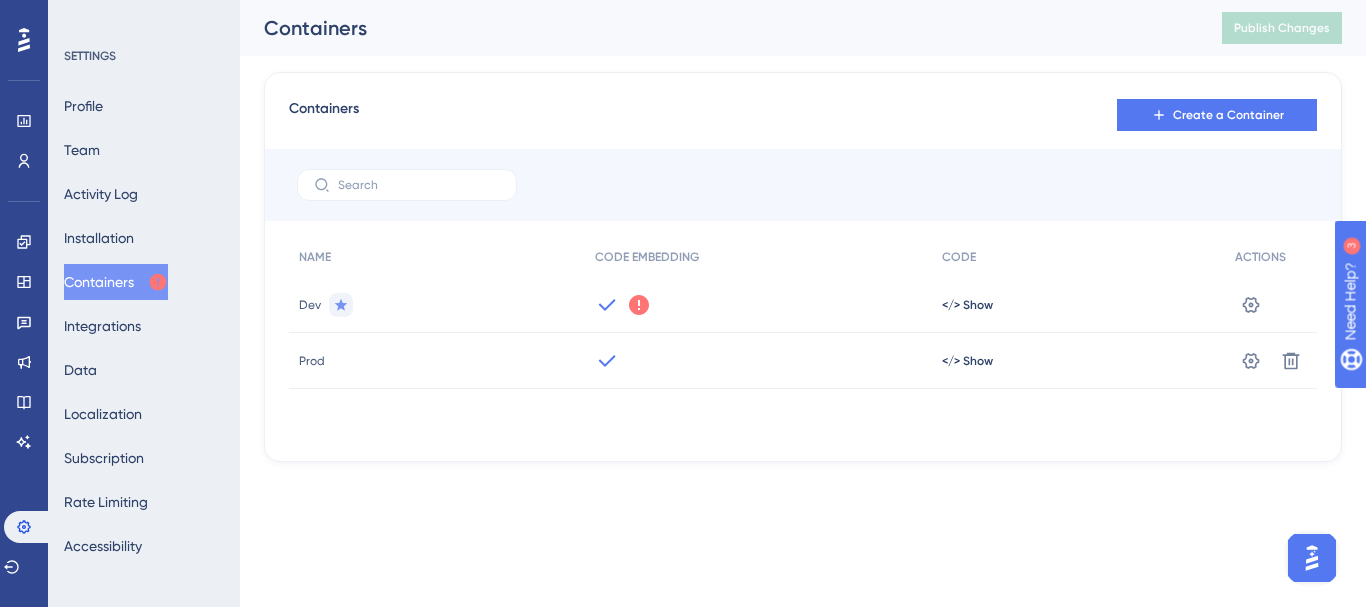 click 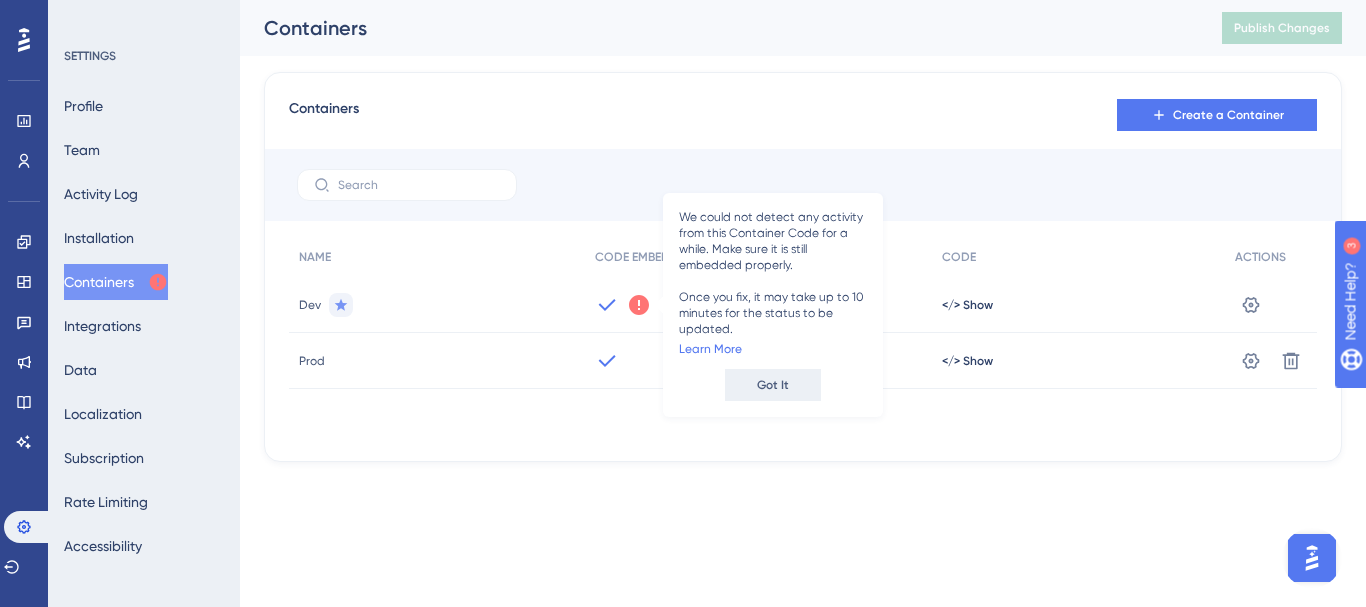 click on "Got It" at bounding box center [773, 385] 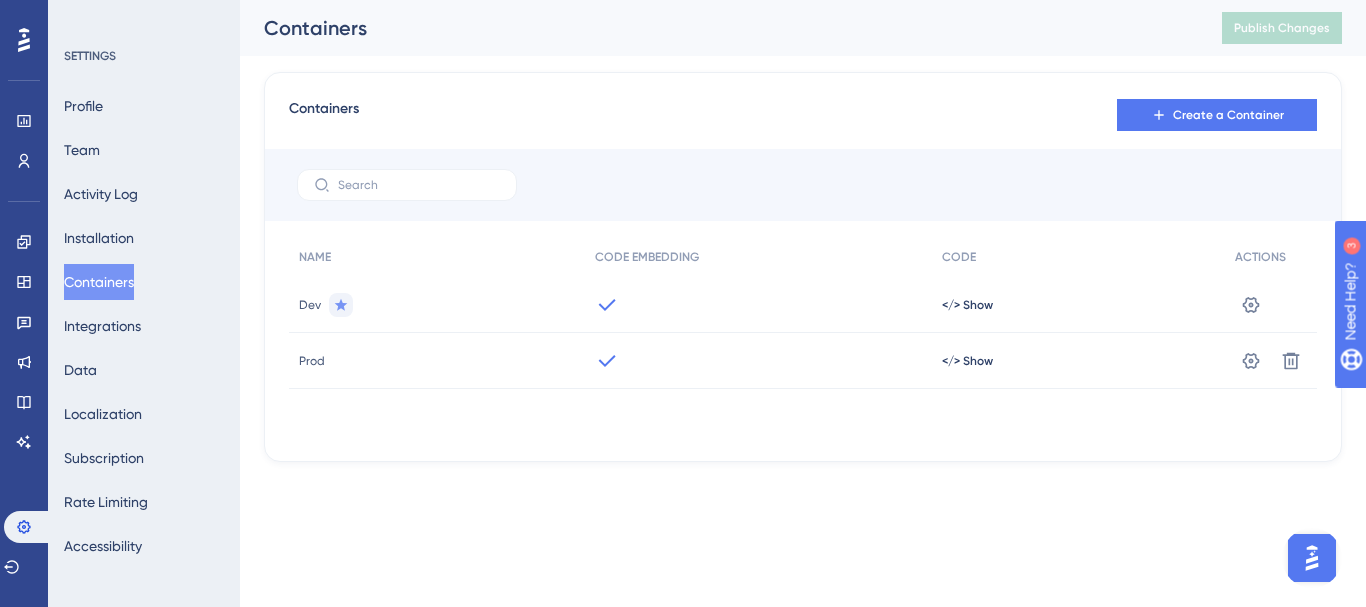click on "NAME CODE EMBEDDING CODE ACTIONS Dev </> Show Settings Prod </> Show Settings Delete" at bounding box center [803, 337] 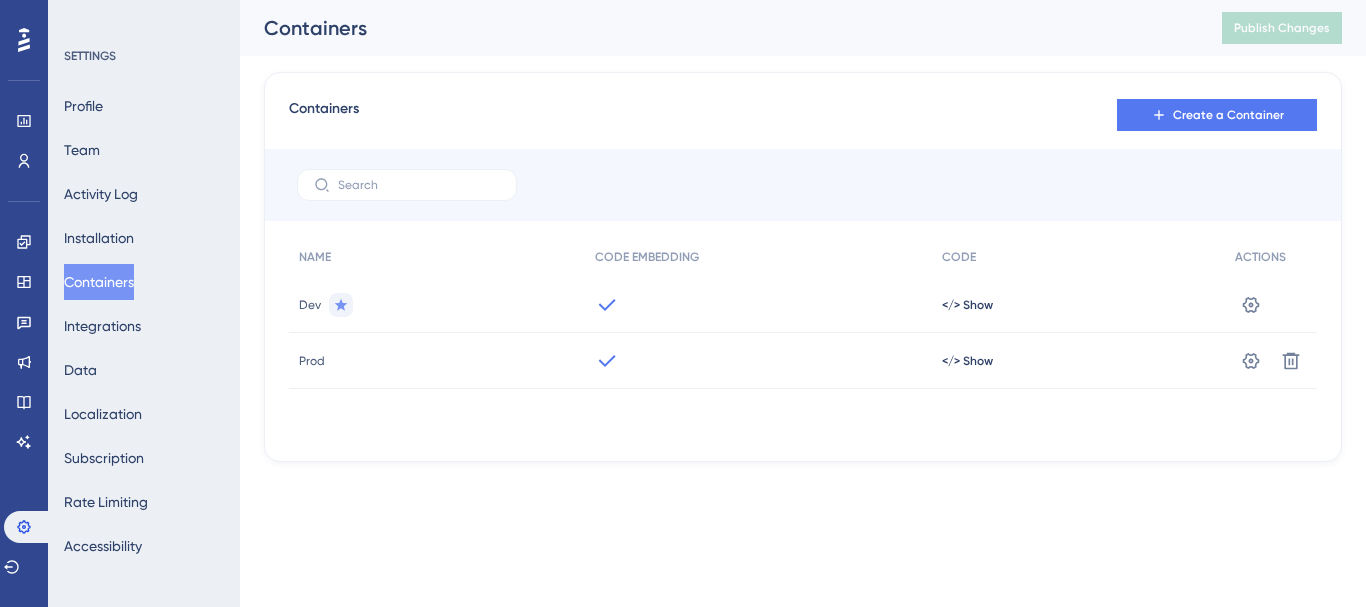 scroll, scrollTop: 0, scrollLeft: 0, axis: both 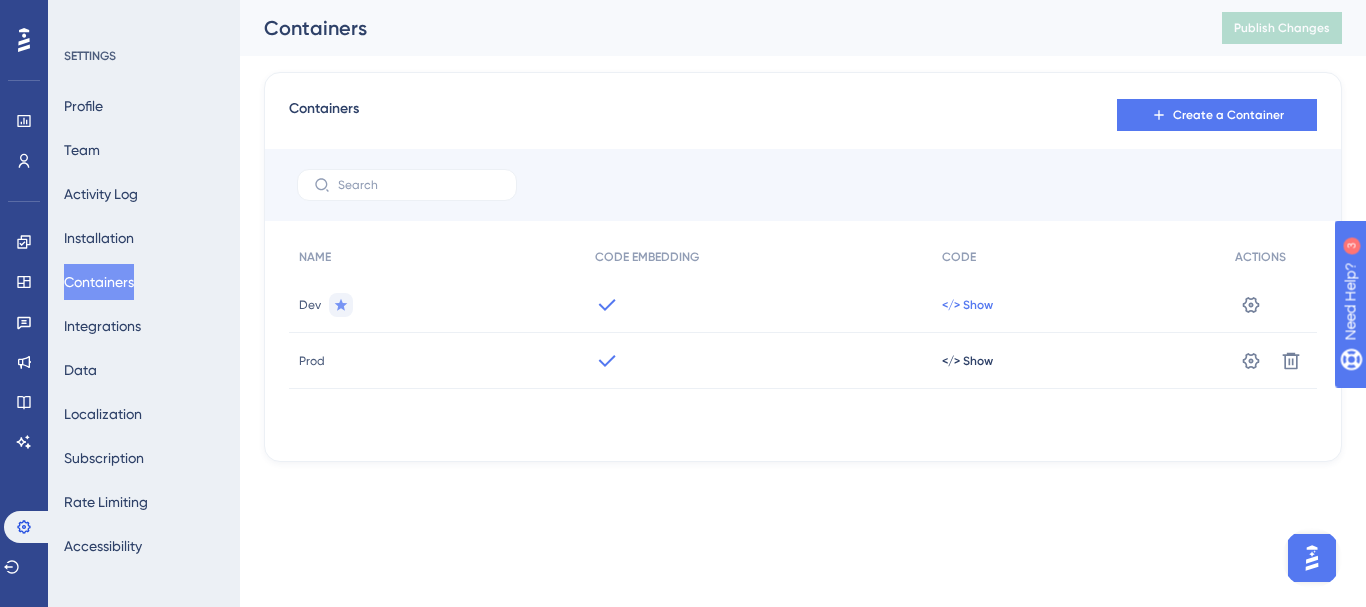 click on "</> Show" at bounding box center (967, 305) 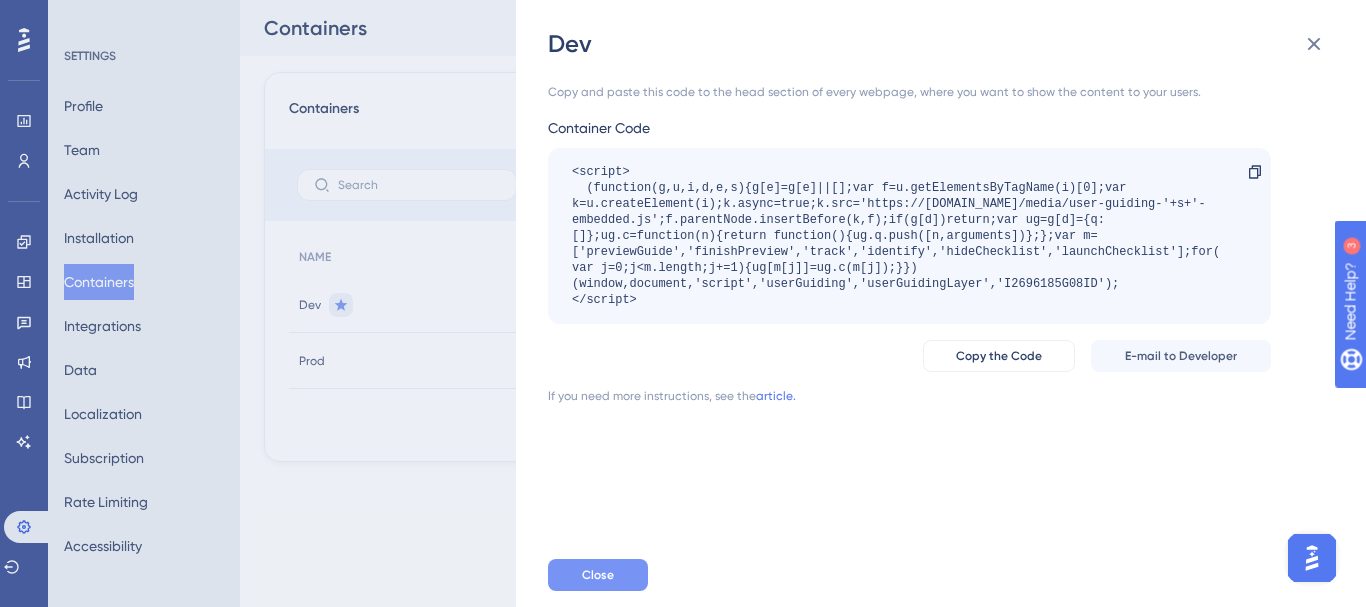 click on "Close" at bounding box center [598, 575] 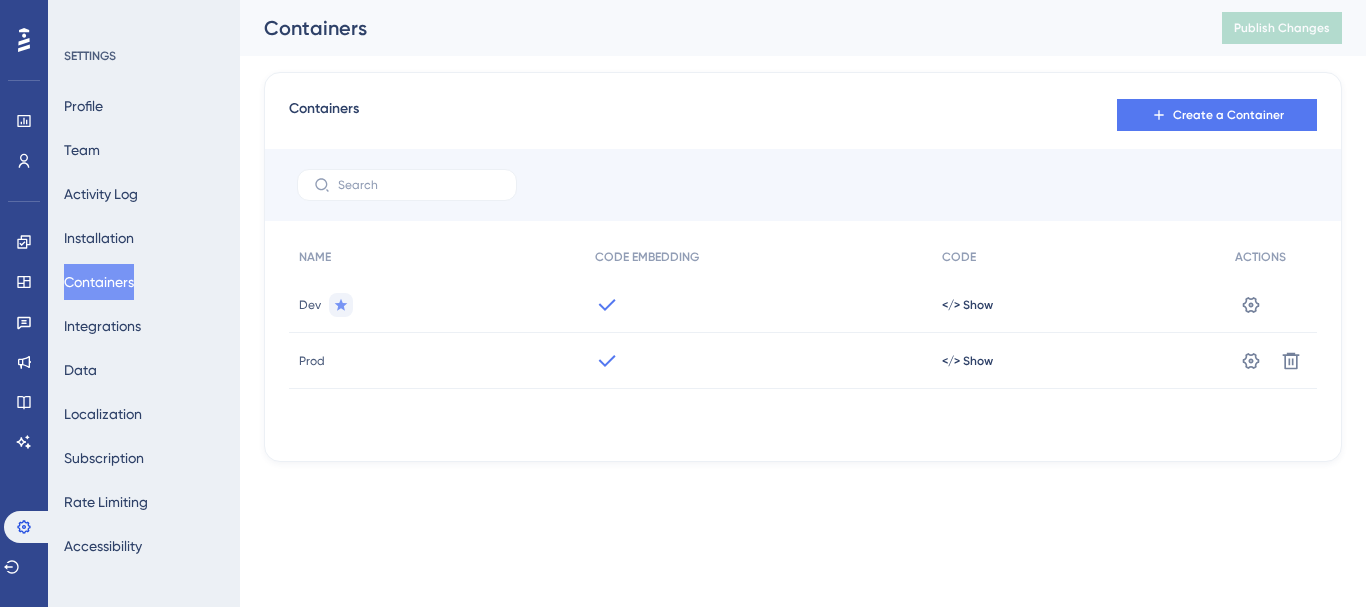 scroll, scrollTop: 0, scrollLeft: 0, axis: both 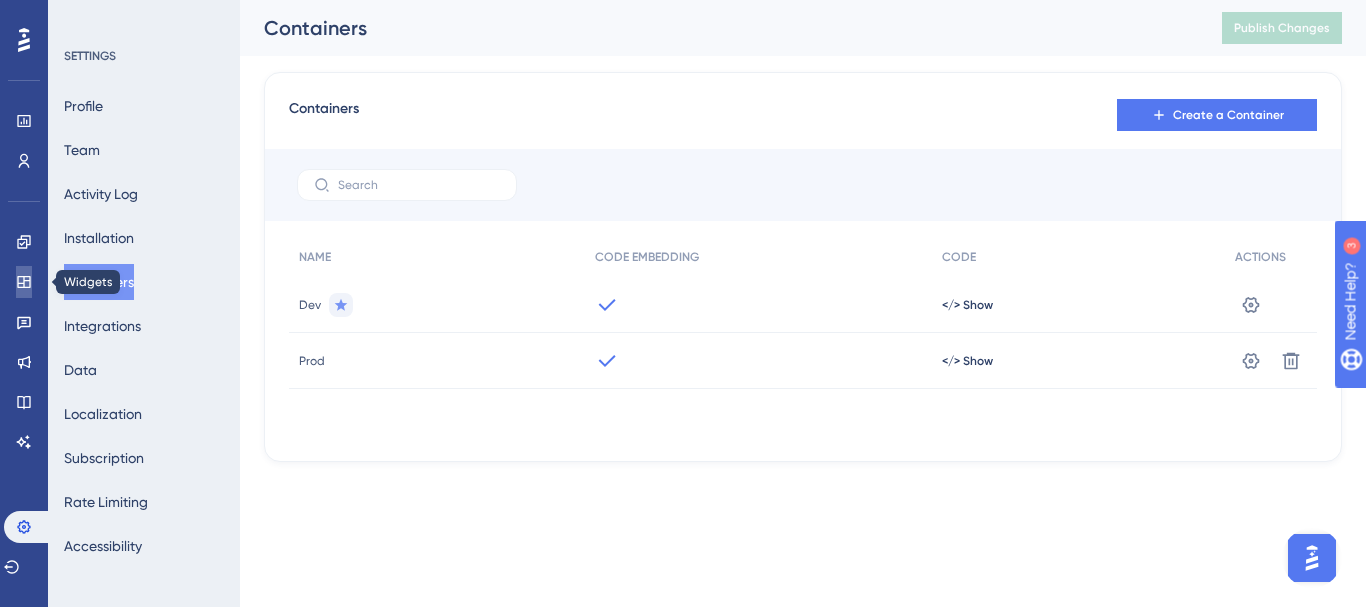 click 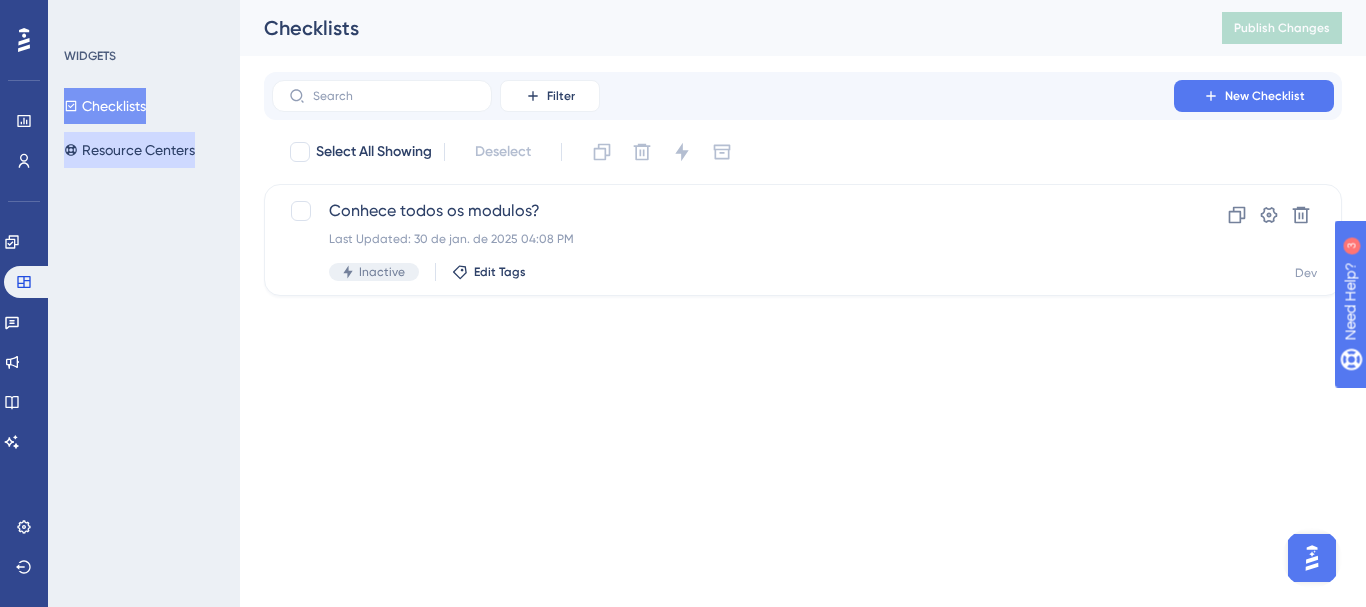 click on "Resource Centers" at bounding box center (129, 150) 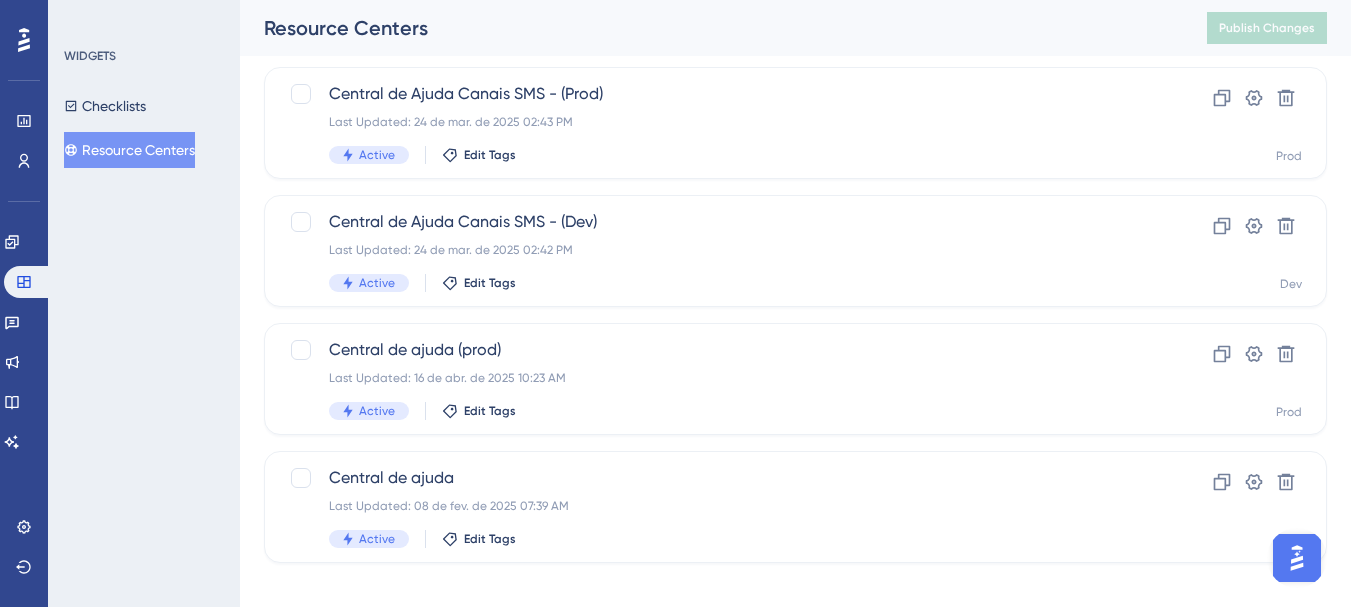 scroll, scrollTop: 265, scrollLeft: 0, axis: vertical 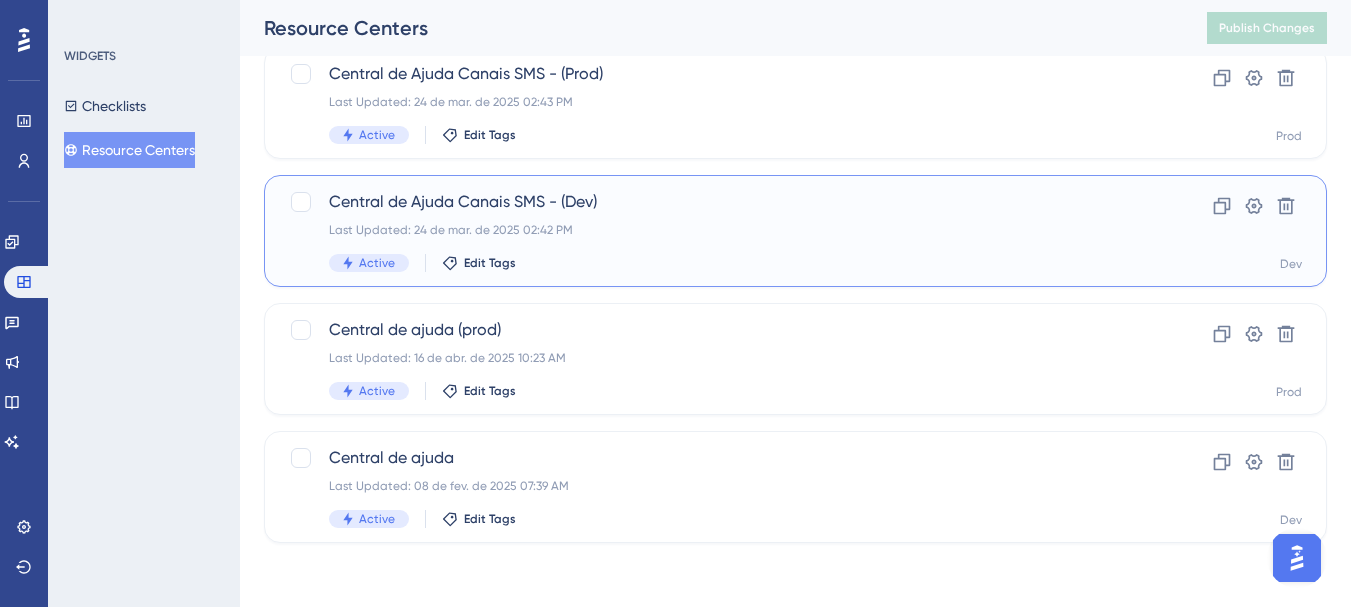 click on "Last Updated: 24 de mar. de 2025 02:42 PM" at bounding box center (715, 230) 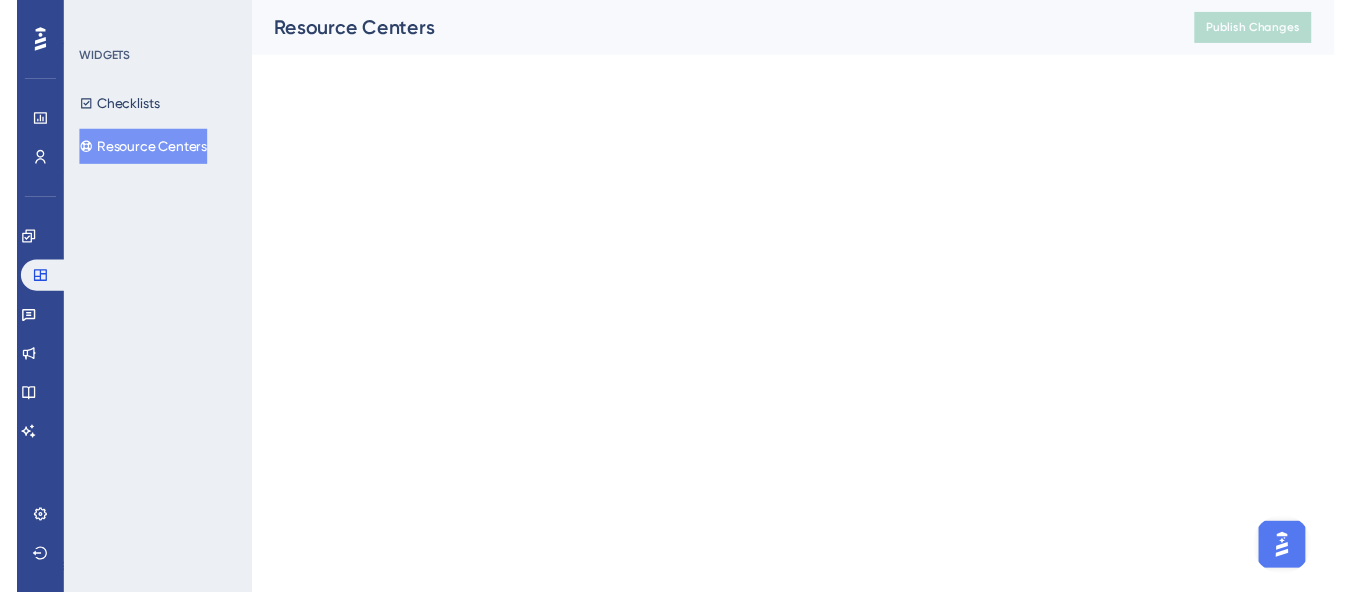scroll, scrollTop: 0, scrollLeft: 0, axis: both 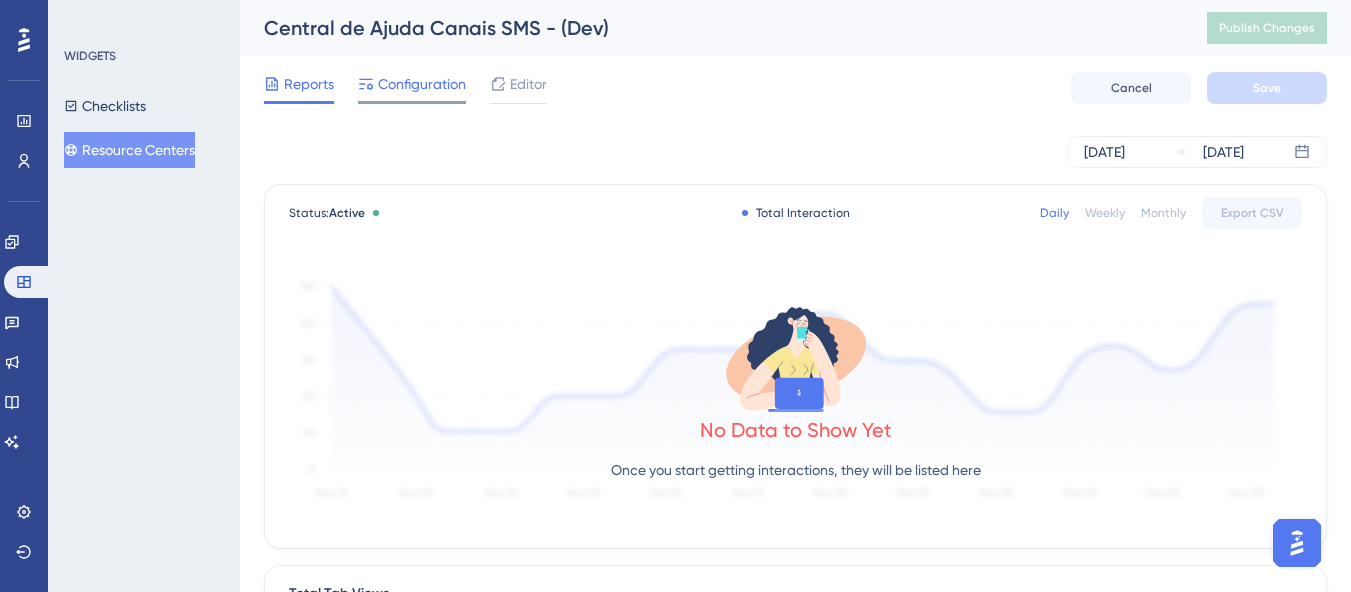click on "Configuration" at bounding box center (422, 84) 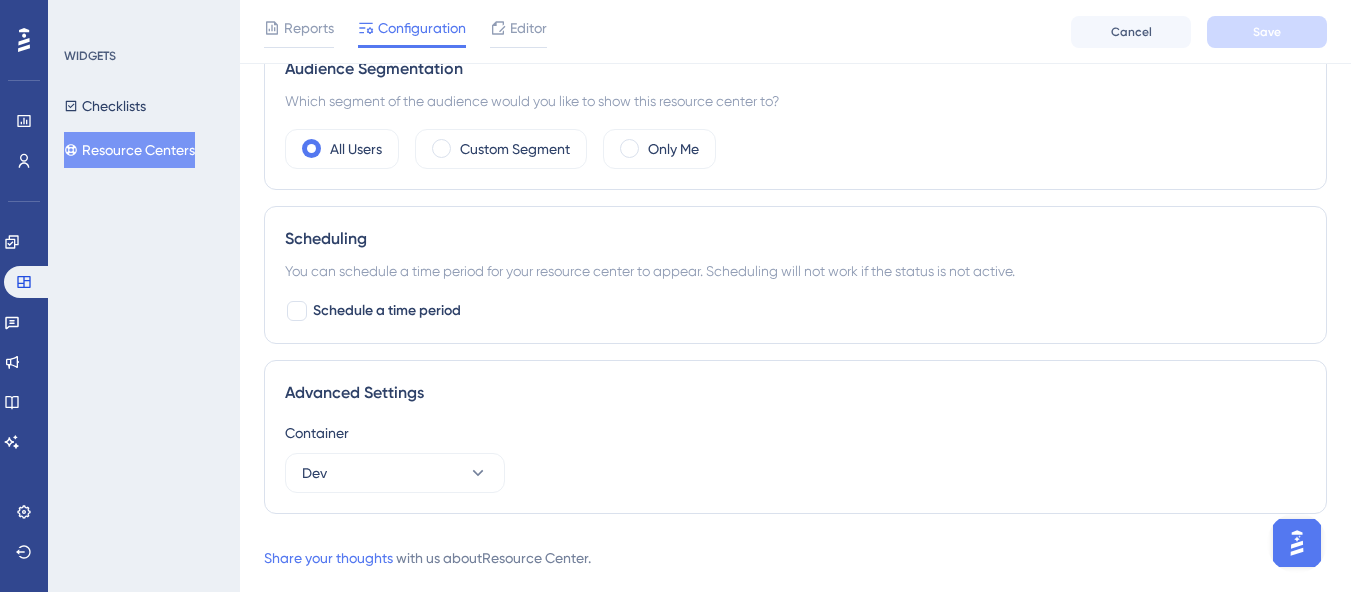 scroll, scrollTop: 690, scrollLeft: 0, axis: vertical 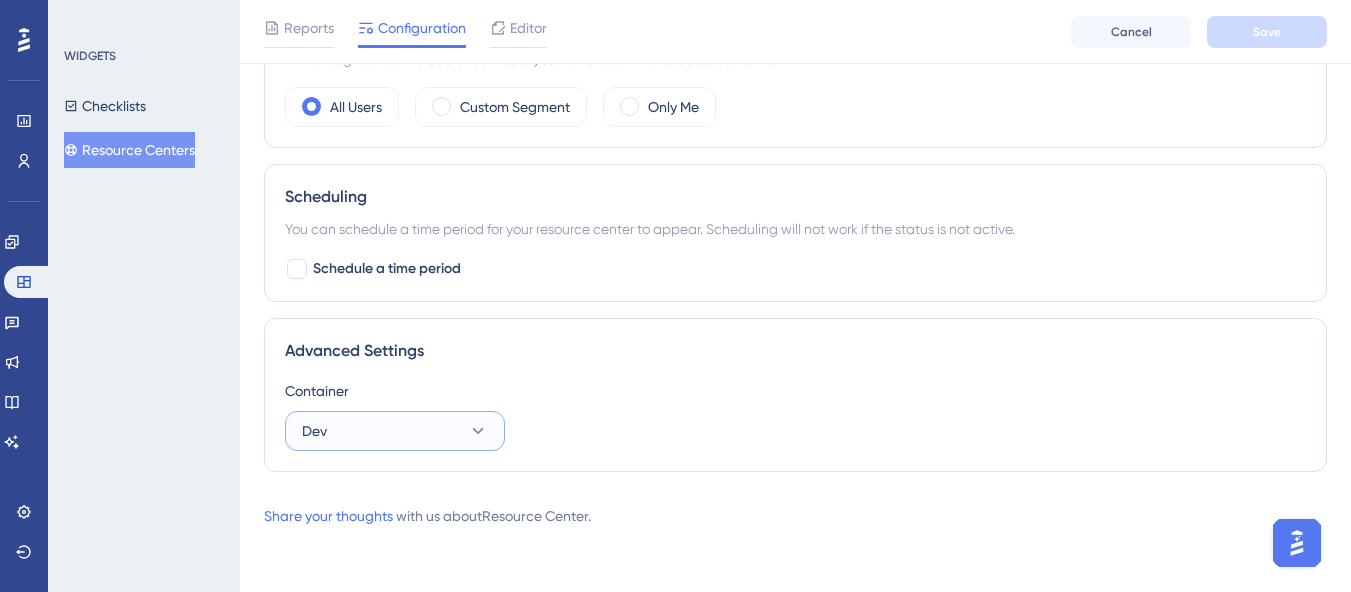 click on "Dev" at bounding box center [395, 431] 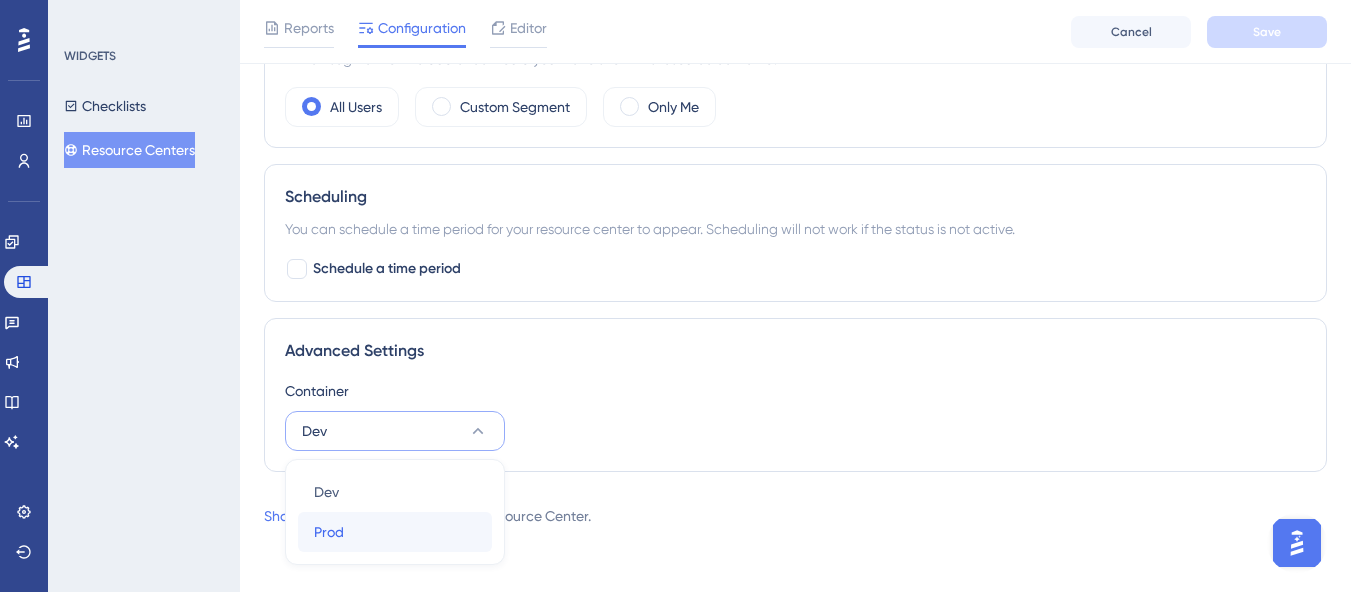 click on "Prod Prod" at bounding box center (395, 532) 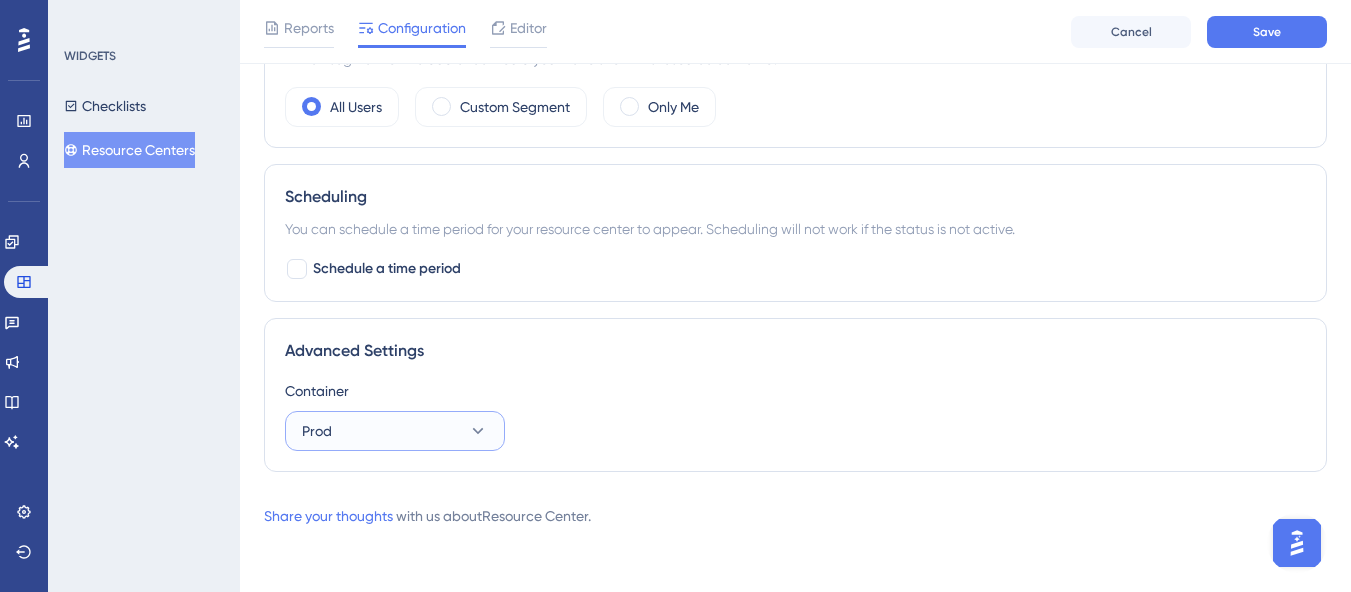 click on "Prod" at bounding box center (395, 431) 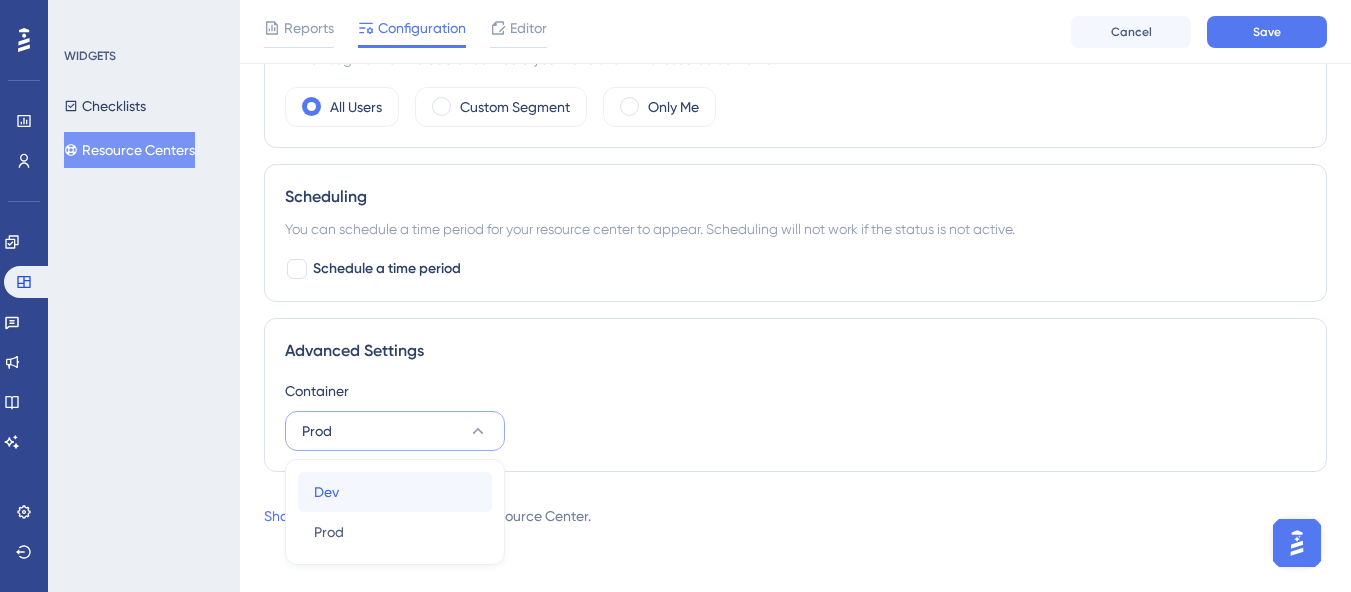click on "Dev Dev" at bounding box center (395, 492) 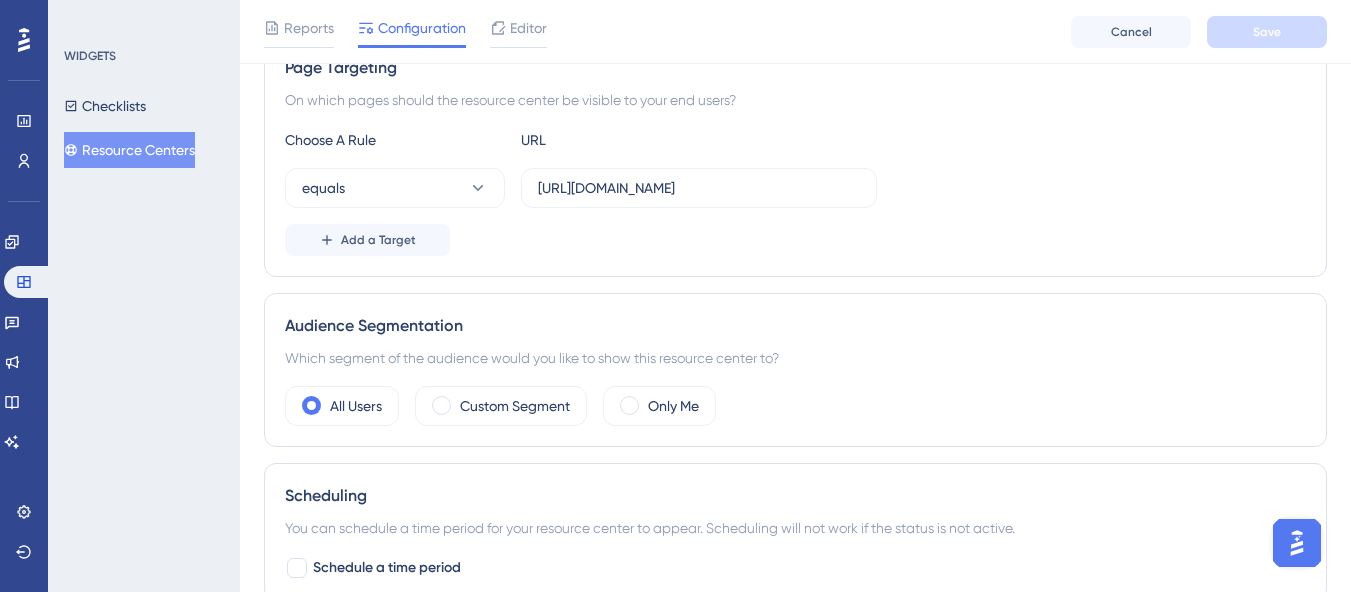 scroll, scrollTop: 390, scrollLeft: 0, axis: vertical 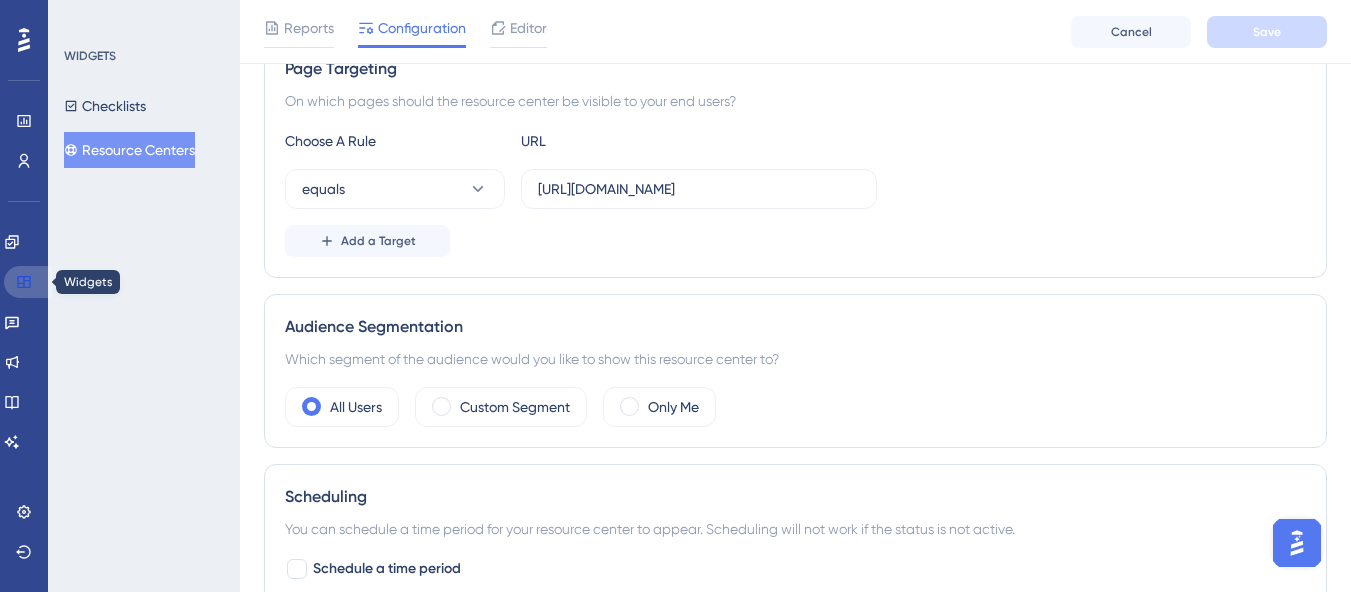 click 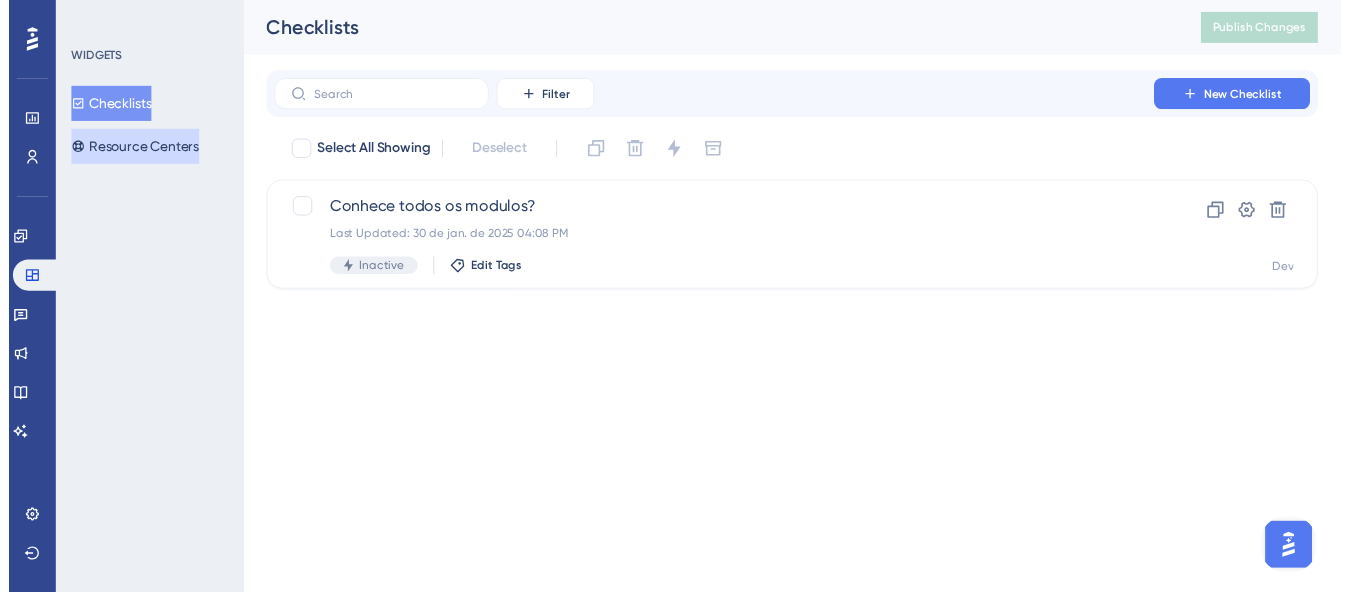 scroll, scrollTop: 0, scrollLeft: 0, axis: both 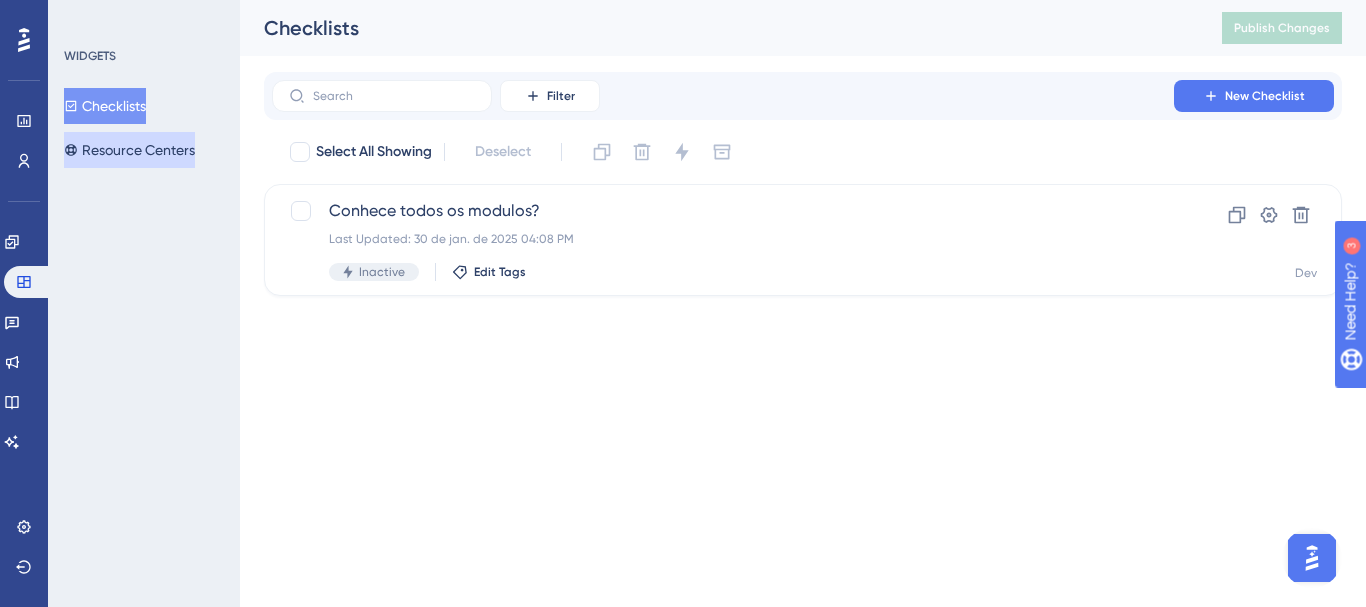click on "Resource Centers" at bounding box center [129, 150] 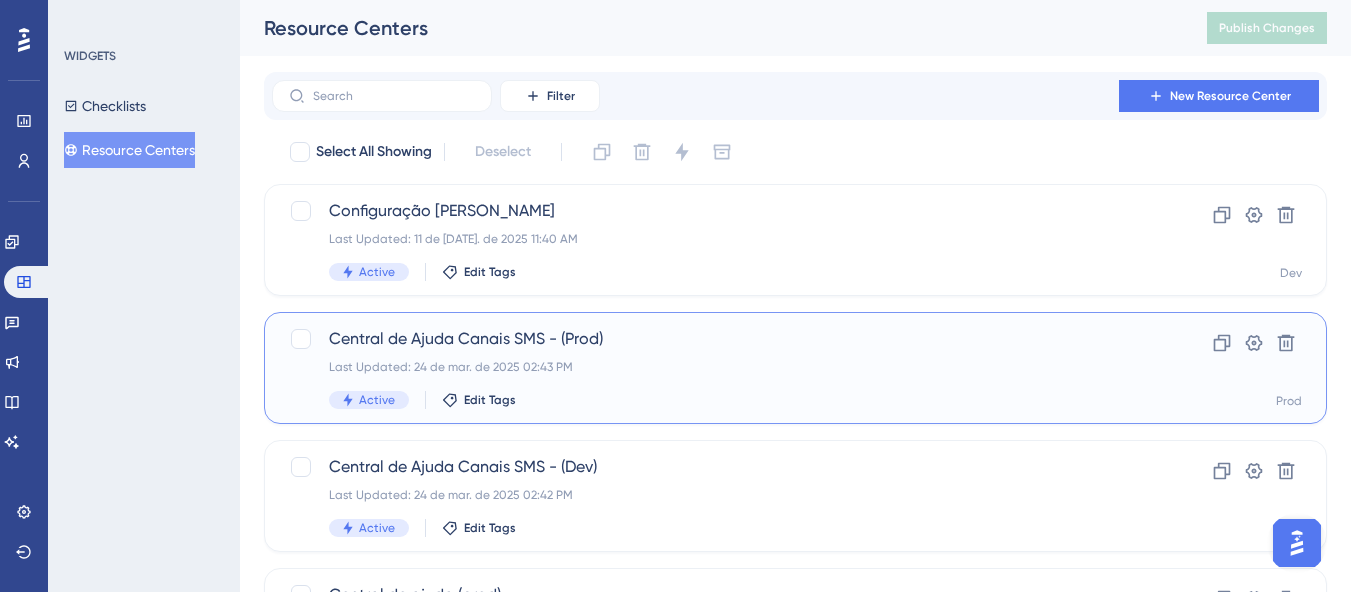click on "Last Updated: 24 de mar. de 2025 02:43 PM" at bounding box center (715, 367) 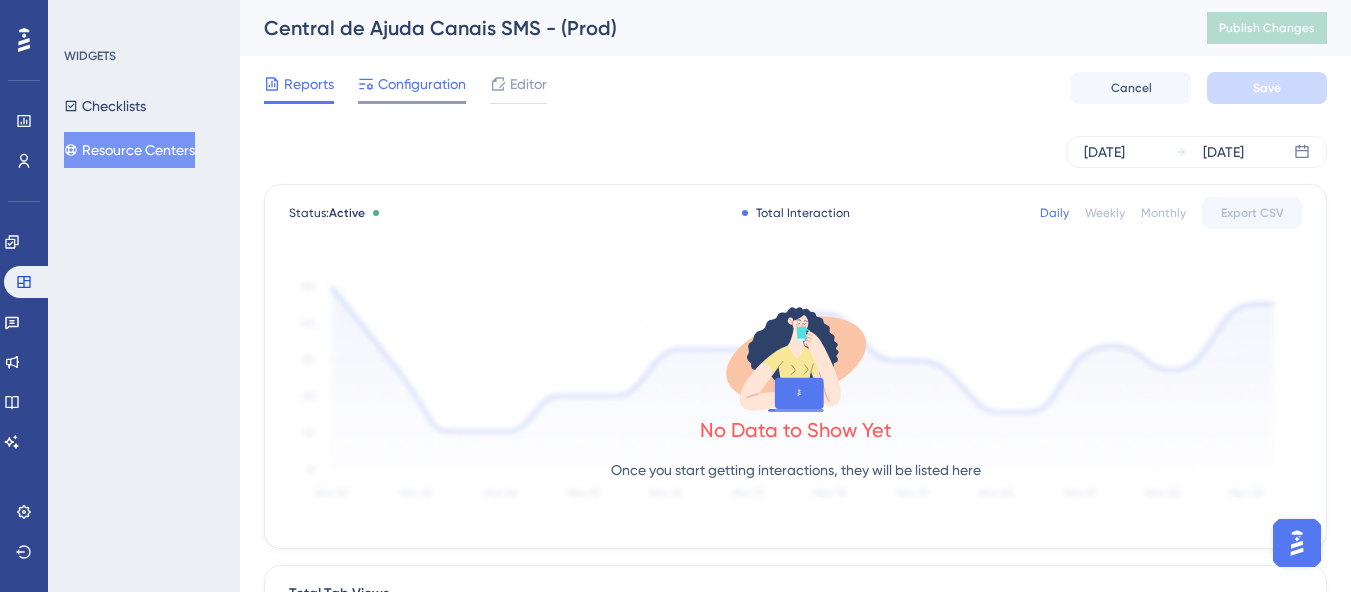 click on "Configuration" at bounding box center [422, 84] 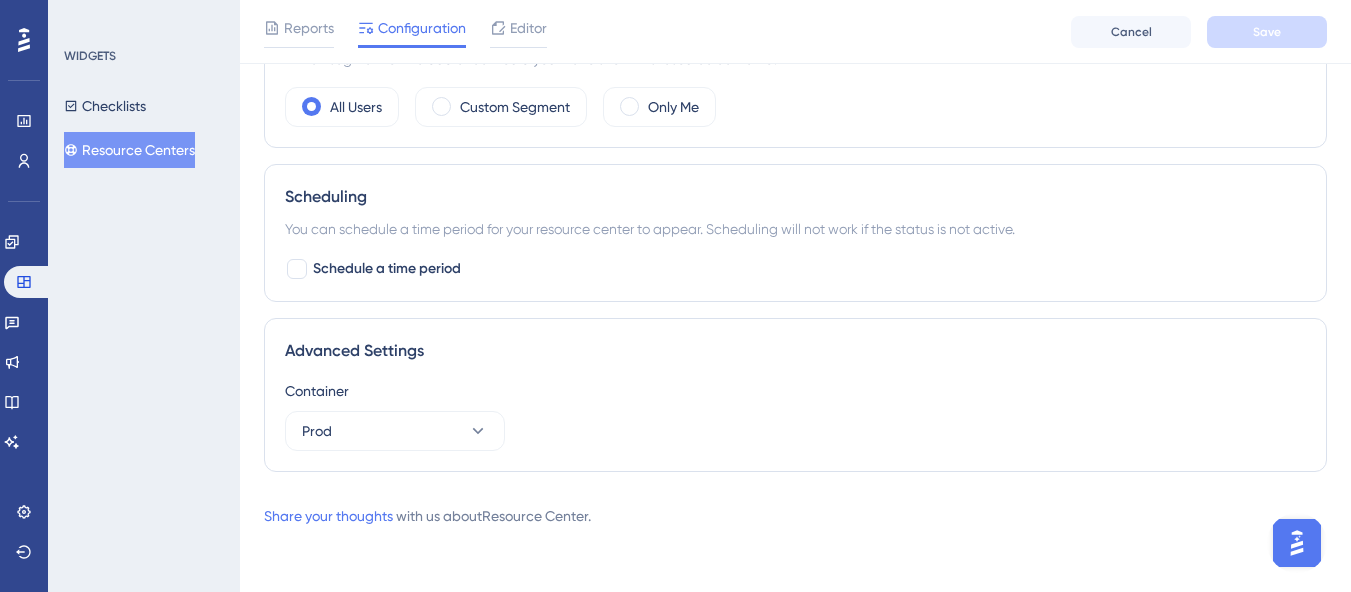 scroll, scrollTop: 190, scrollLeft: 0, axis: vertical 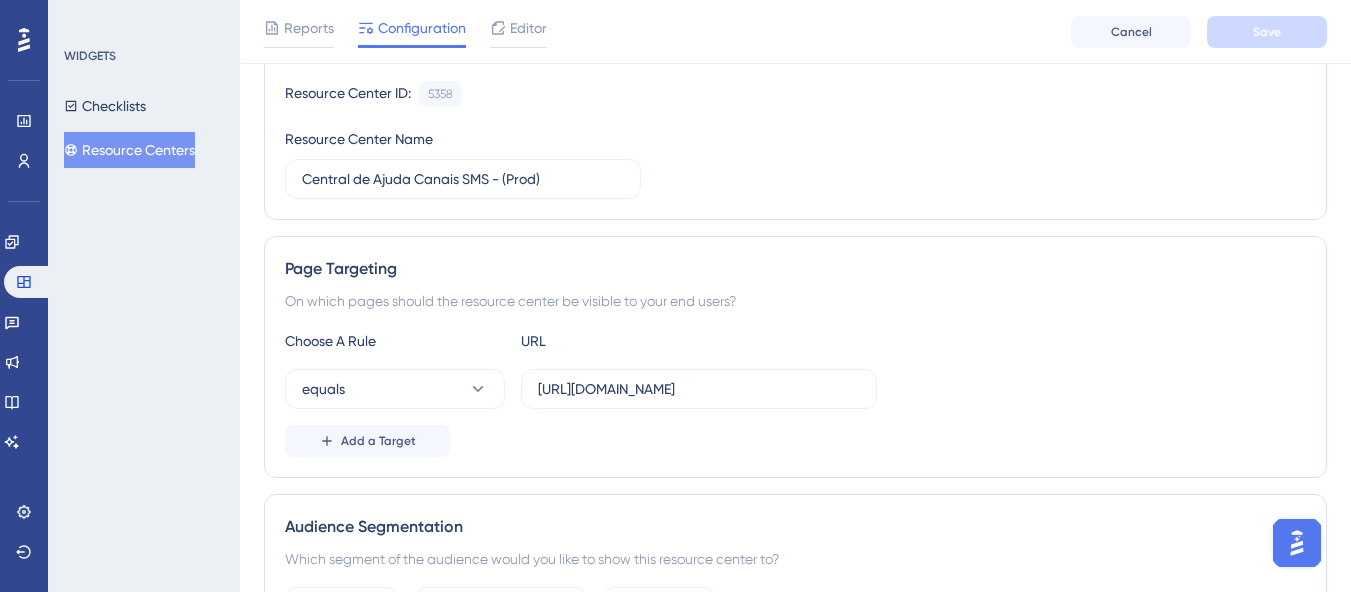 click on "Resource Centers" at bounding box center (129, 150) 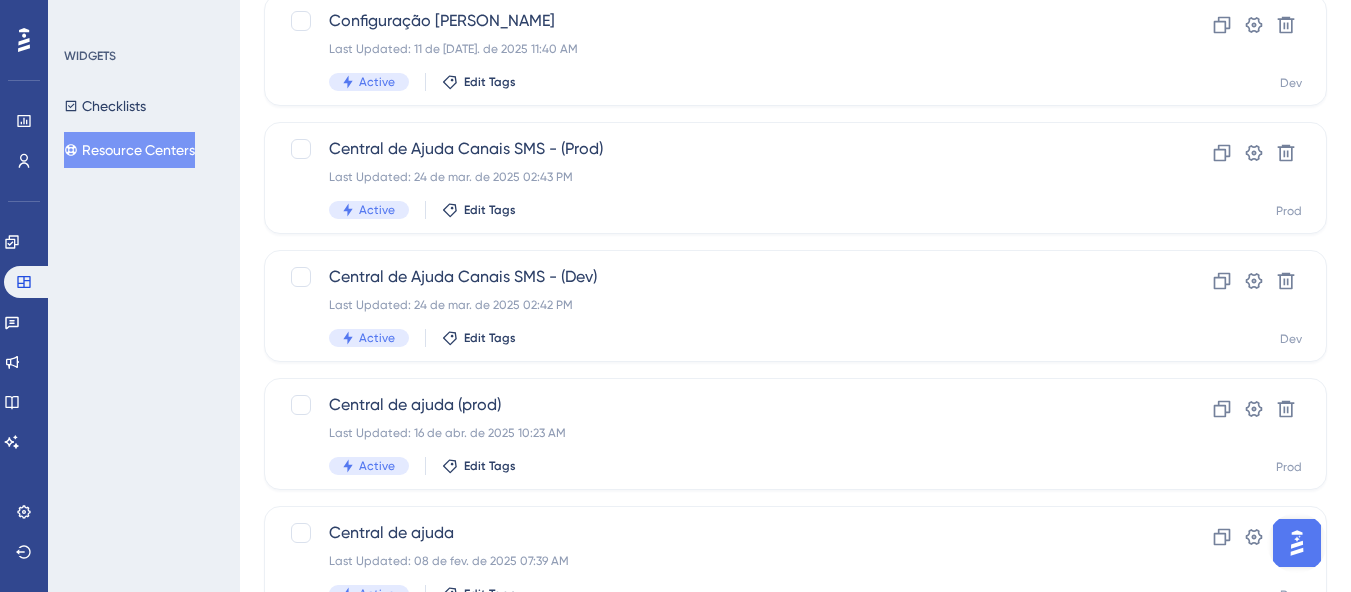 scroll, scrollTop: 0, scrollLeft: 0, axis: both 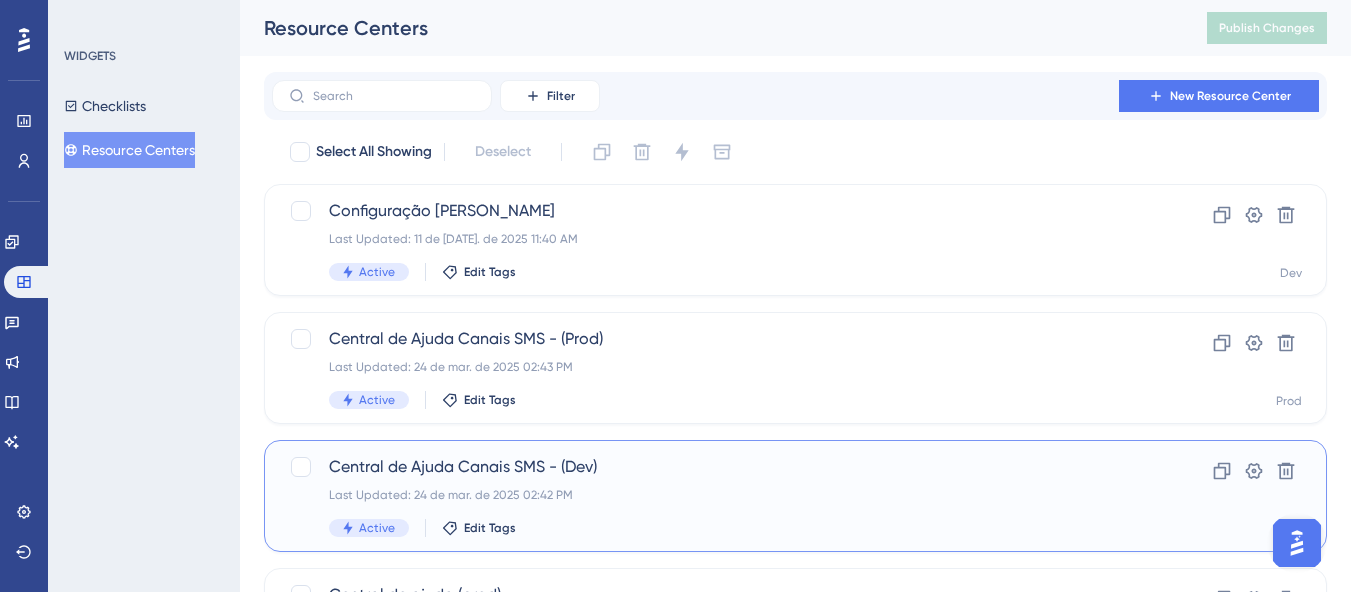 click on "Last Updated: 24 de mar. de 2025 02:42 PM" at bounding box center [715, 495] 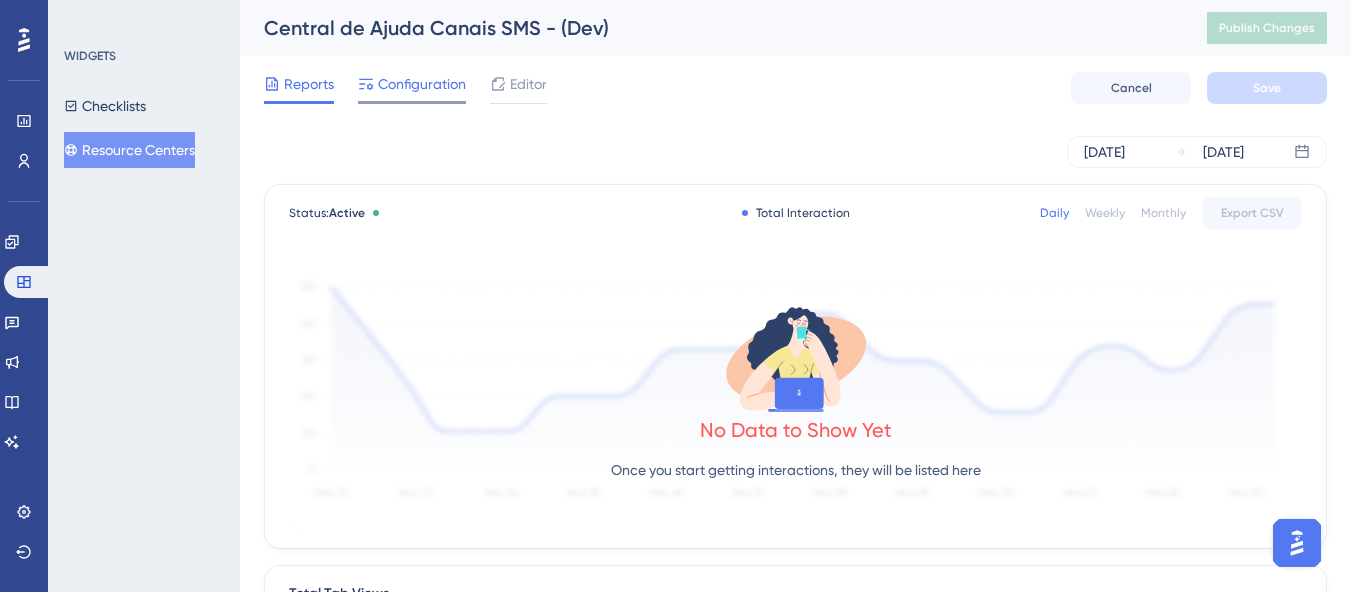 click on "Configuration" at bounding box center [422, 84] 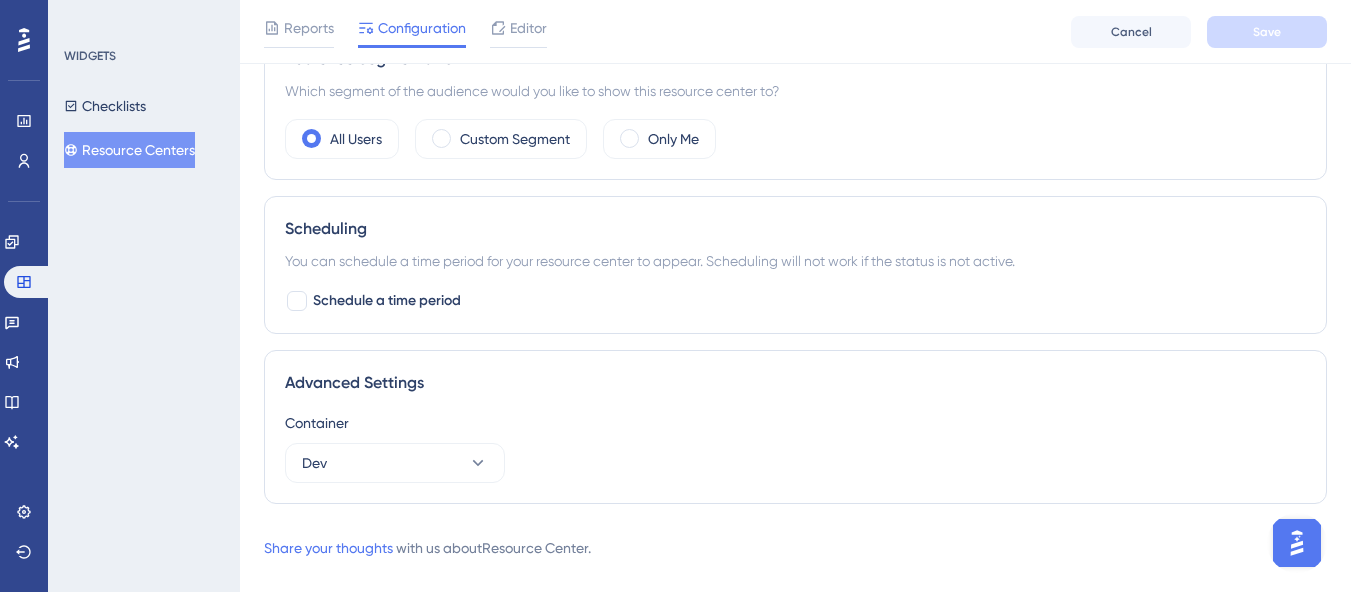 scroll, scrollTop: 690, scrollLeft: 0, axis: vertical 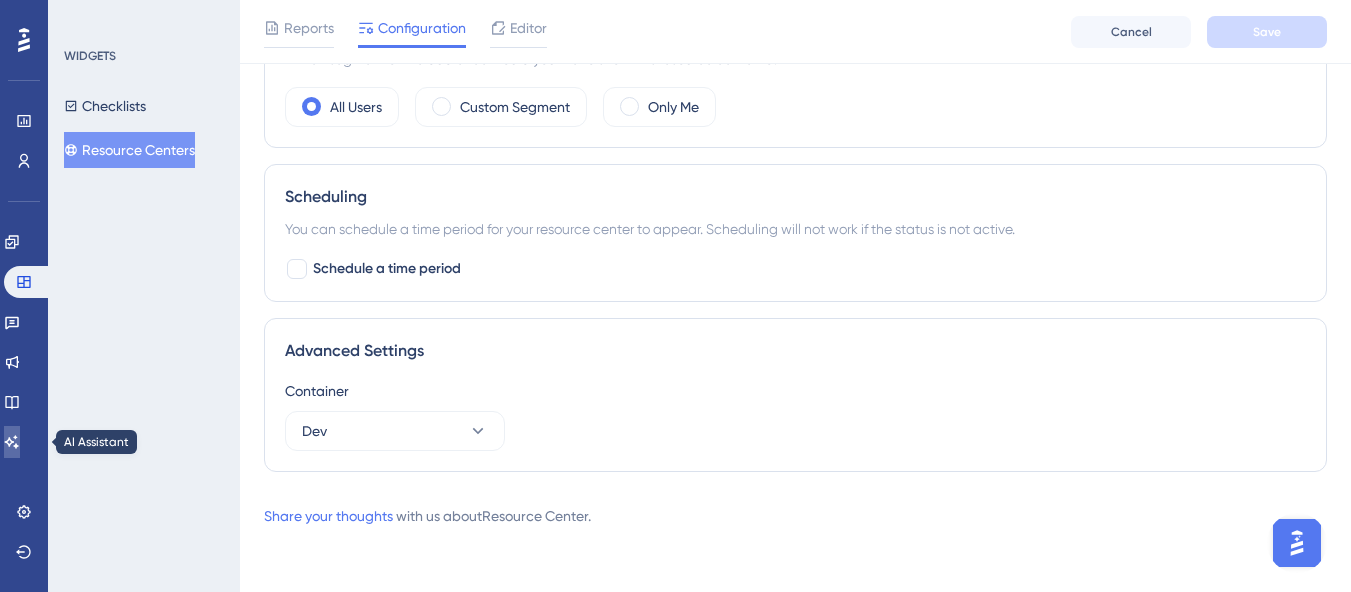 click 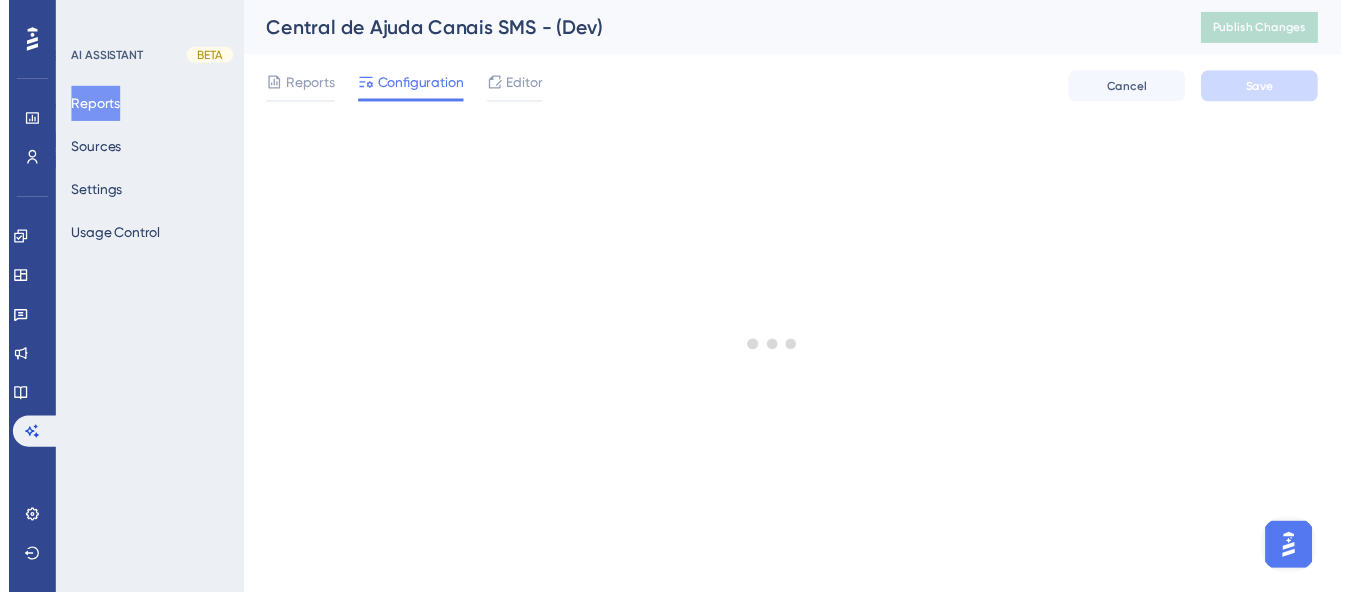 scroll, scrollTop: 0, scrollLeft: 0, axis: both 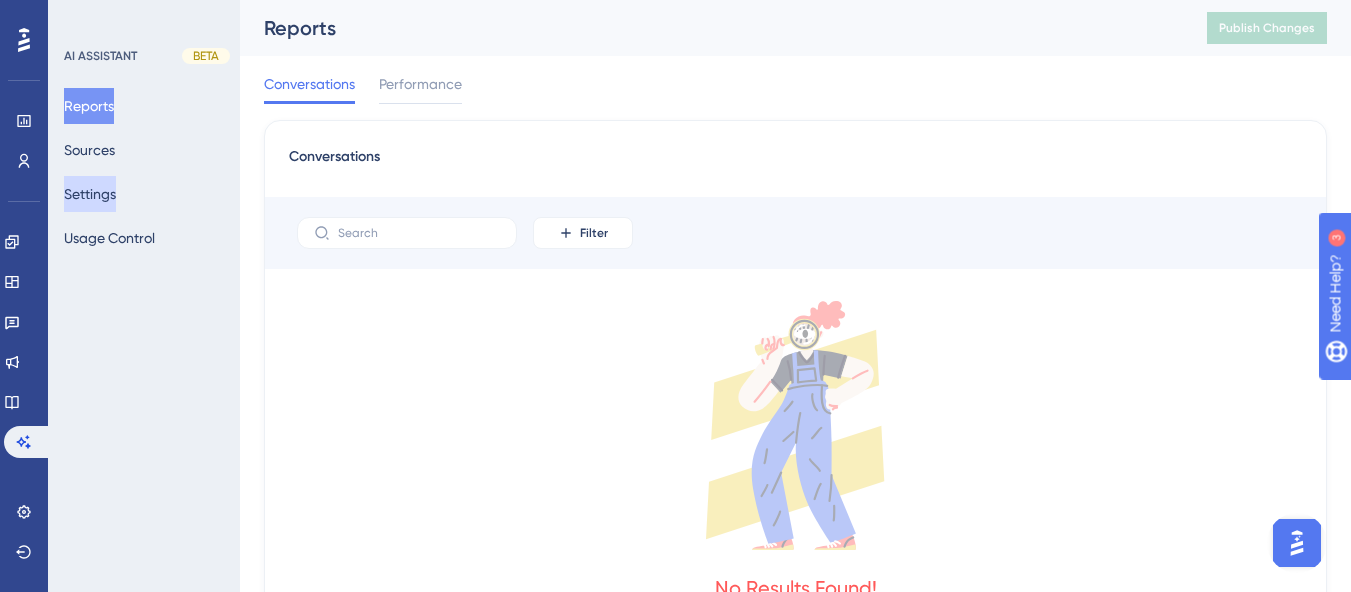 click on "Settings" at bounding box center (90, 194) 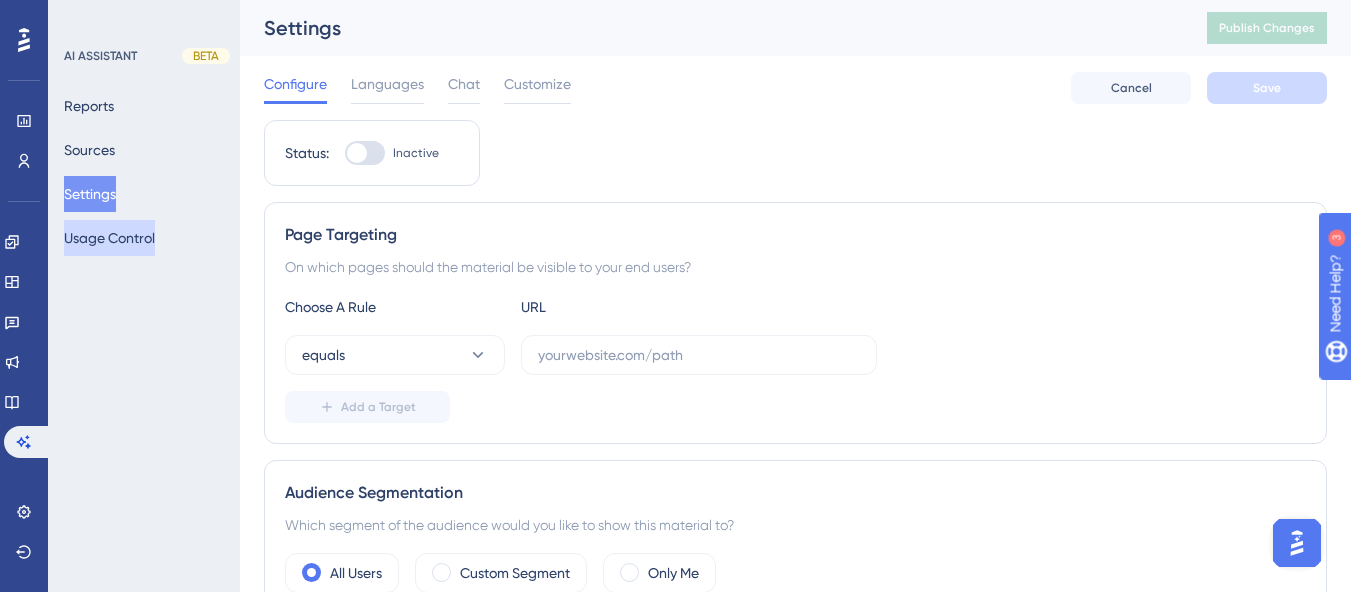 click on "Usage Control" at bounding box center [109, 238] 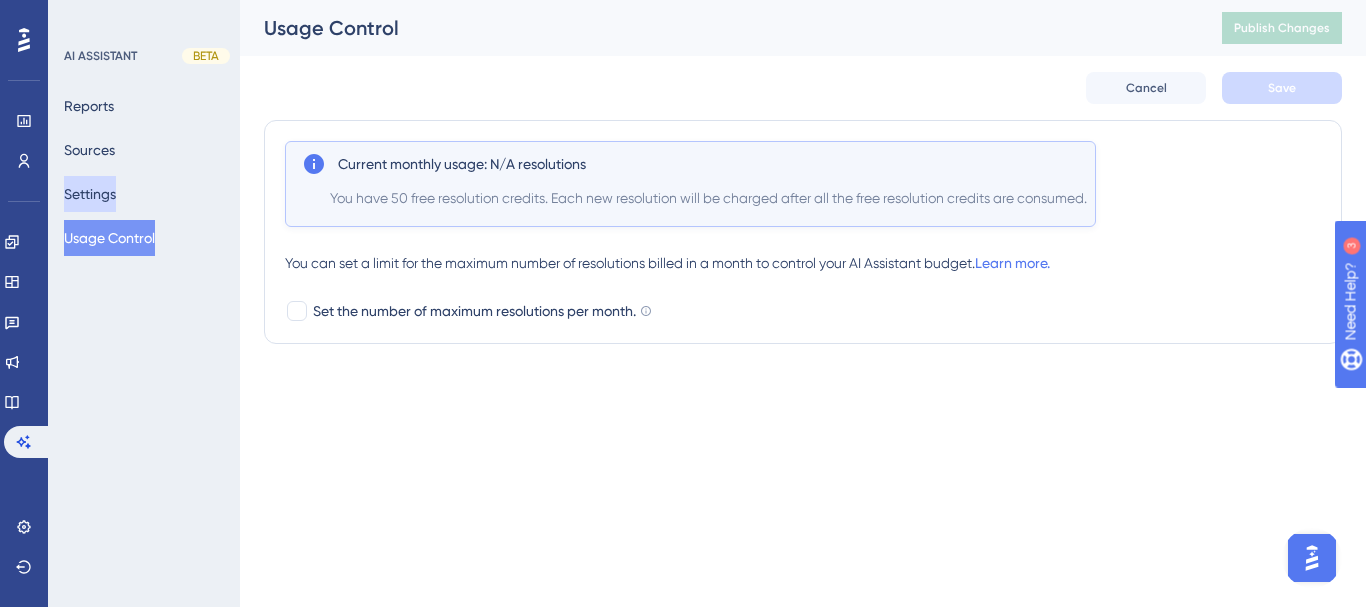 click on "Settings" at bounding box center [90, 194] 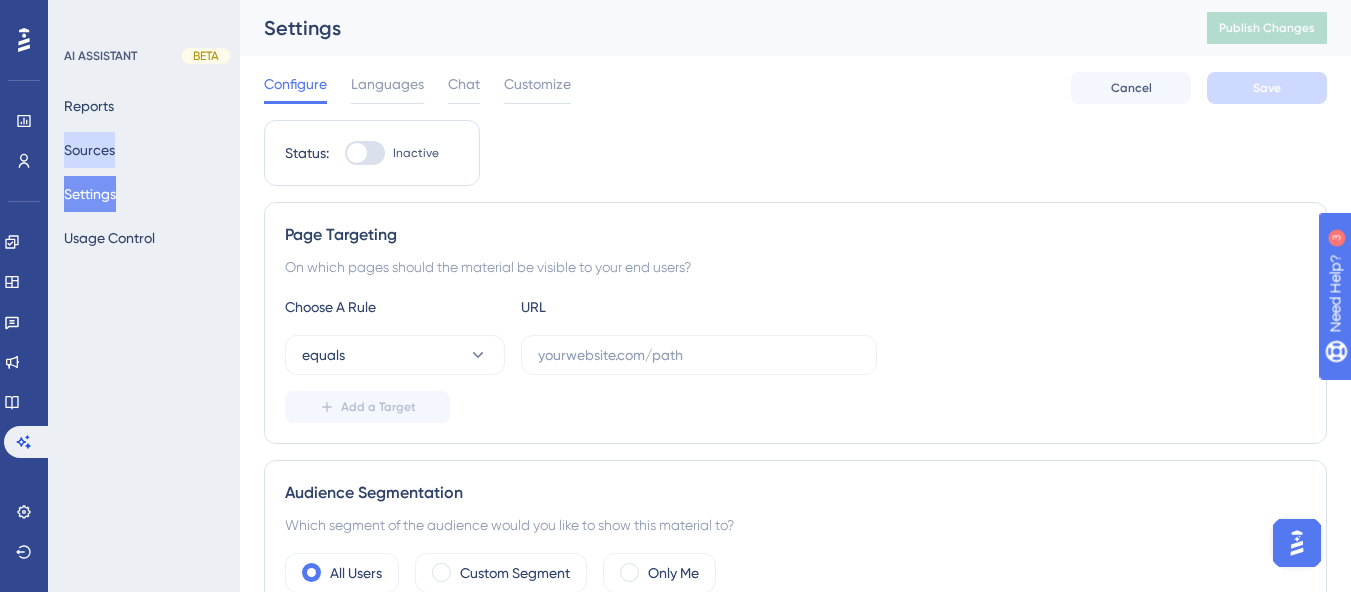 click on "Sources" at bounding box center [89, 150] 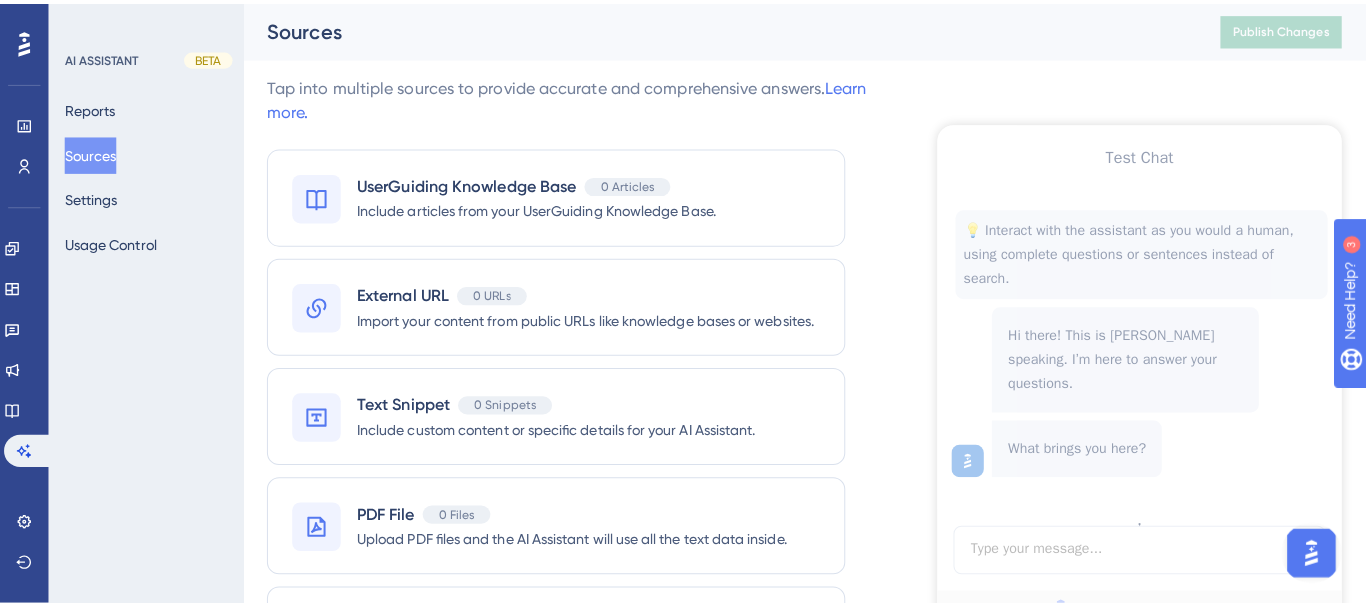 scroll, scrollTop: 0, scrollLeft: 0, axis: both 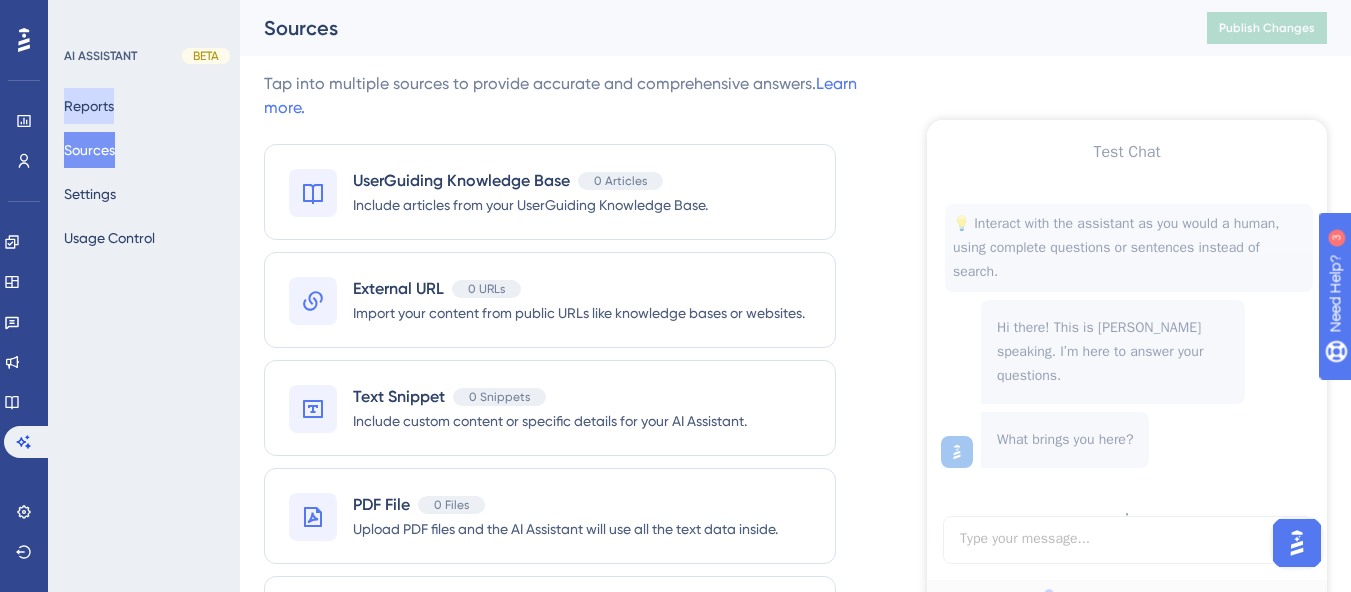 click on "Reports" at bounding box center (89, 106) 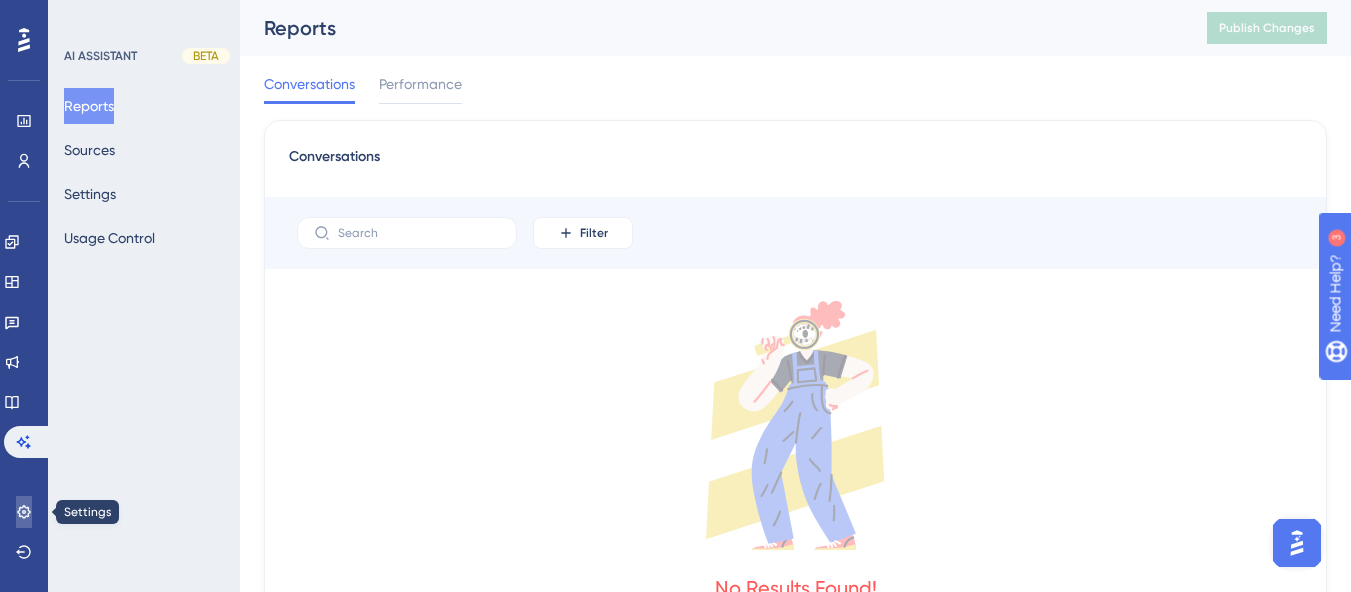 click at bounding box center (24, 512) 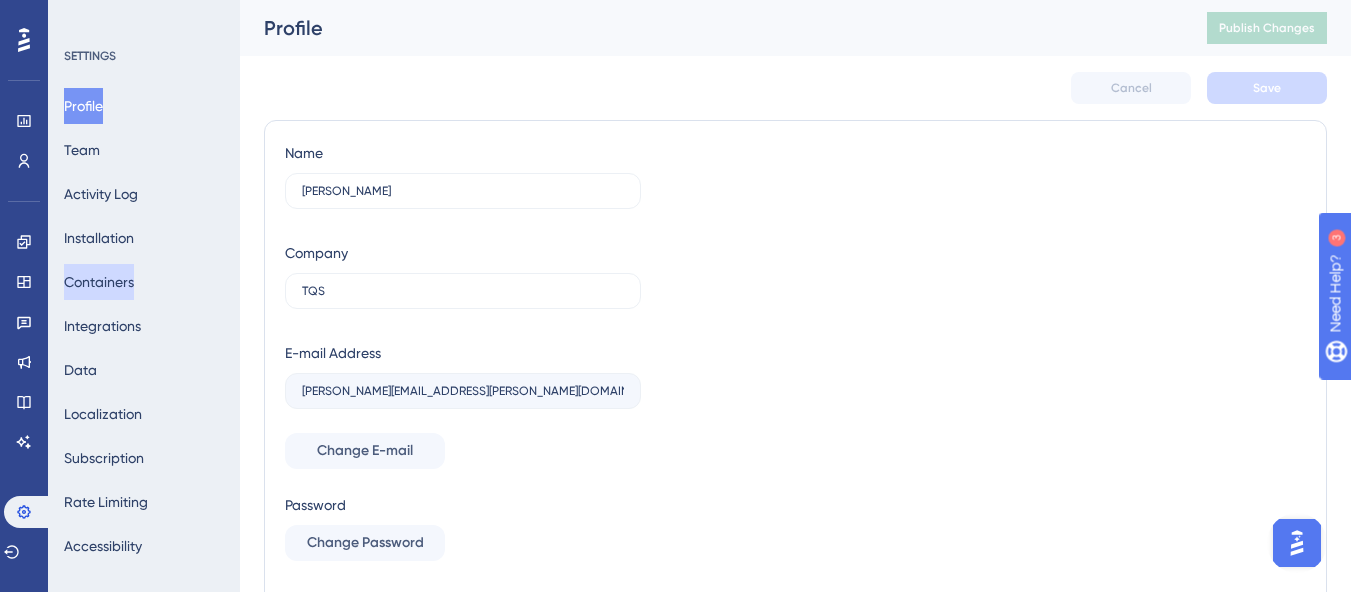 click on "Containers" at bounding box center [99, 282] 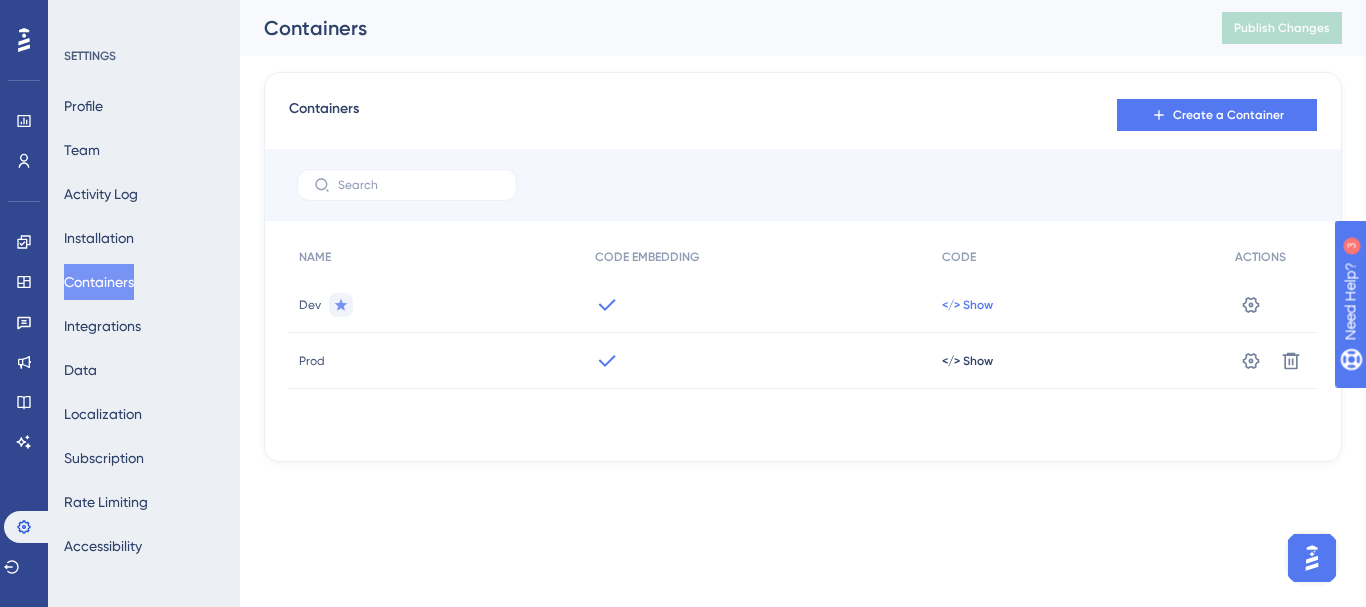 click on "</> Show" at bounding box center (967, 305) 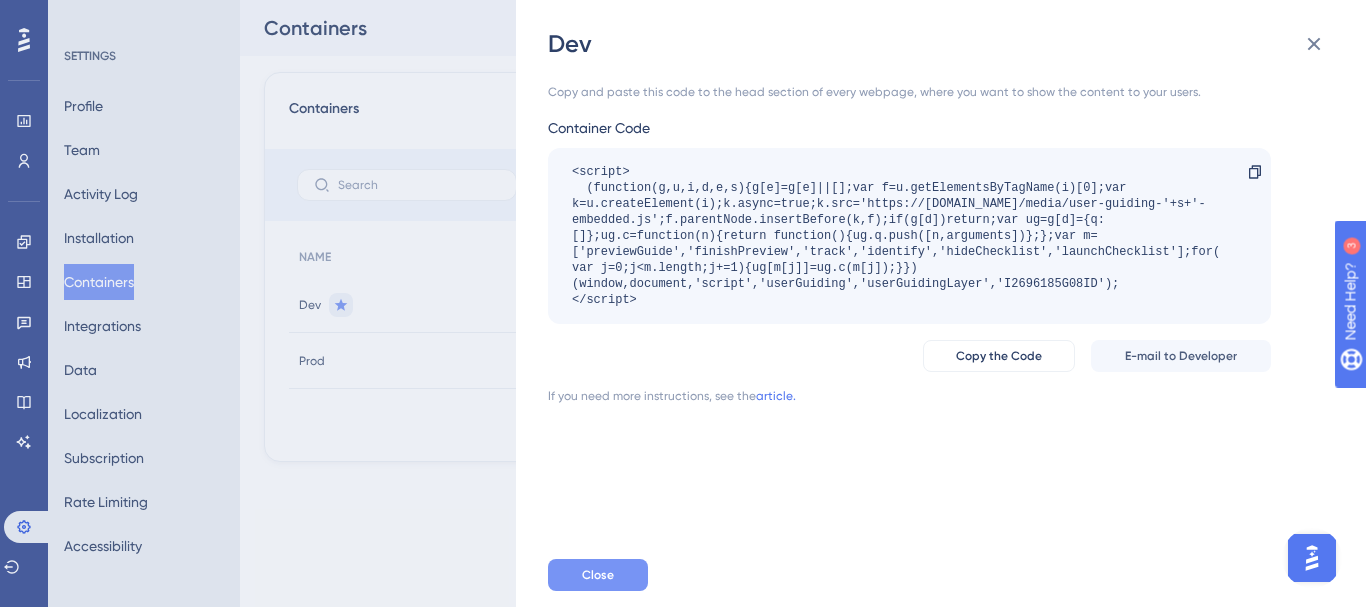 click on "Close" at bounding box center [598, 575] 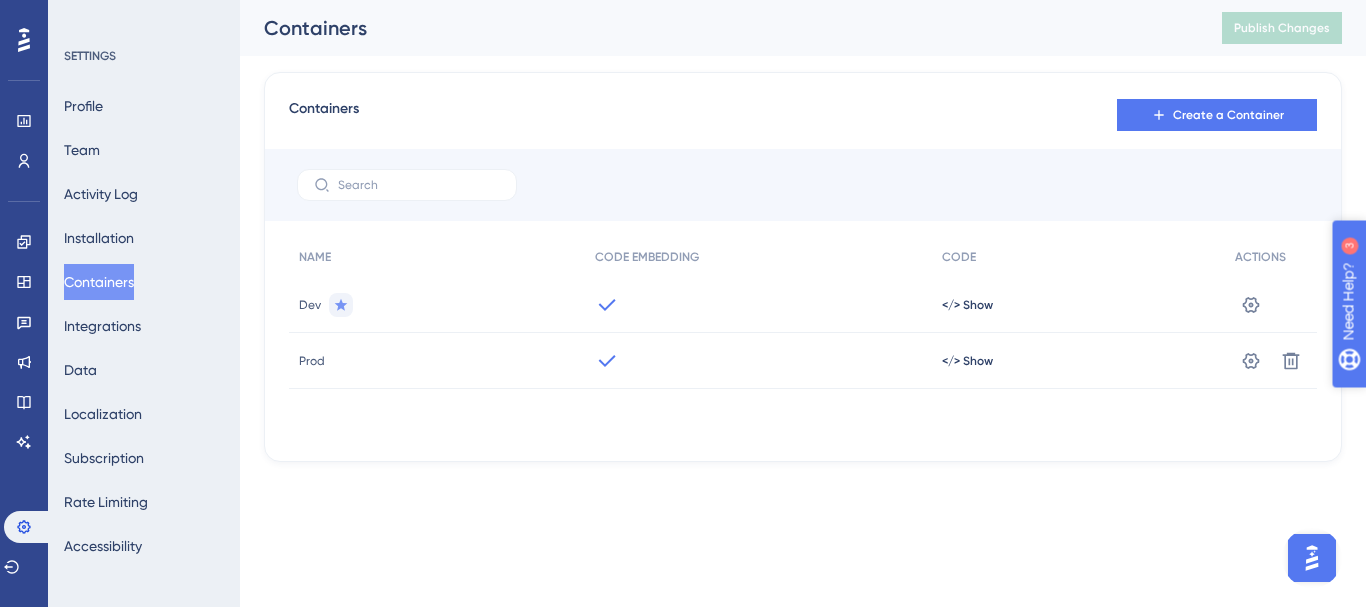 click on "Need Help?" at bounding box center [1418, 404] 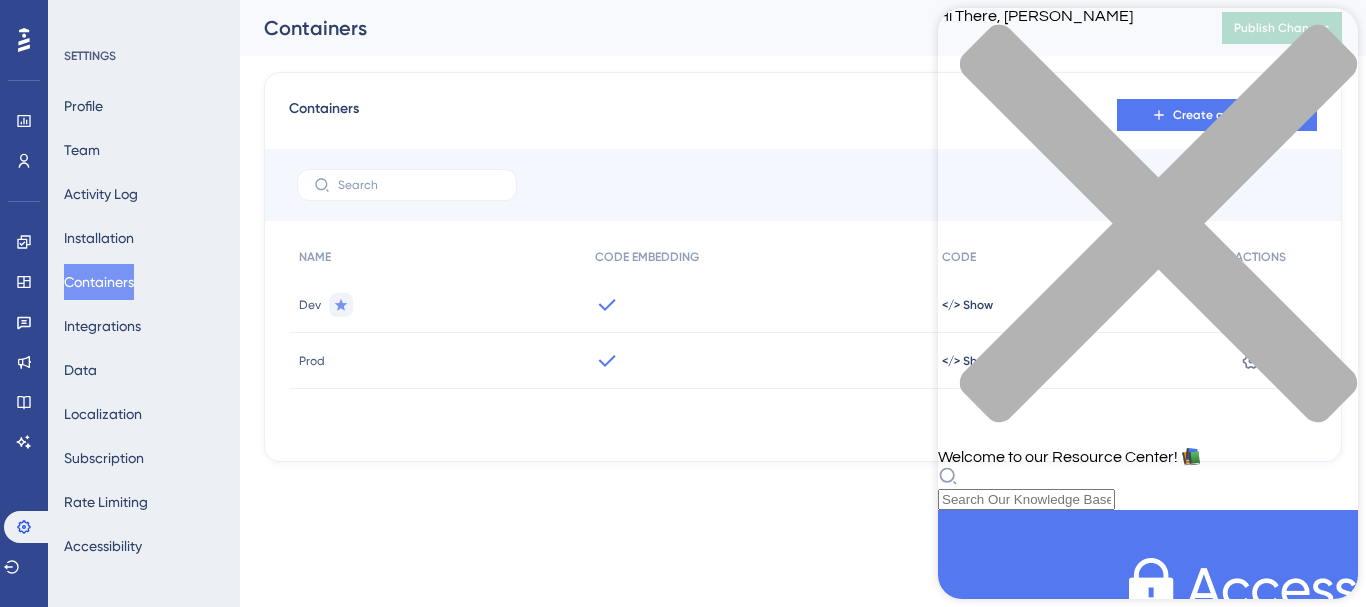 scroll, scrollTop: 600, scrollLeft: 0, axis: vertical 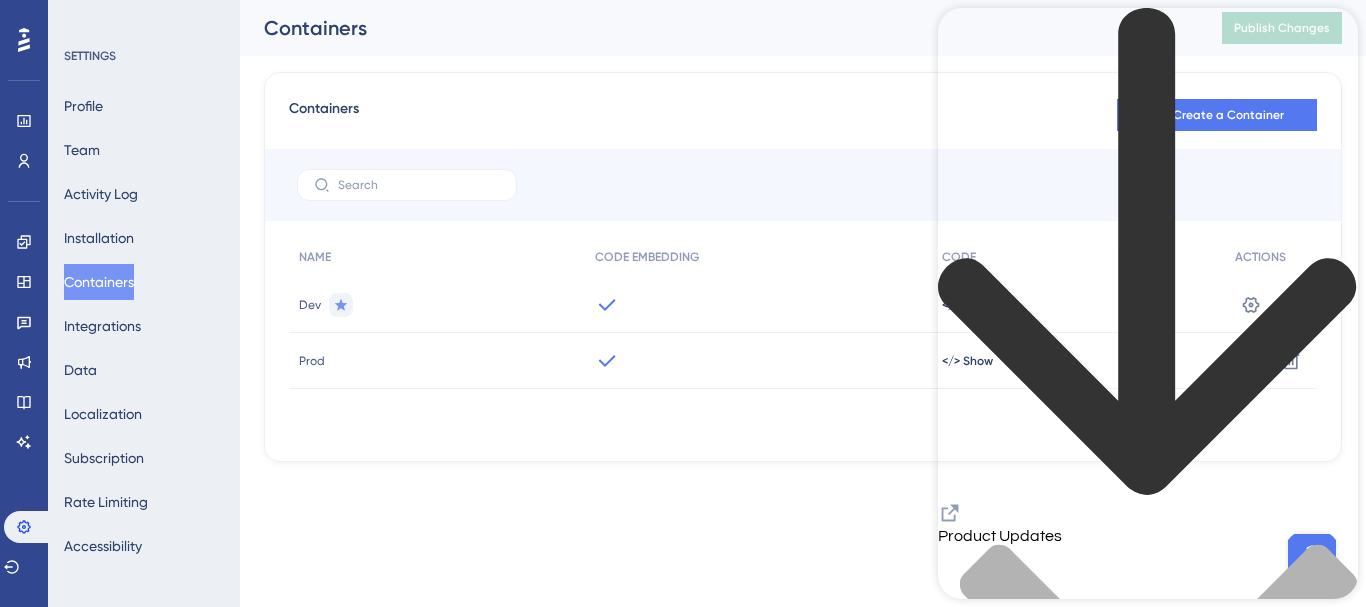 click 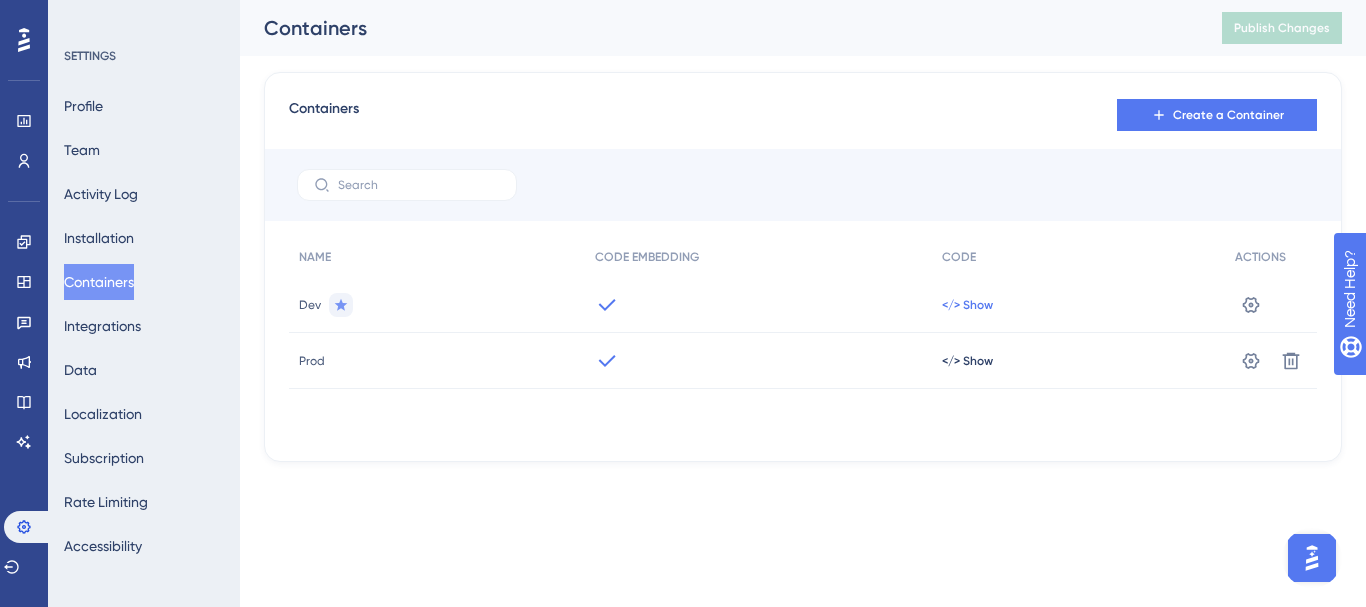 click on "</> Show" at bounding box center [967, 305] 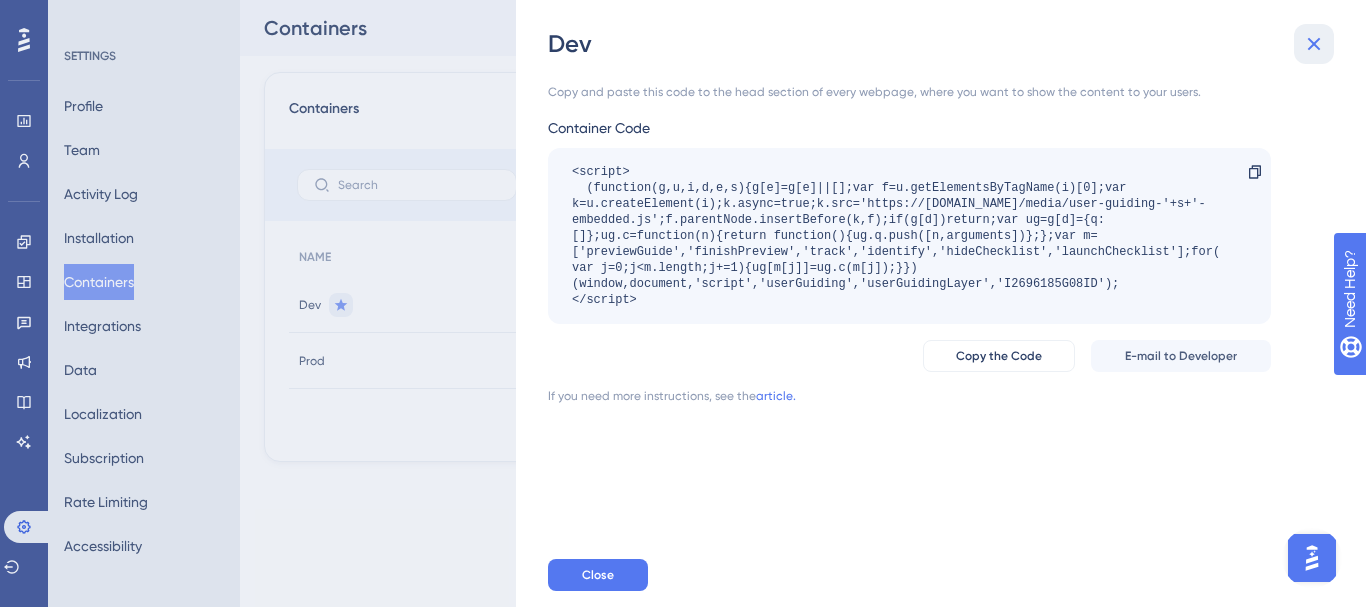click 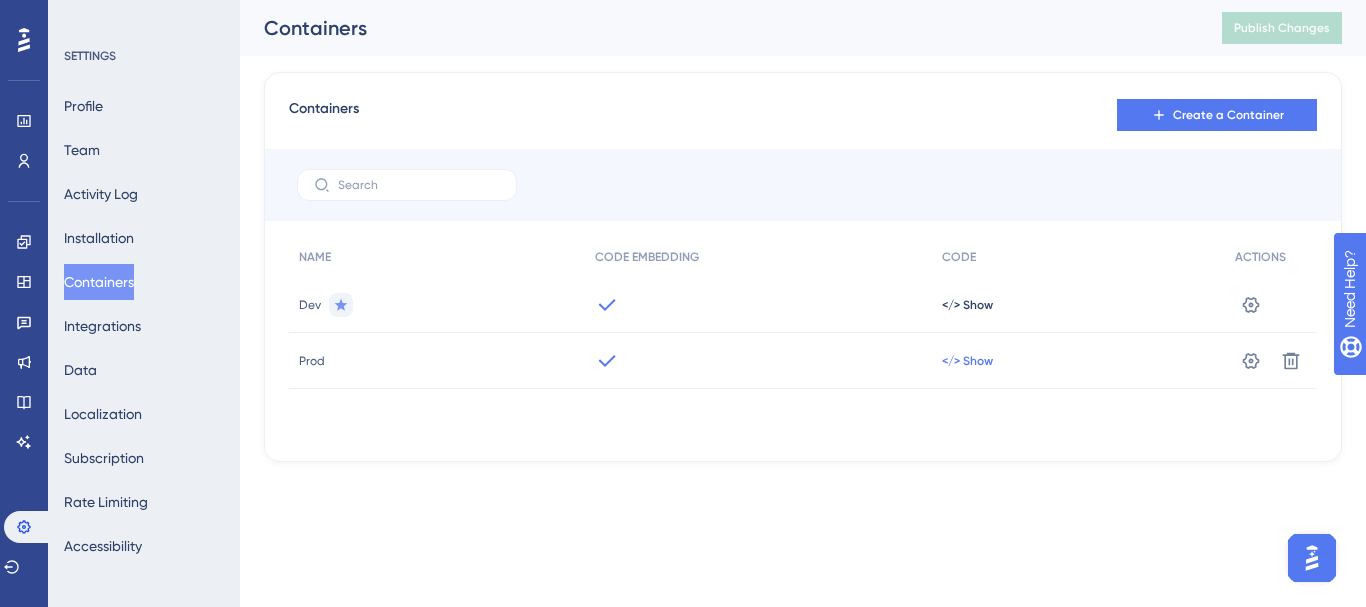 click on "</> Show" at bounding box center (967, 305) 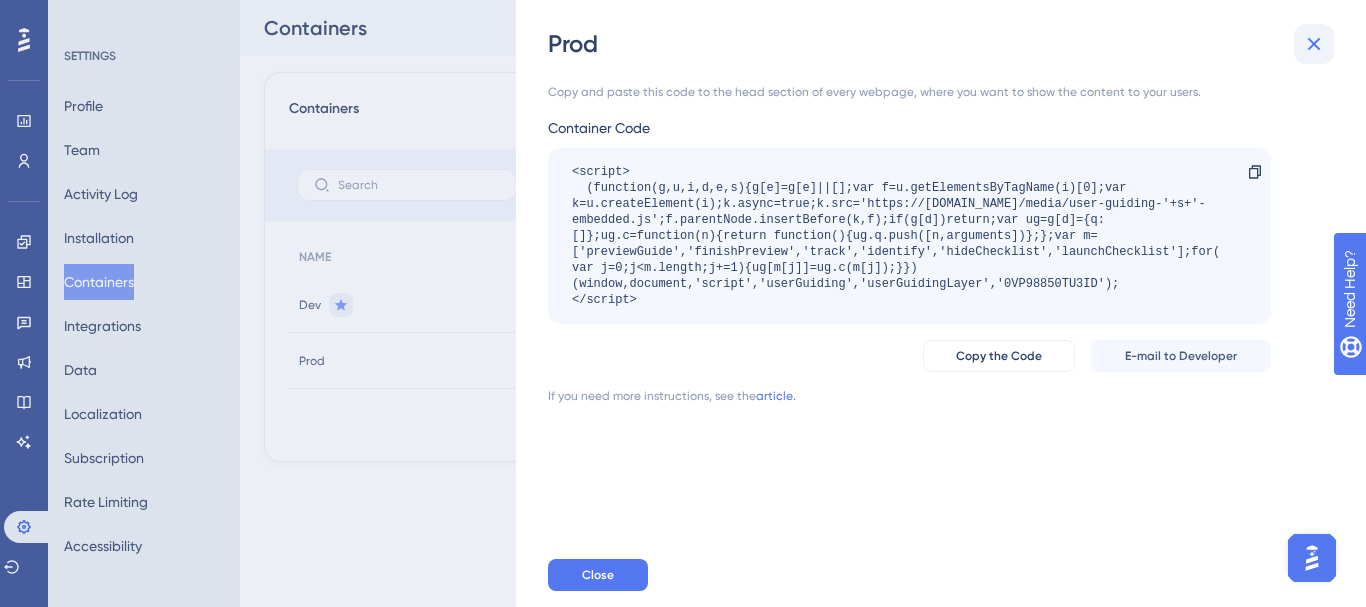 click 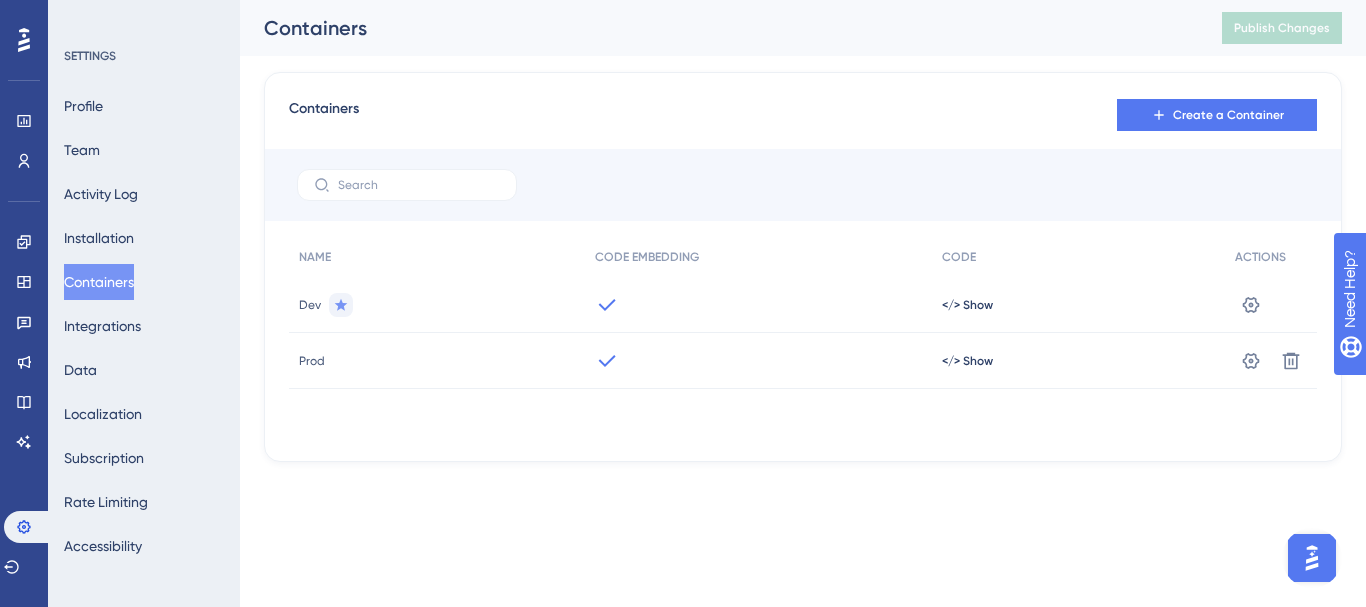 click on "</> Show" at bounding box center (1078, 305) 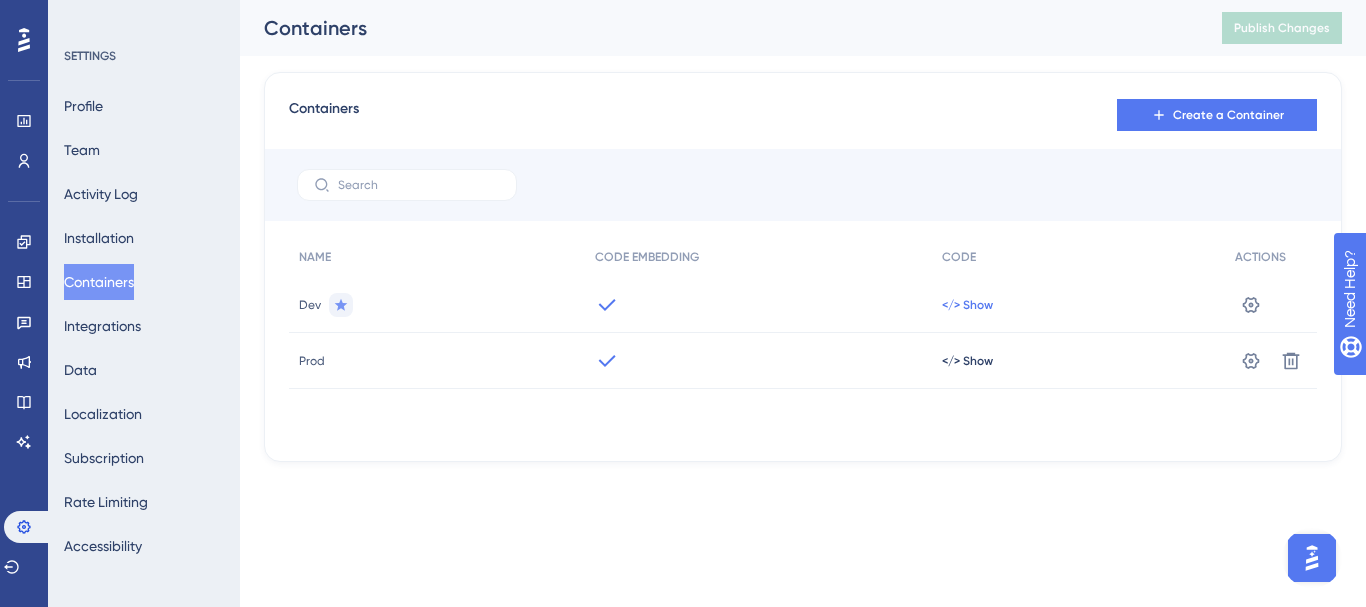 click on "</> Show" at bounding box center (967, 305) 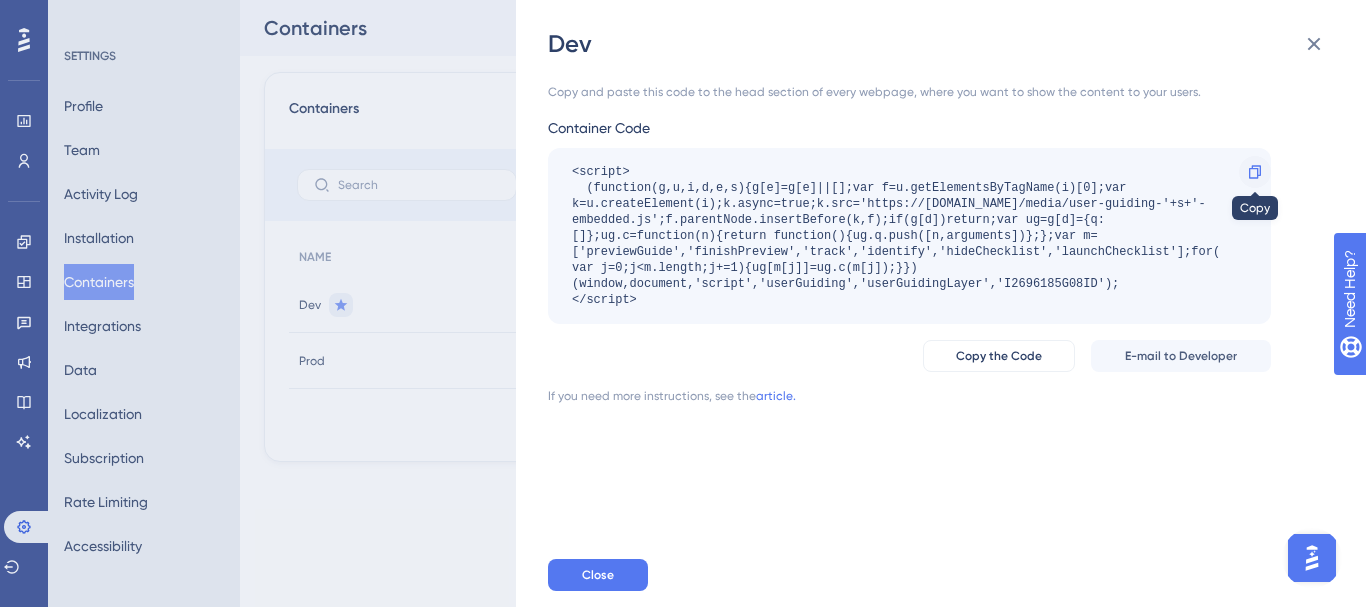 click 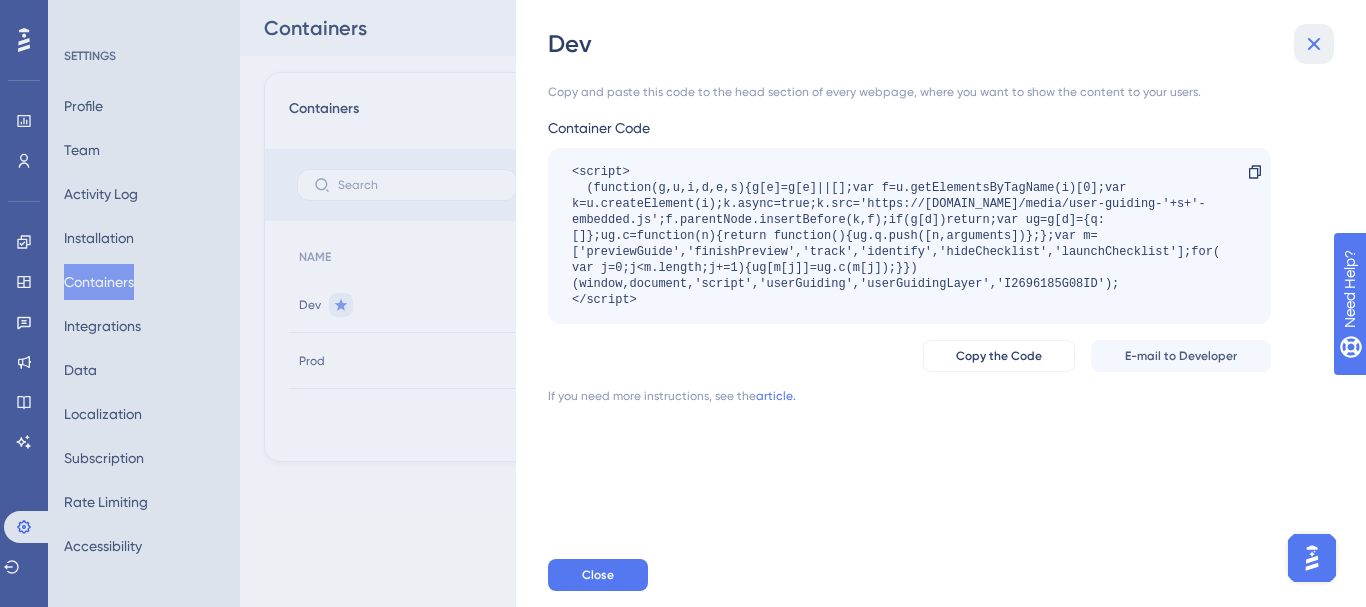 click 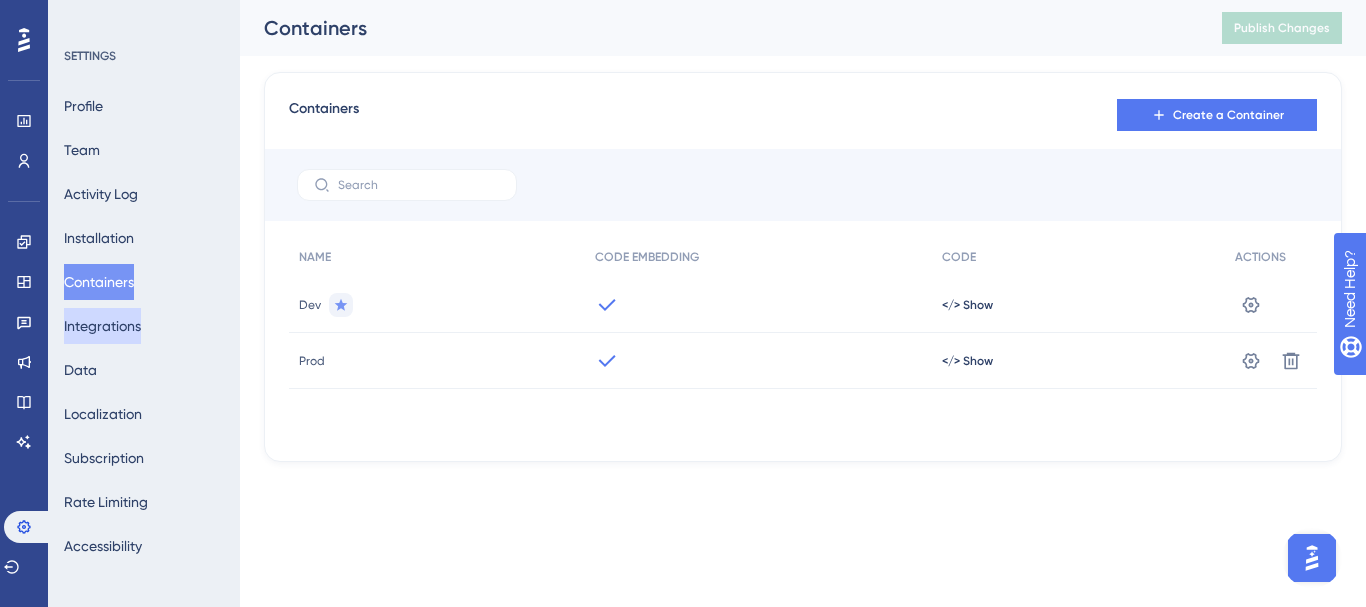 click on "Integrations" at bounding box center [102, 326] 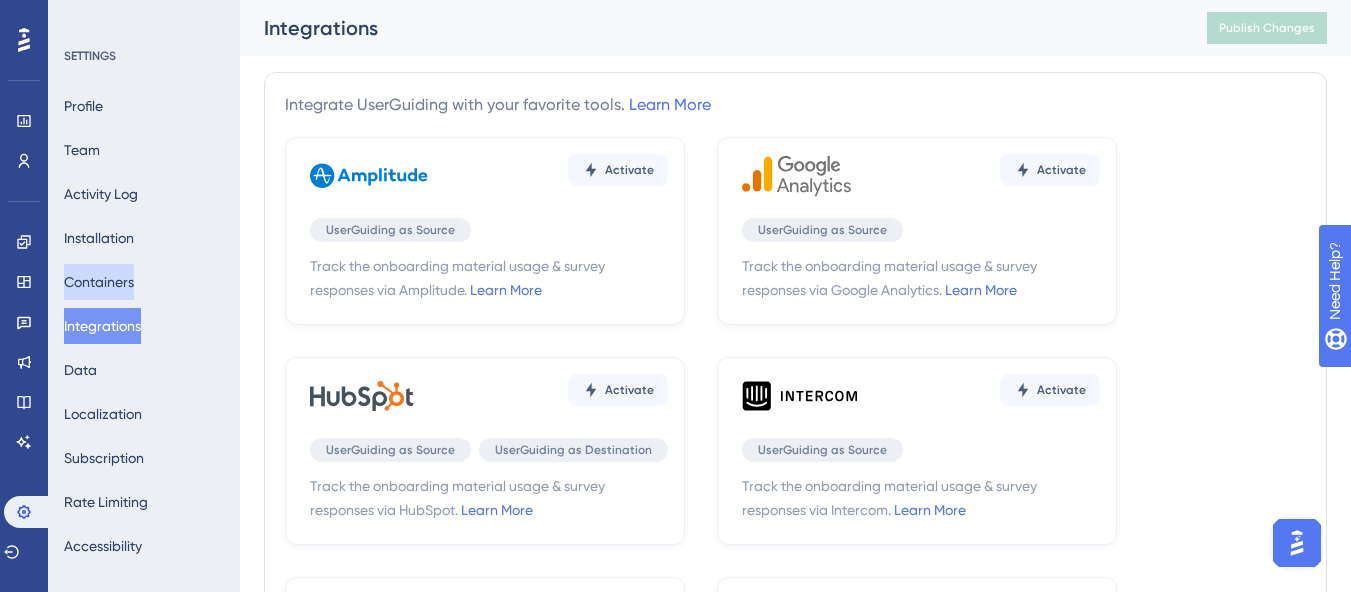click on "Containers" at bounding box center [99, 282] 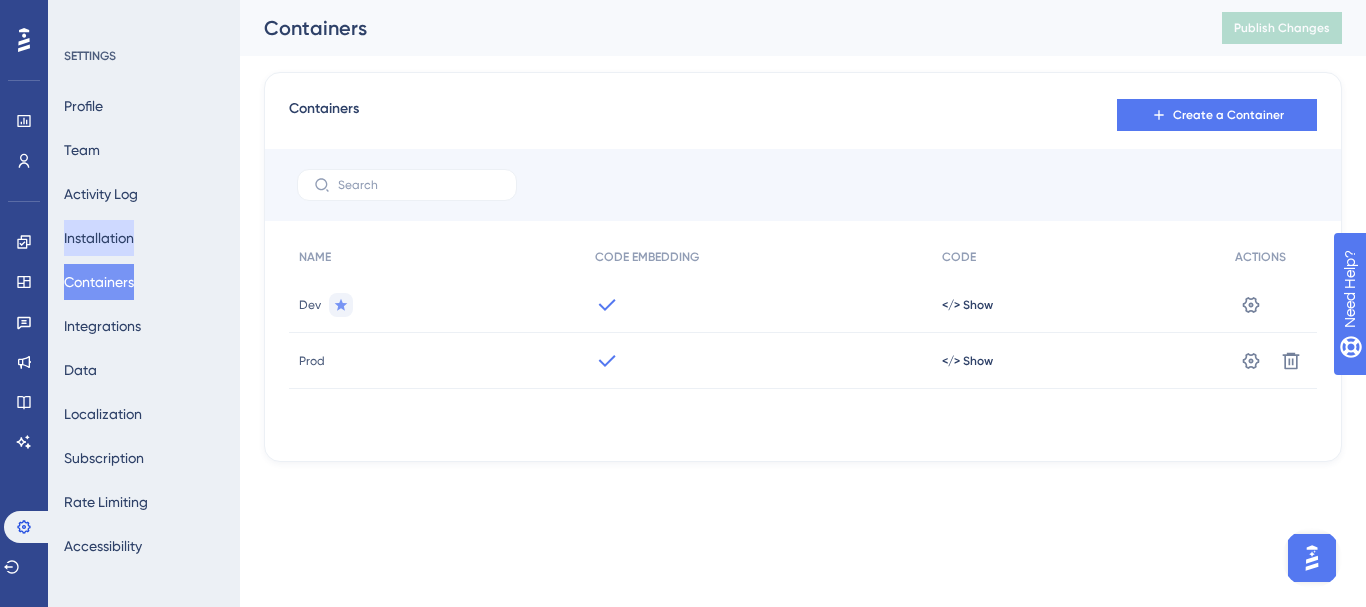 click on "Installation" at bounding box center [99, 238] 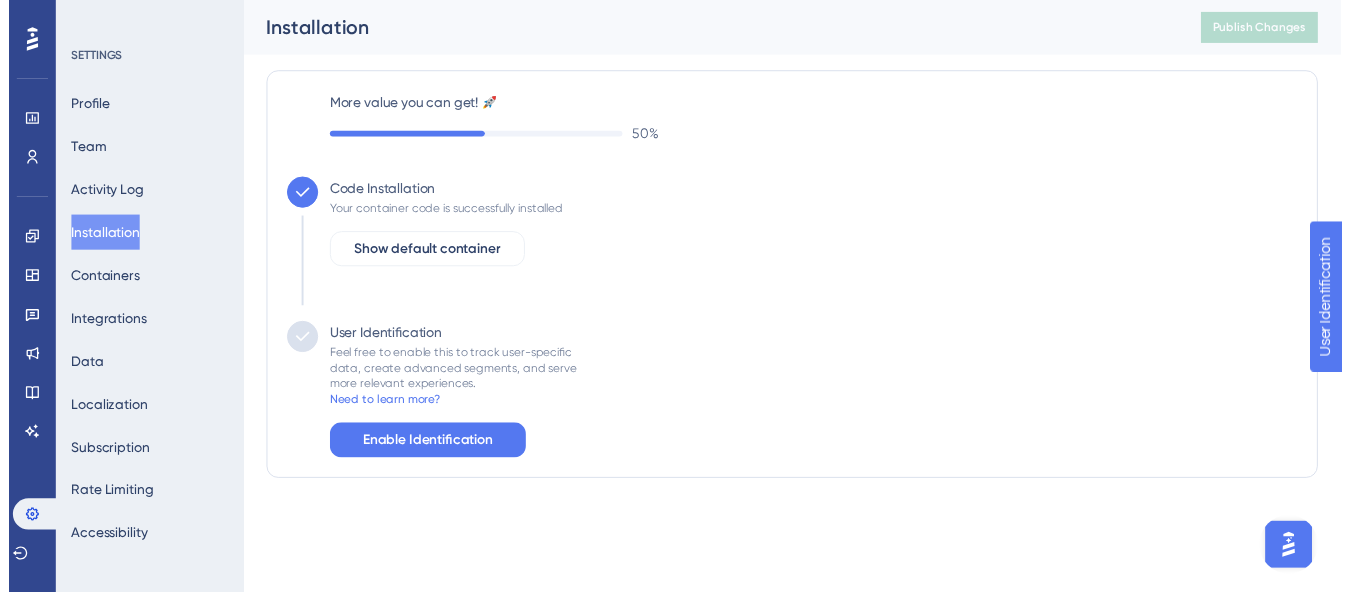 scroll, scrollTop: 0, scrollLeft: 0, axis: both 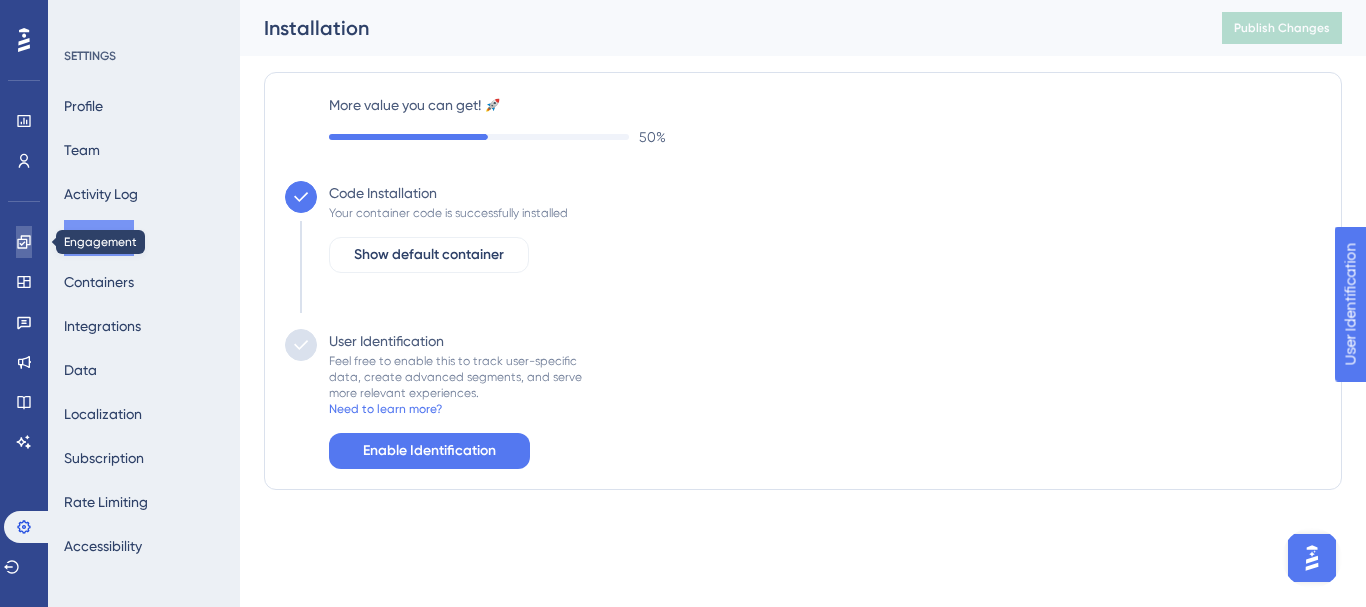 click 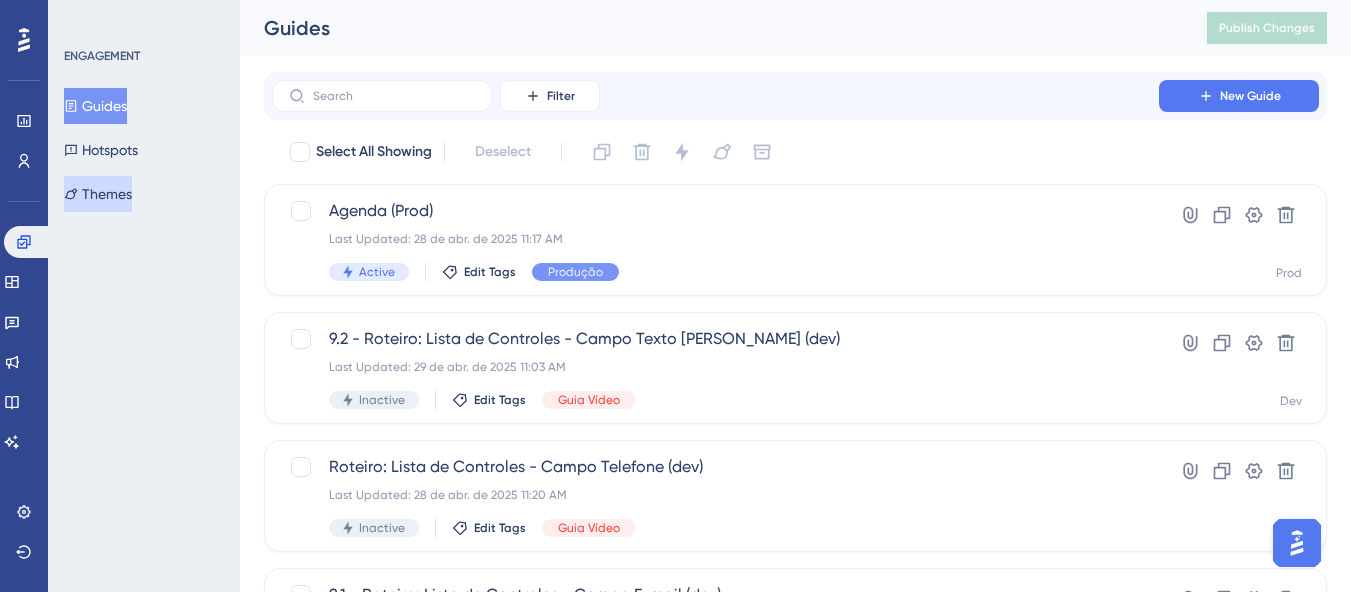 scroll, scrollTop: 0, scrollLeft: 0, axis: both 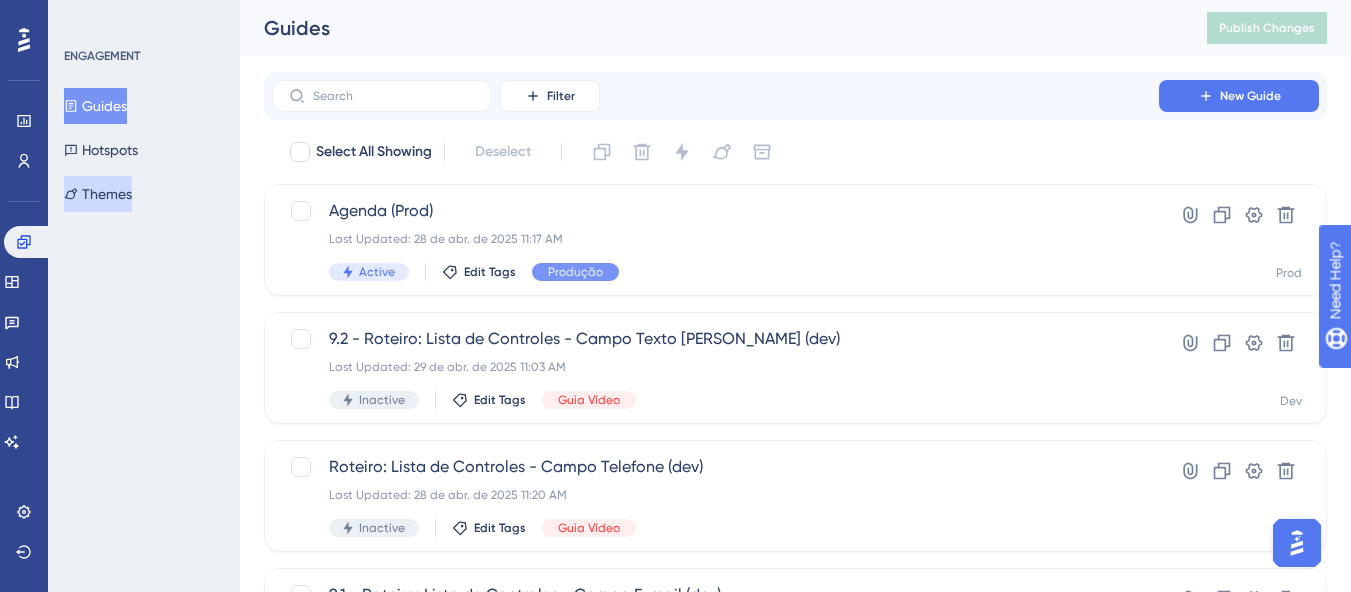 click on "Themes" at bounding box center [98, 194] 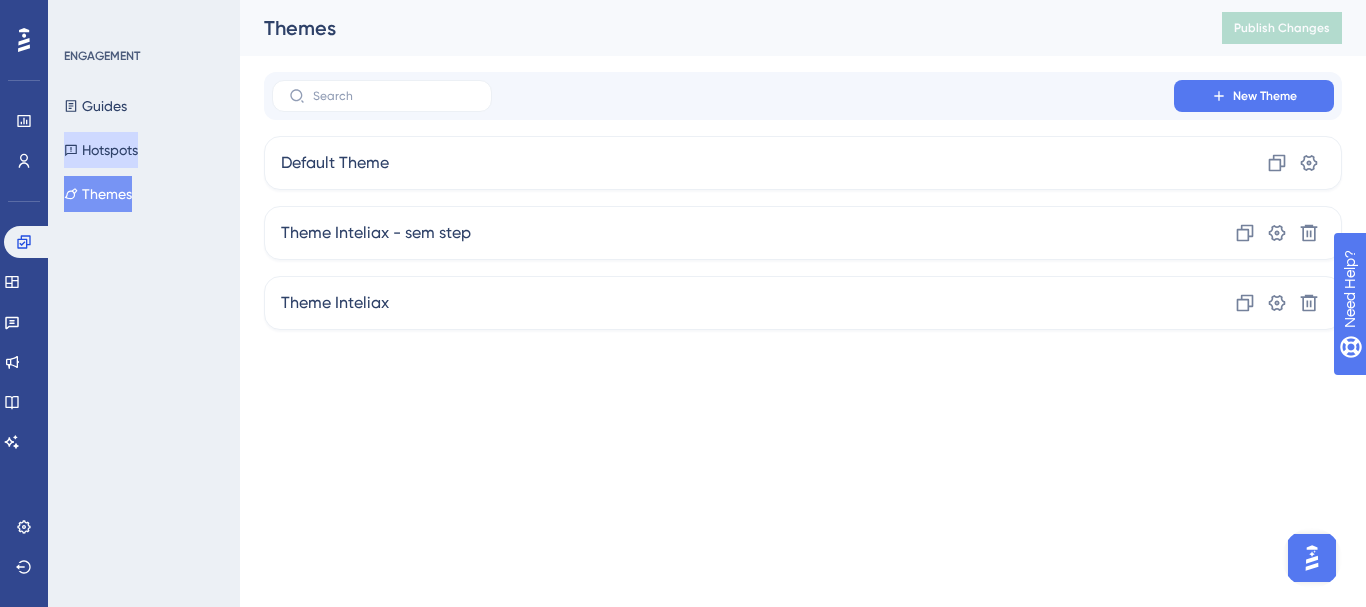 click on "Hotspots" at bounding box center [101, 150] 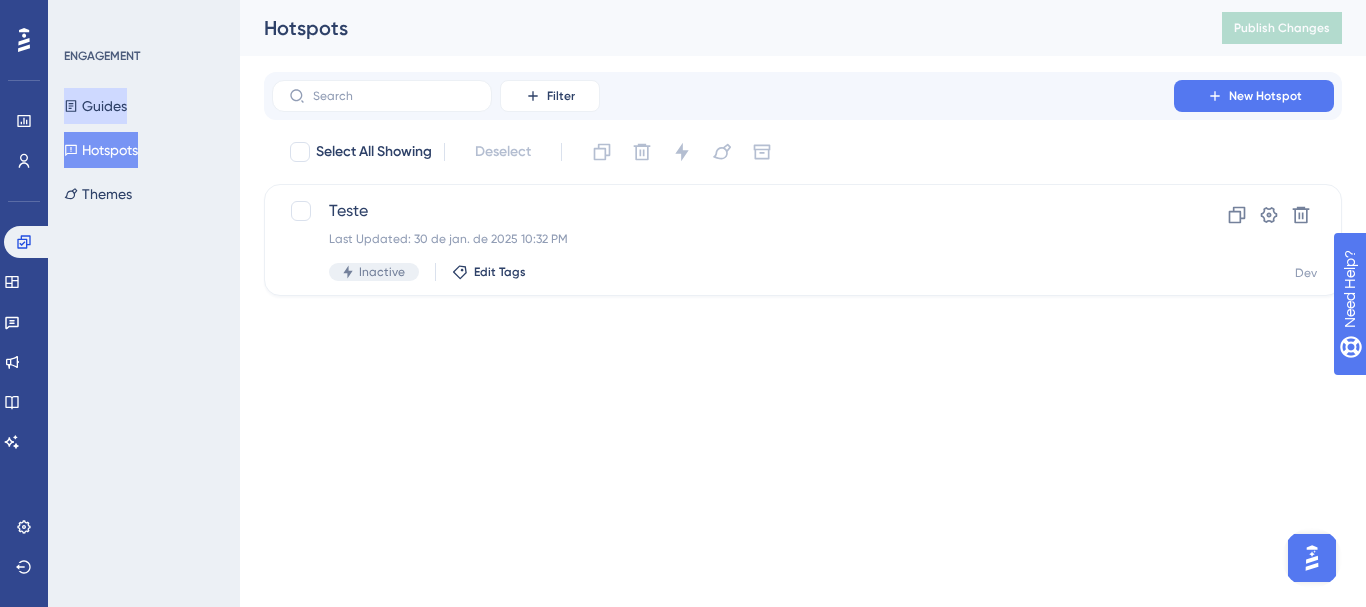 click on "Guides" at bounding box center (95, 106) 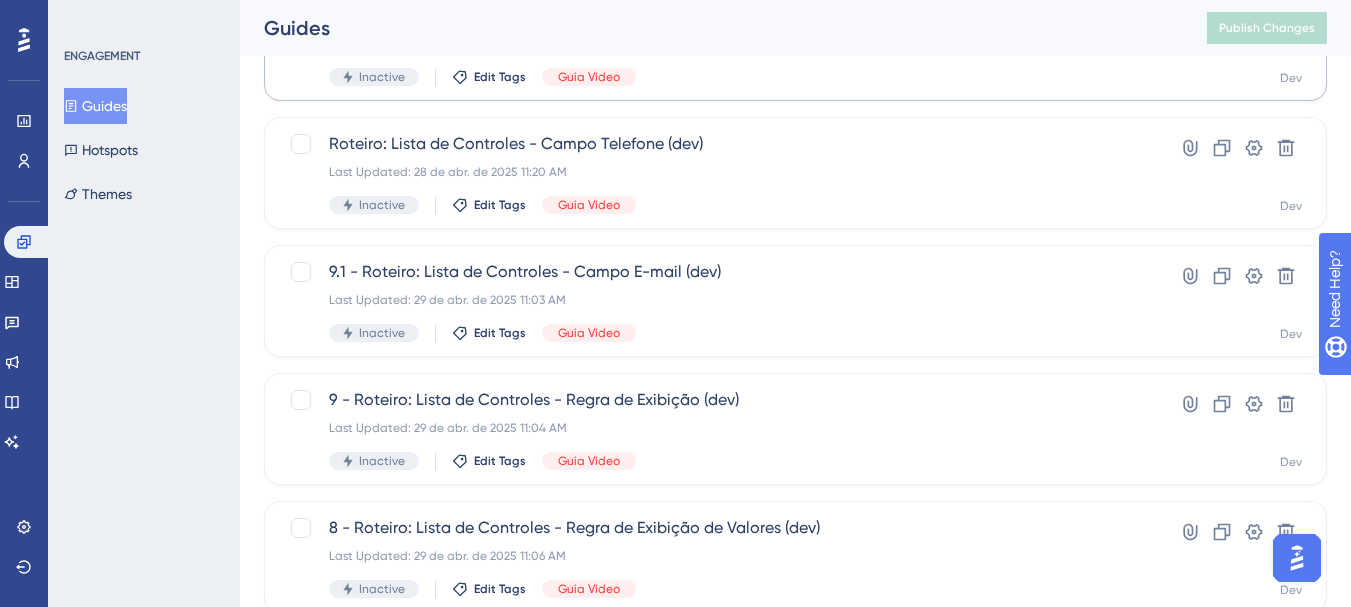 scroll, scrollTop: 100, scrollLeft: 0, axis: vertical 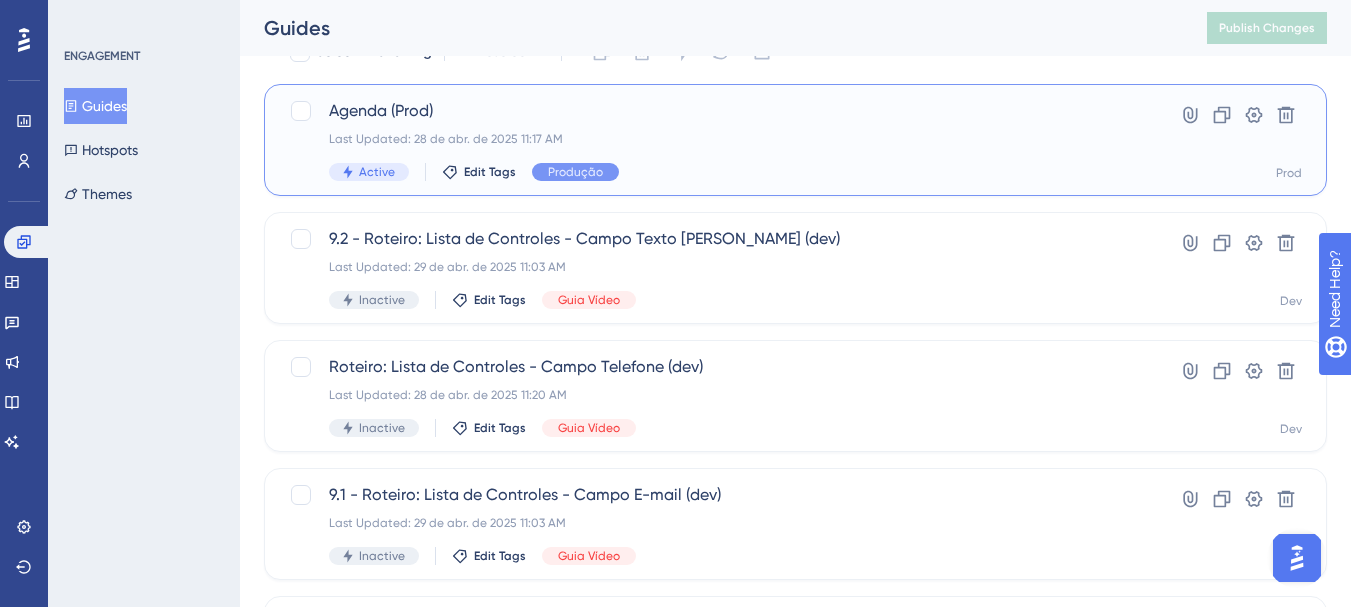 click on "Last Updated: 28 de abr. de 2025 11:17 AM" at bounding box center (715, 139) 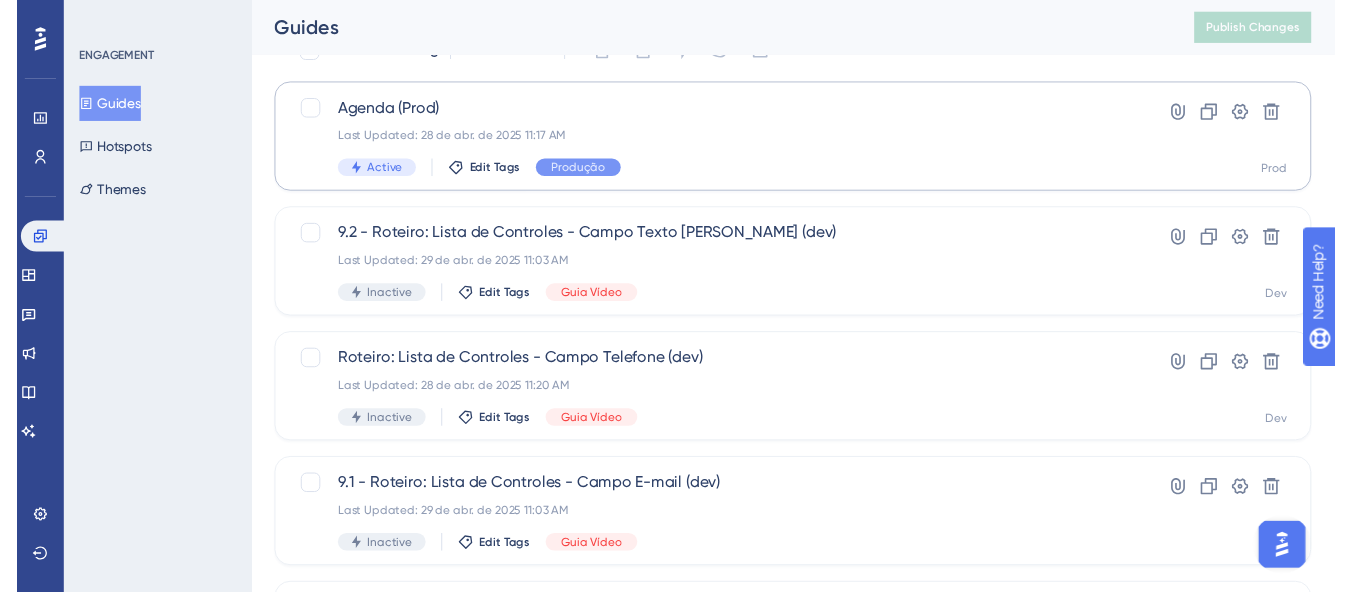 scroll, scrollTop: 0, scrollLeft: 0, axis: both 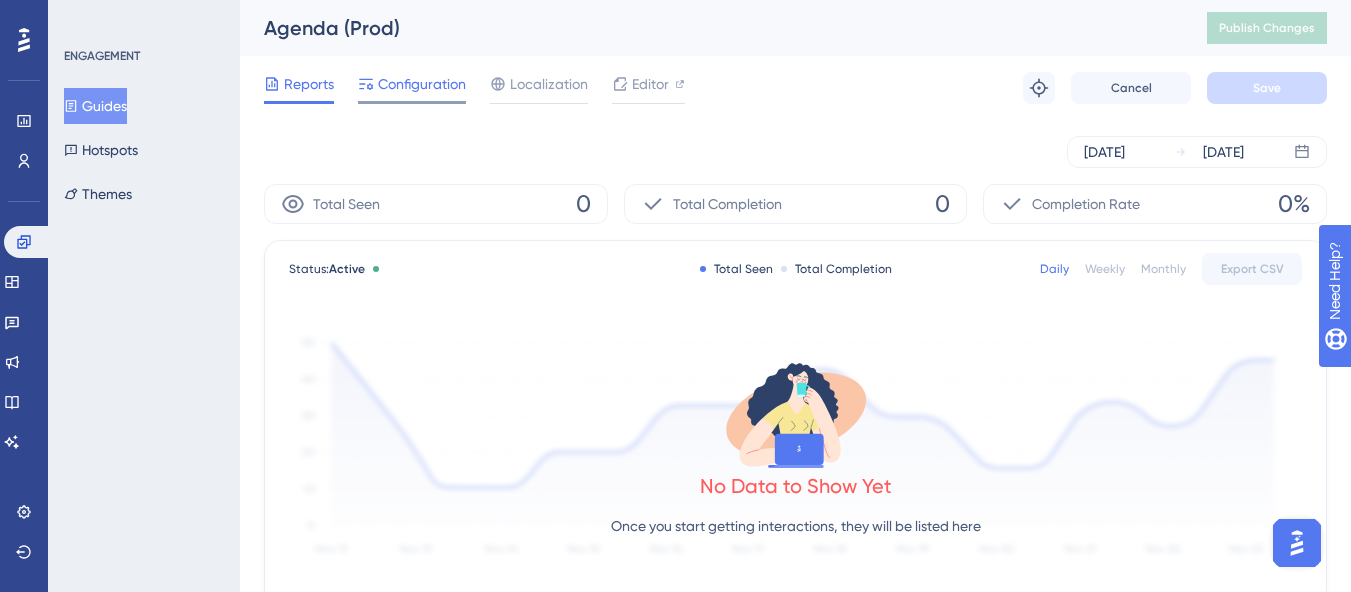 click on "Configuration" at bounding box center (422, 84) 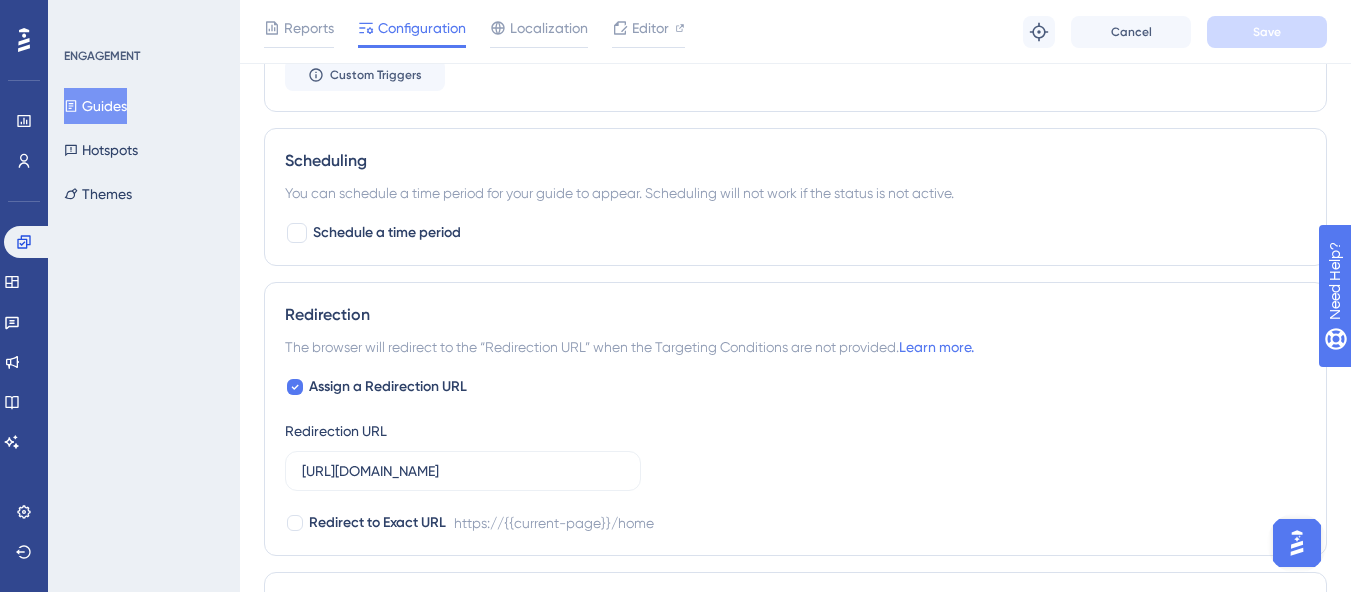 scroll, scrollTop: 1538, scrollLeft: 0, axis: vertical 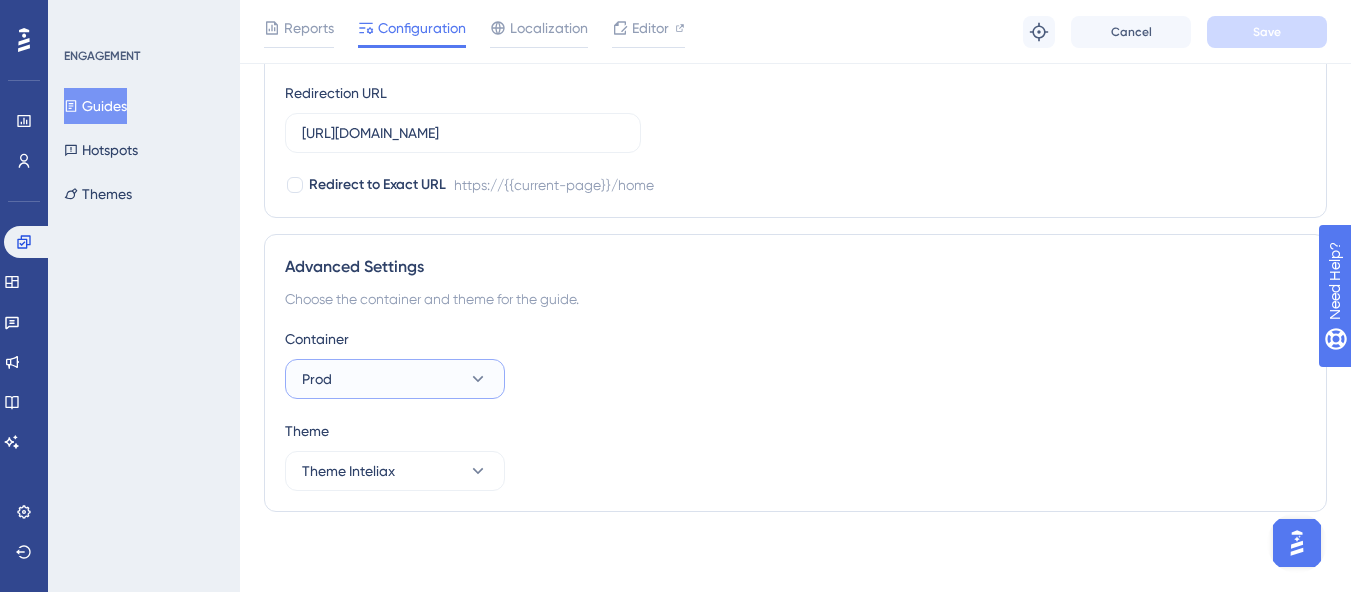 click on "Prod" at bounding box center (395, 379) 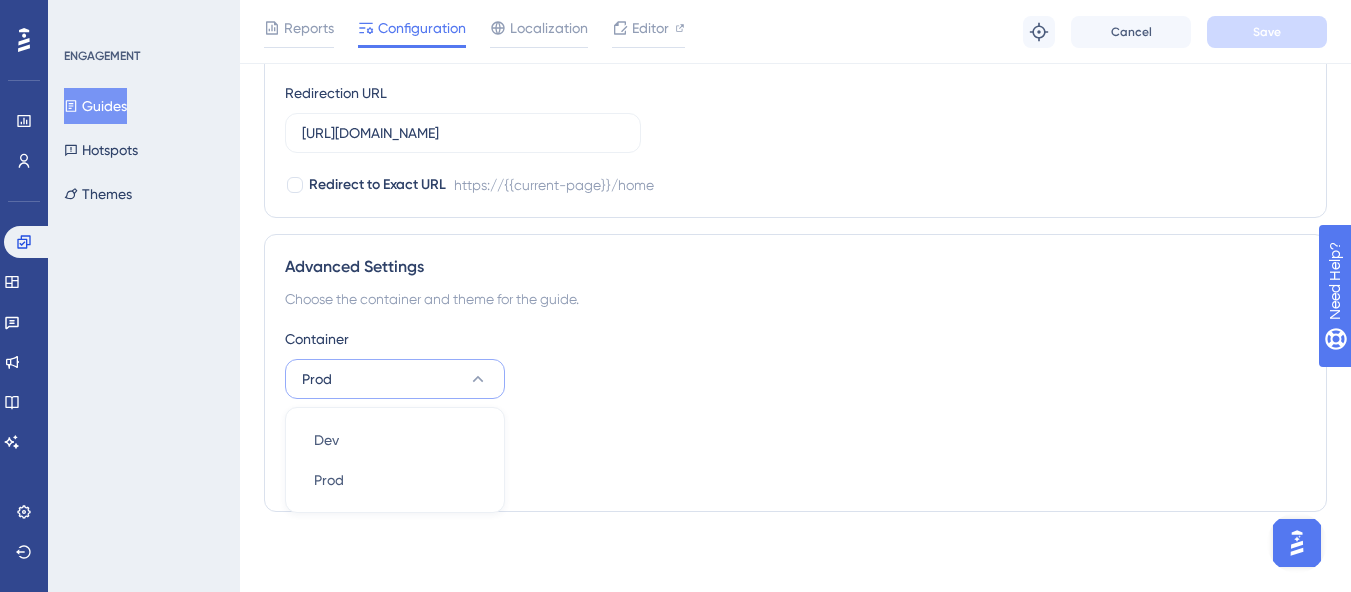 click on "Prod" at bounding box center [395, 379] 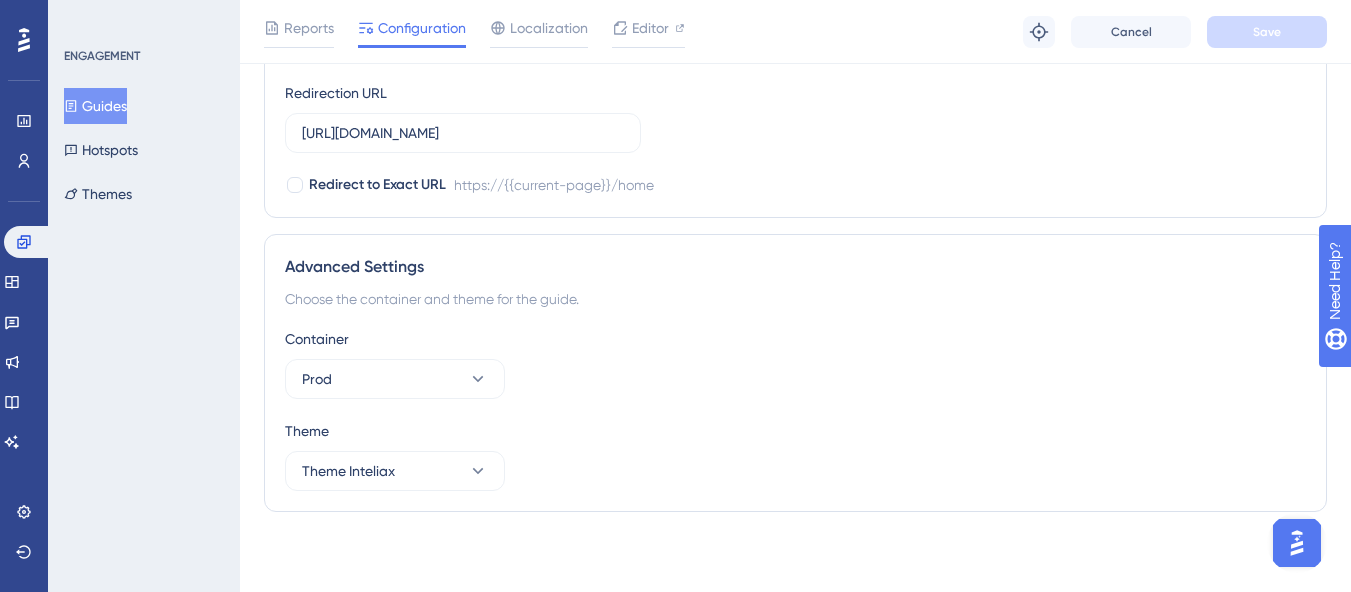 click on "Container Prod" at bounding box center (795, 363) 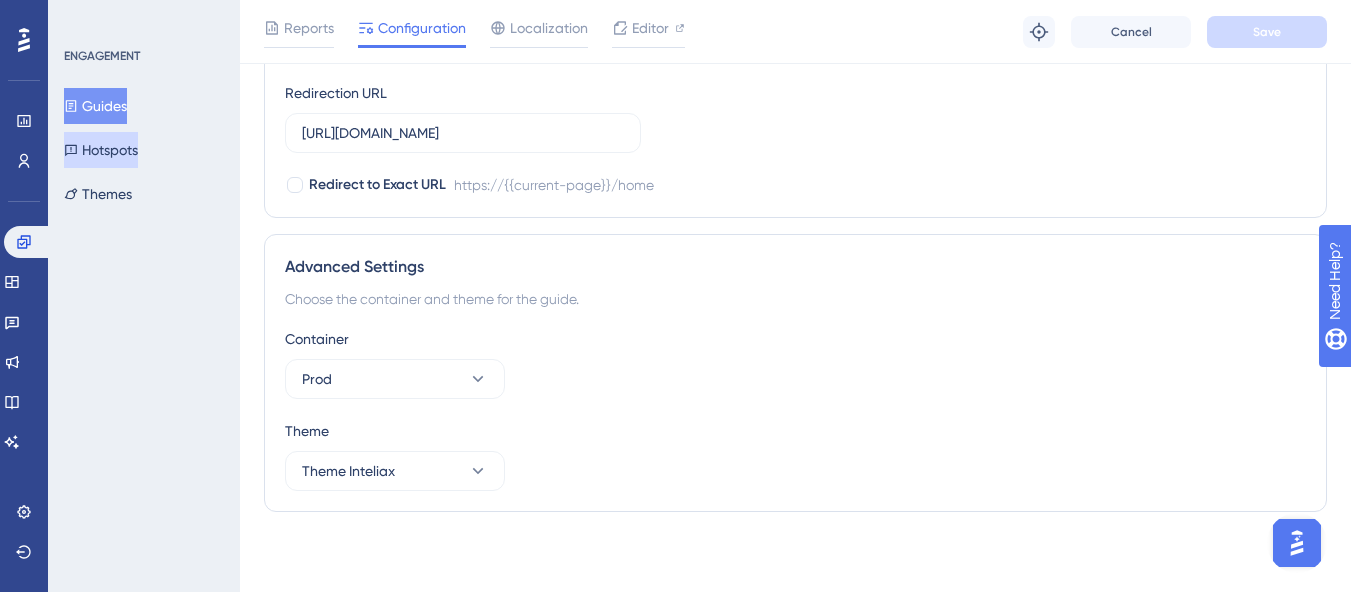 click on "Hotspots" at bounding box center (101, 150) 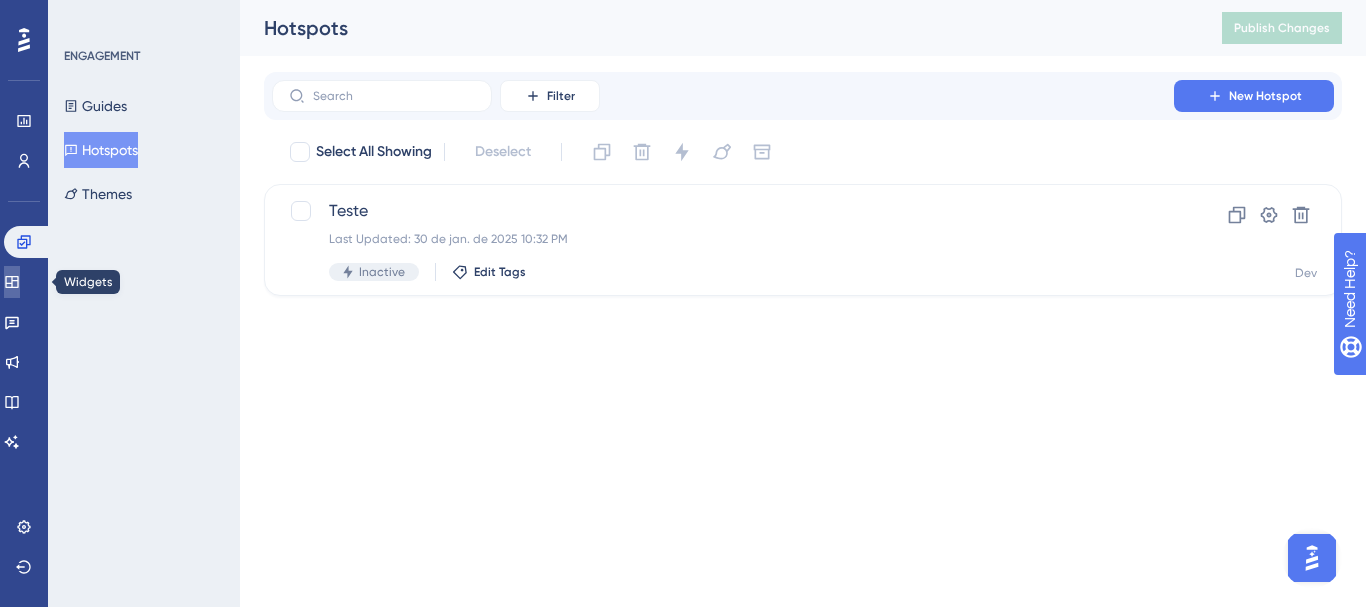 click 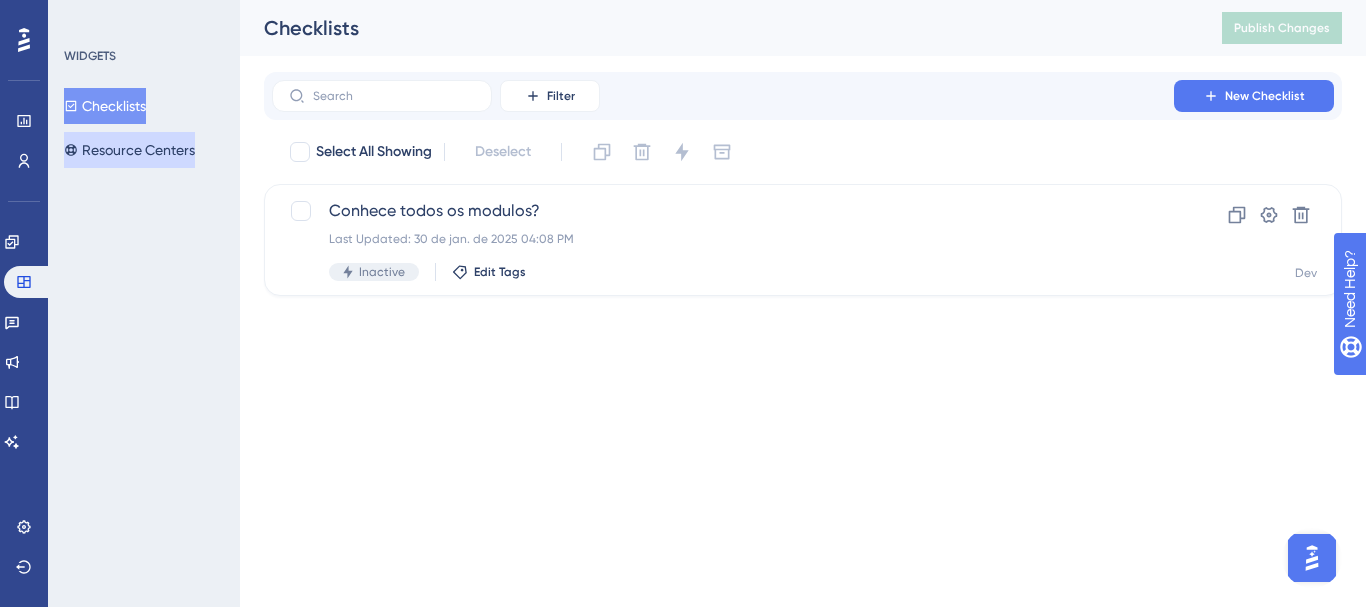 click on "Resource Centers" at bounding box center (129, 150) 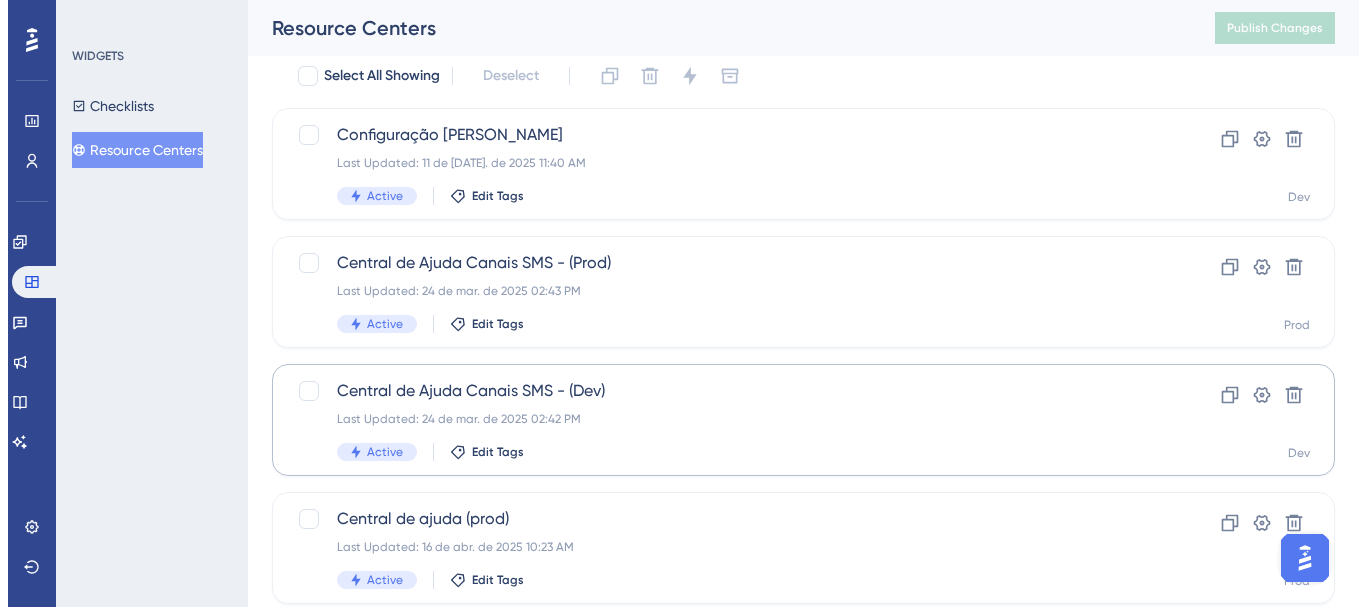 scroll, scrollTop: 0, scrollLeft: 0, axis: both 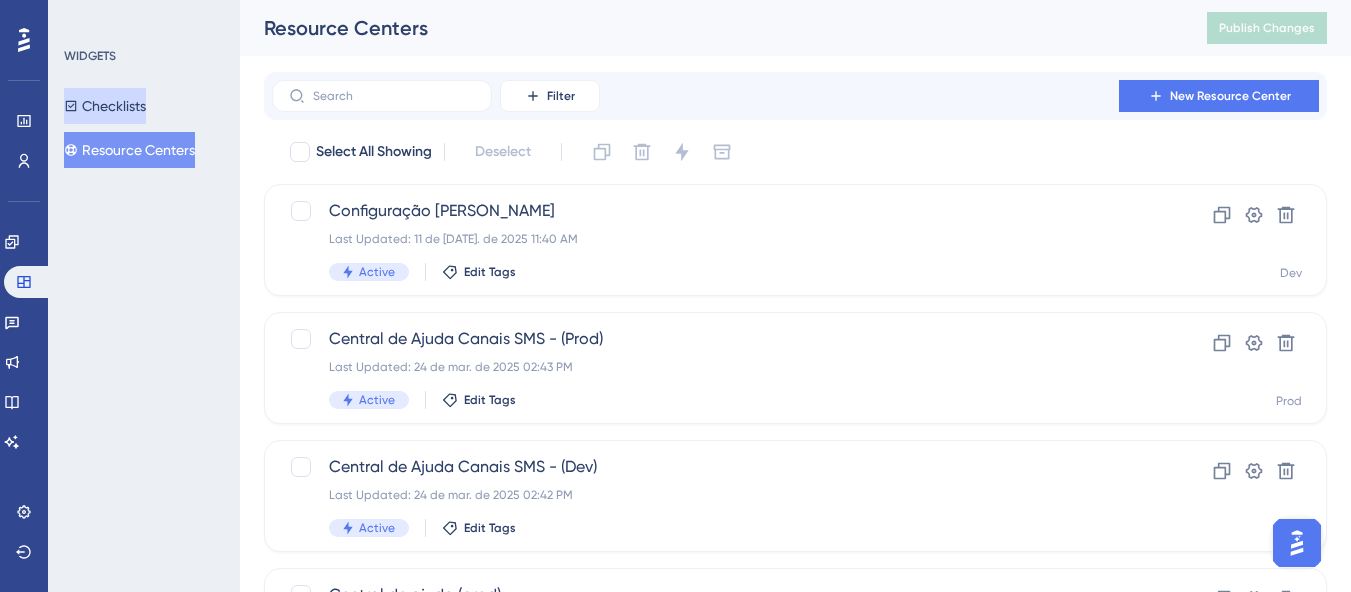 click on "Checklists" at bounding box center [105, 106] 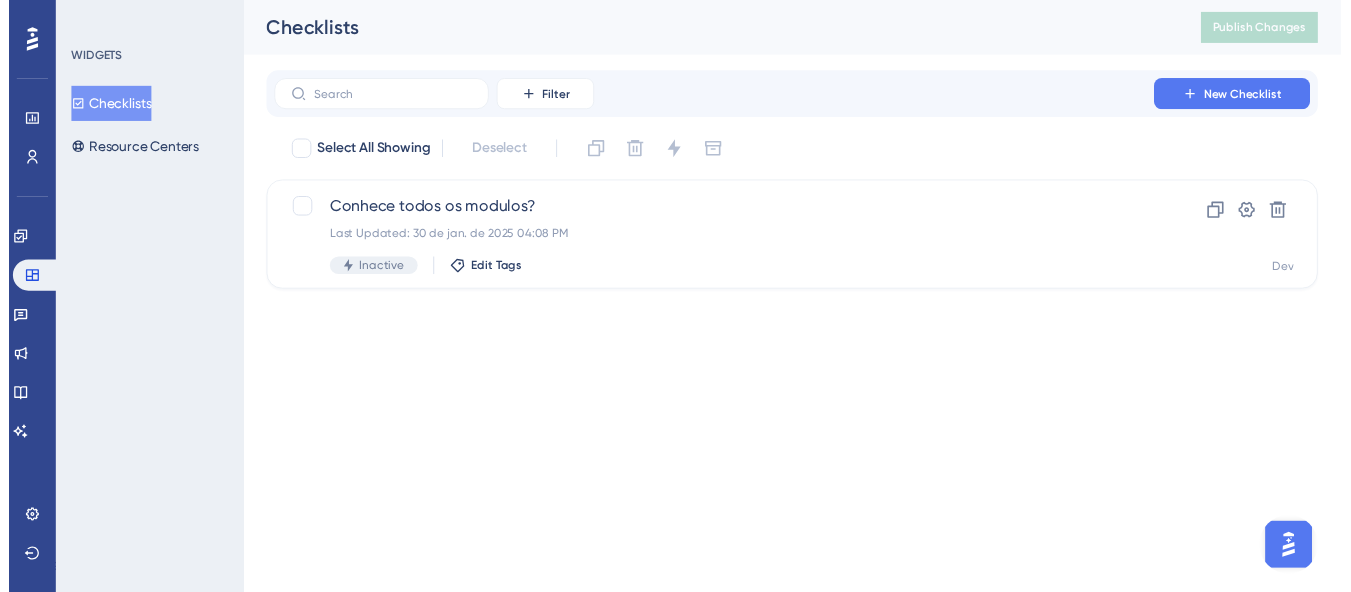 scroll, scrollTop: 0, scrollLeft: 0, axis: both 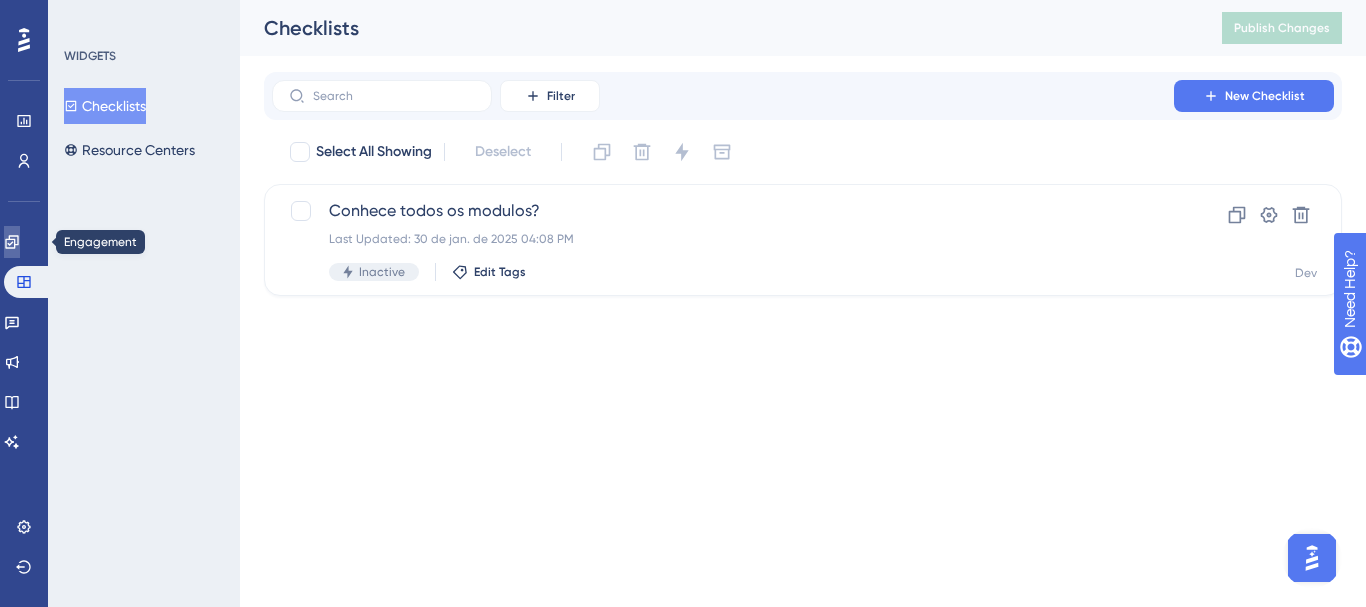 click at bounding box center [12, 242] 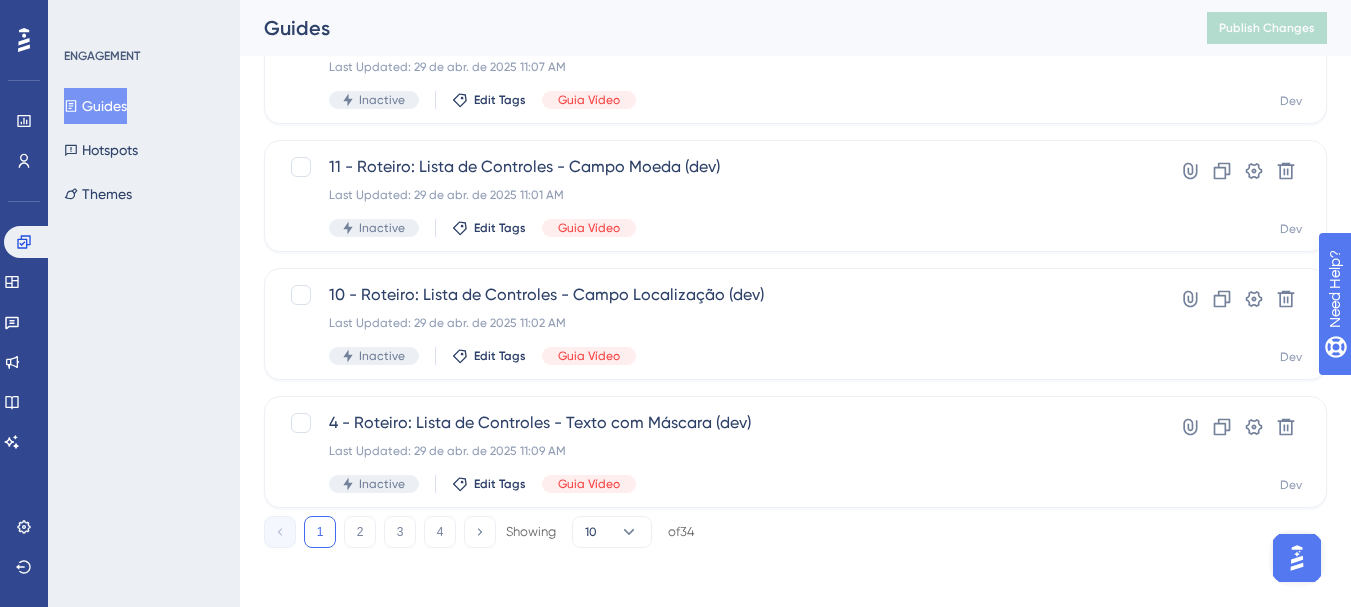 scroll, scrollTop: 945, scrollLeft: 0, axis: vertical 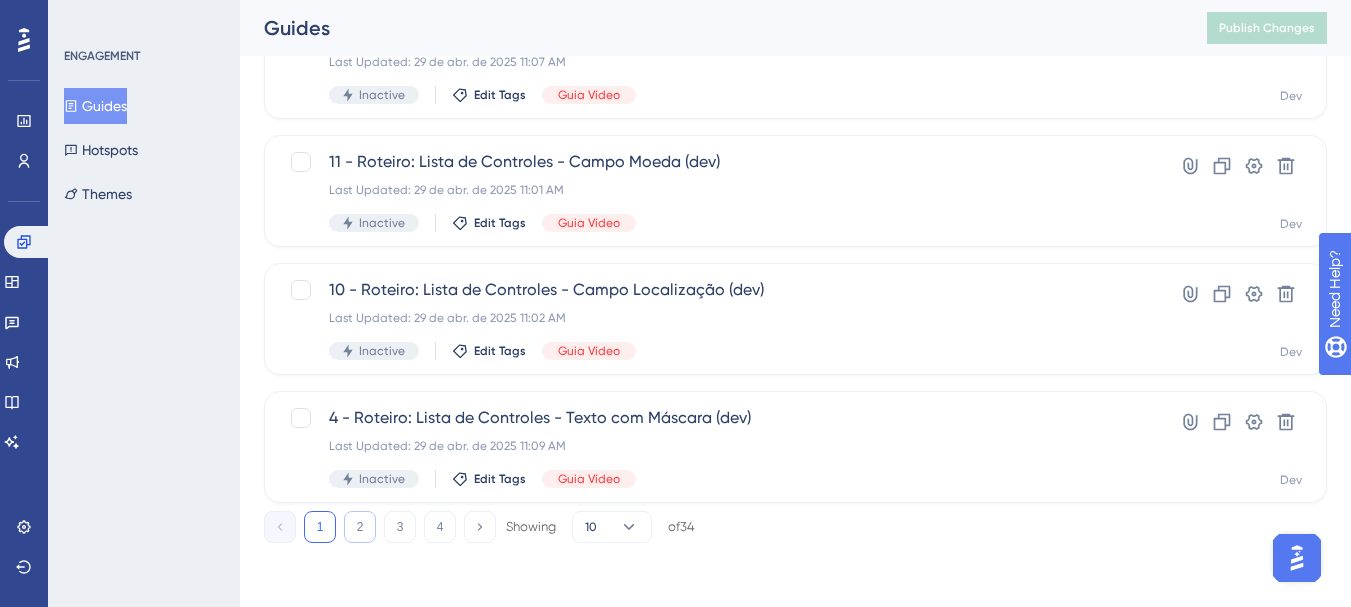 click on "2" at bounding box center [360, 527] 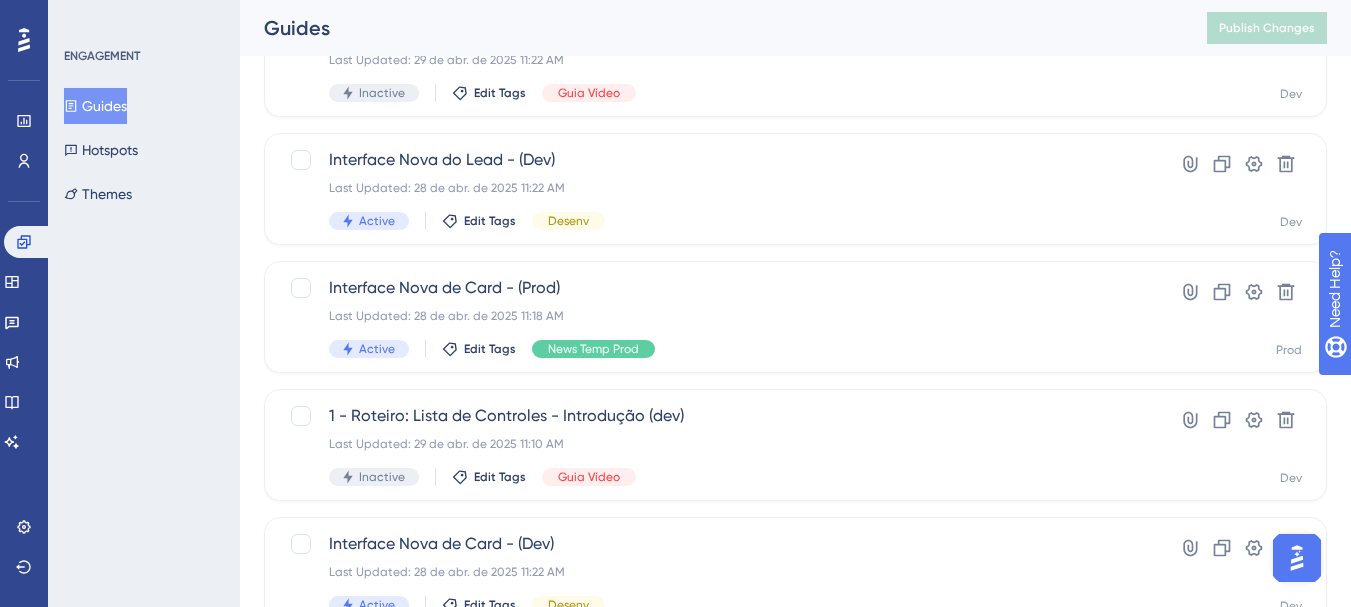 scroll, scrollTop: 645, scrollLeft: 0, axis: vertical 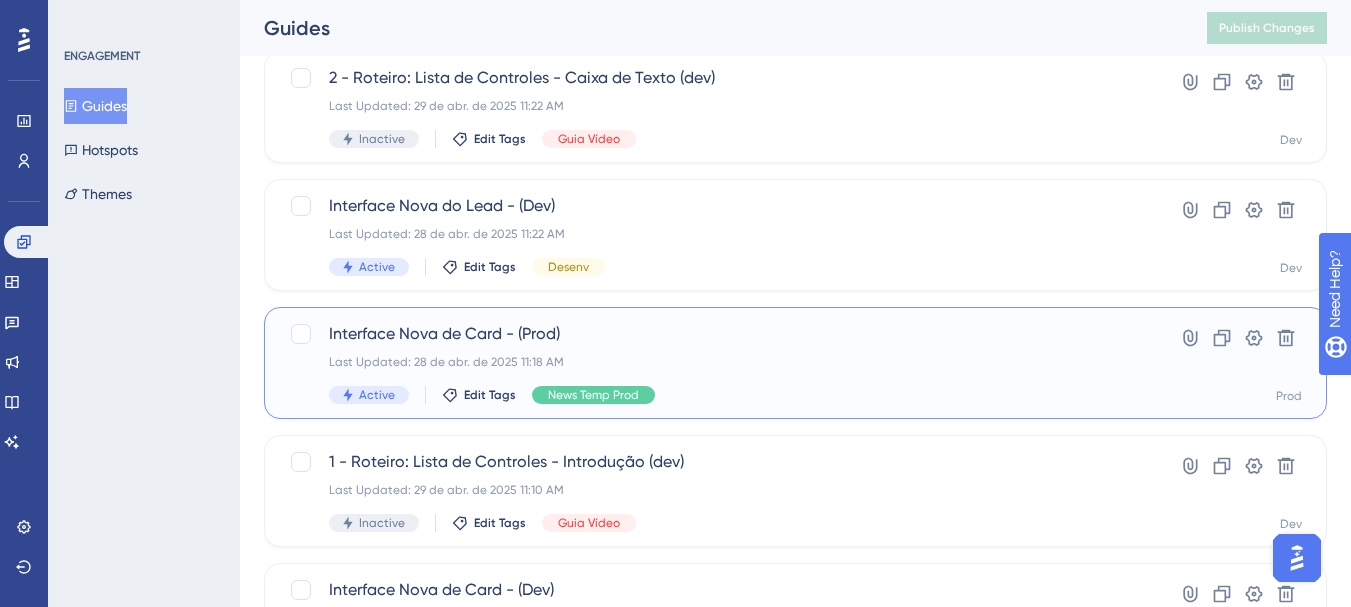 click on "Interface Nova de Card - (Prod) Last Updated: 28 de abr. de 2025 11:18 AM Active Edit Tags News Temp Prod" at bounding box center [715, 363] 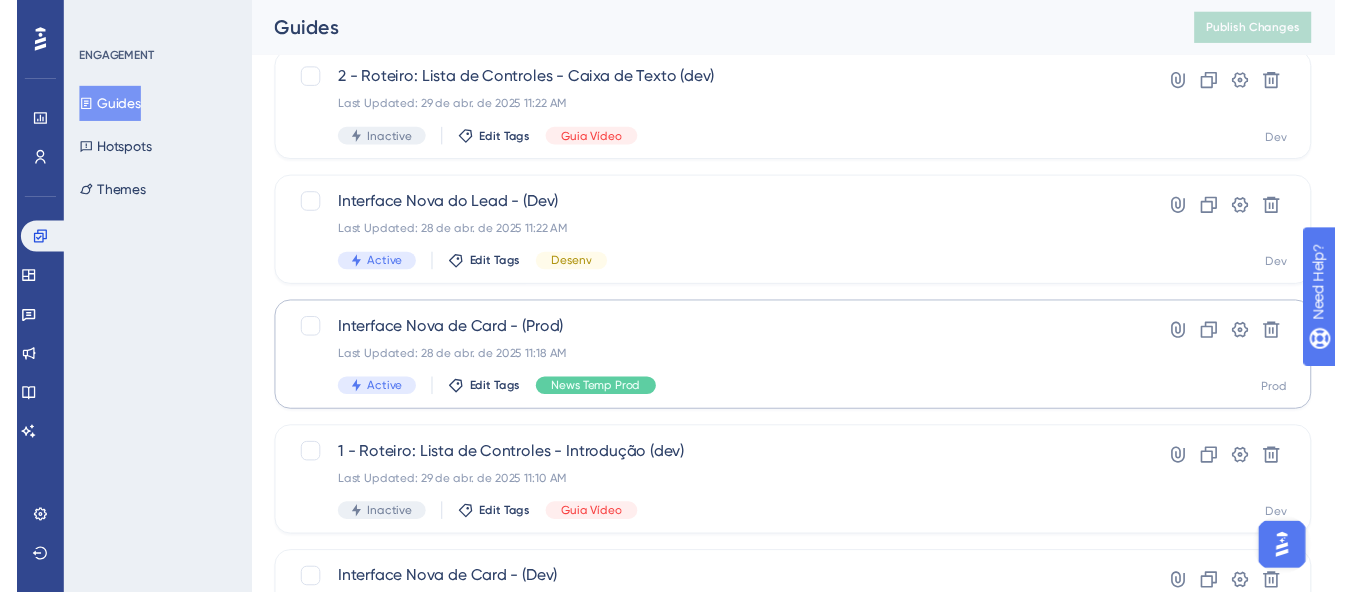 scroll, scrollTop: 0, scrollLeft: 0, axis: both 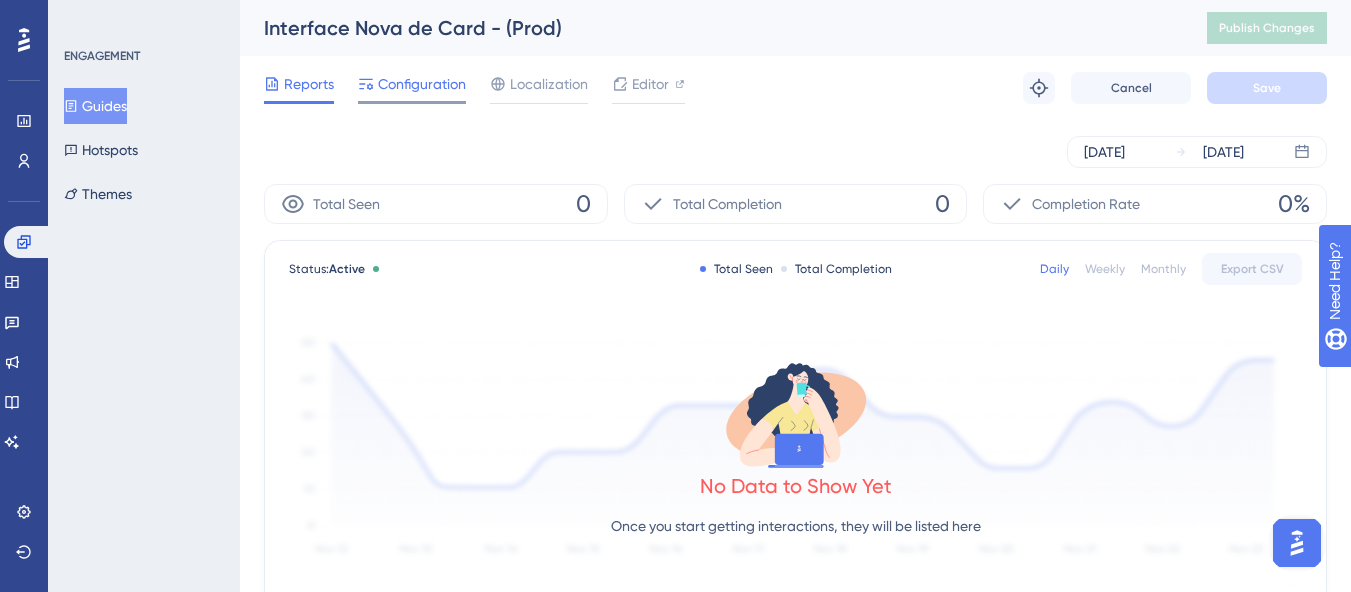 click on "Configuration" at bounding box center (422, 84) 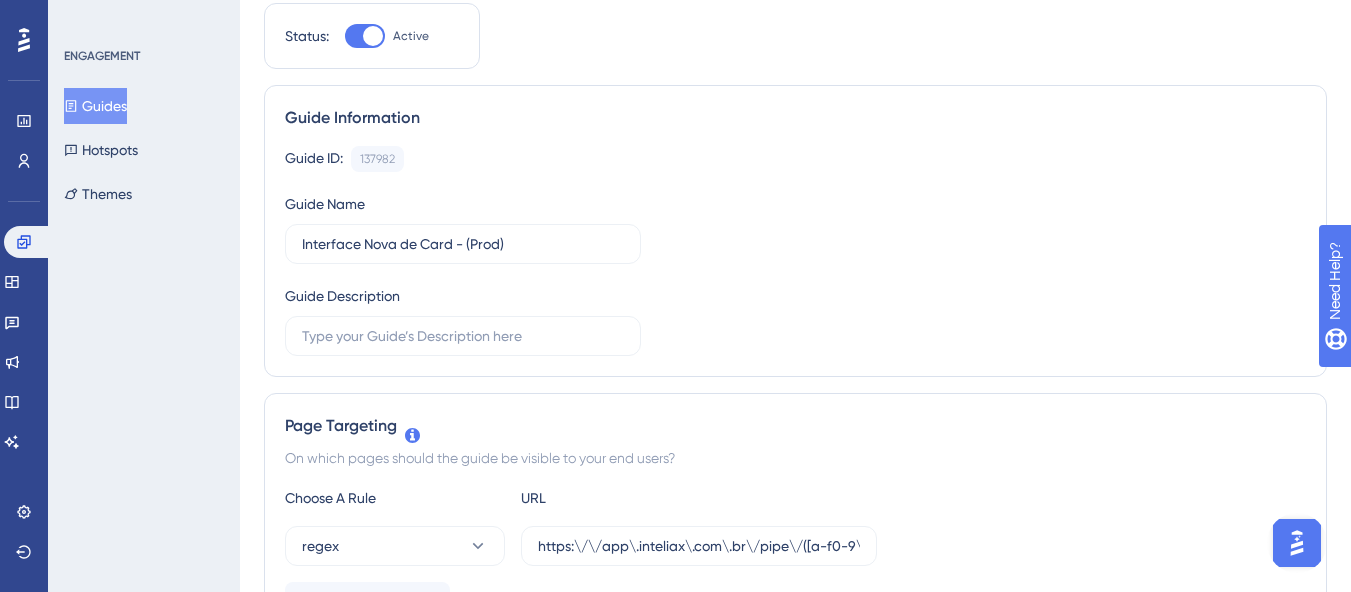 scroll, scrollTop: 0, scrollLeft: 0, axis: both 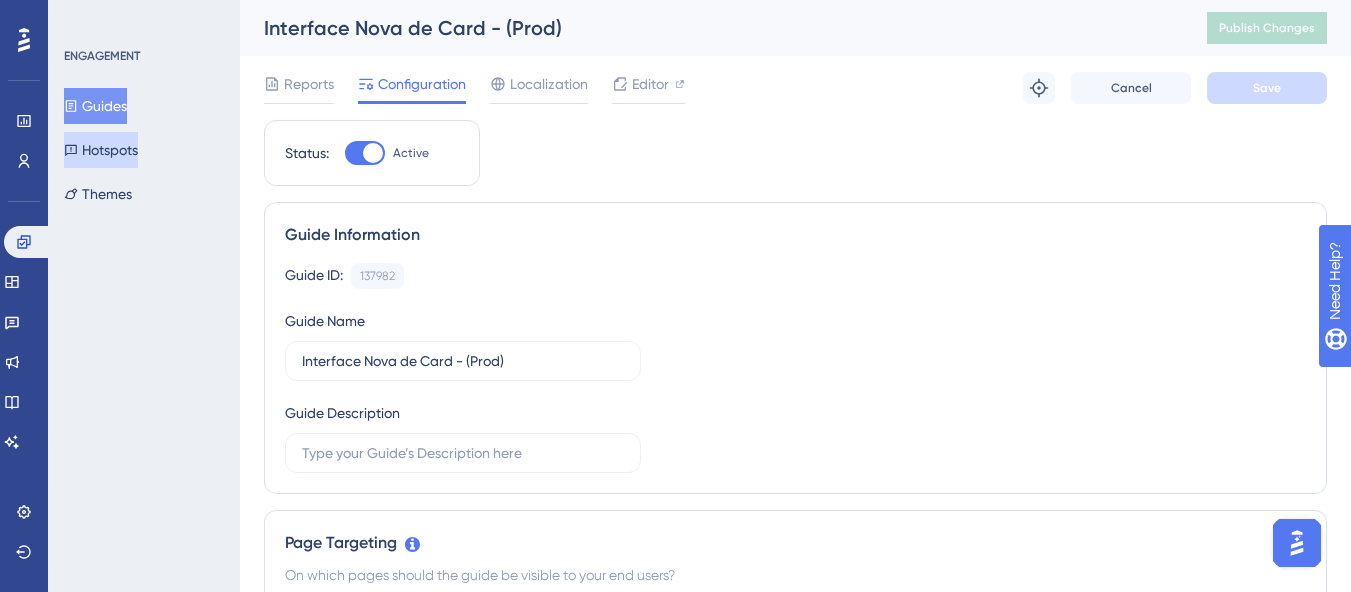 click on "Hotspots" at bounding box center (101, 150) 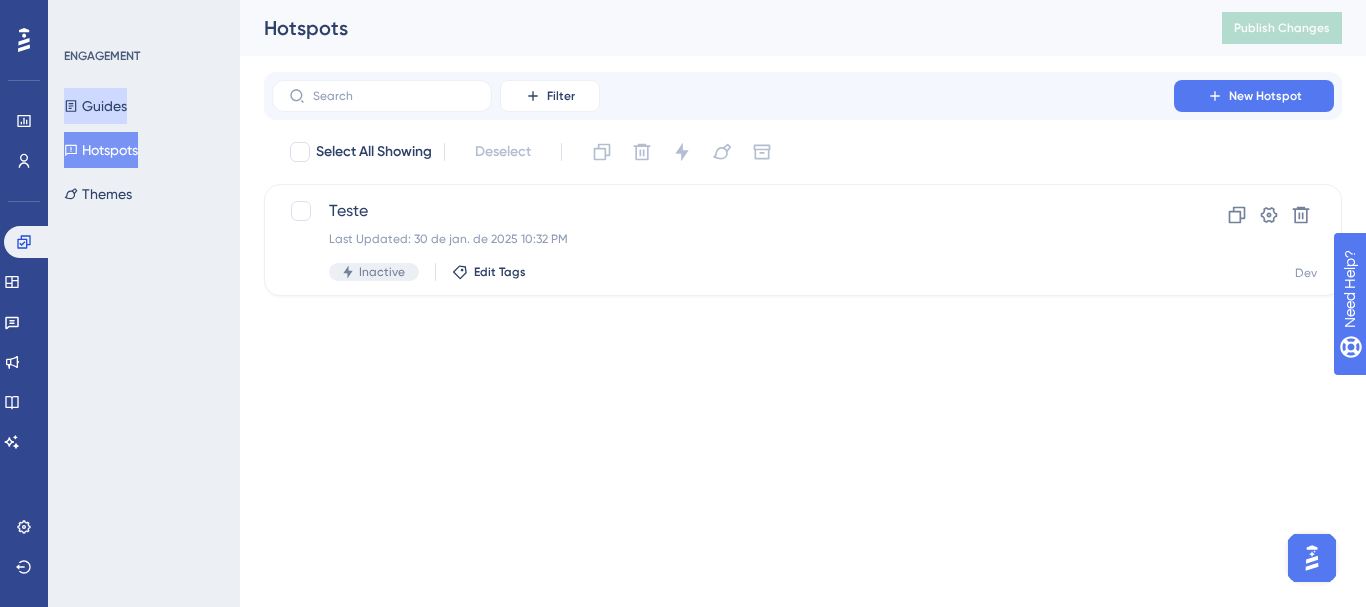 click on "Guides" at bounding box center [95, 106] 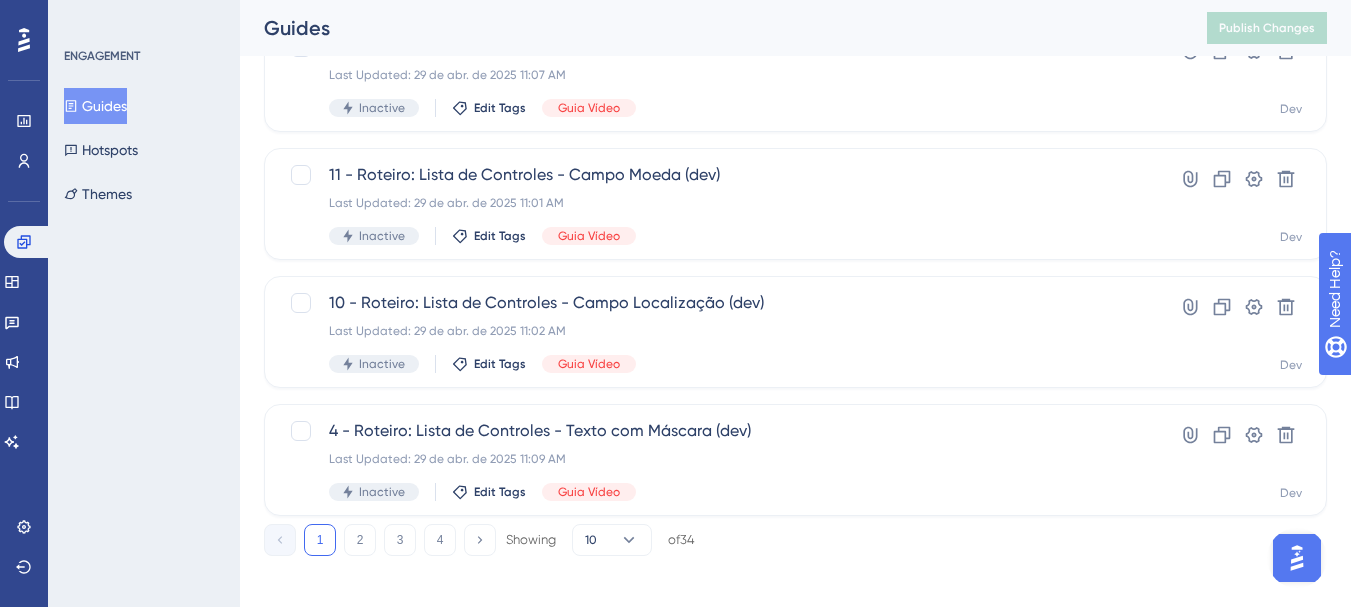 scroll, scrollTop: 945, scrollLeft: 0, axis: vertical 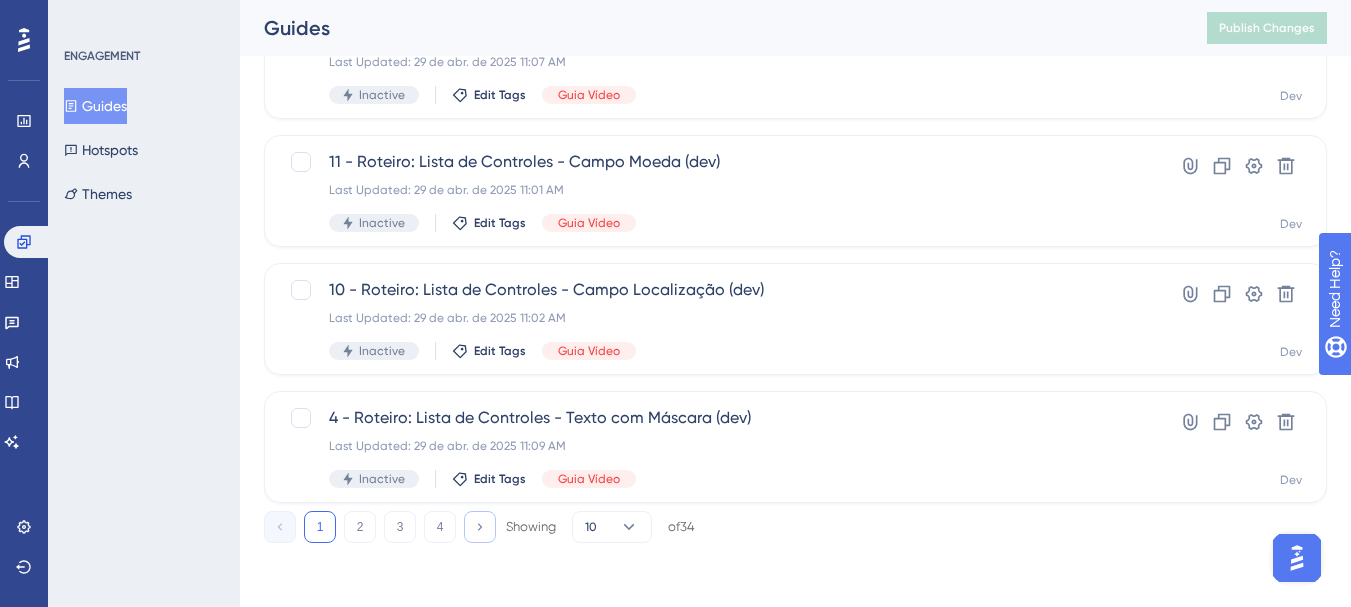 click 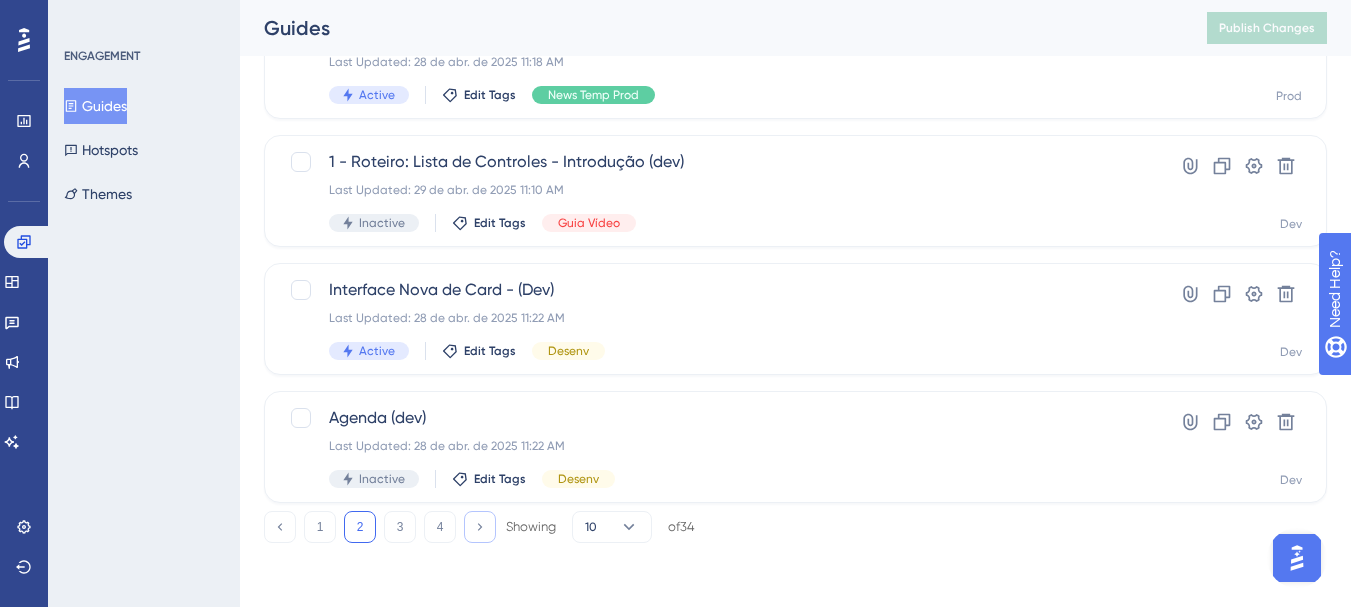 click 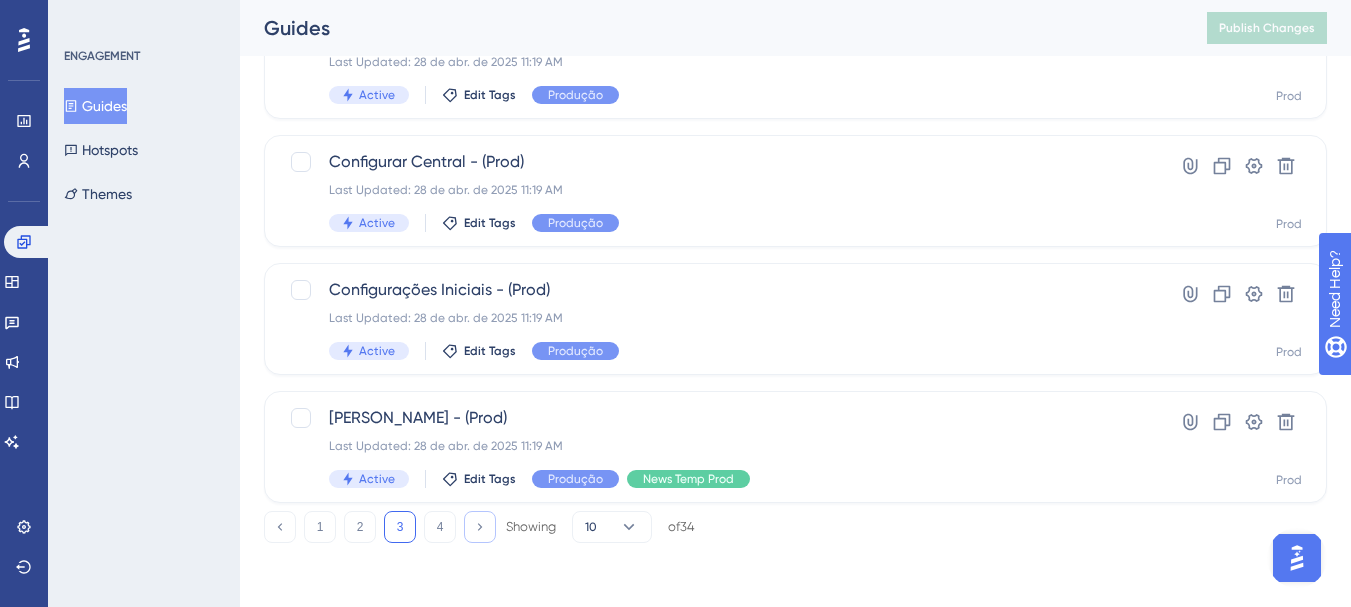 click 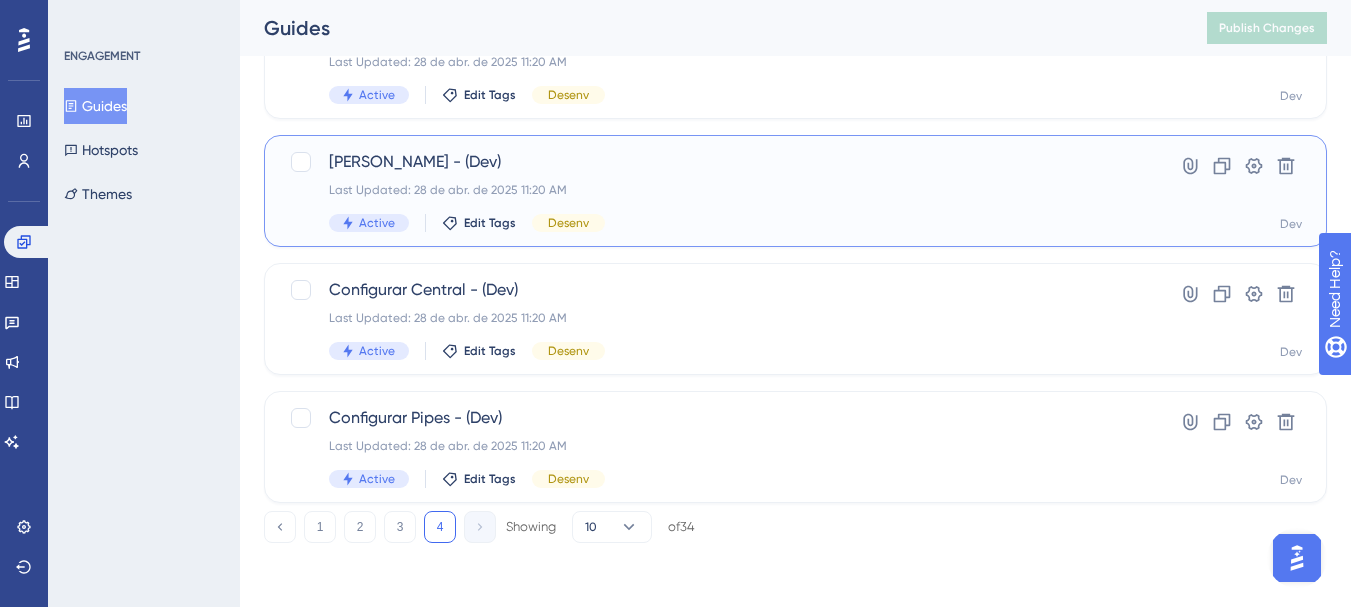 click on "Last Updated: 28 de abr. de 2025 11:20 AM" at bounding box center [715, 190] 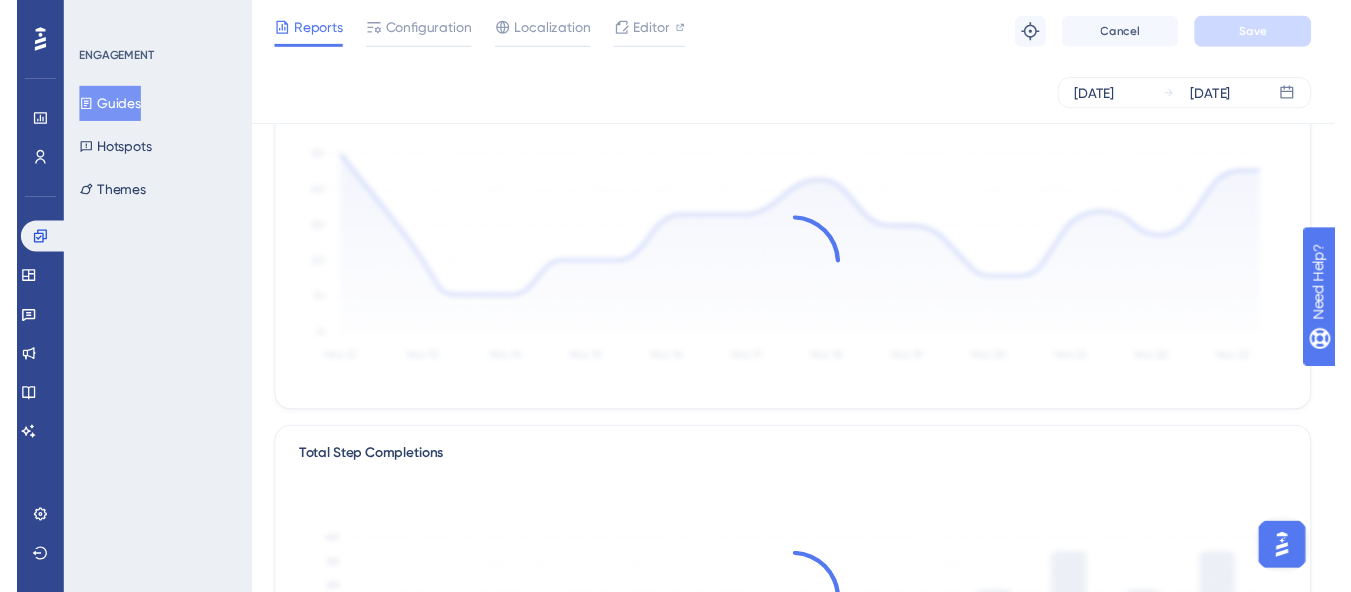 scroll, scrollTop: 0, scrollLeft: 0, axis: both 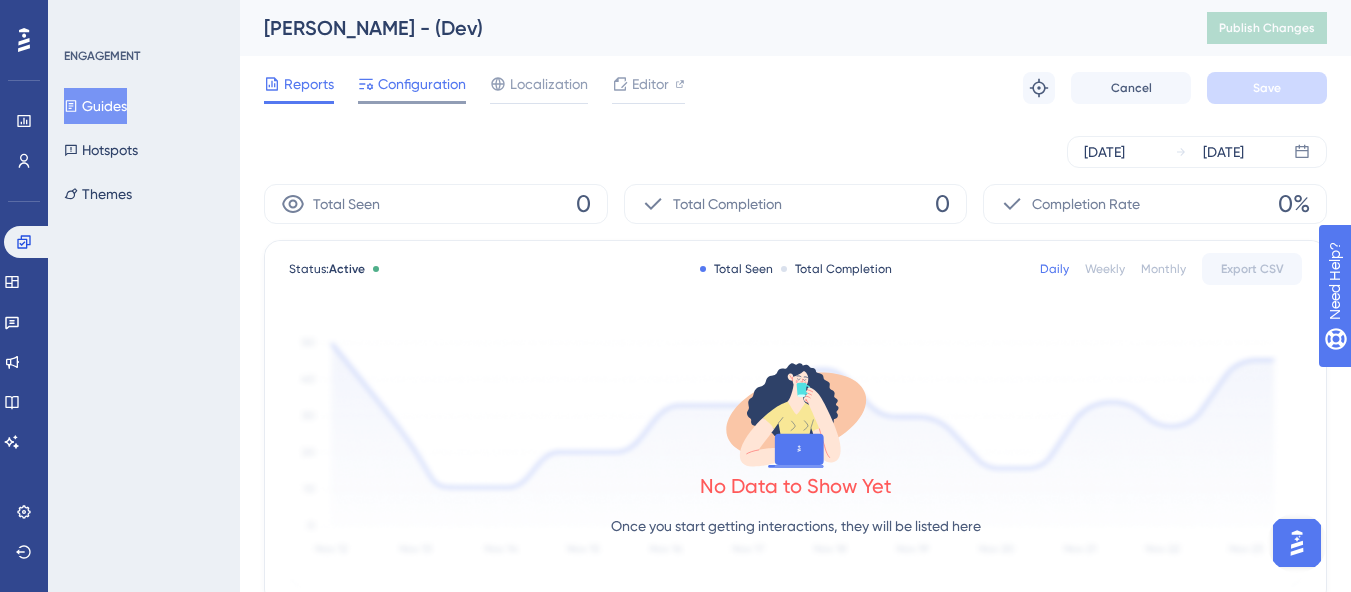 click on "Configuration" at bounding box center [422, 84] 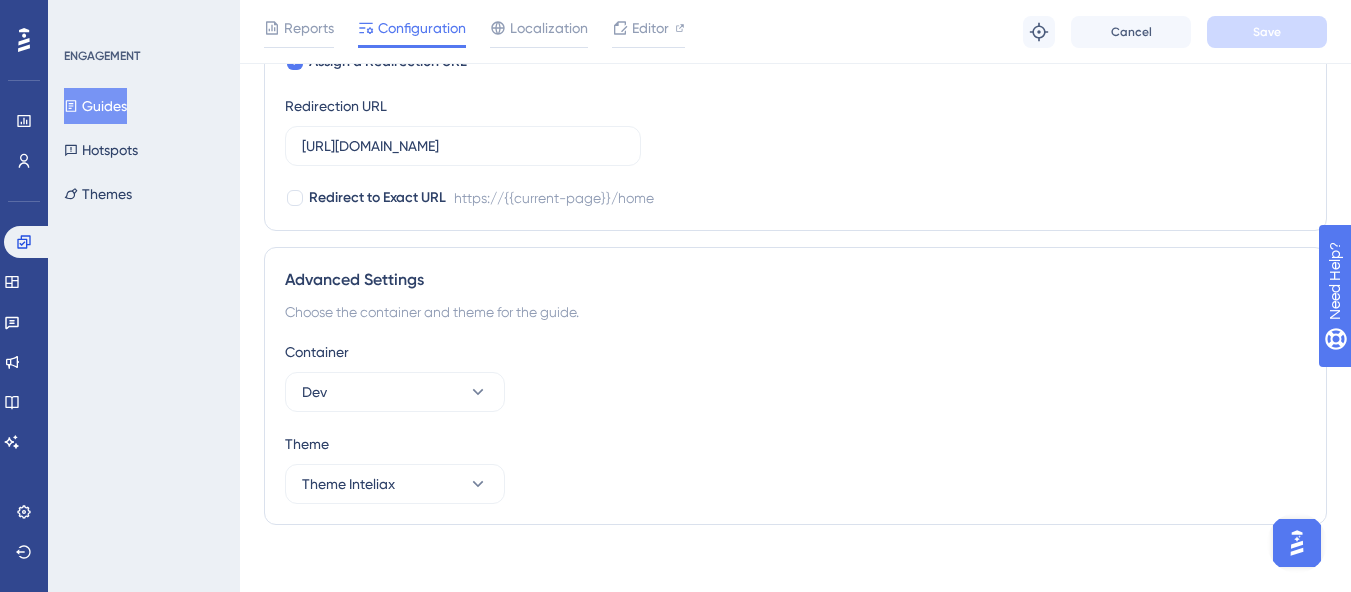 scroll, scrollTop: 1538, scrollLeft: 0, axis: vertical 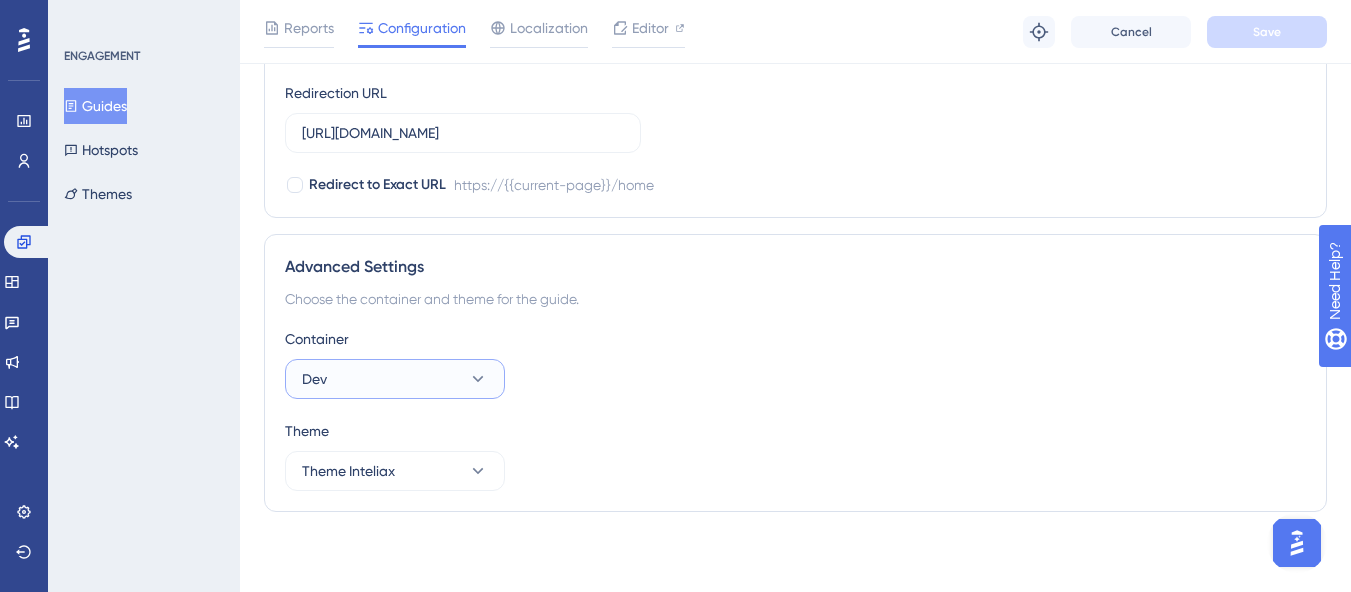 click on "Dev" at bounding box center [395, 379] 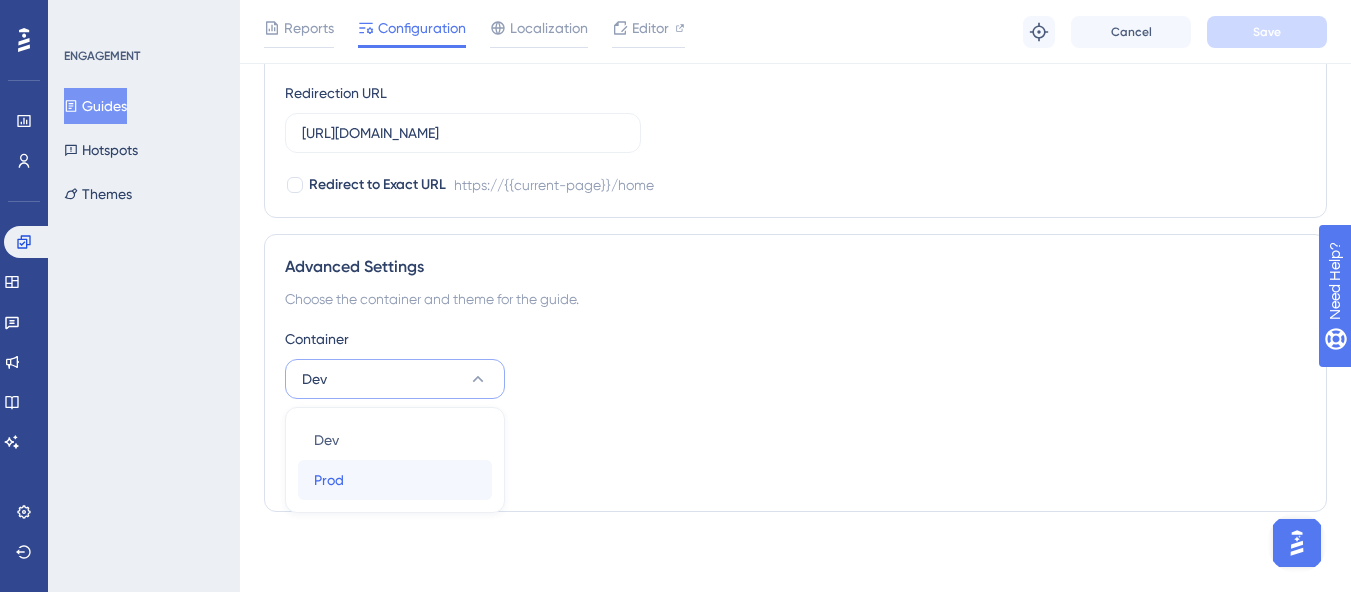 click on "Prod Prod" at bounding box center (395, 480) 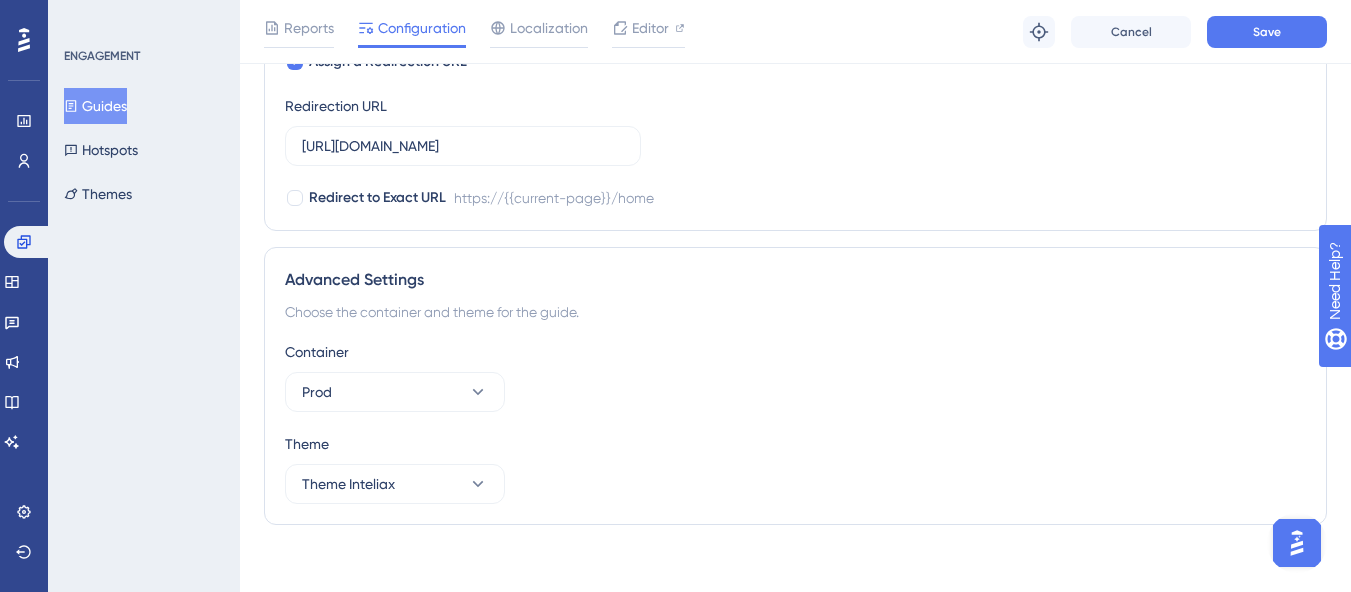 scroll, scrollTop: 1538, scrollLeft: 0, axis: vertical 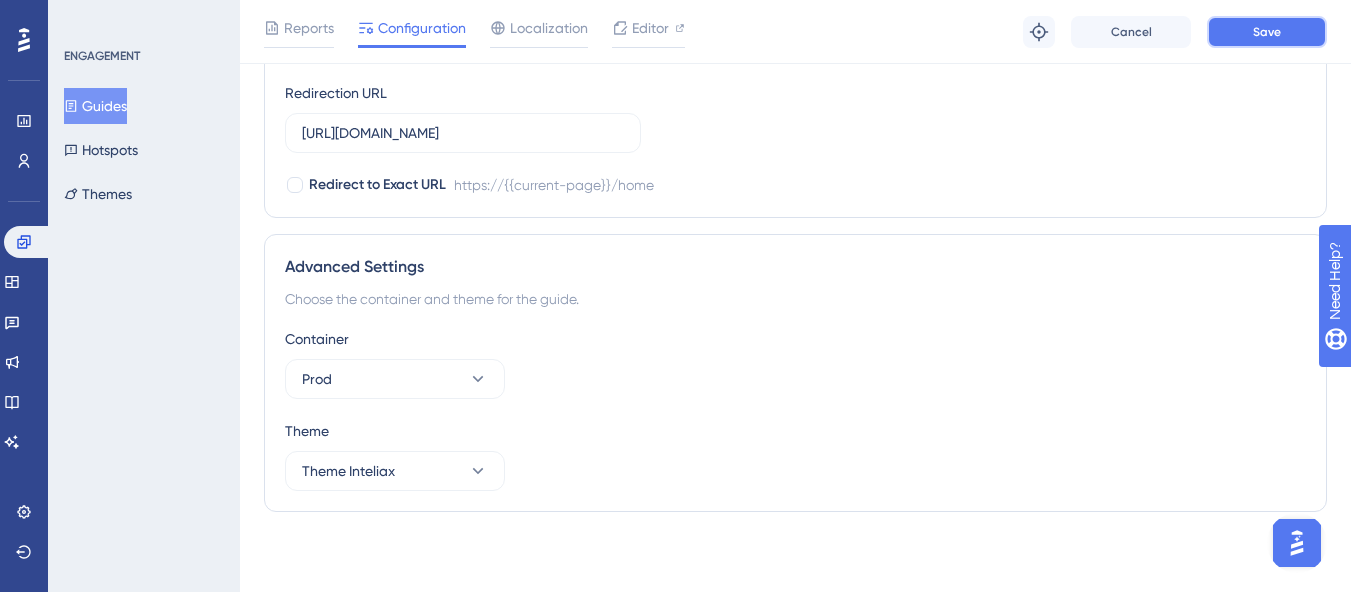 click on "Save" at bounding box center [1267, 32] 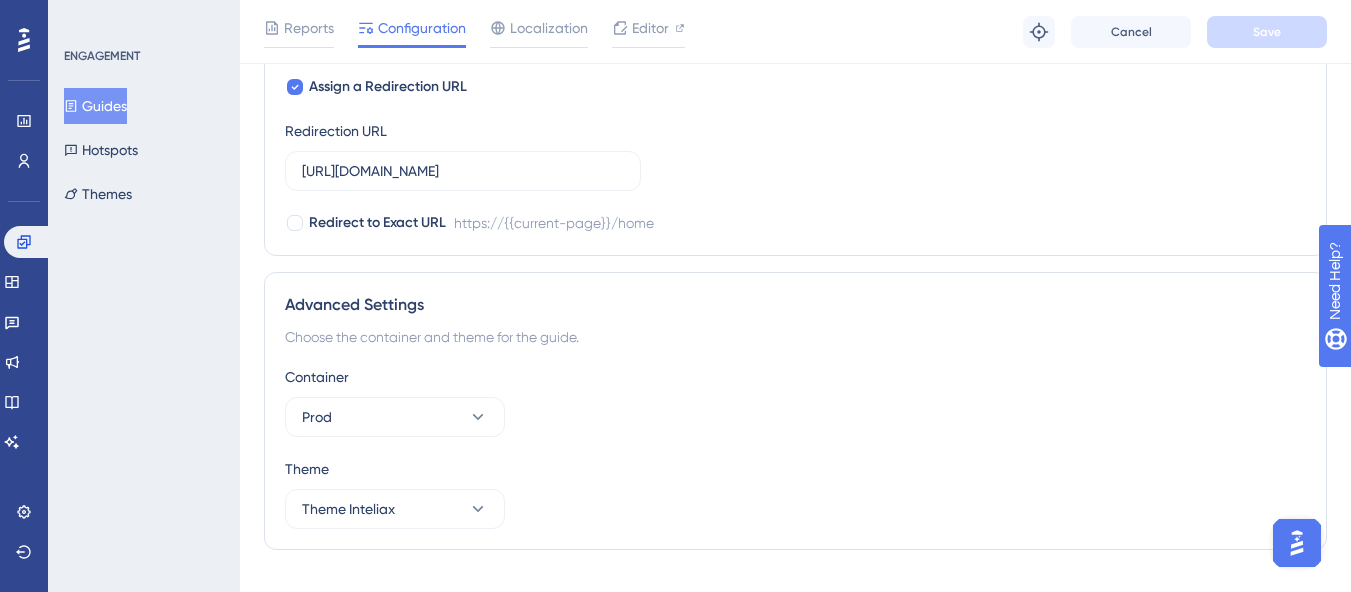 scroll, scrollTop: 1538, scrollLeft: 0, axis: vertical 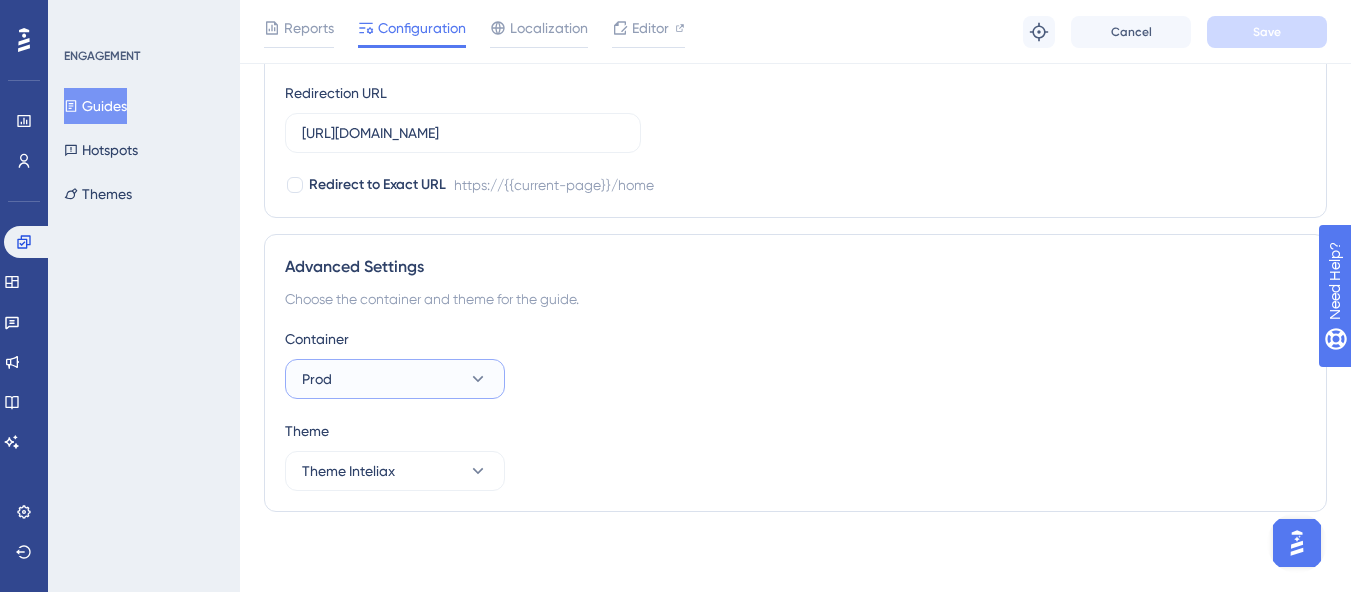 click on "Prod" at bounding box center [395, 379] 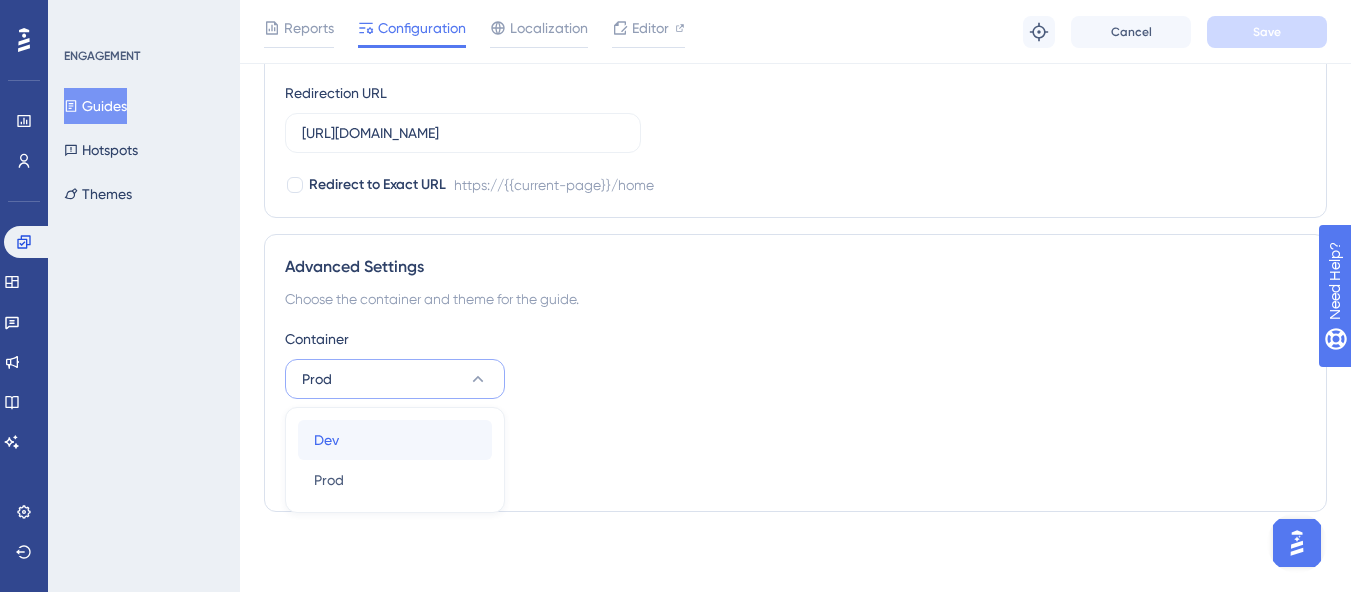 click on "Dev" at bounding box center [326, 440] 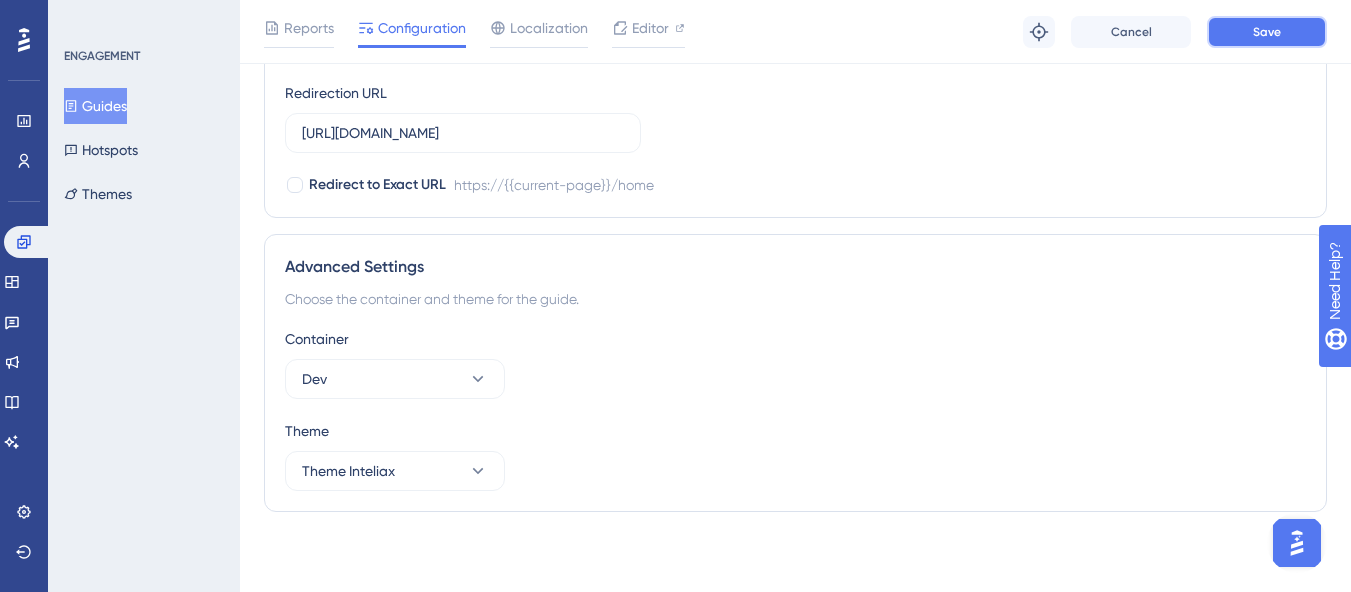 click on "Save" at bounding box center [1267, 32] 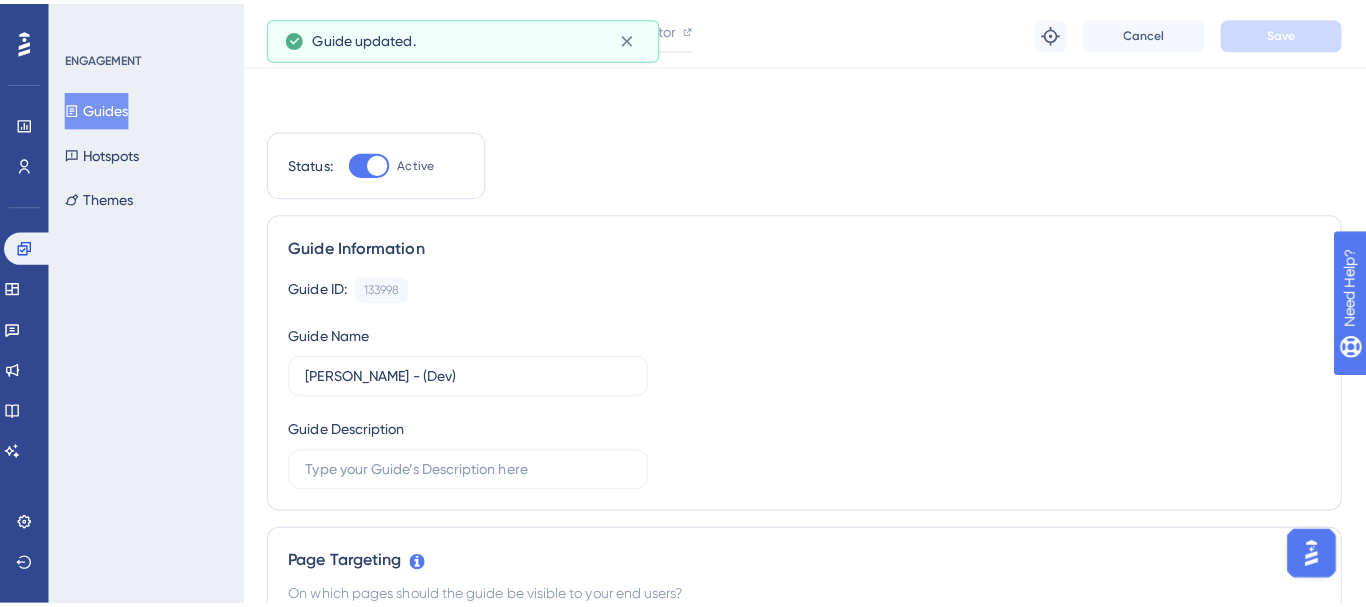 scroll, scrollTop: 0, scrollLeft: 0, axis: both 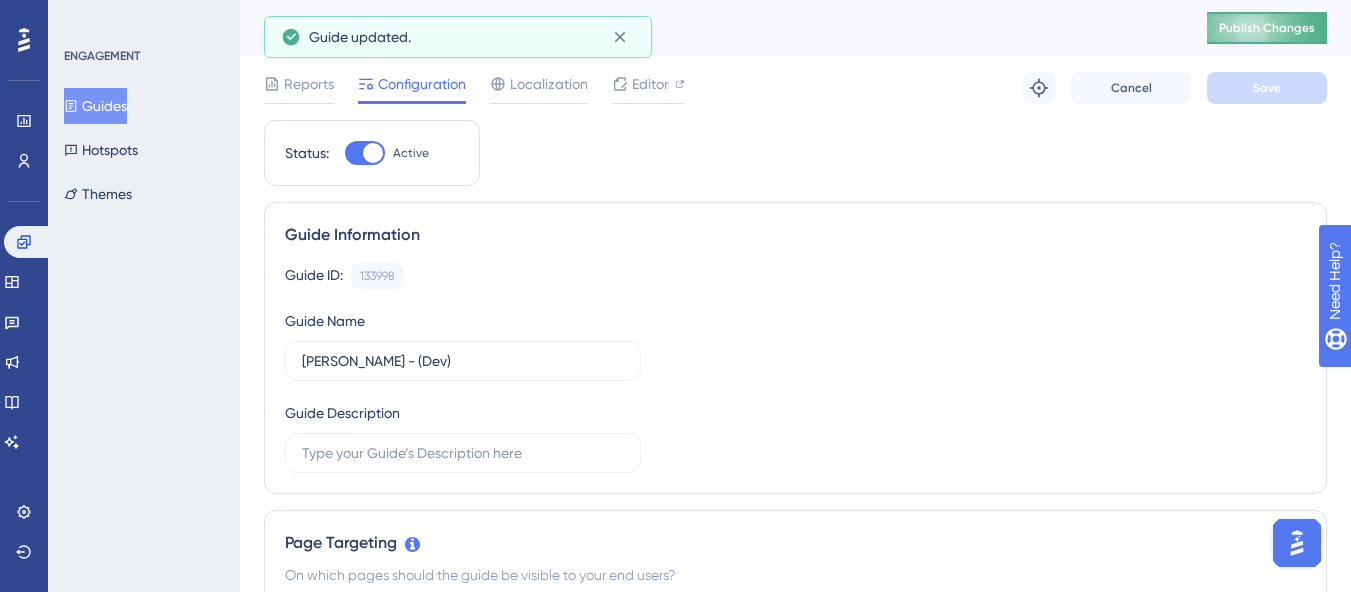 click on "Publish Changes" at bounding box center [1267, 28] 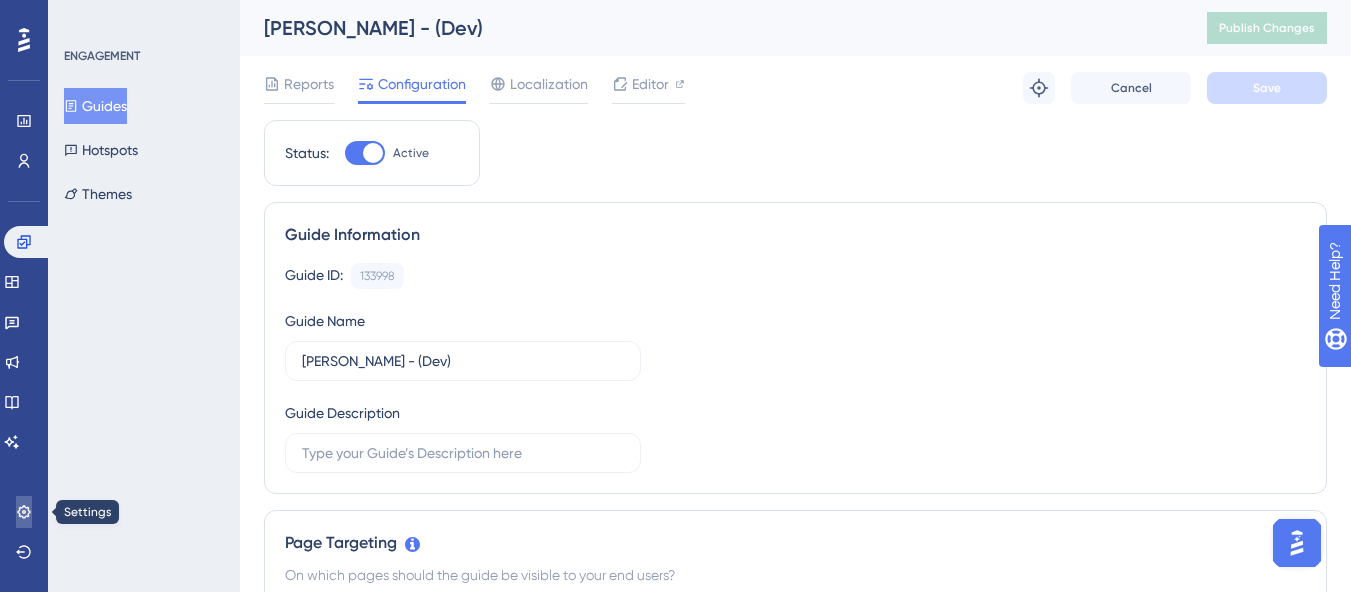 click 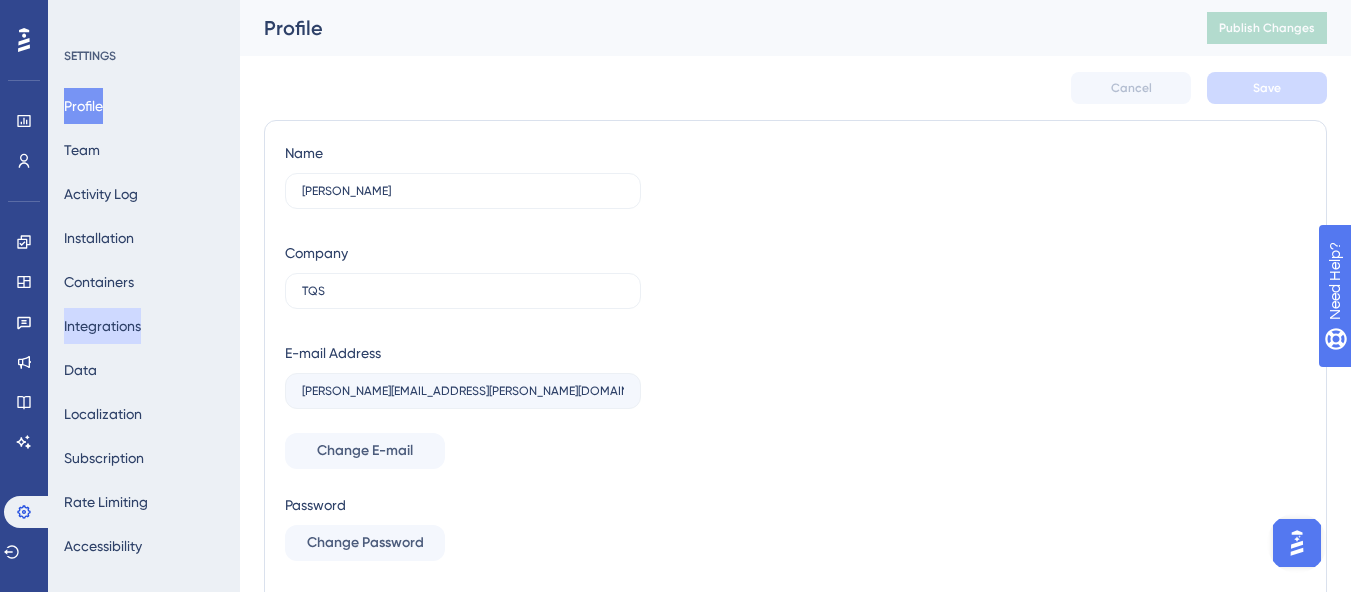 click on "Integrations" at bounding box center [102, 326] 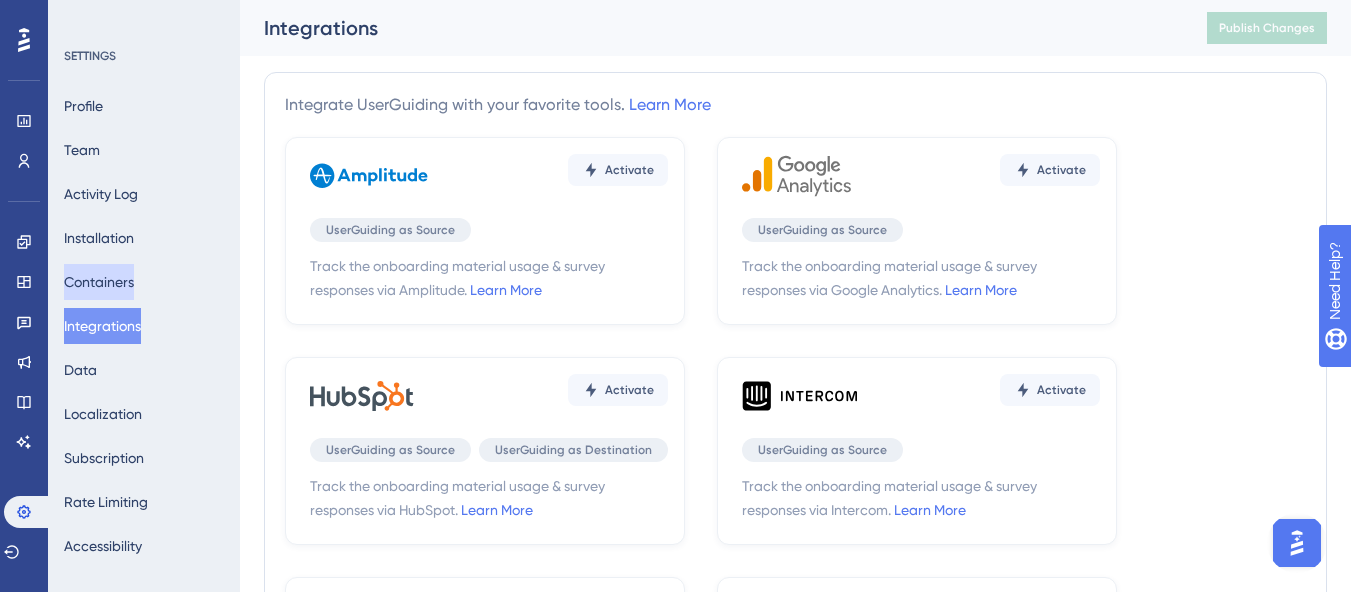 click on "Containers" at bounding box center (99, 282) 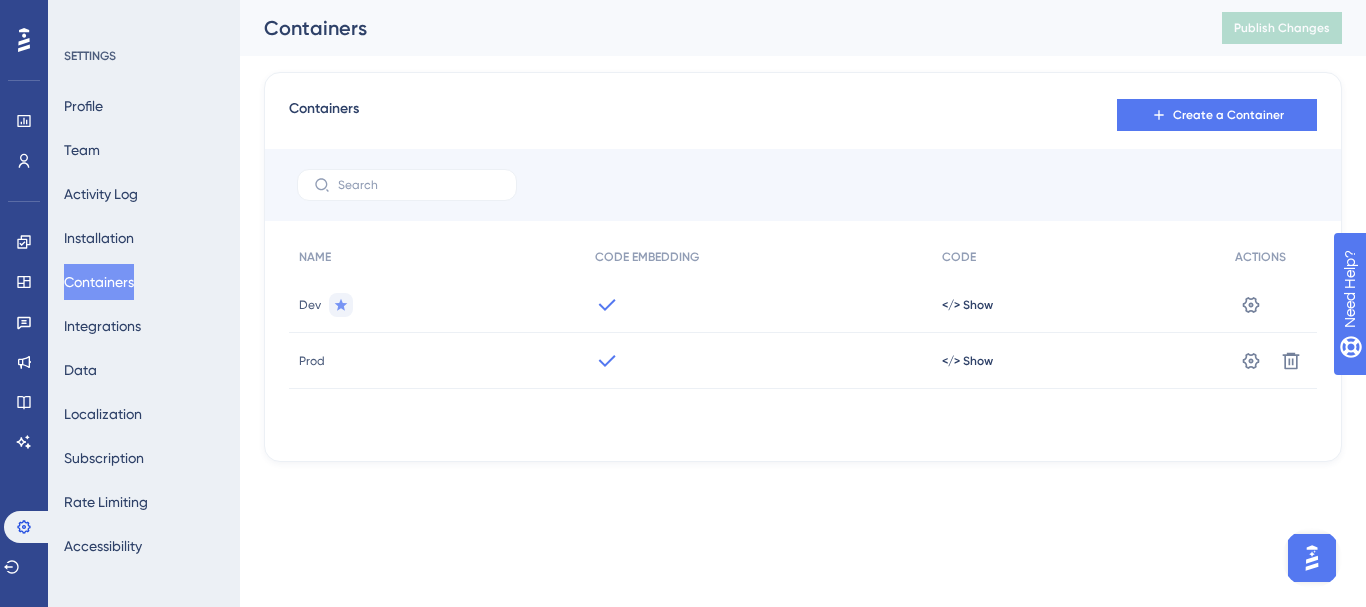 click 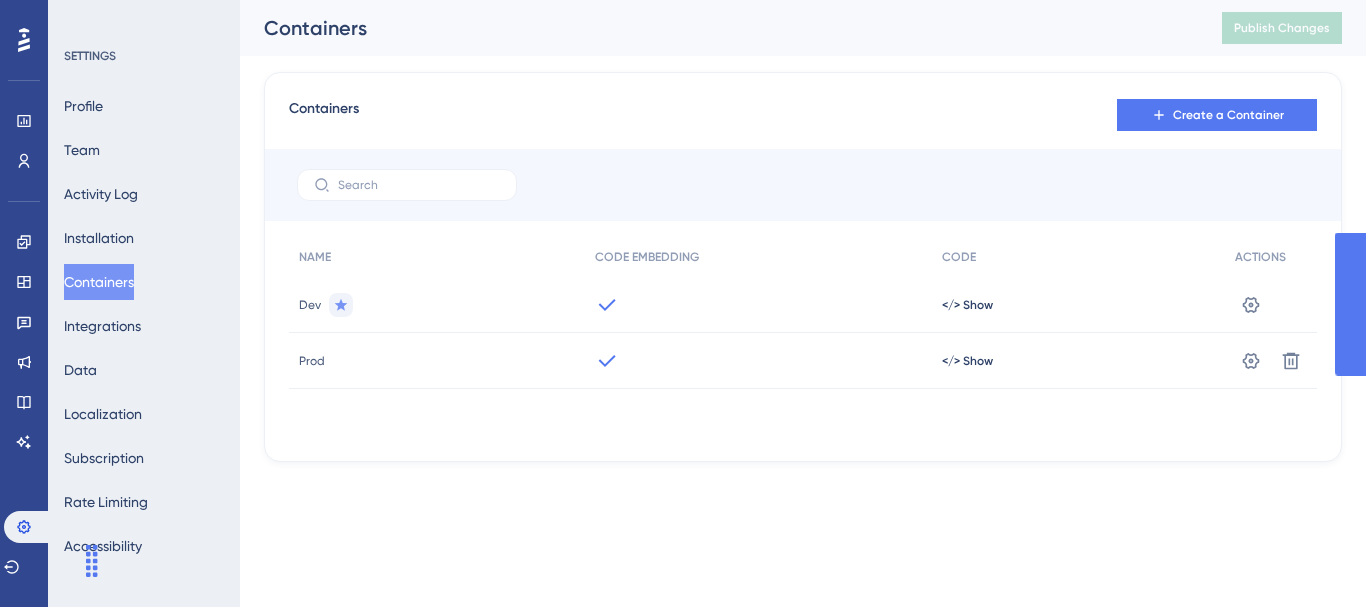 scroll, scrollTop: 0, scrollLeft: 0, axis: both 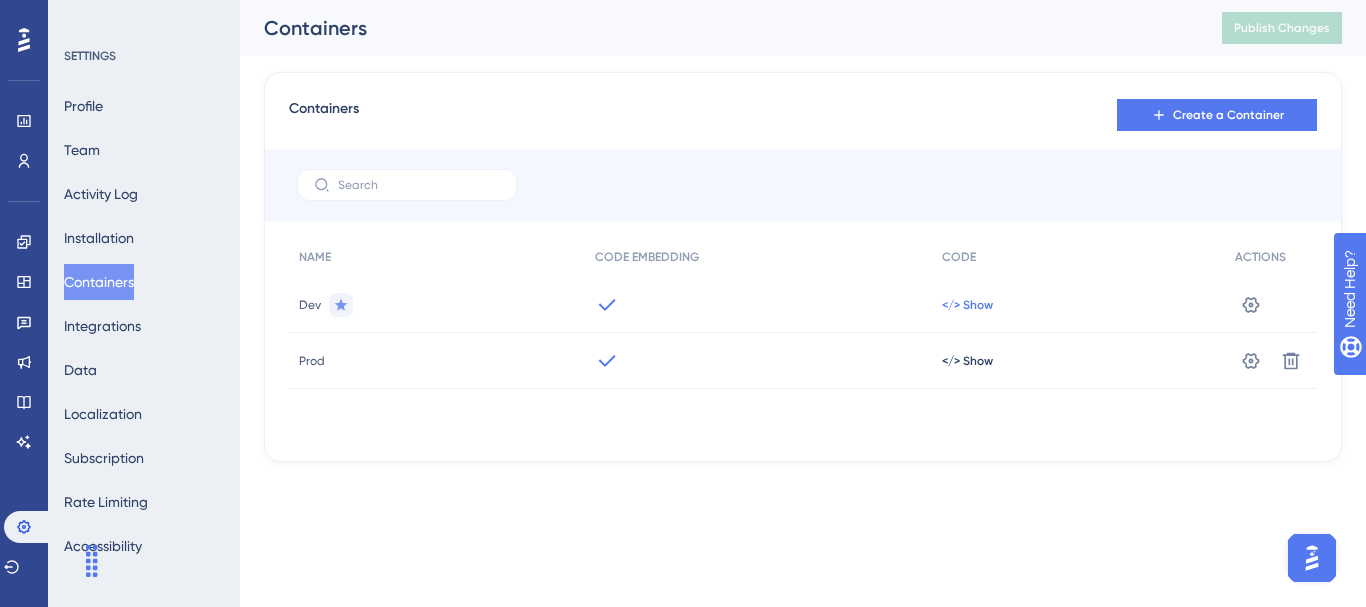 click on "</> Show" at bounding box center [967, 305] 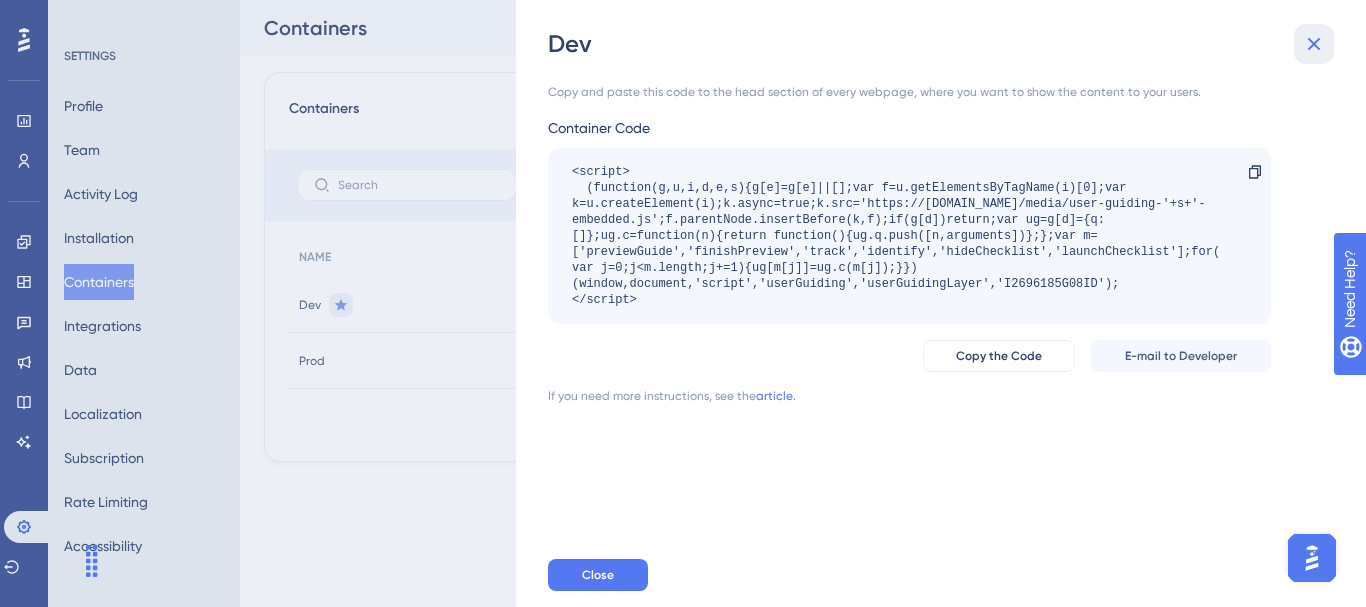 drag, startPoint x: 1319, startPoint y: 44, endPoint x: 1286, endPoint y: 69, distance: 41.400482 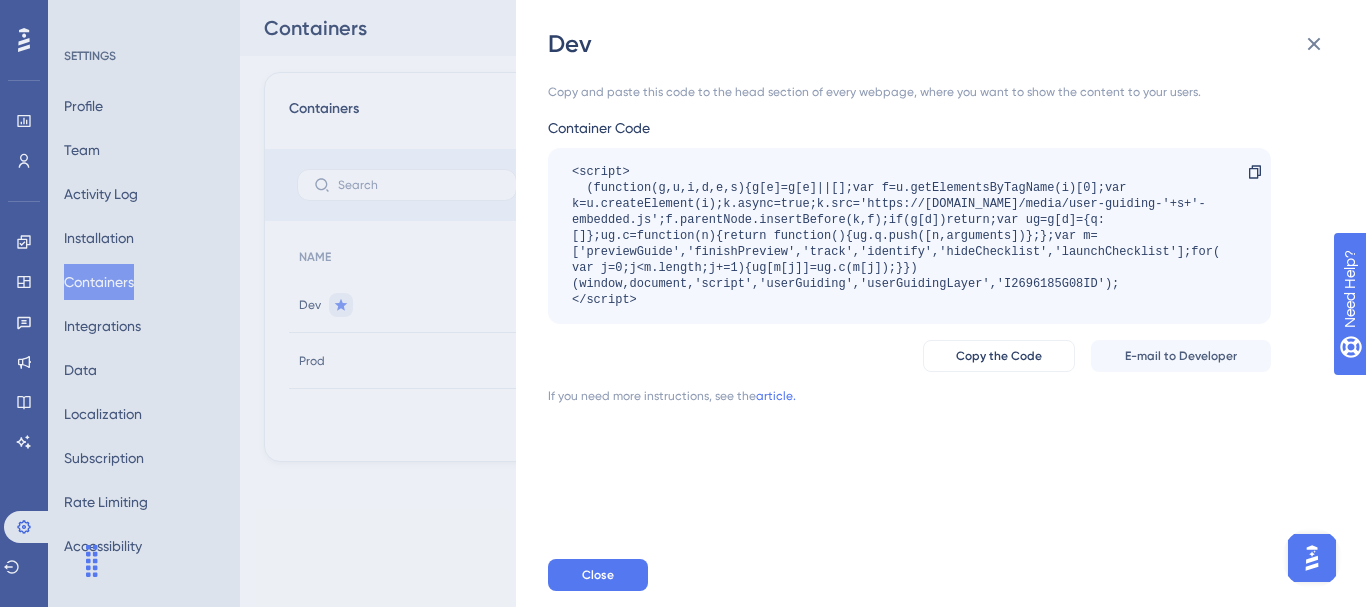 click 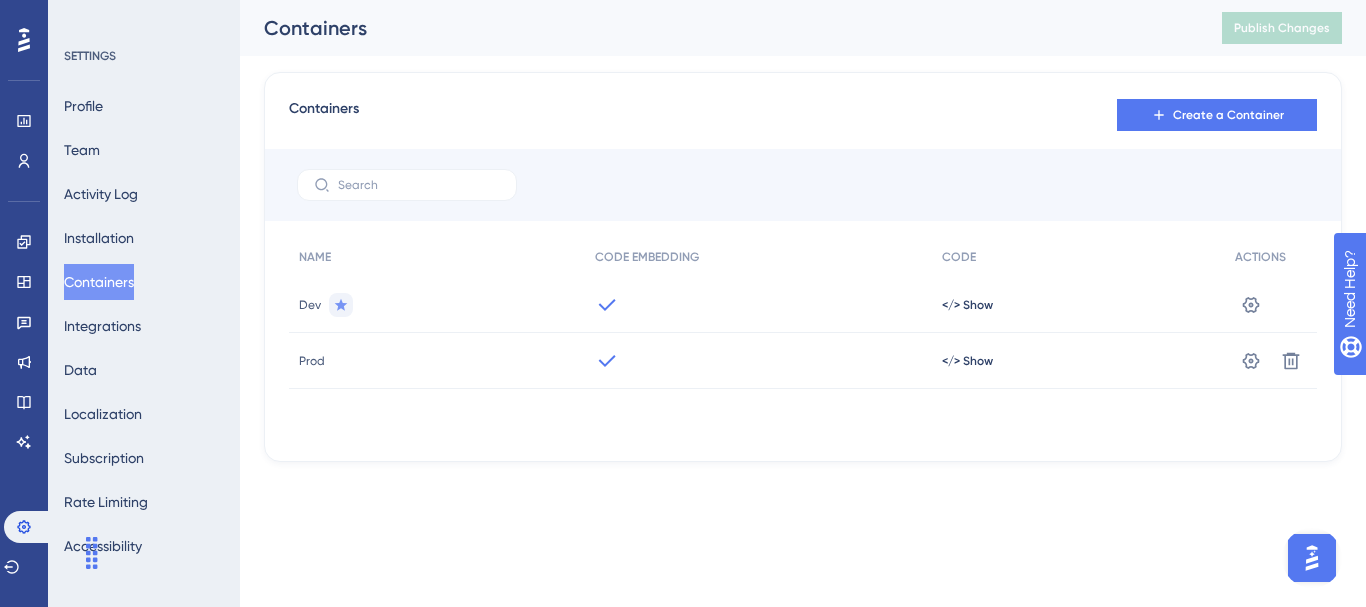 drag, startPoint x: 92, startPoint y: 566, endPoint x: 77, endPoint y: 558, distance: 17 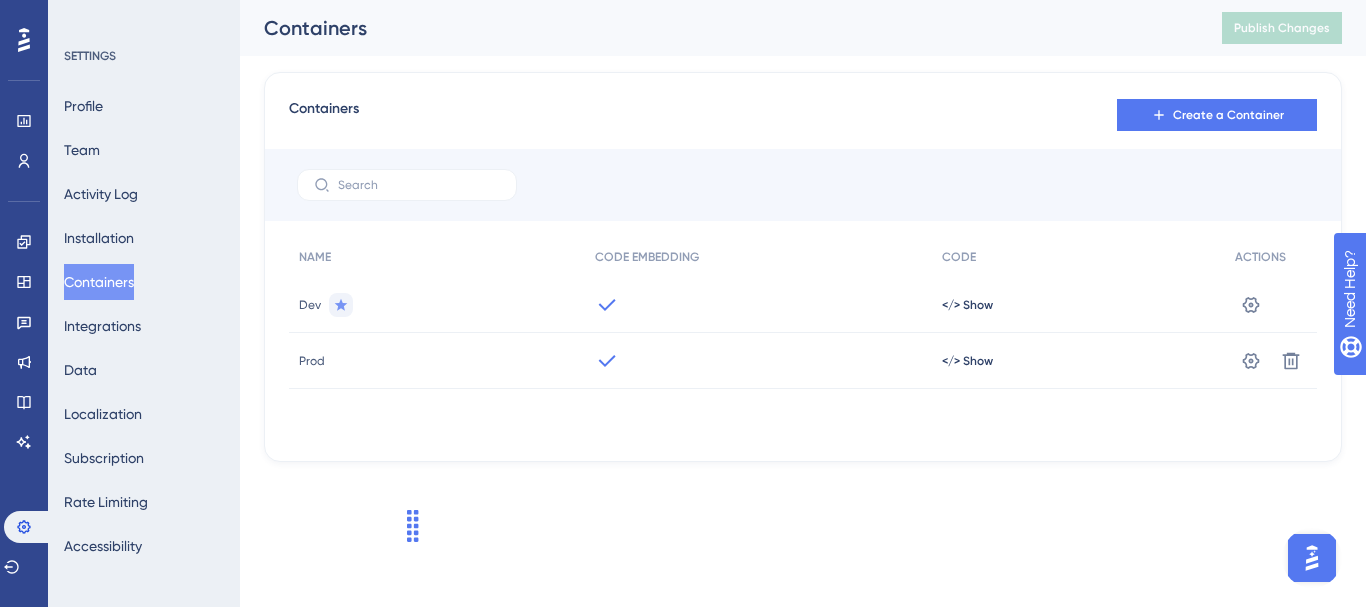 drag, startPoint x: 94, startPoint y: 556, endPoint x: 415, endPoint y: 529, distance: 322.1335 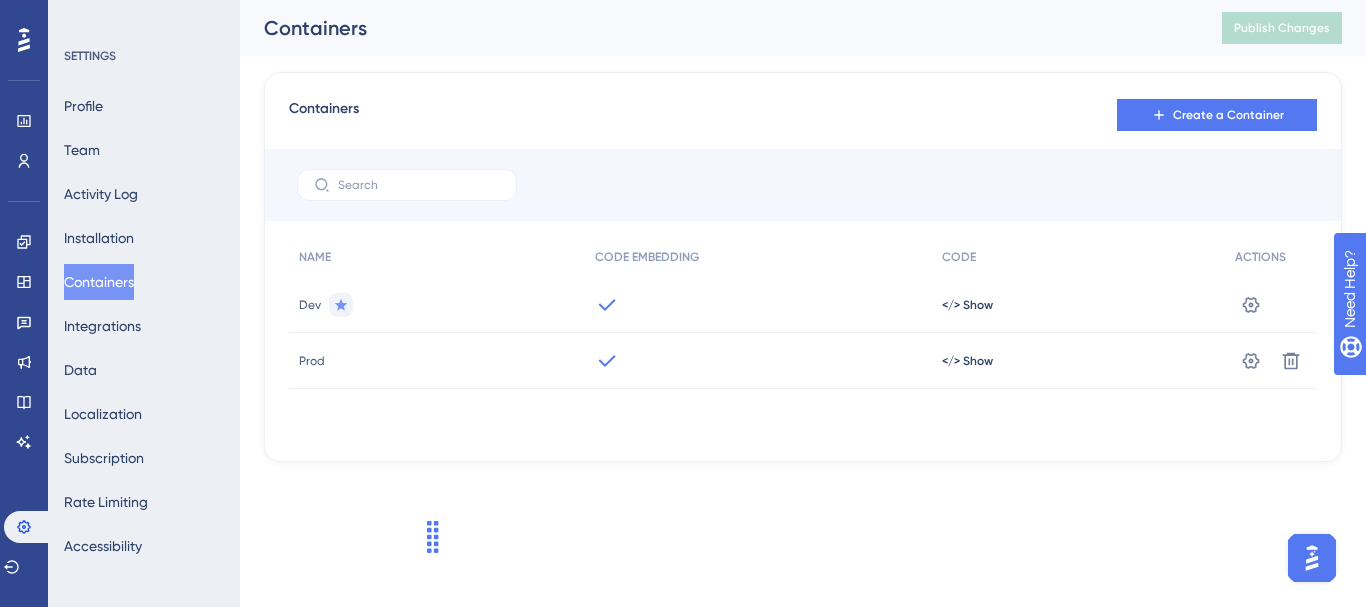 drag, startPoint x: 413, startPoint y: 522, endPoint x: 433, endPoint y: 533, distance: 22.825424 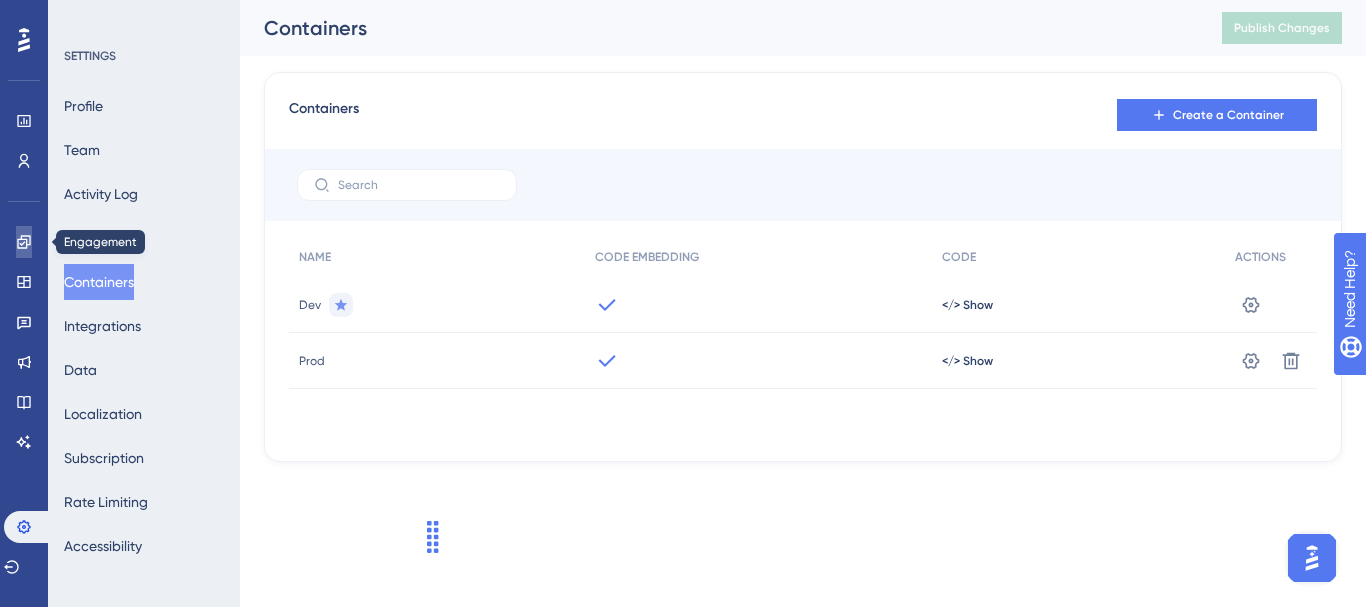 click 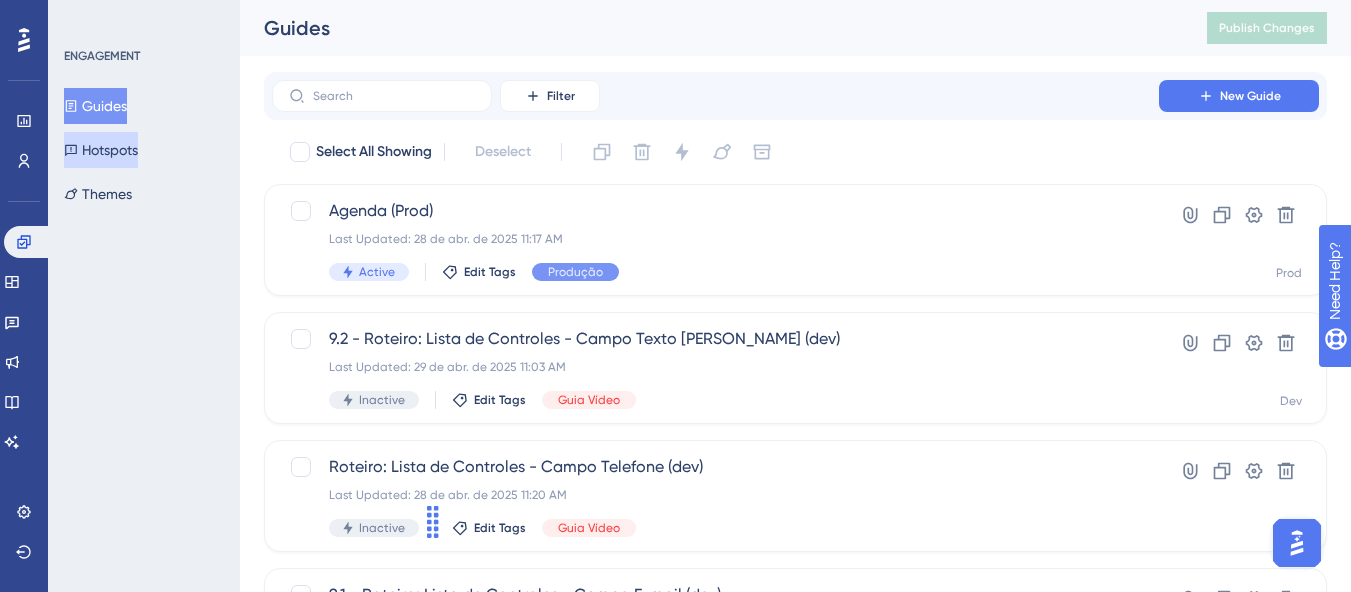 click on "Hotspots" at bounding box center (101, 150) 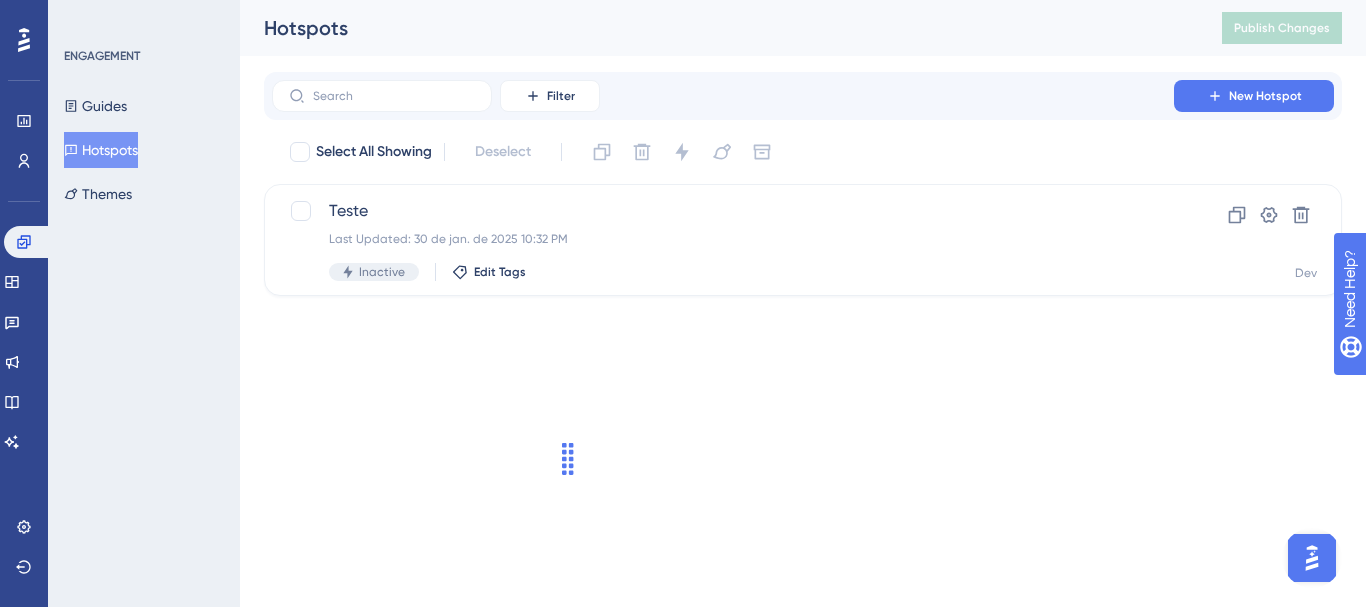 drag, startPoint x: 431, startPoint y: 539, endPoint x: 566, endPoint y: 461, distance: 155.91344 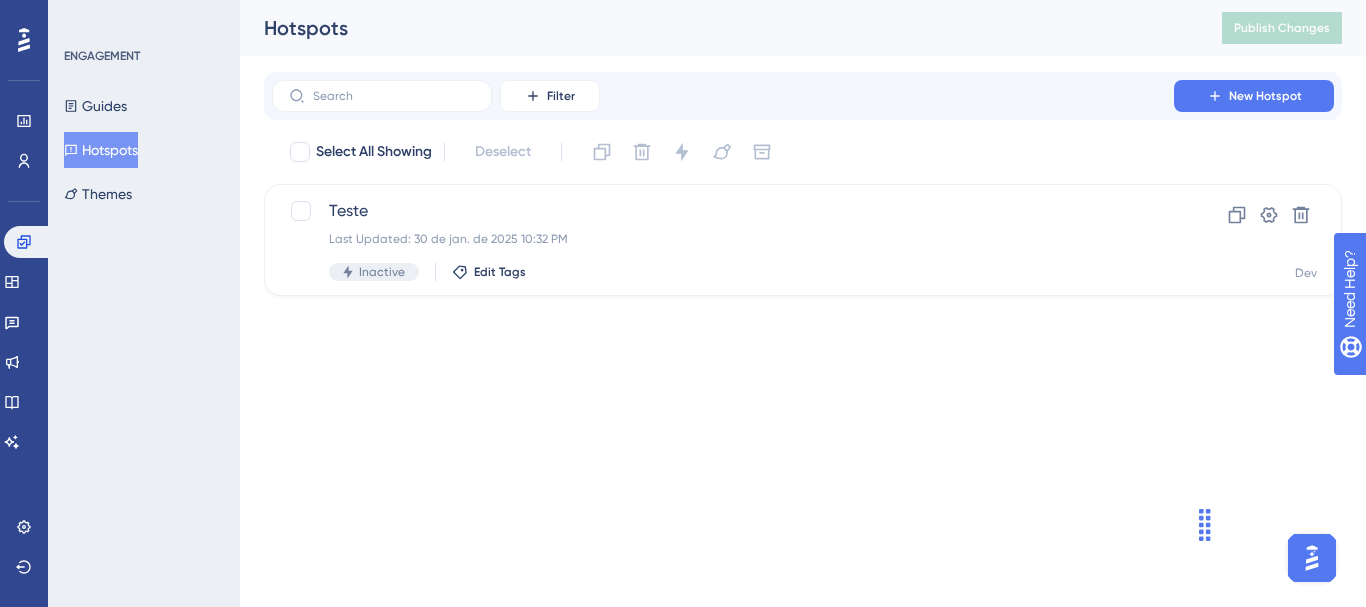 drag, startPoint x: 567, startPoint y: 458, endPoint x: 1285, endPoint y: 539, distance: 722.5545 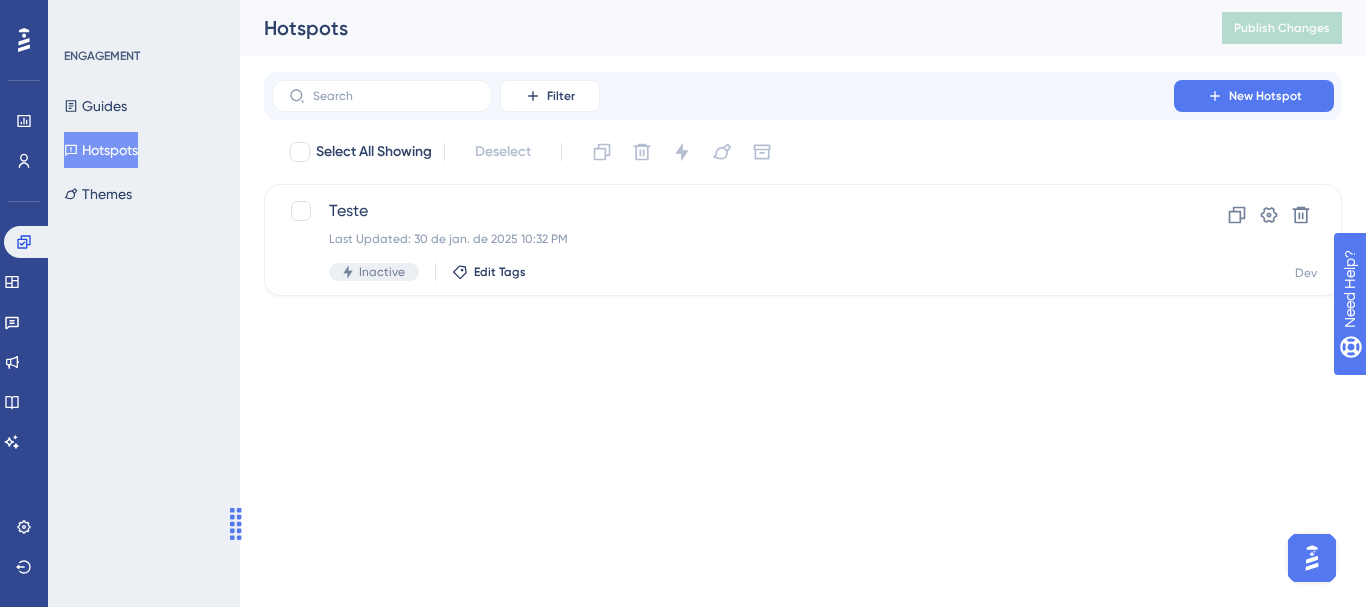 drag, startPoint x: 1206, startPoint y: 525, endPoint x: 236, endPoint y: 523, distance: 970.0021 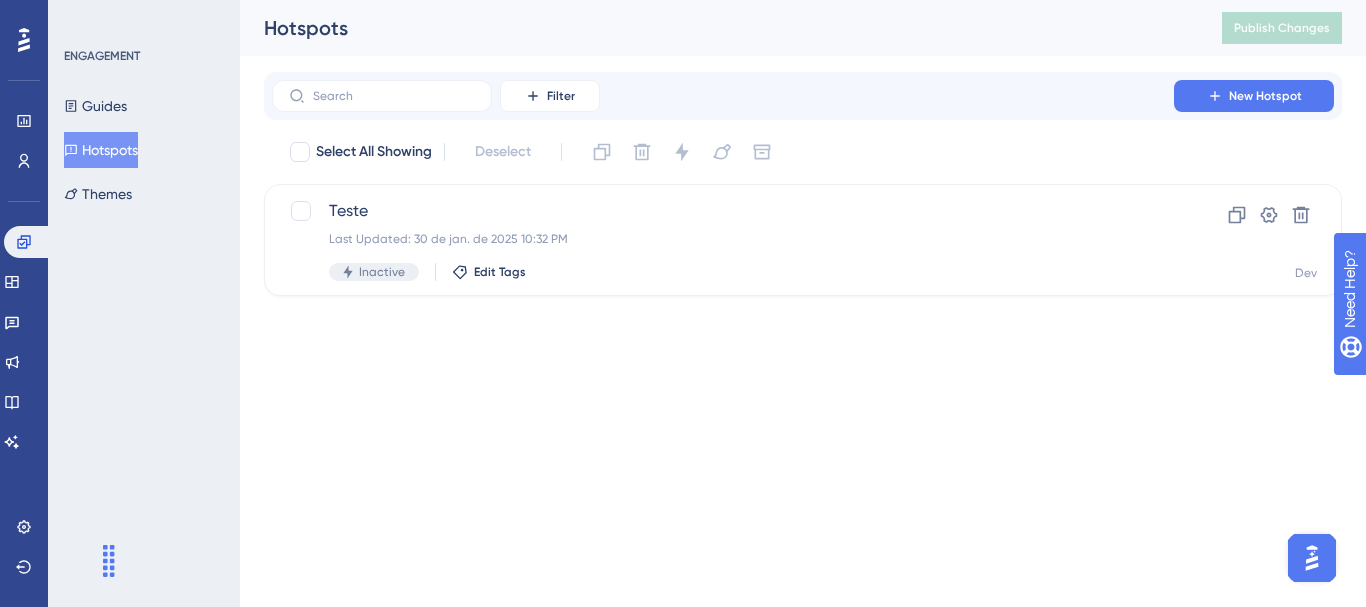 drag, startPoint x: 236, startPoint y: 516, endPoint x: 109, endPoint y: 562, distance: 135.07405 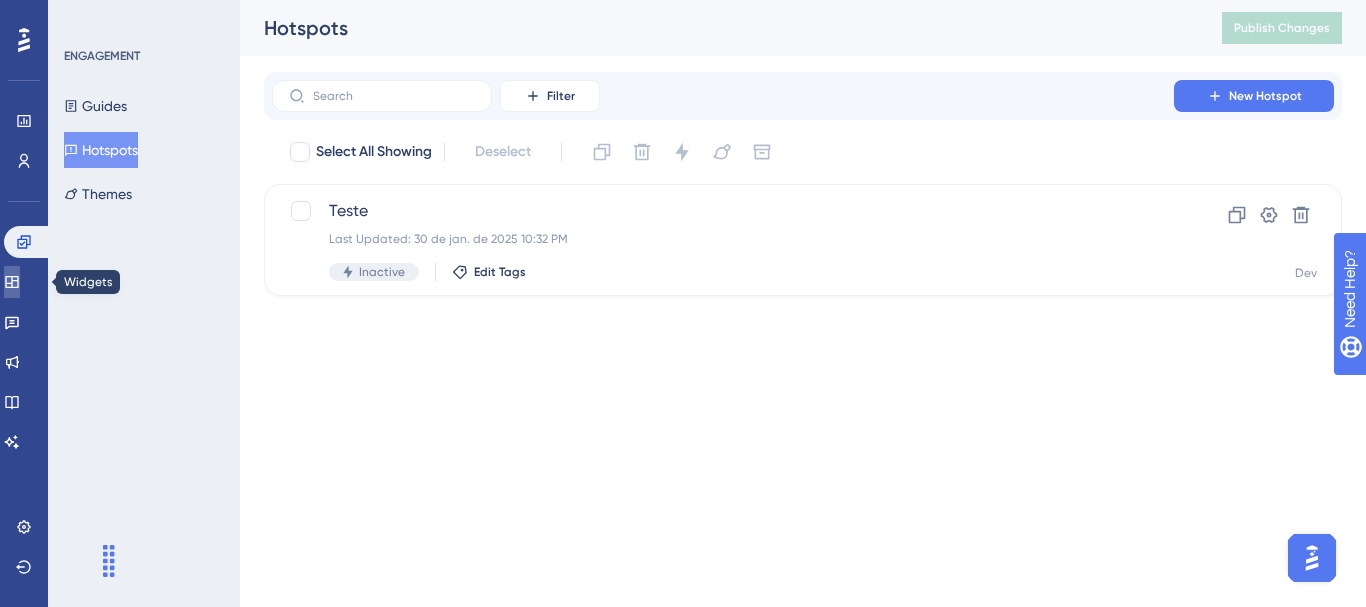 click 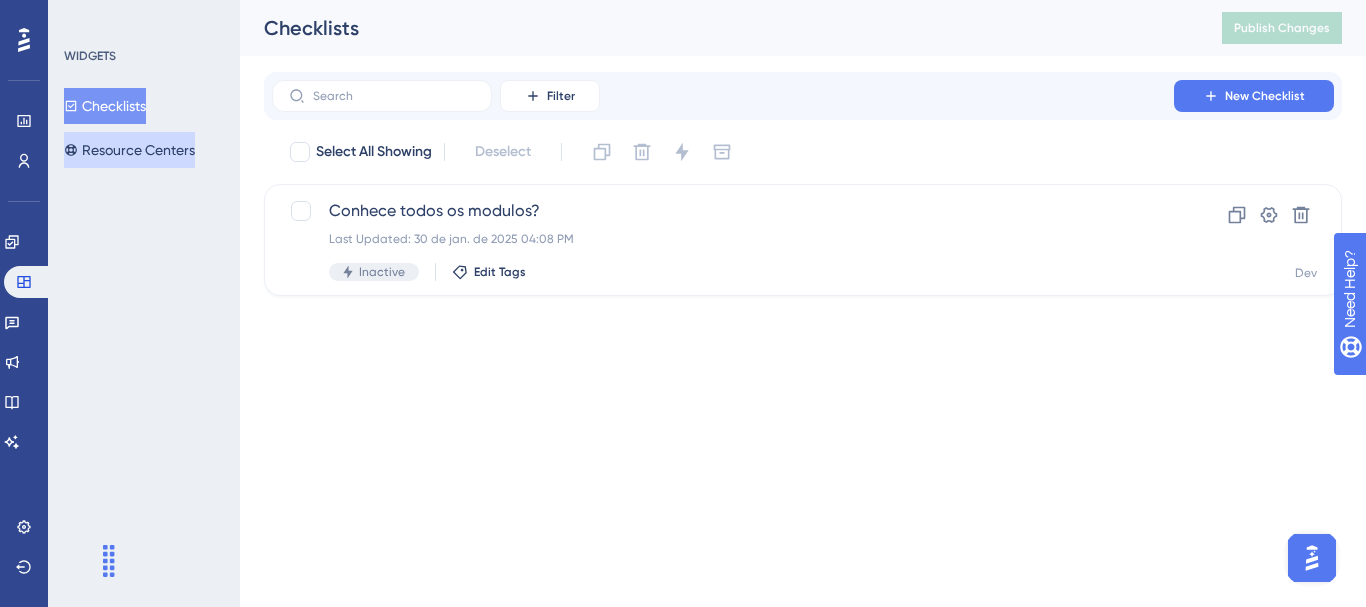 click on "Resource Centers" at bounding box center (129, 150) 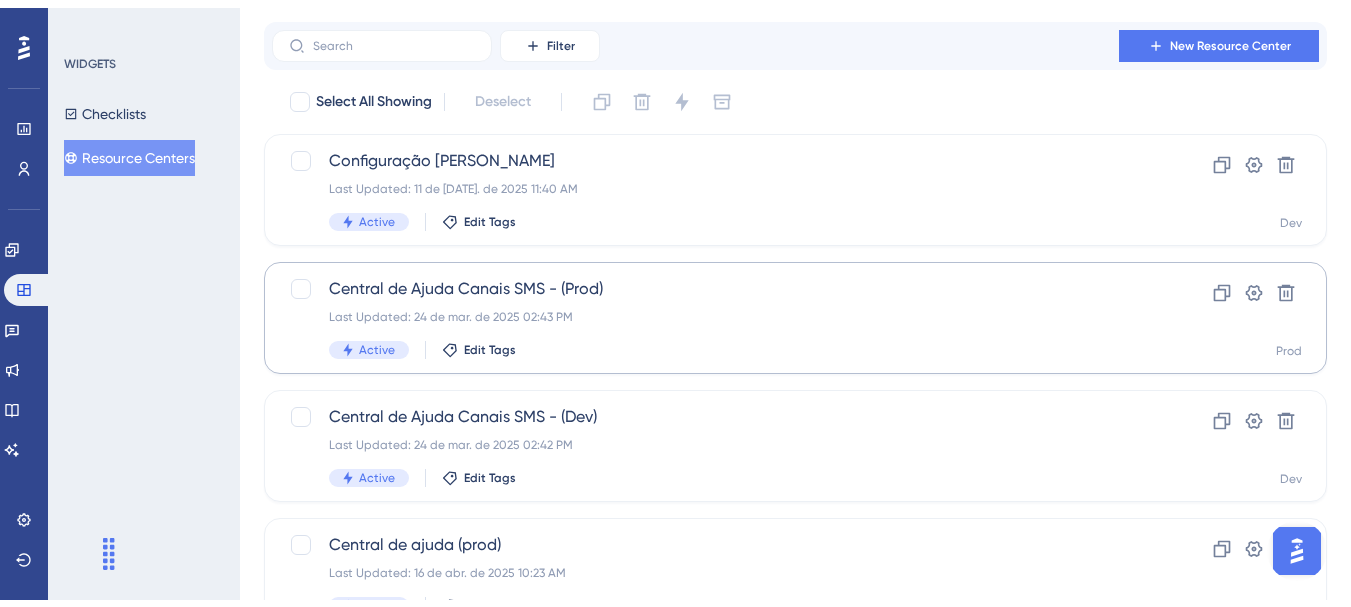 scroll, scrollTop: 265, scrollLeft: 0, axis: vertical 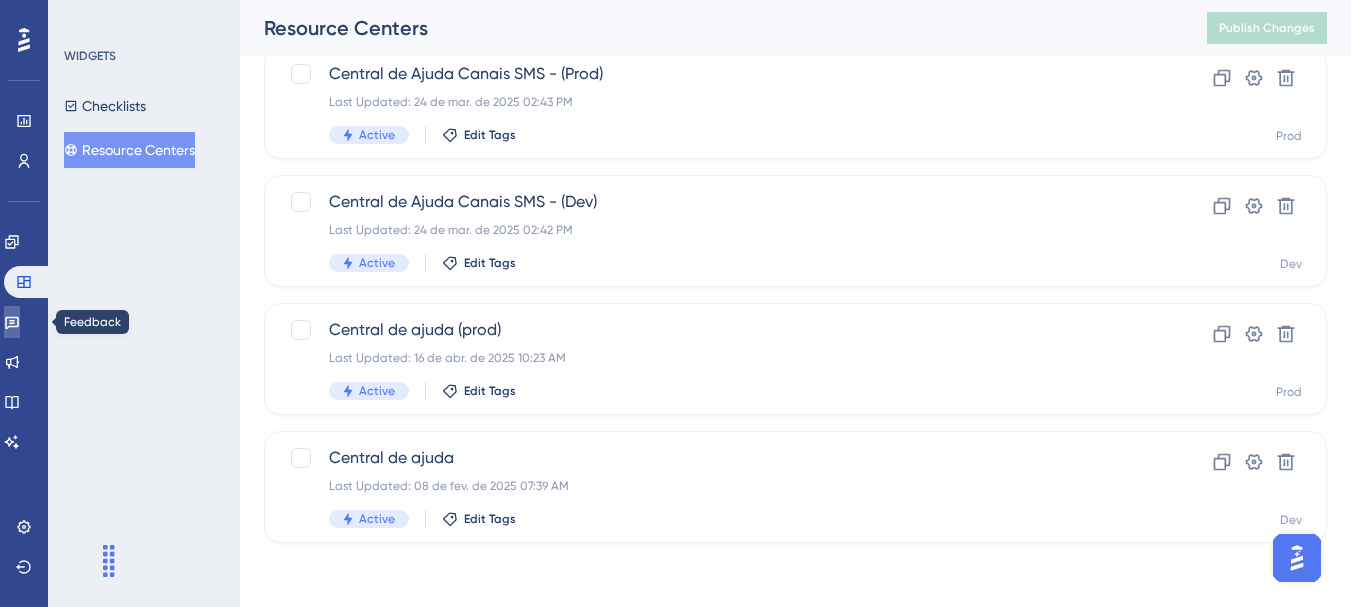 click 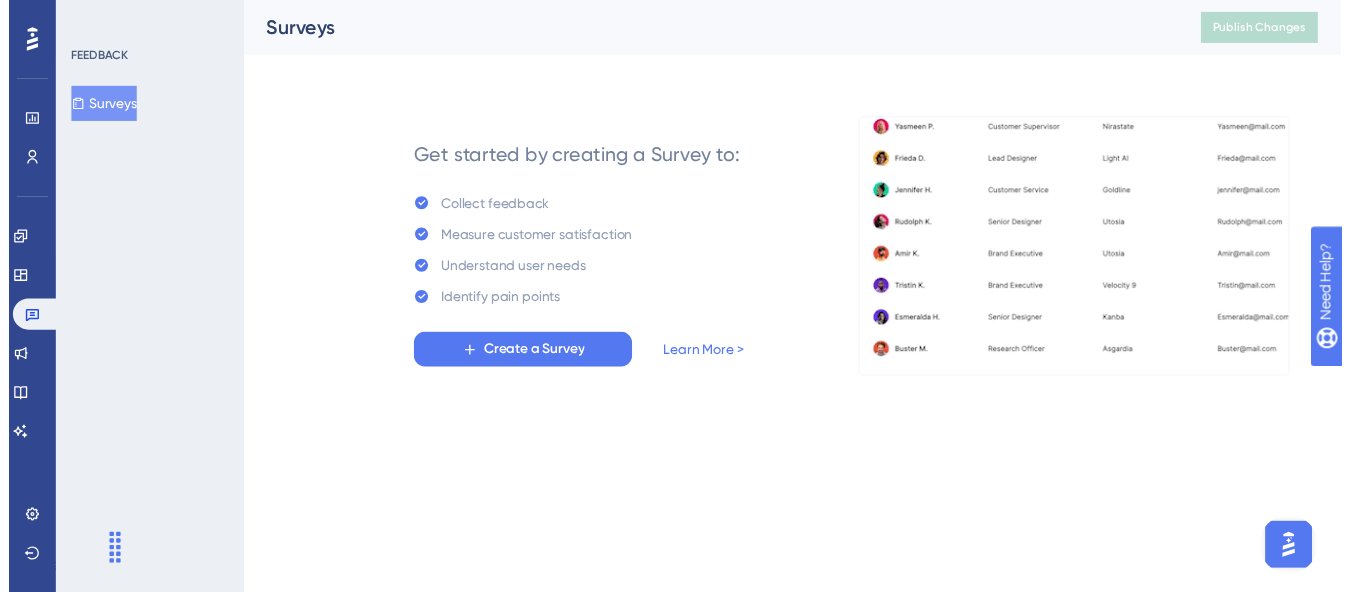 scroll, scrollTop: 0, scrollLeft: 0, axis: both 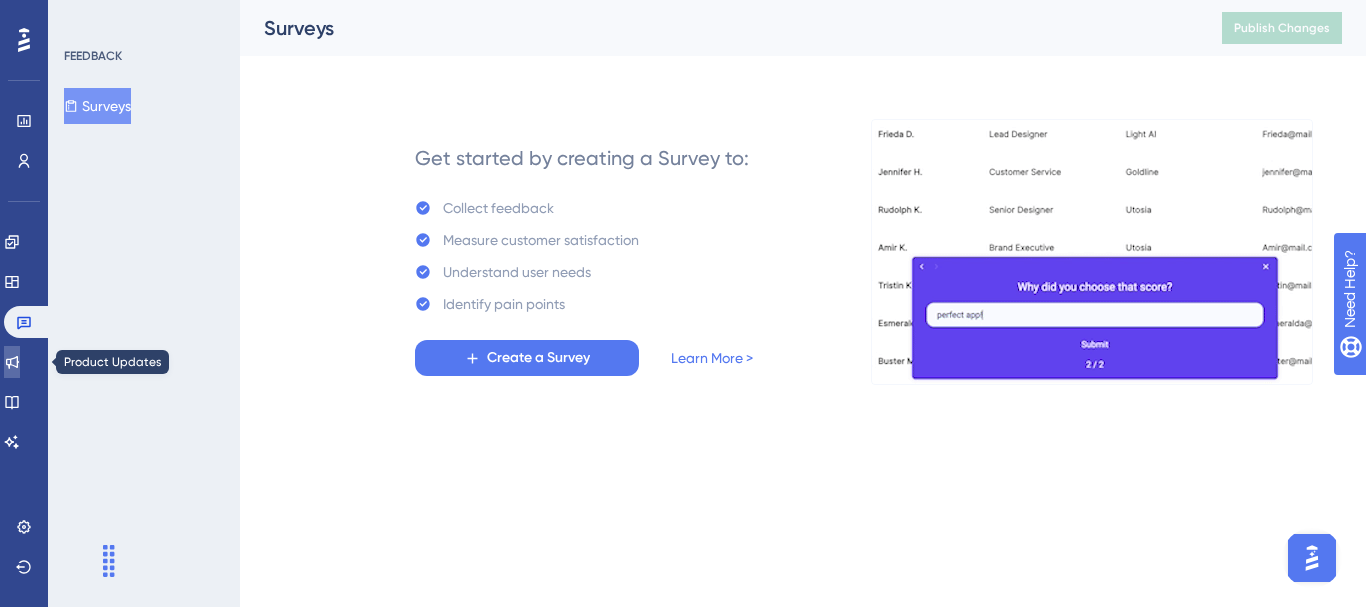 click at bounding box center [12, 362] 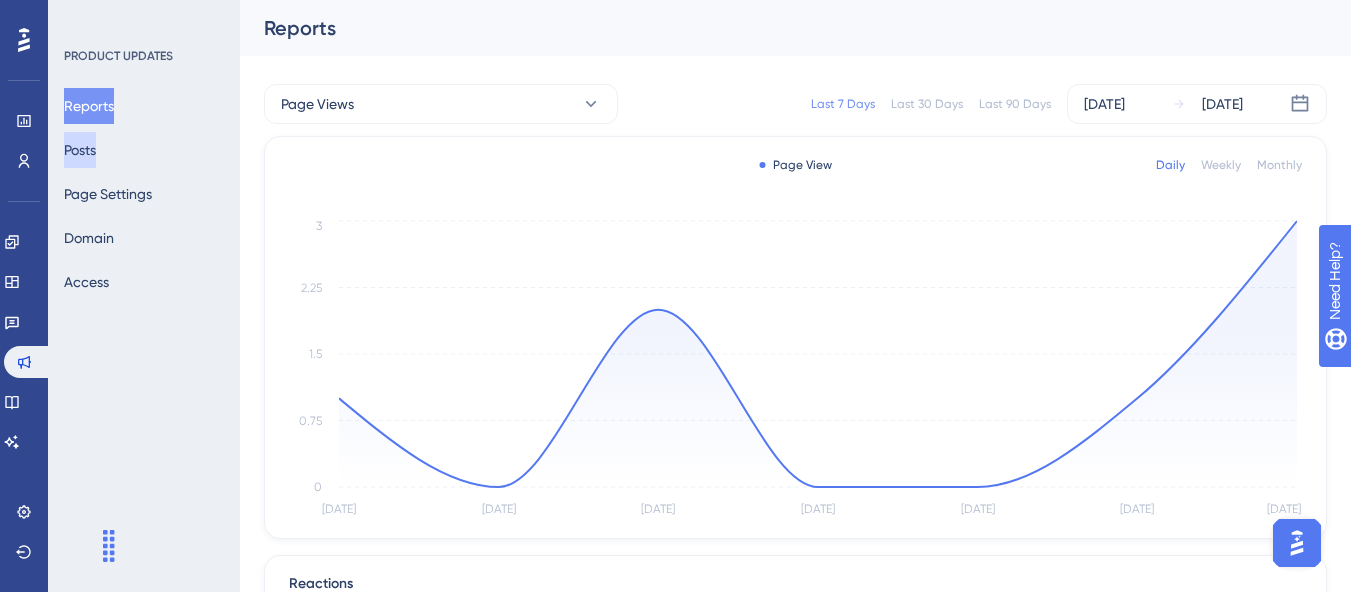 click on "Posts" at bounding box center [80, 150] 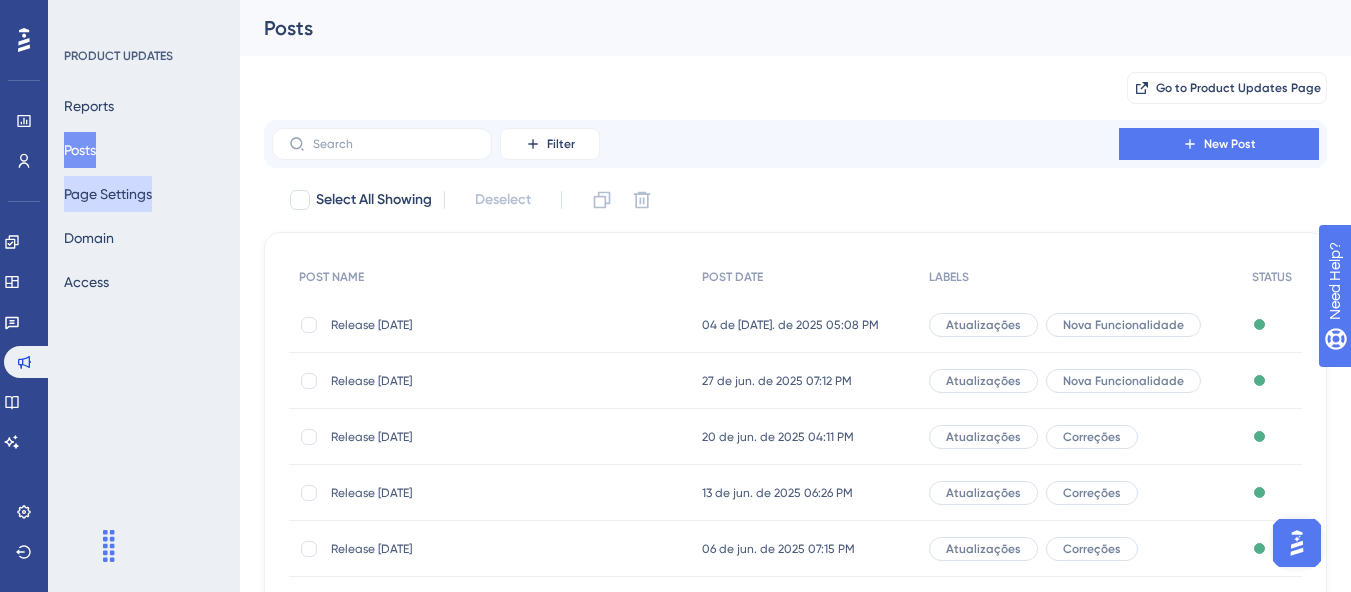click on "Page Settings" at bounding box center (108, 194) 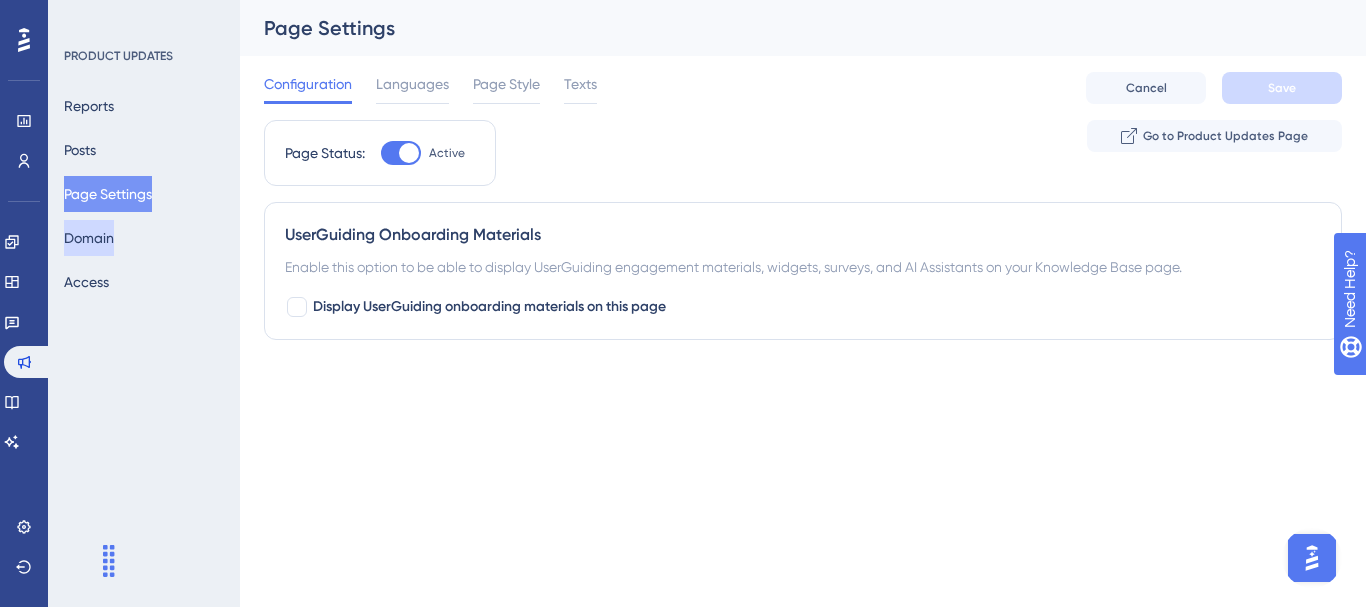 click on "Domain" at bounding box center (89, 238) 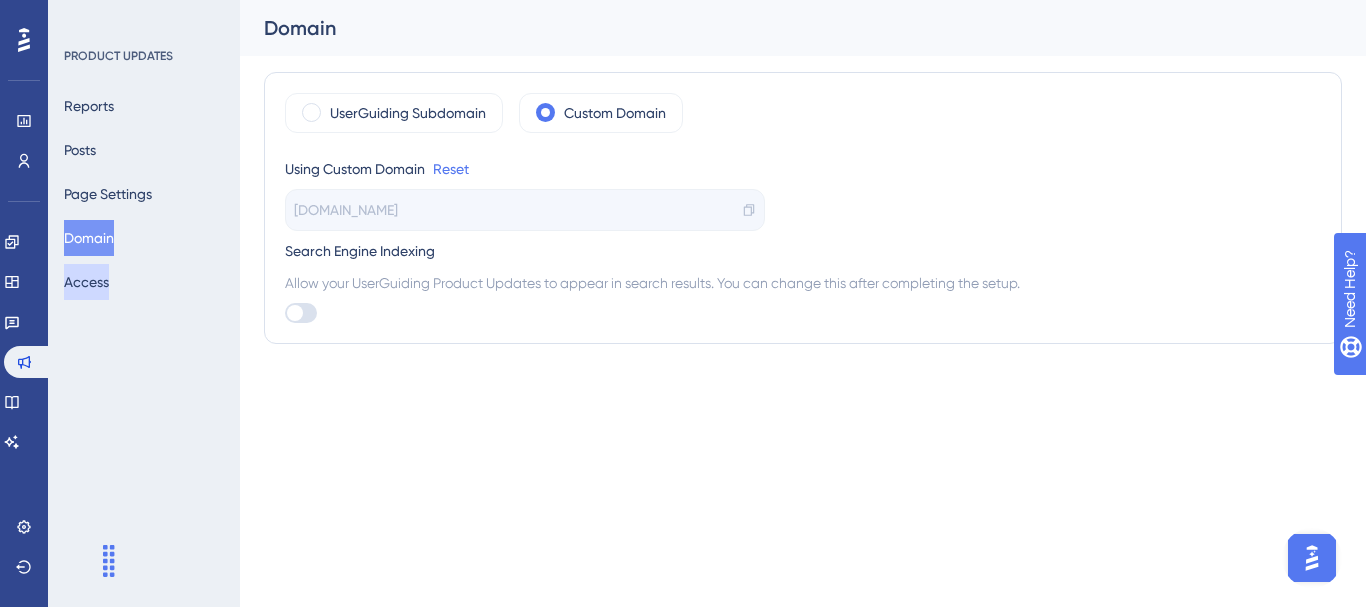 click on "Access" at bounding box center [86, 282] 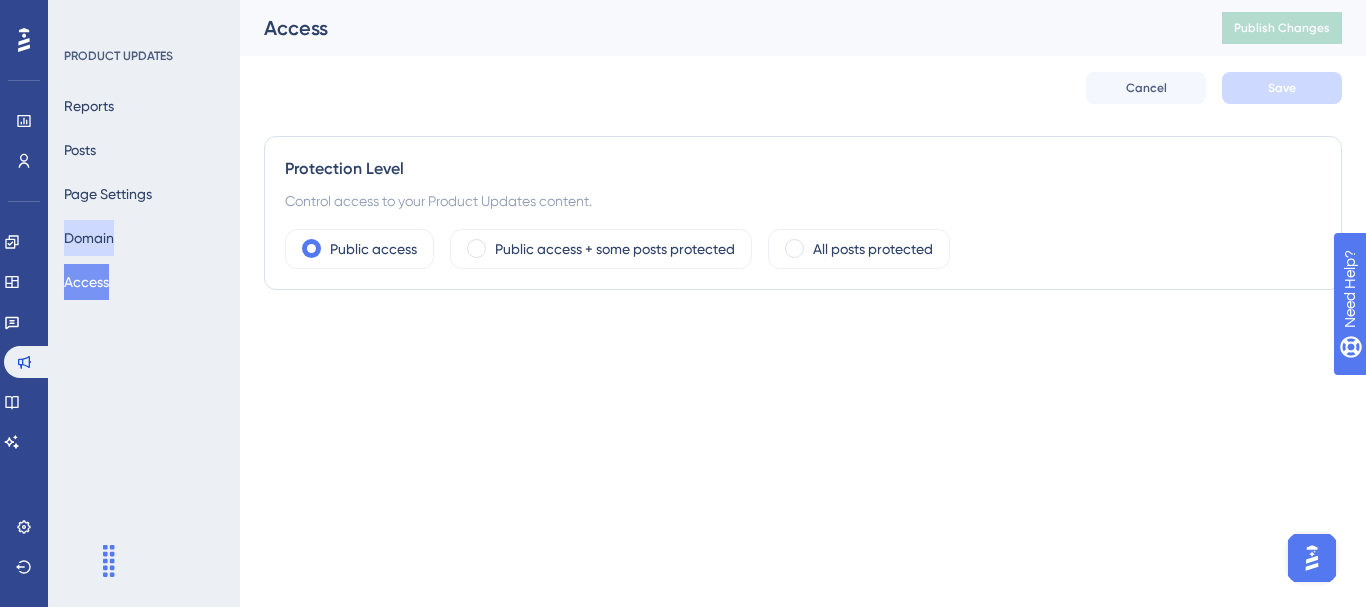 click on "Domain" at bounding box center [89, 238] 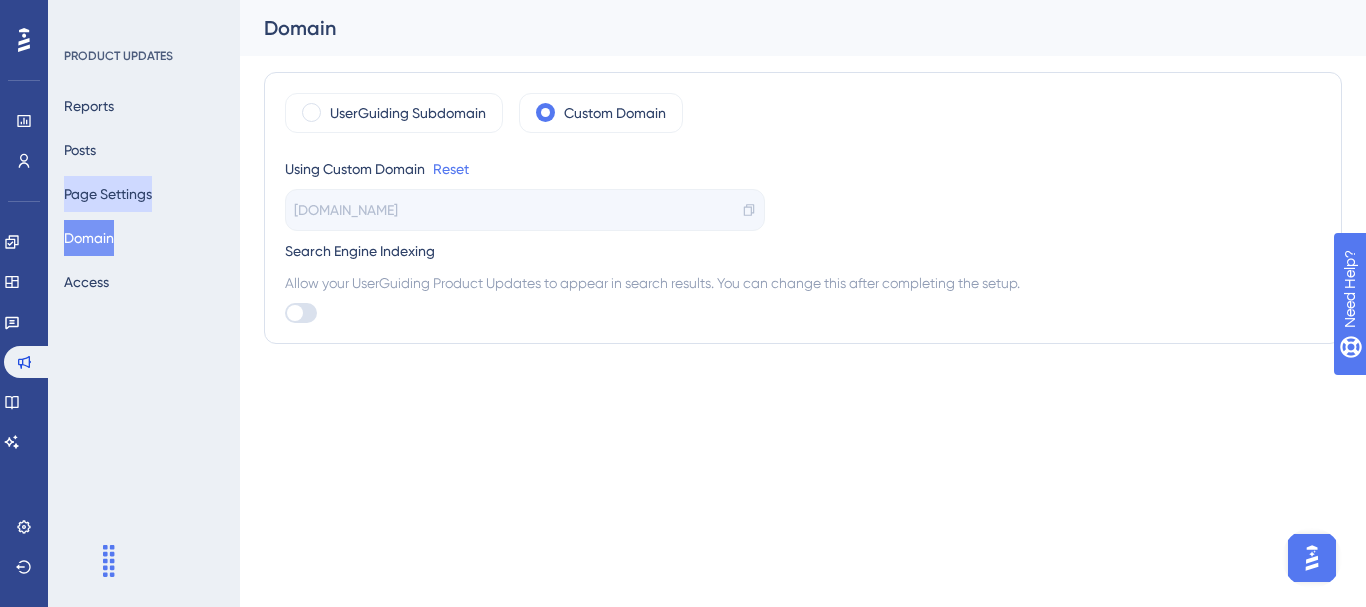 click on "Page Settings" at bounding box center [108, 194] 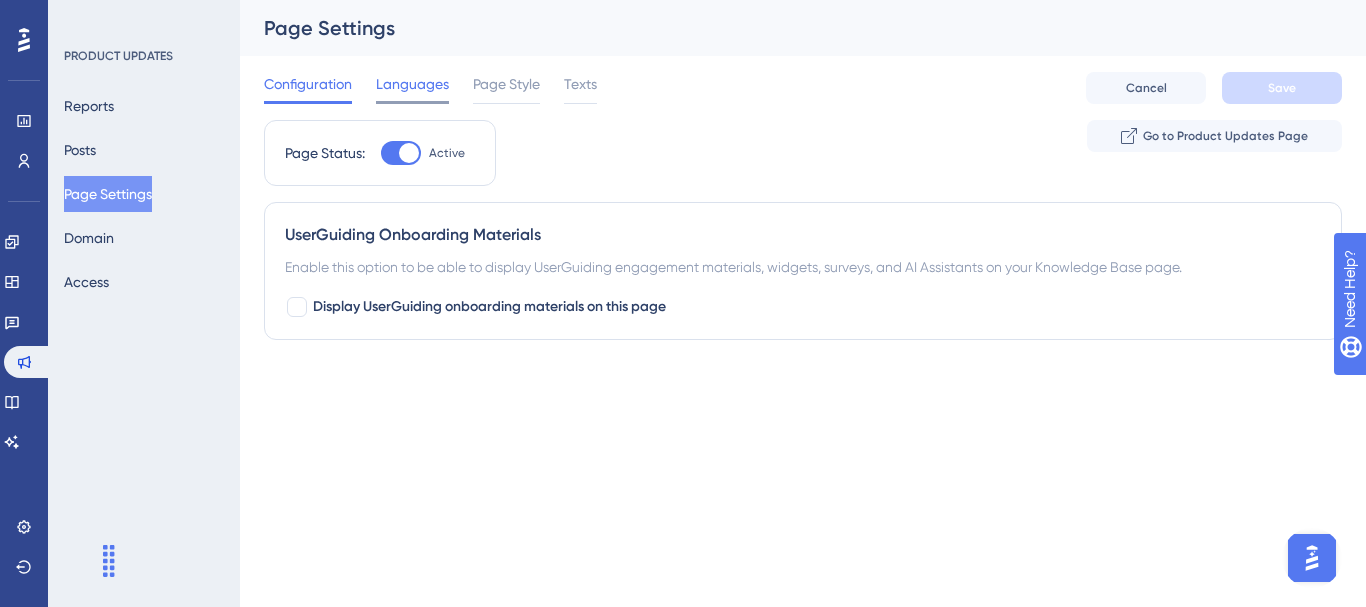 click on "Languages" at bounding box center [412, 84] 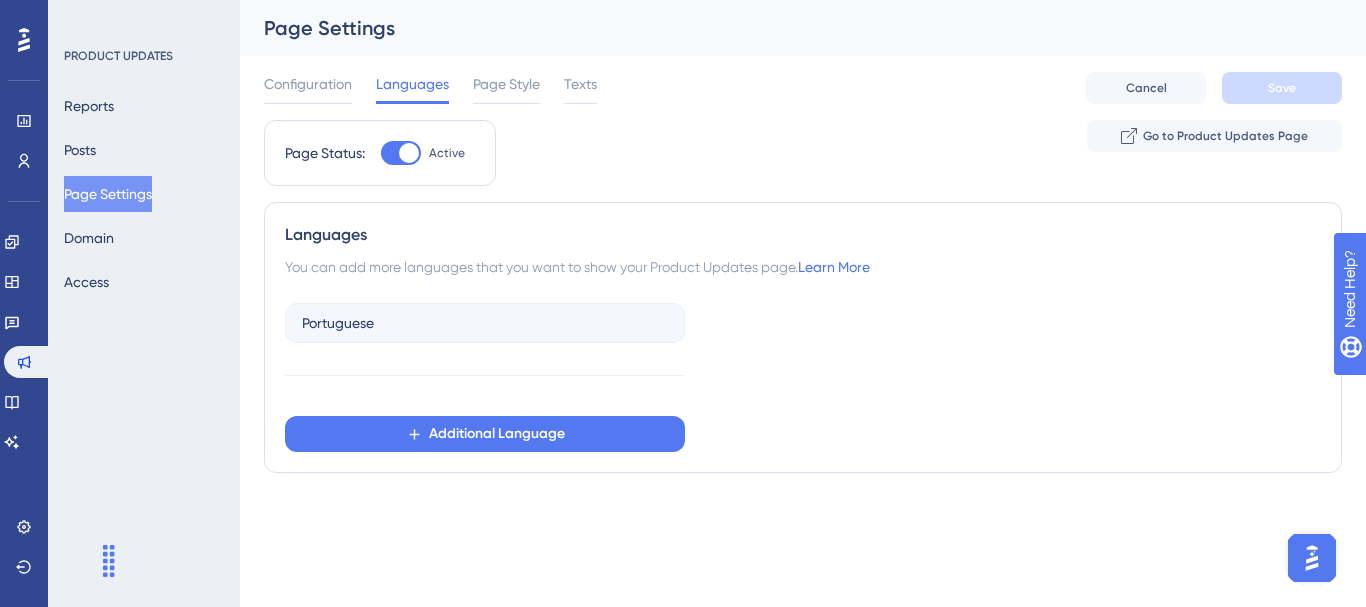 click on "Configuration Languages Page Style Texts Cancel Save" at bounding box center [803, 88] 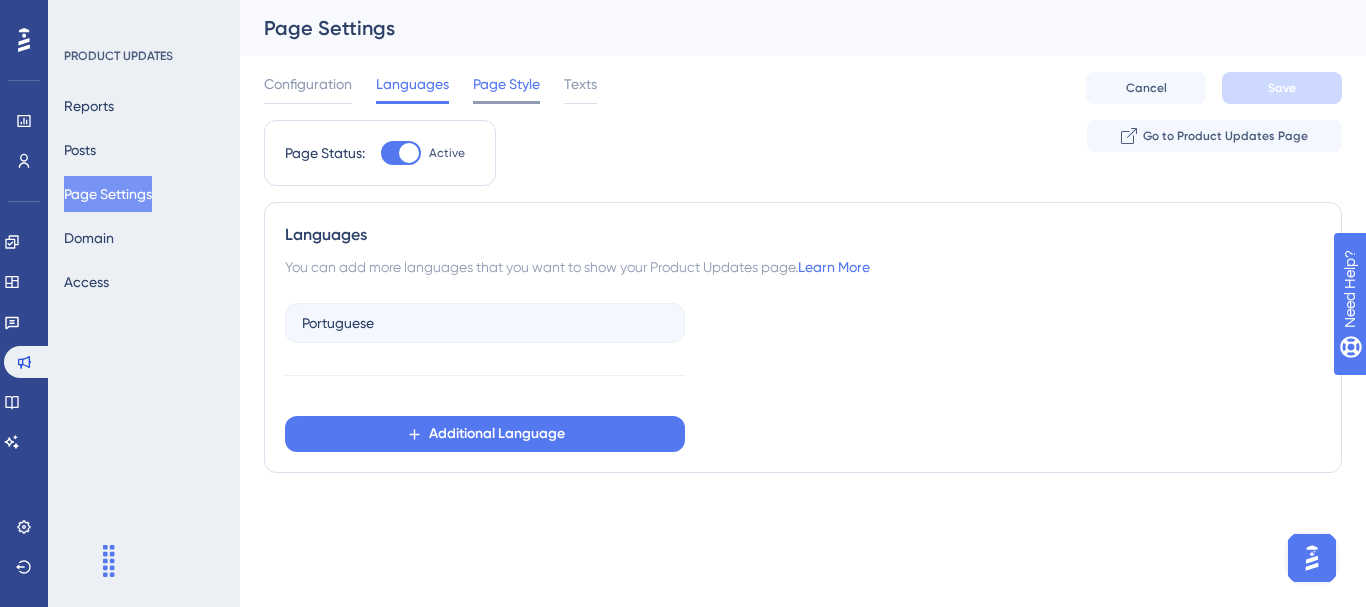 click on "Page Style" at bounding box center (506, 84) 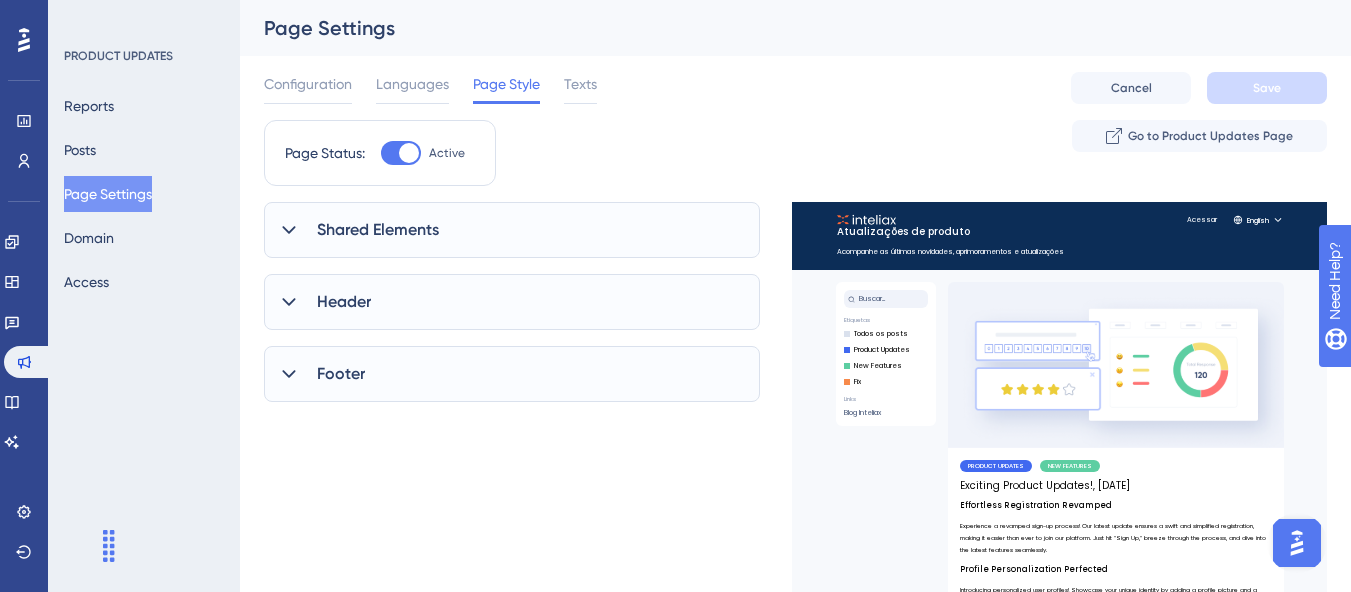 scroll, scrollTop: 0, scrollLeft: 0, axis: both 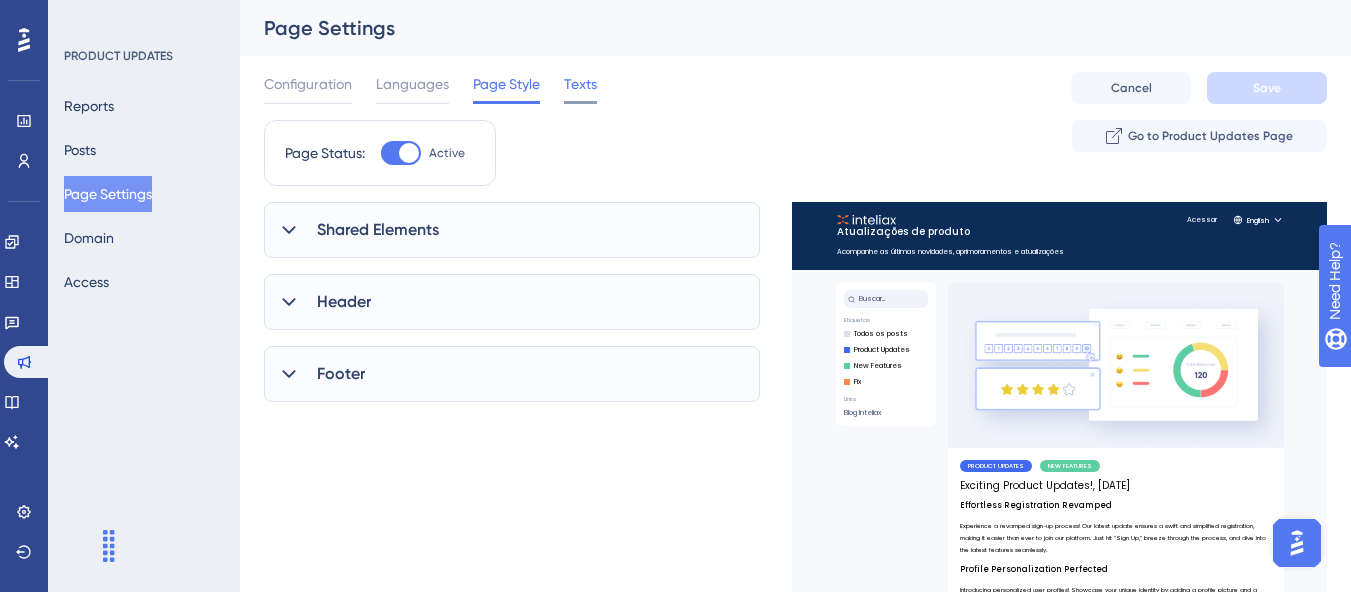 click on "Texts" at bounding box center [580, 84] 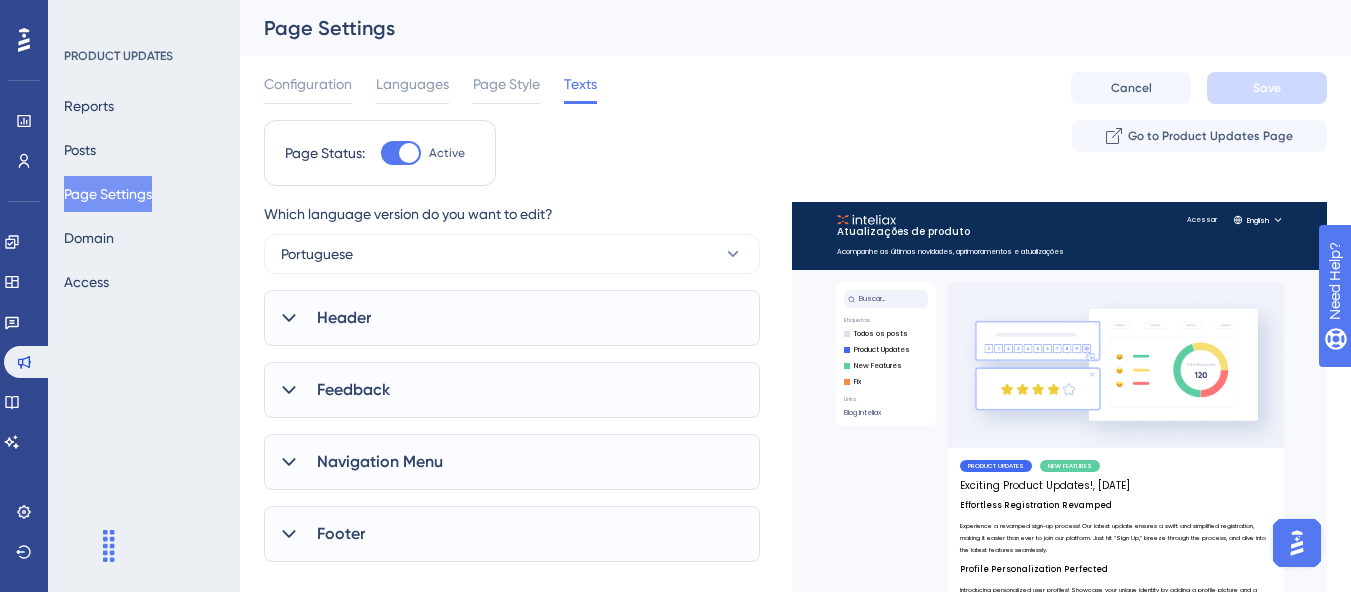 scroll, scrollTop: 0, scrollLeft: 0, axis: both 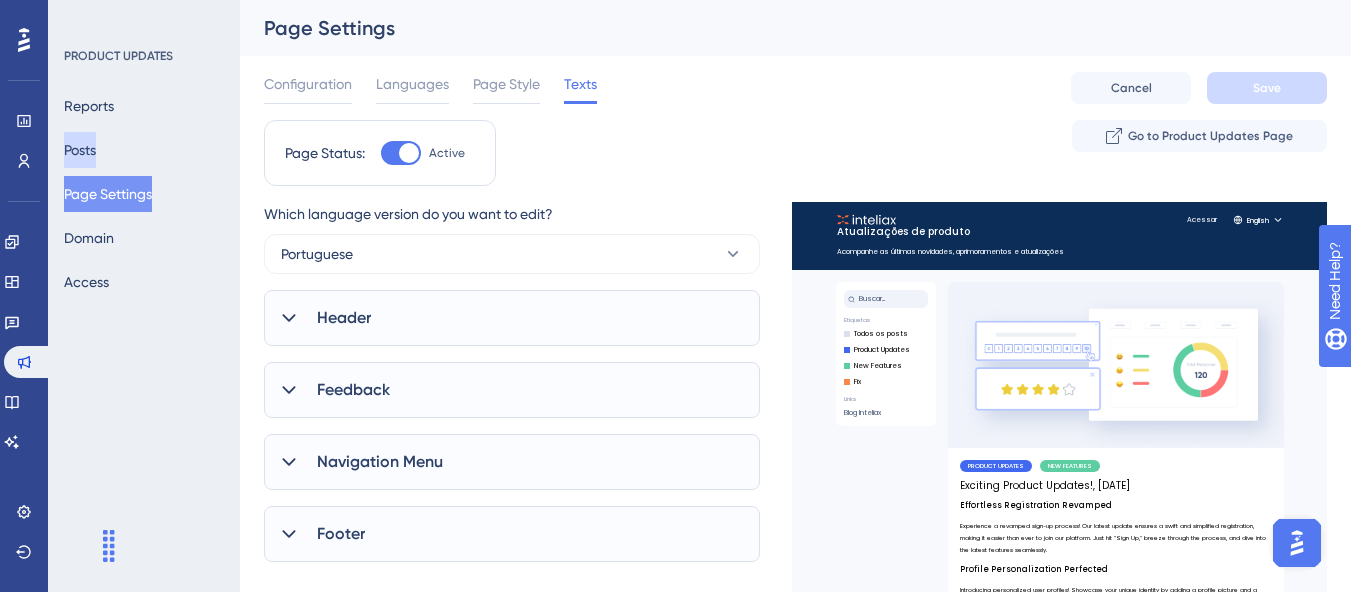 click on "Posts" at bounding box center (80, 150) 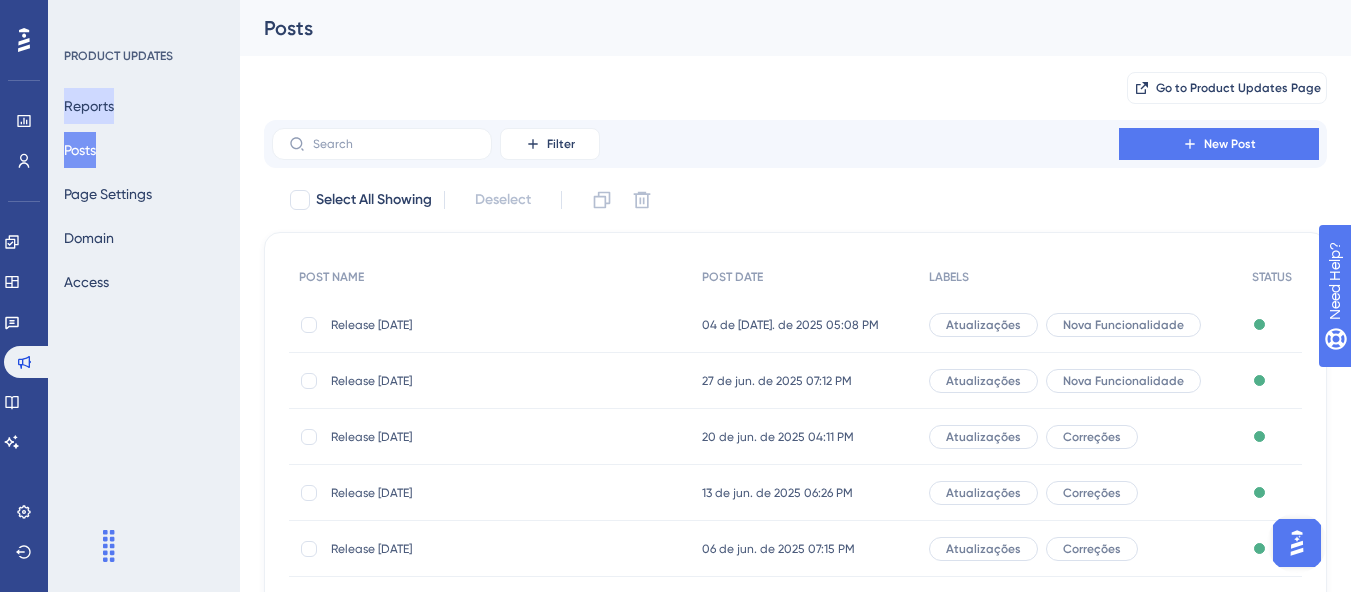 click on "Reports" at bounding box center [89, 106] 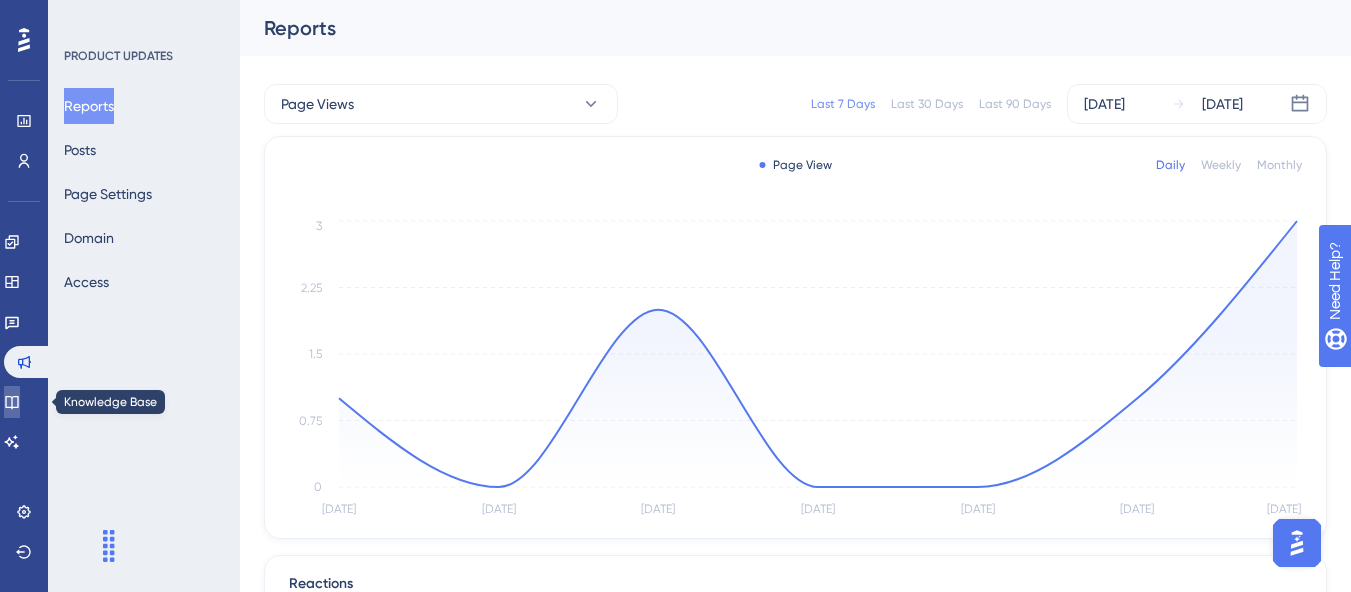 click at bounding box center (12, 402) 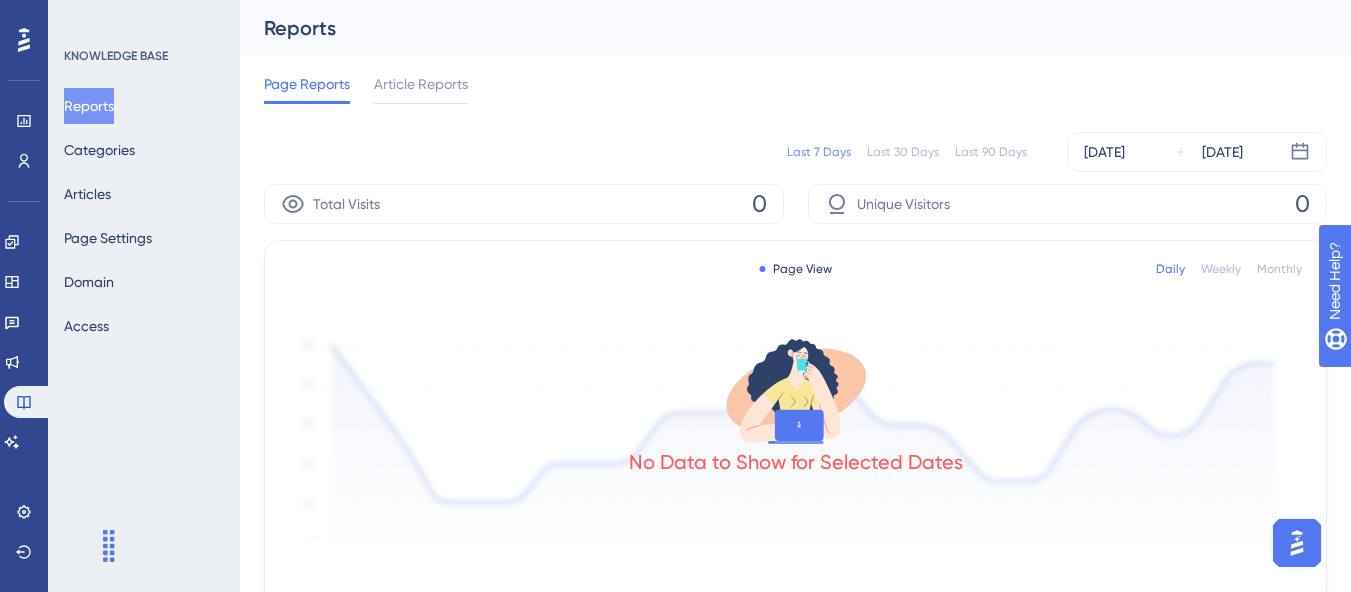 click on "Reports Categories Articles Page Settings Domain Access" at bounding box center [145, 216] 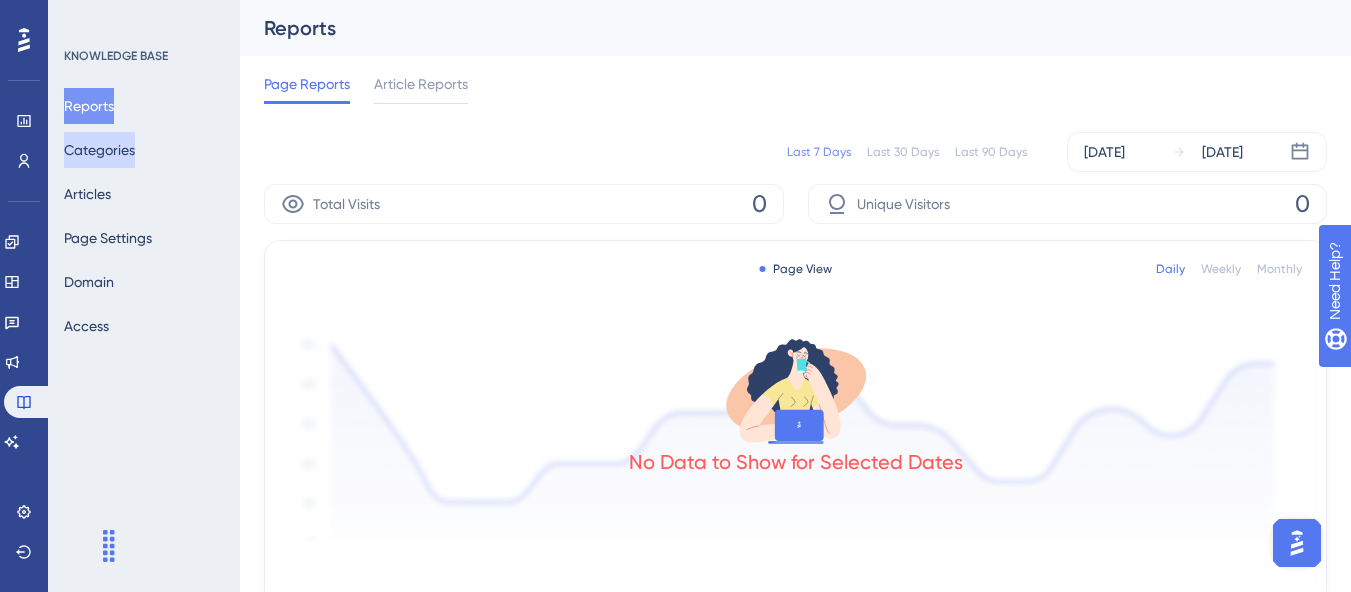 click on "Categories" at bounding box center [99, 150] 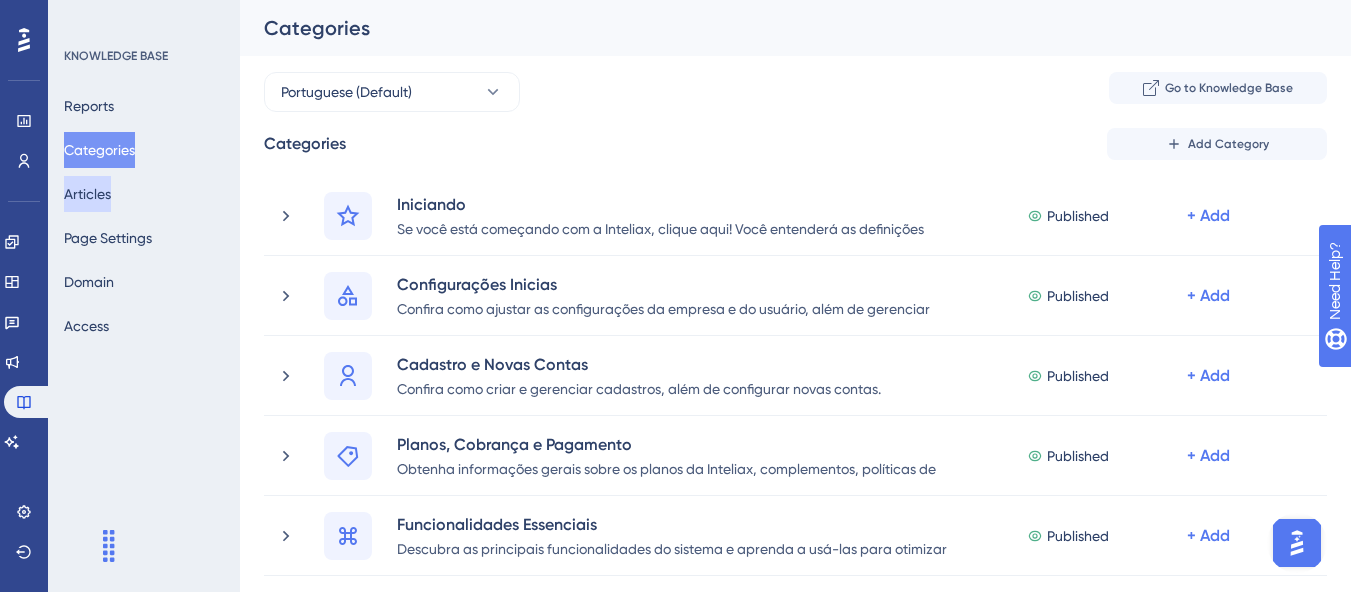 click on "Articles" at bounding box center [87, 194] 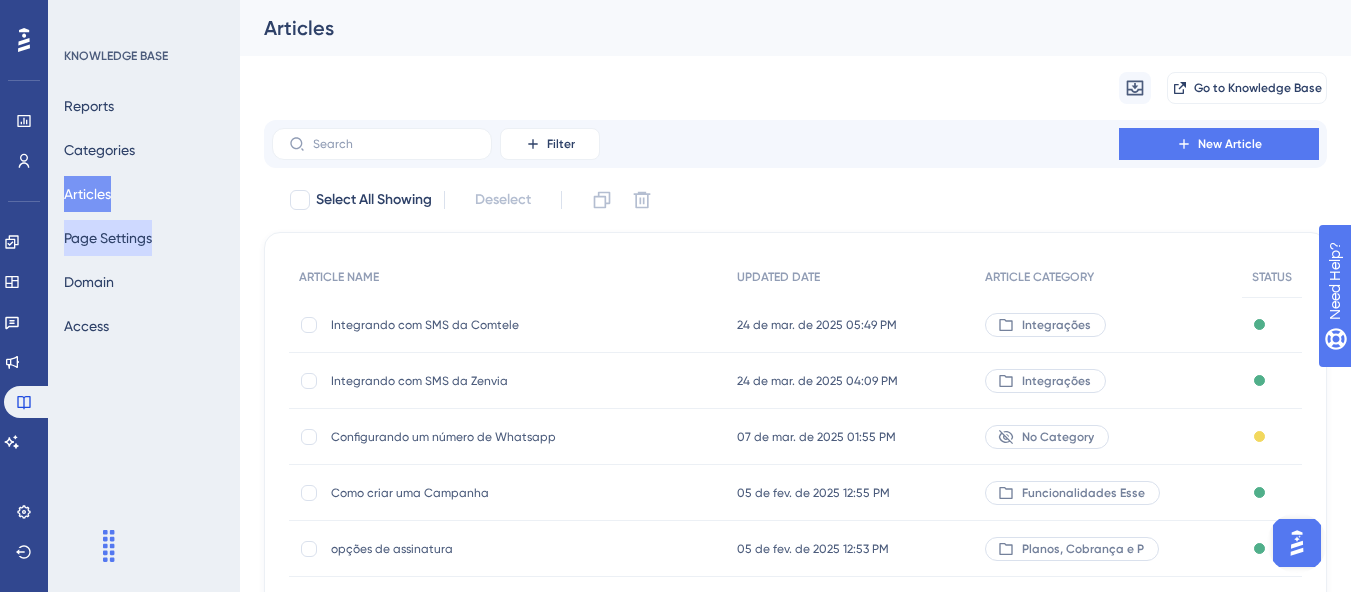 click on "Page Settings" at bounding box center [108, 238] 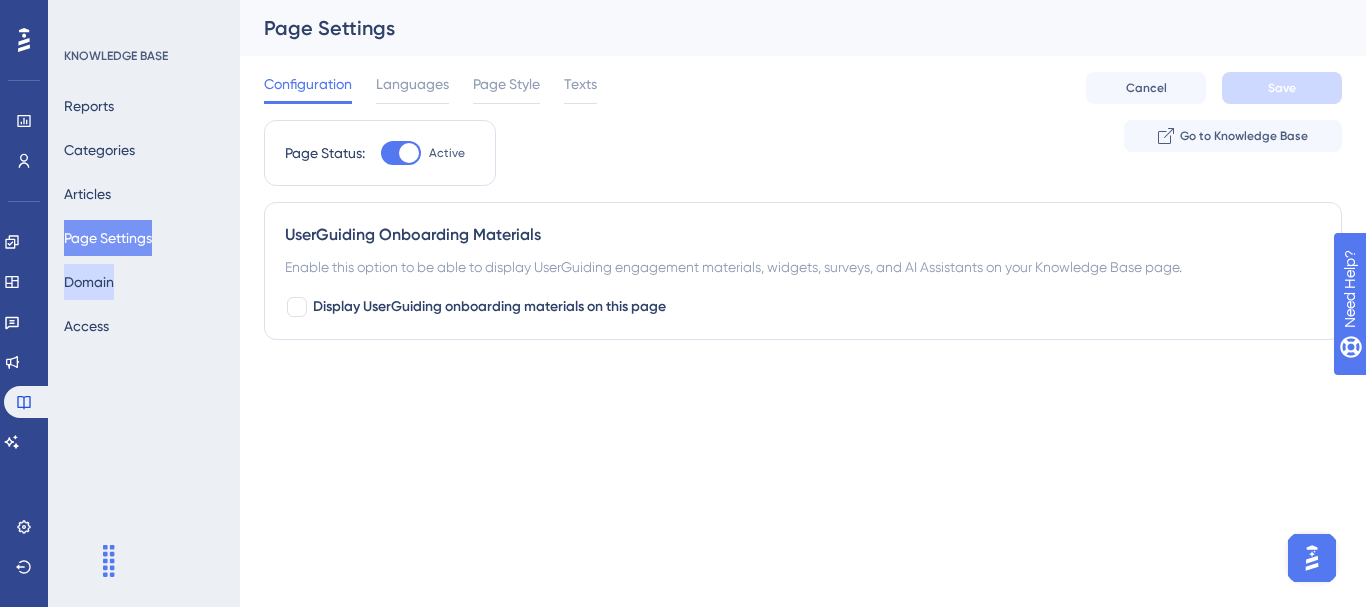 click on "Domain" at bounding box center [89, 282] 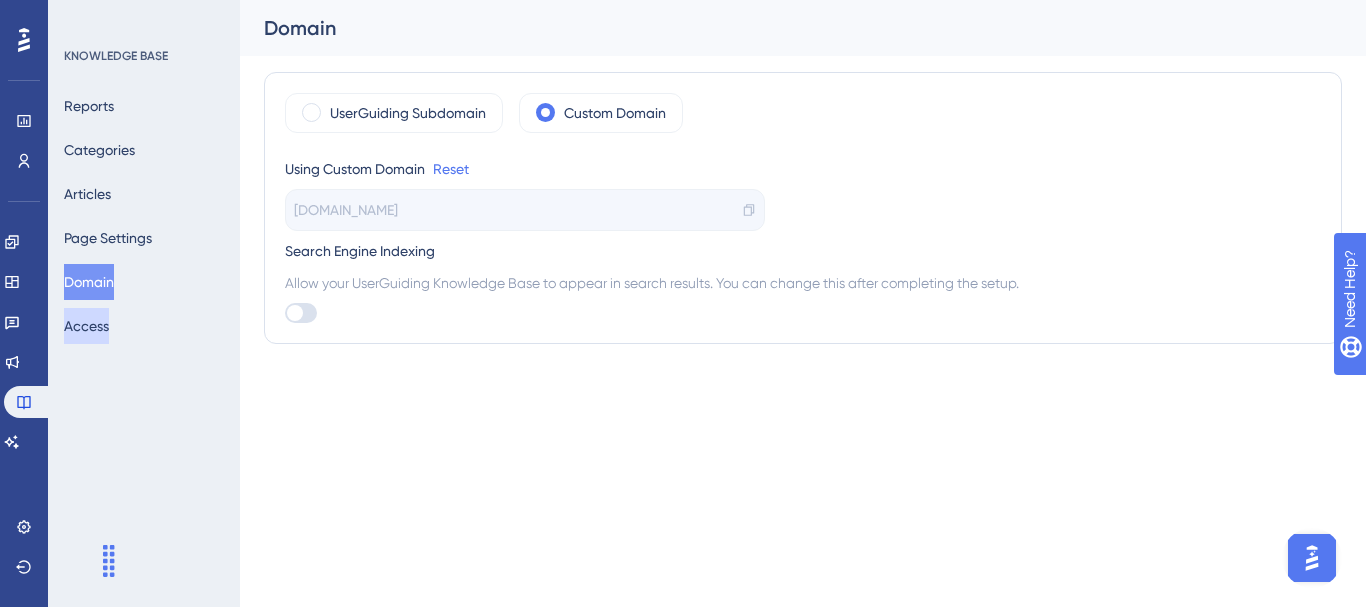 click on "Access" at bounding box center (86, 326) 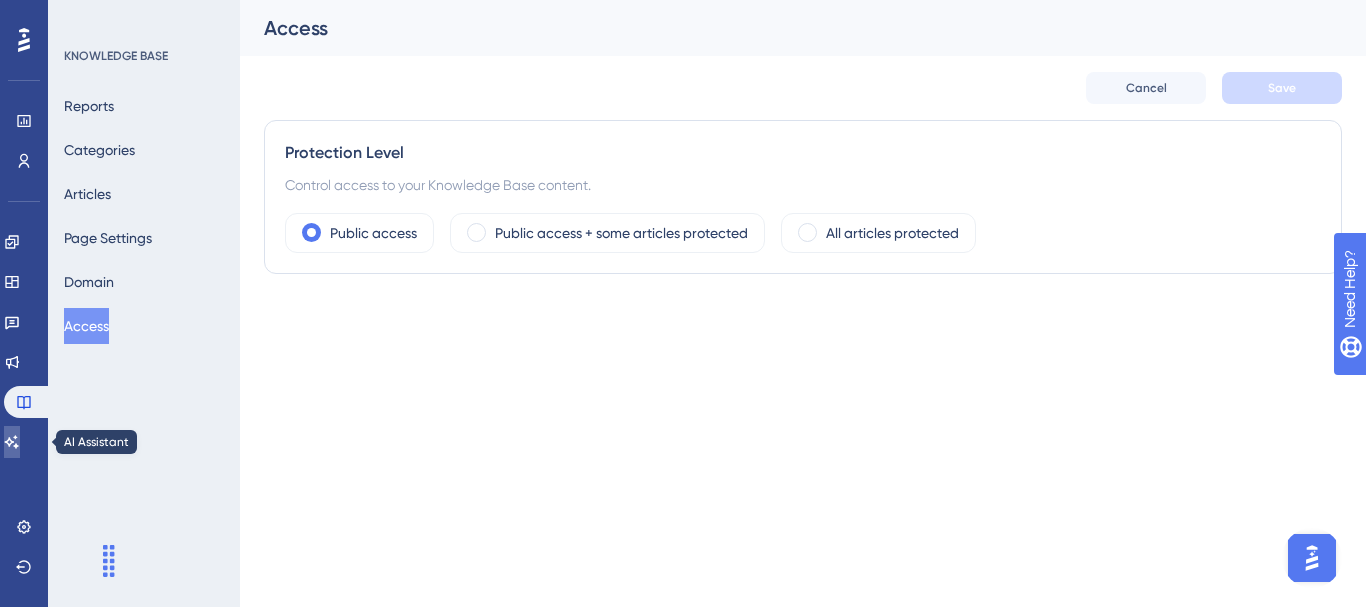 click 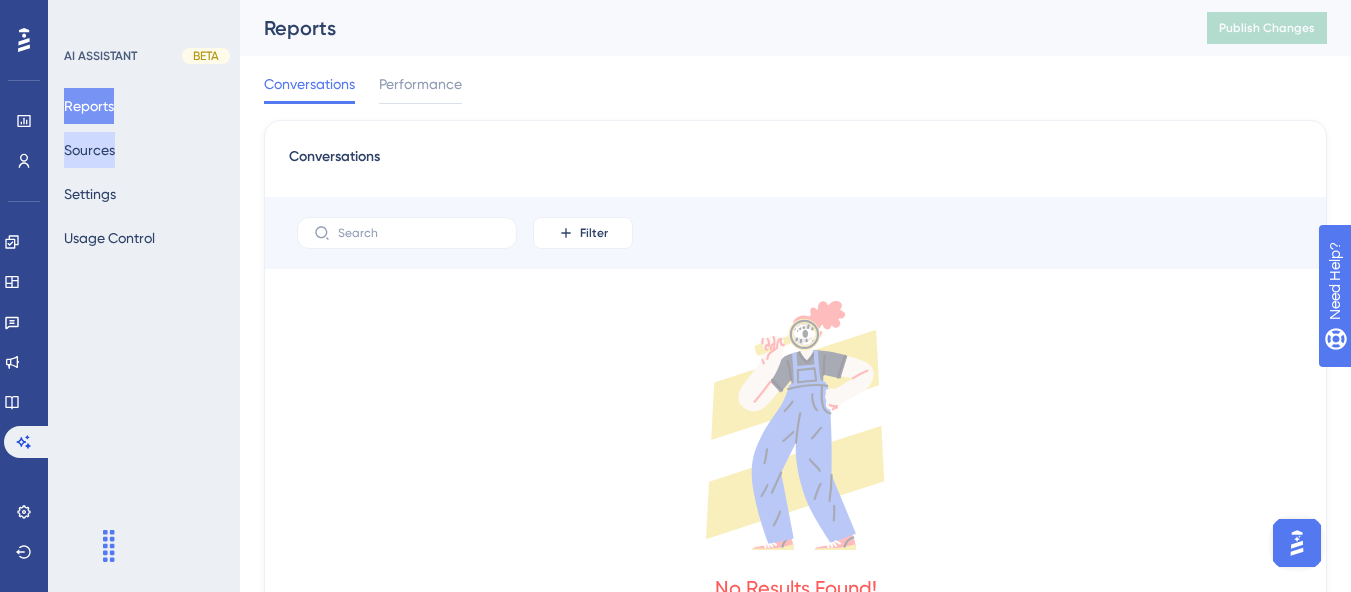 click on "Sources" at bounding box center [89, 150] 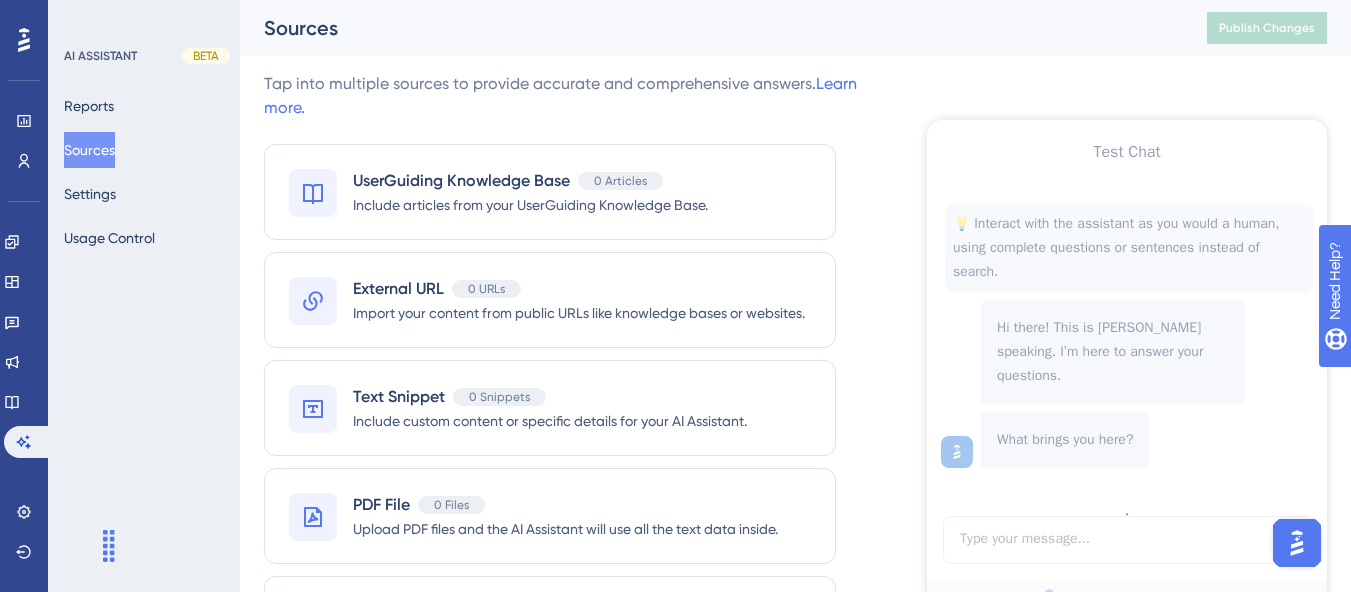 scroll, scrollTop: 0, scrollLeft: 0, axis: both 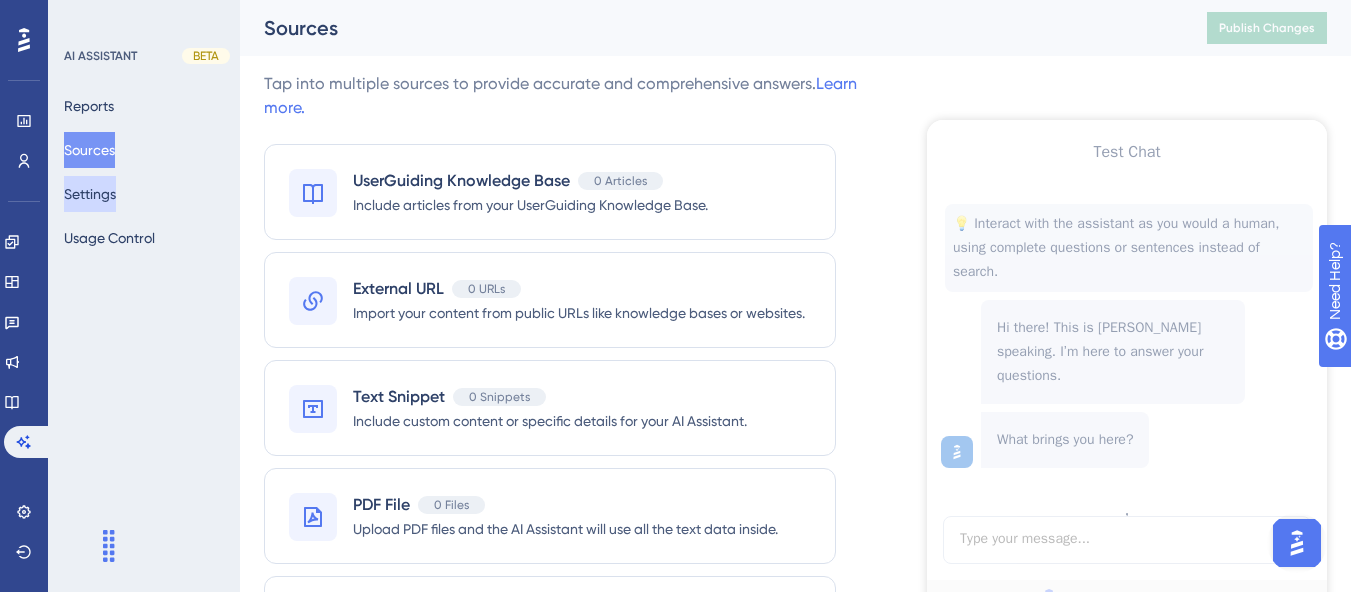 click on "Settings" at bounding box center (90, 194) 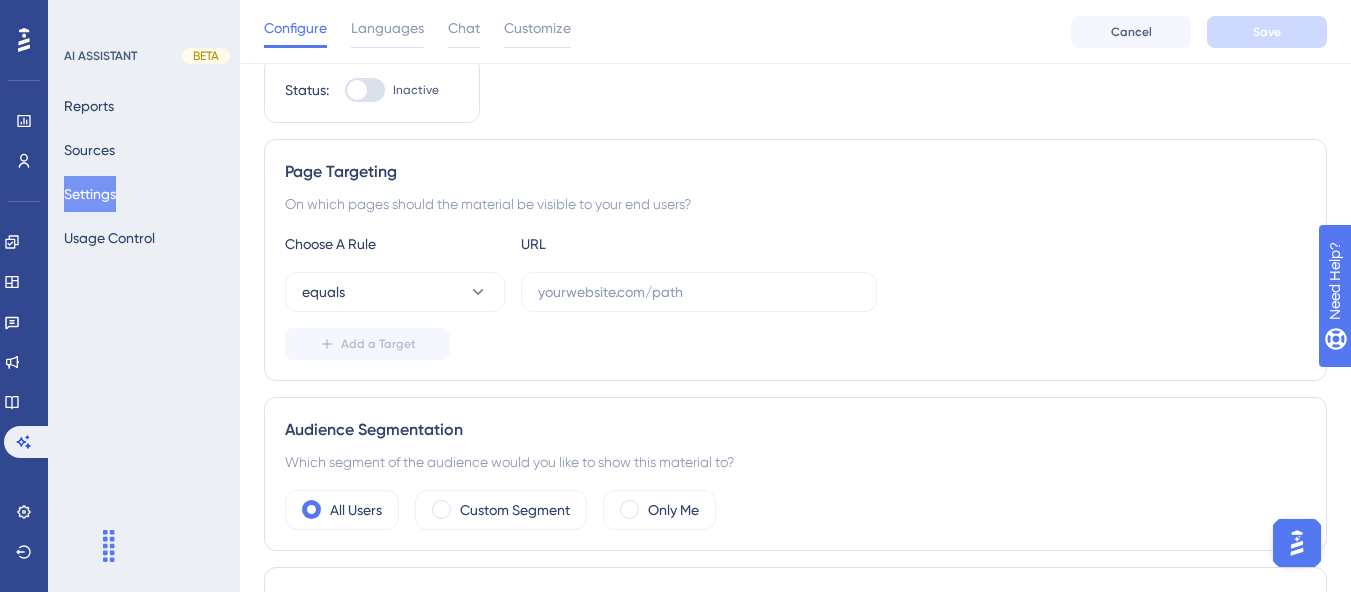 scroll, scrollTop: 0, scrollLeft: 0, axis: both 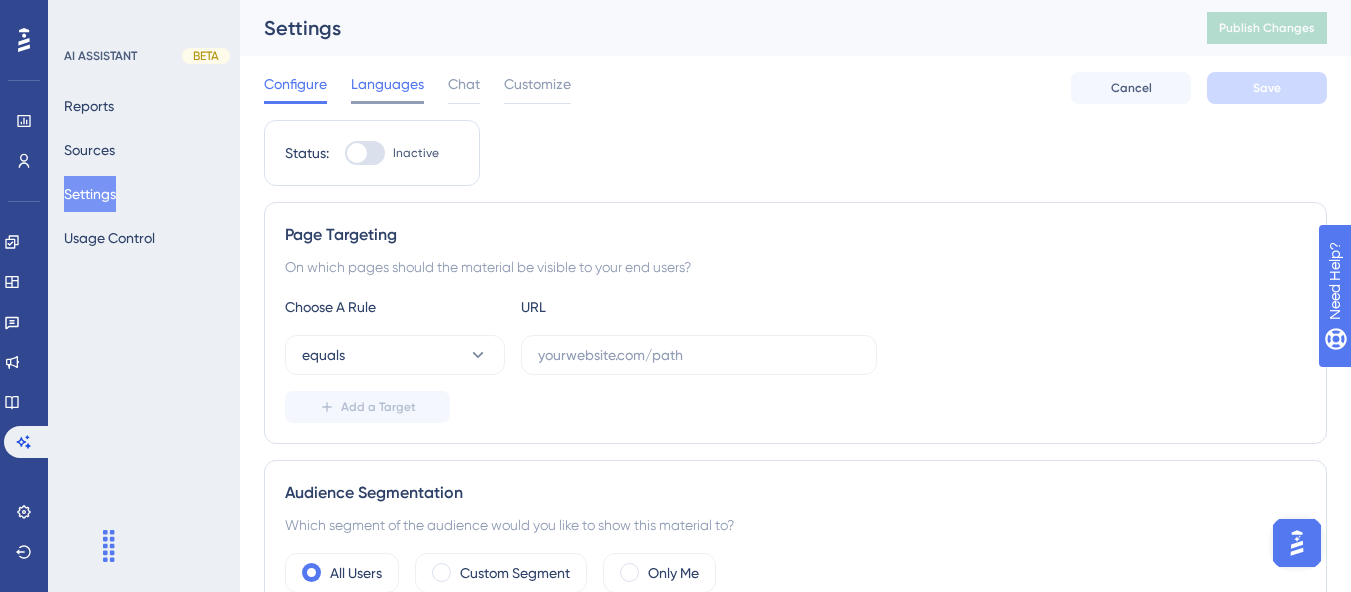 click on "Languages" at bounding box center (387, 84) 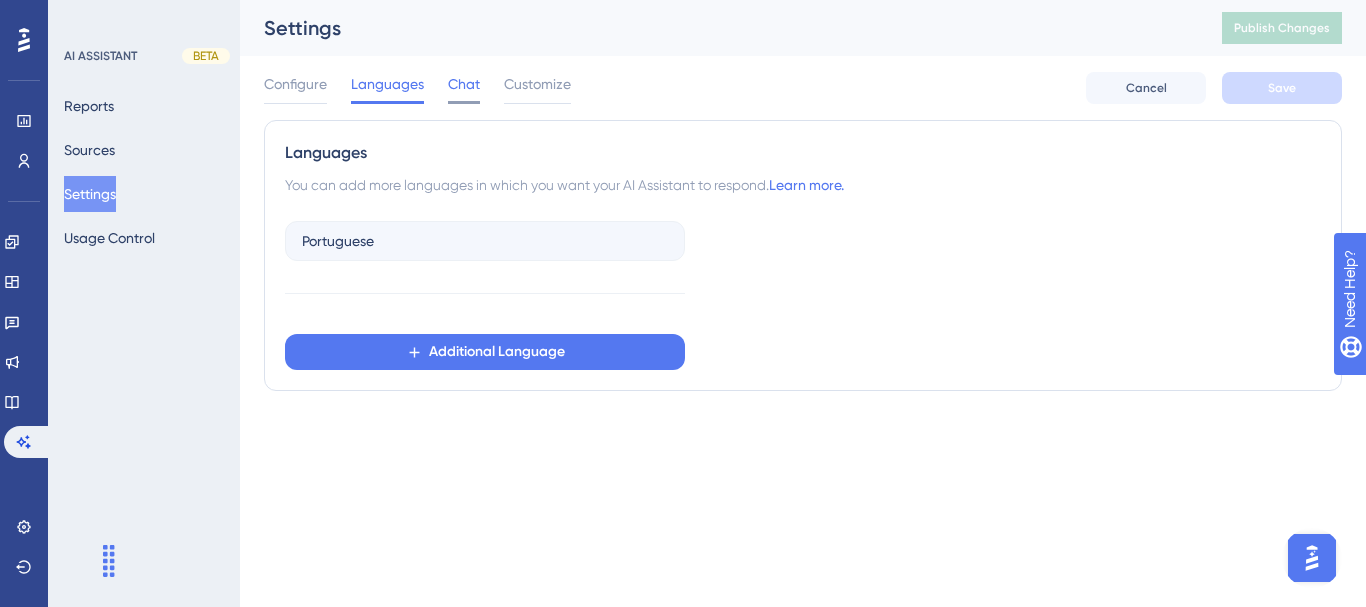 click on "Chat" at bounding box center (464, 84) 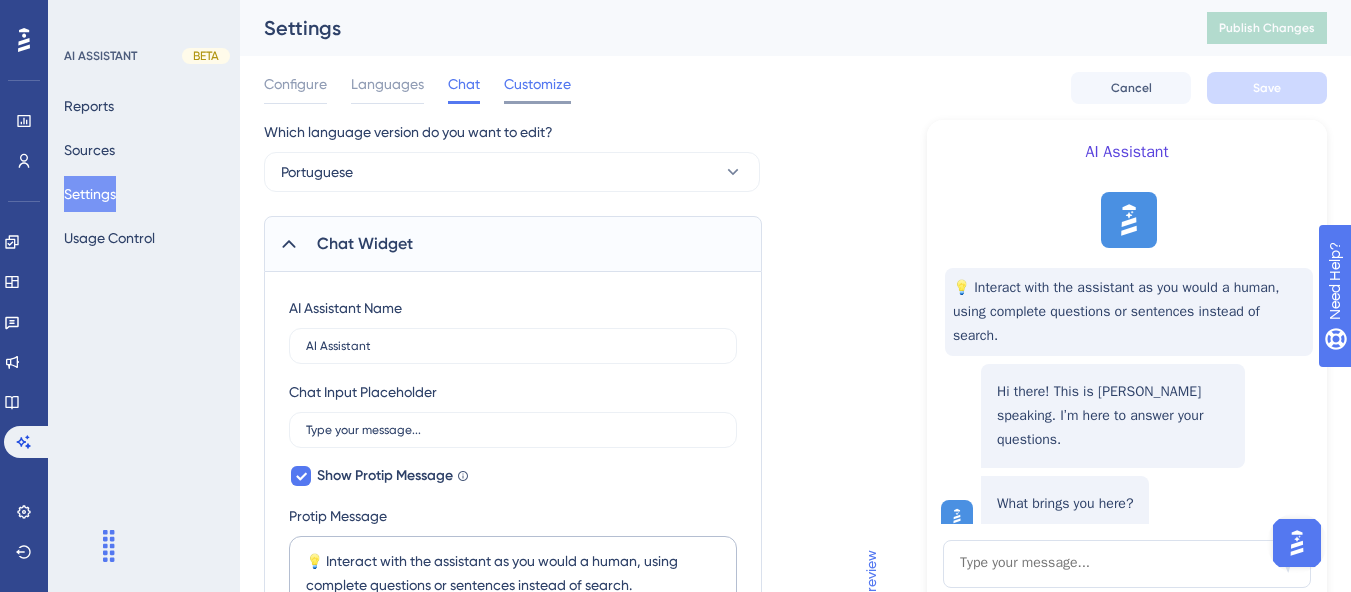 click on "Customize" at bounding box center [537, 84] 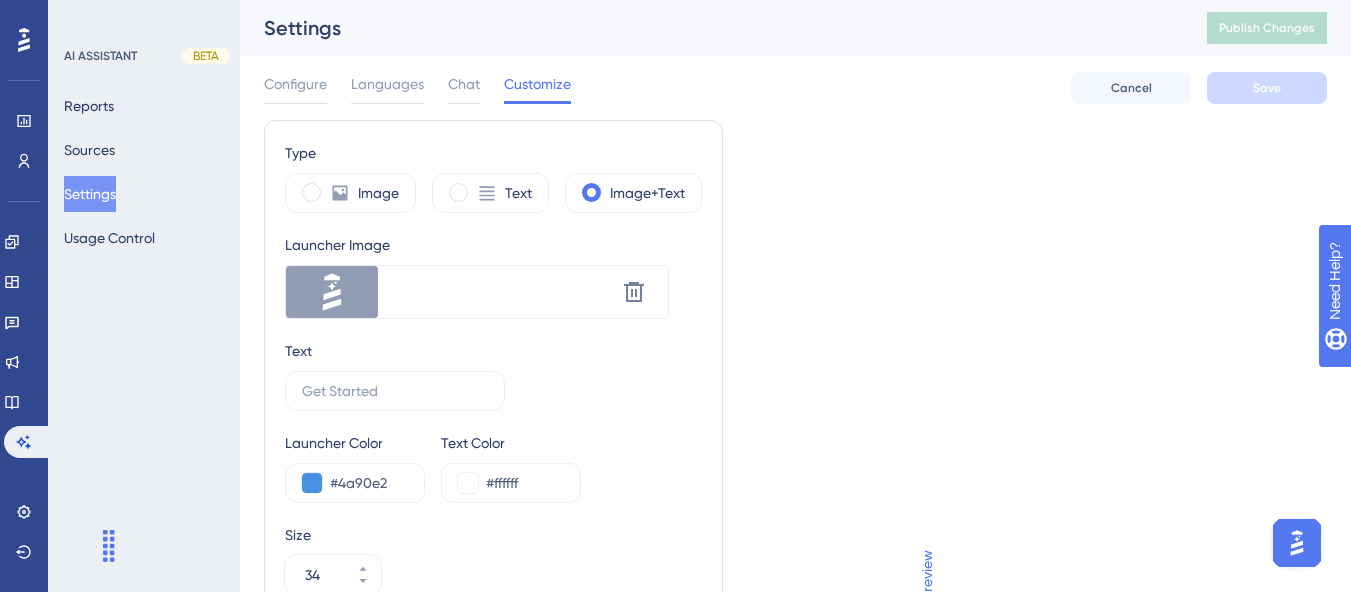 click on "Configure Languages Chat Customize" at bounding box center [417, 88] 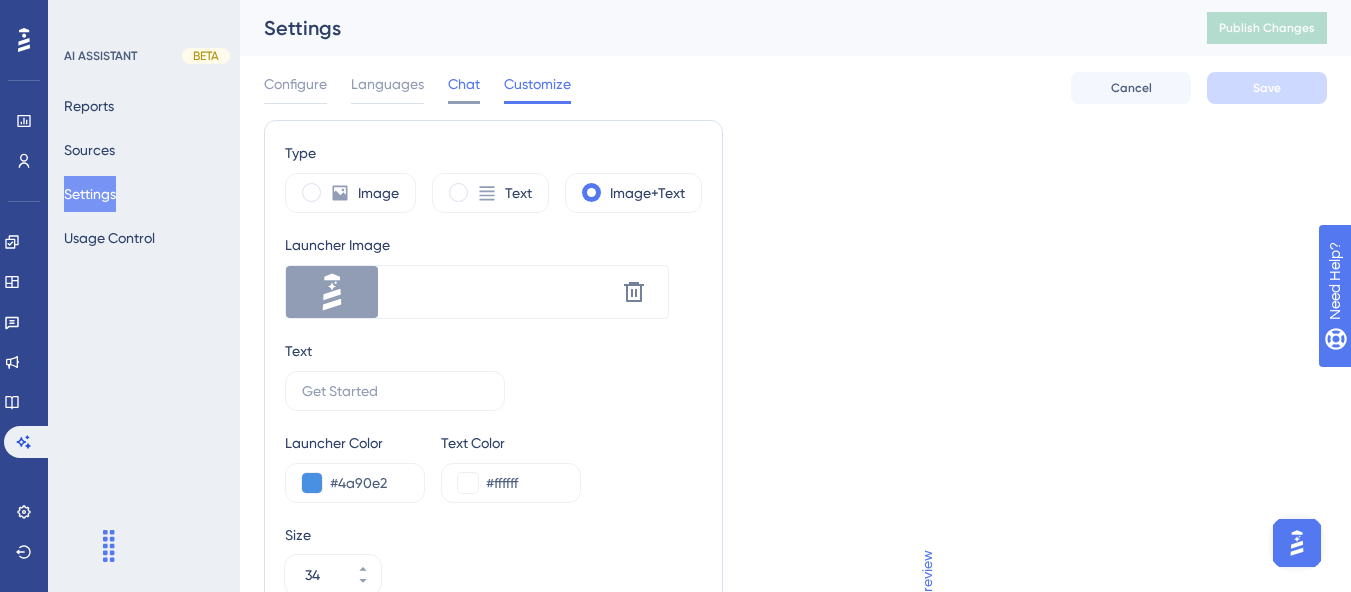 click on "Chat" at bounding box center (464, 84) 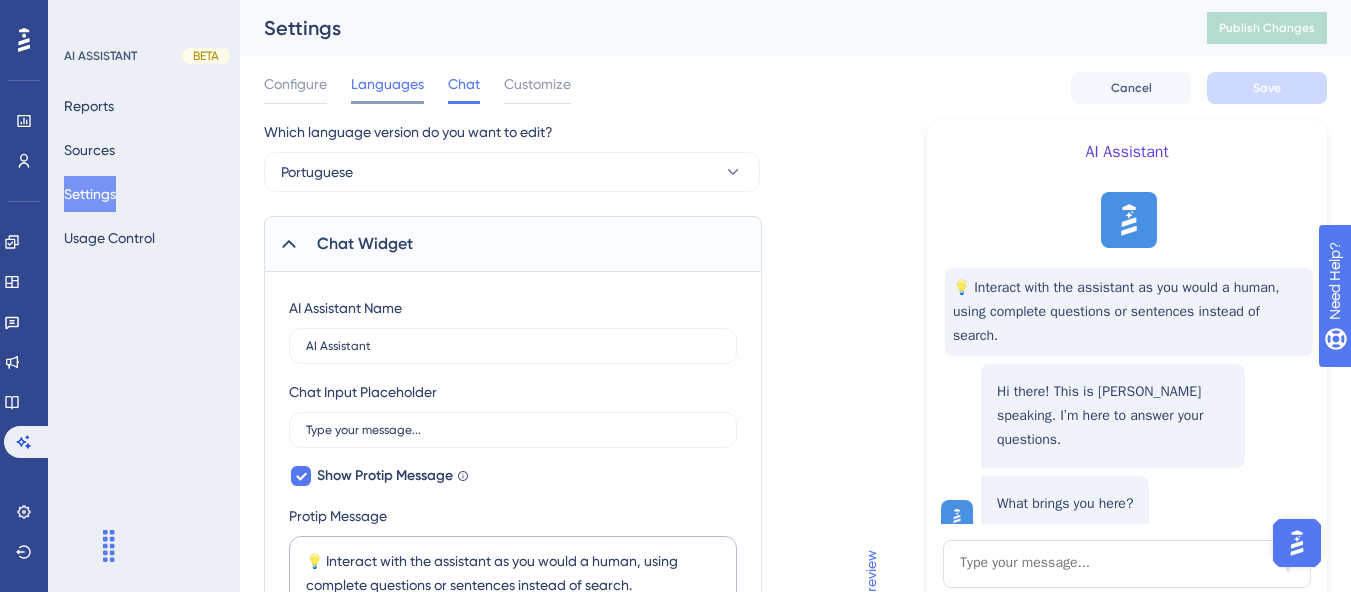 click on "Languages" at bounding box center (387, 84) 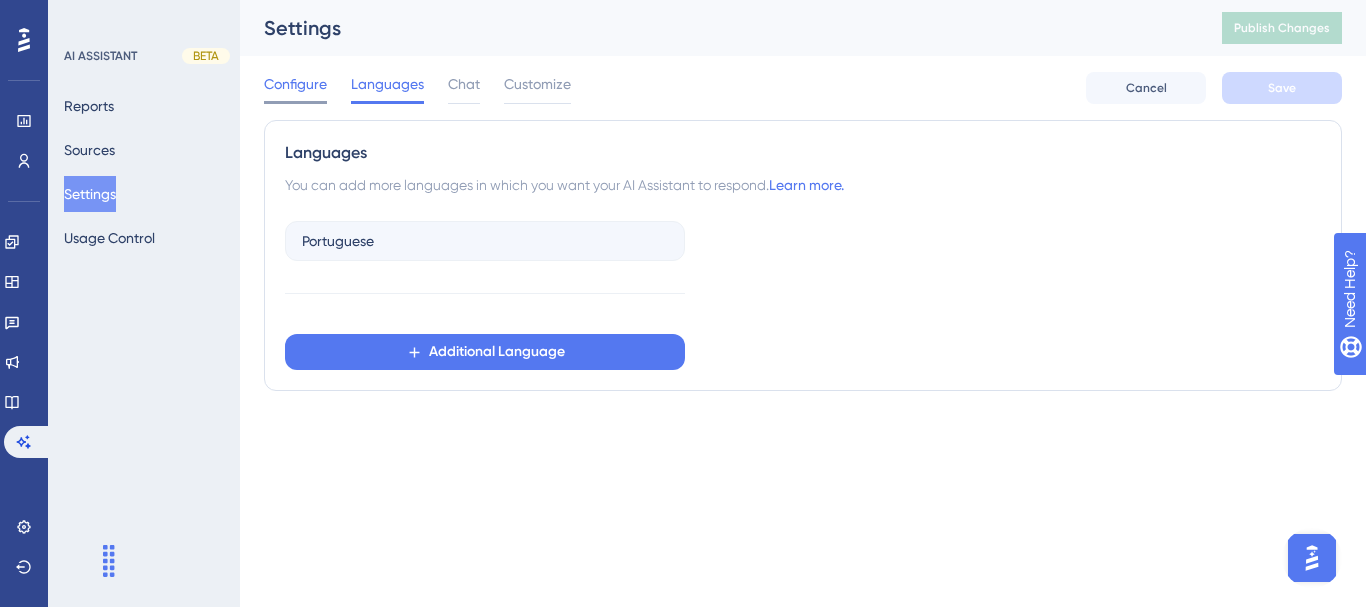 click on "Configure" at bounding box center [295, 84] 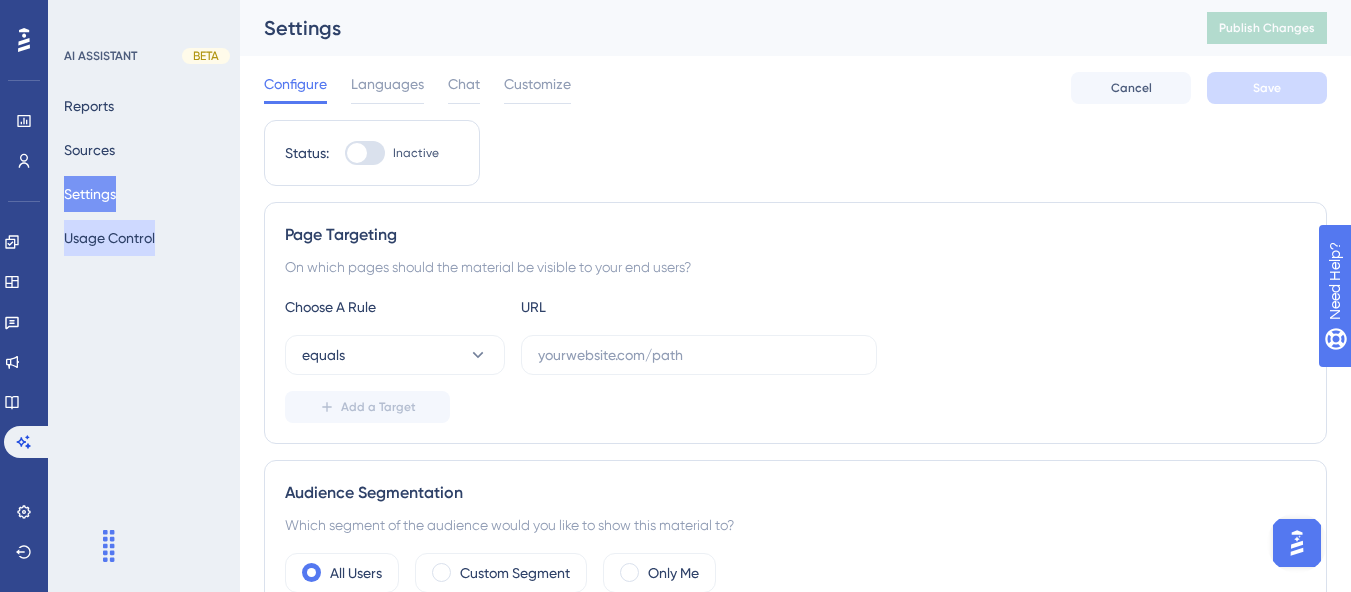 click on "Usage Control" at bounding box center (109, 238) 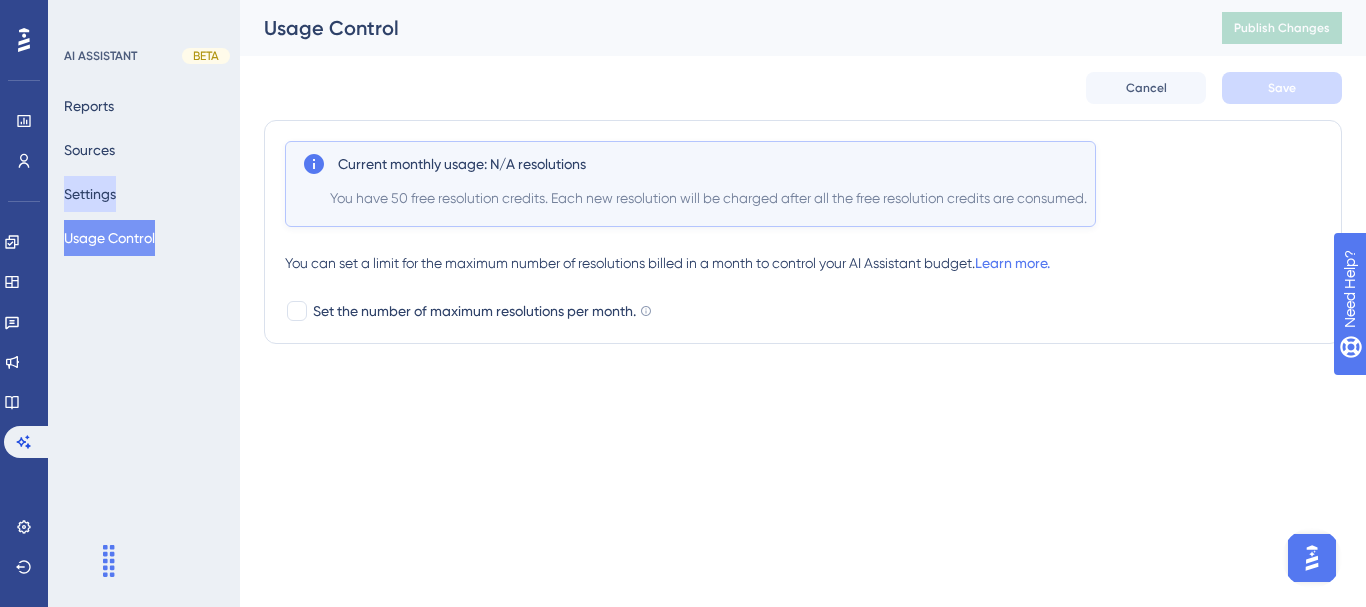 click on "Settings" at bounding box center [90, 194] 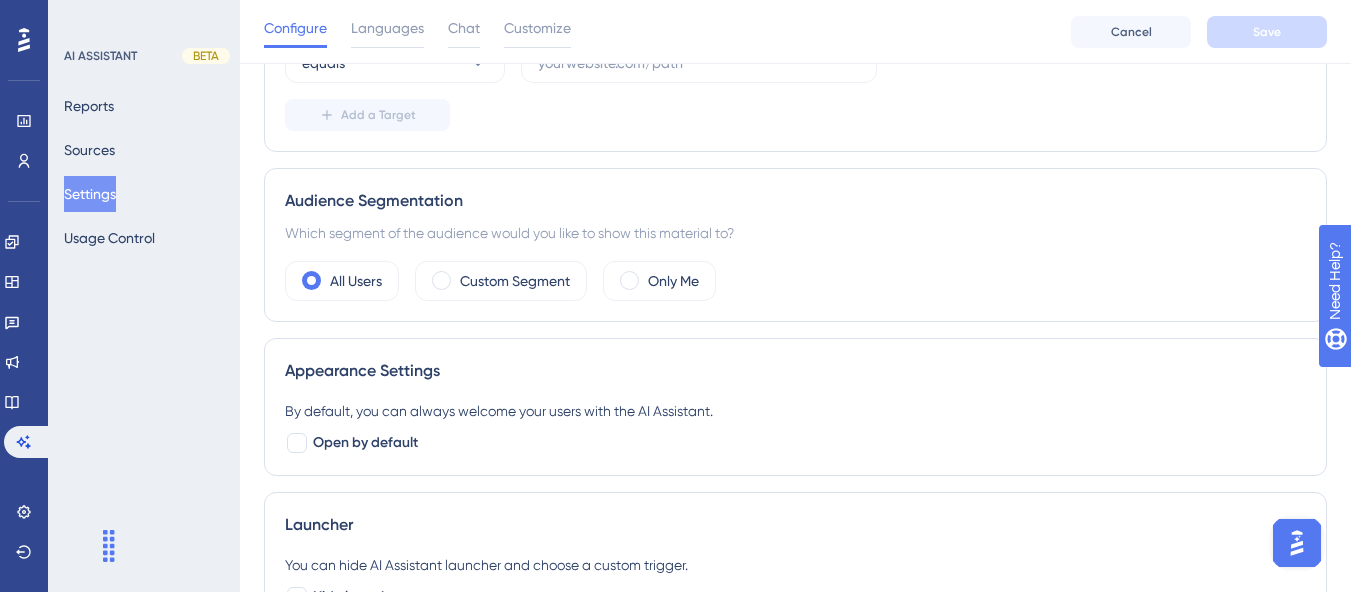 scroll, scrollTop: 0, scrollLeft: 0, axis: both 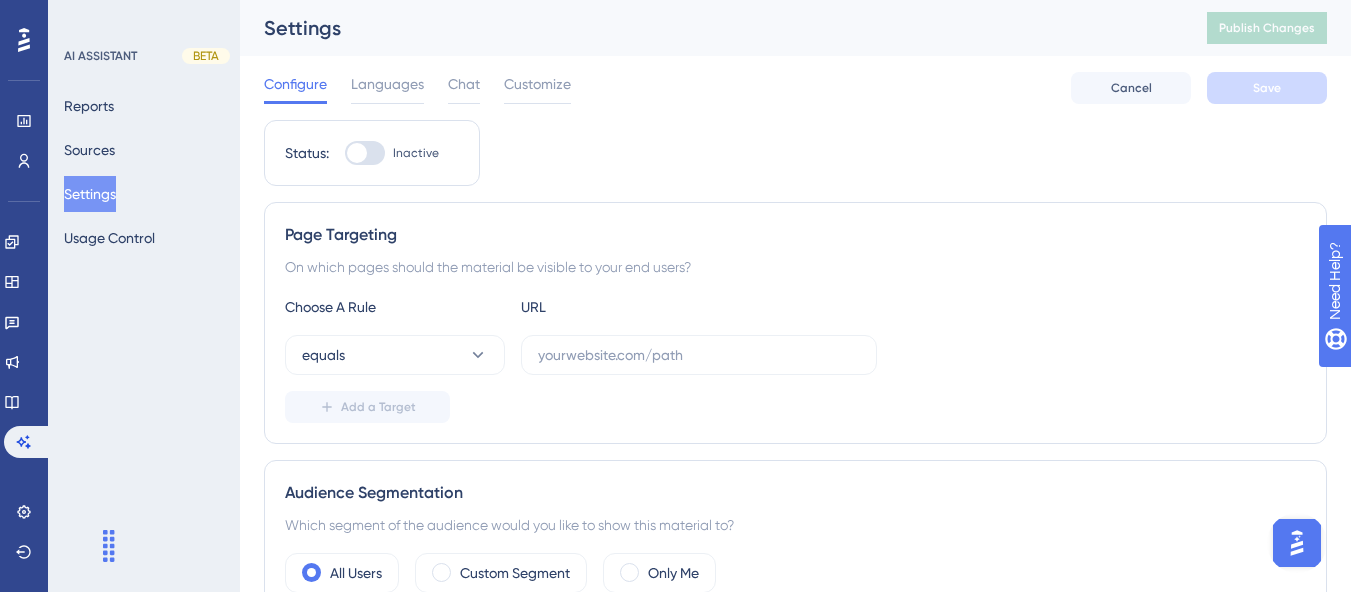 click at bounding box center [365, 153] 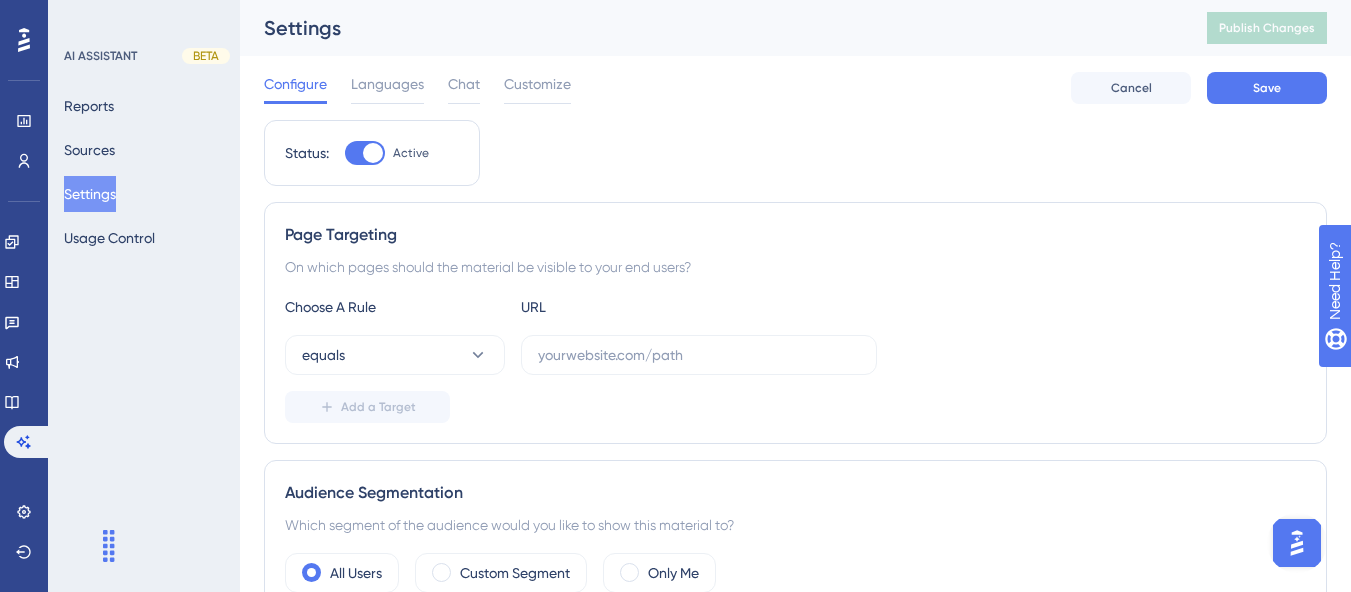 click at bounding box center (373, 153) 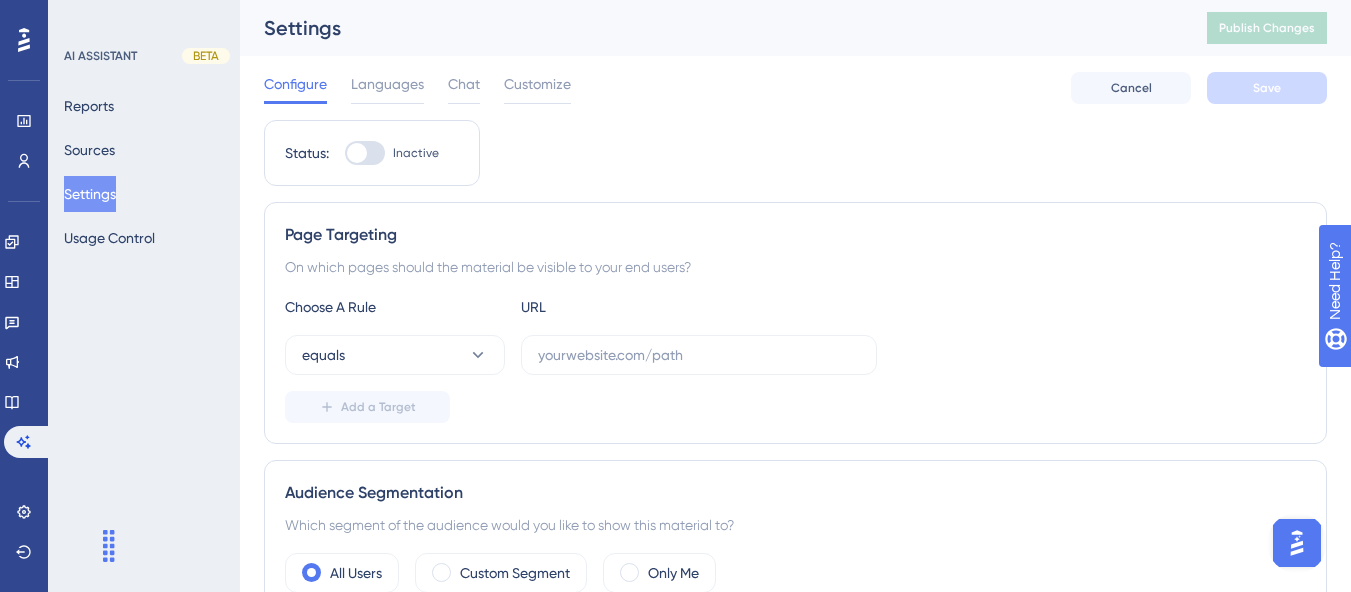 click at bounding box center (365, 153) 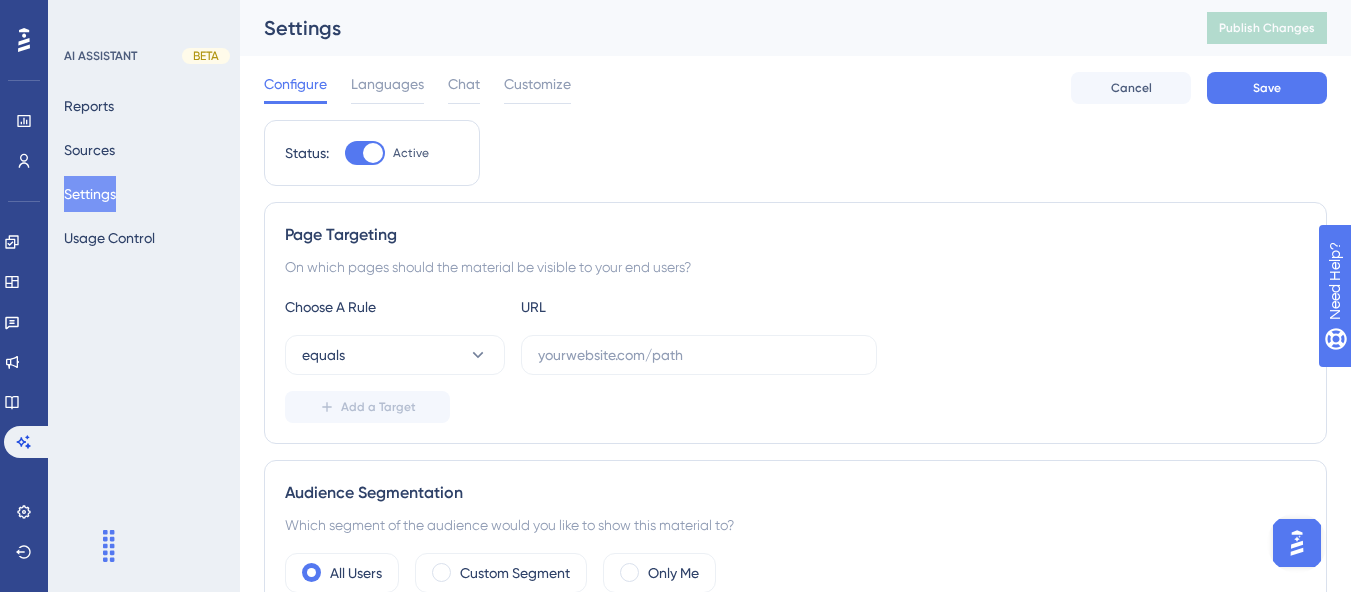 click at bounding box center (373, 153) 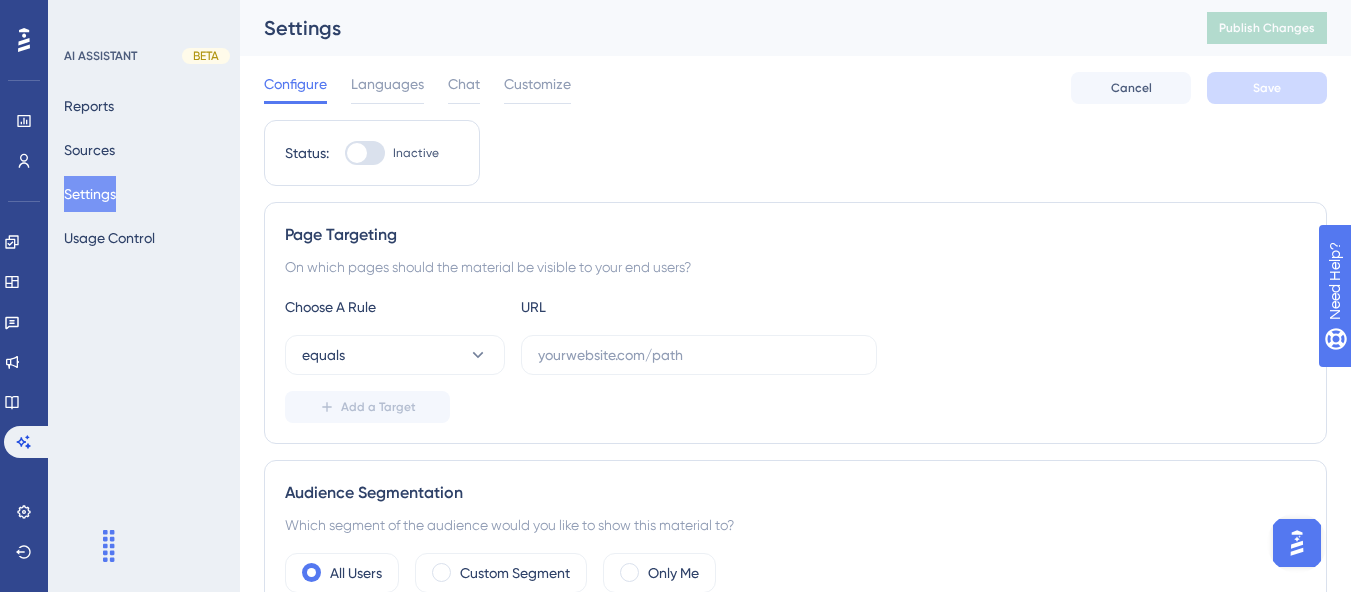 click at bounding box center [365, 153] 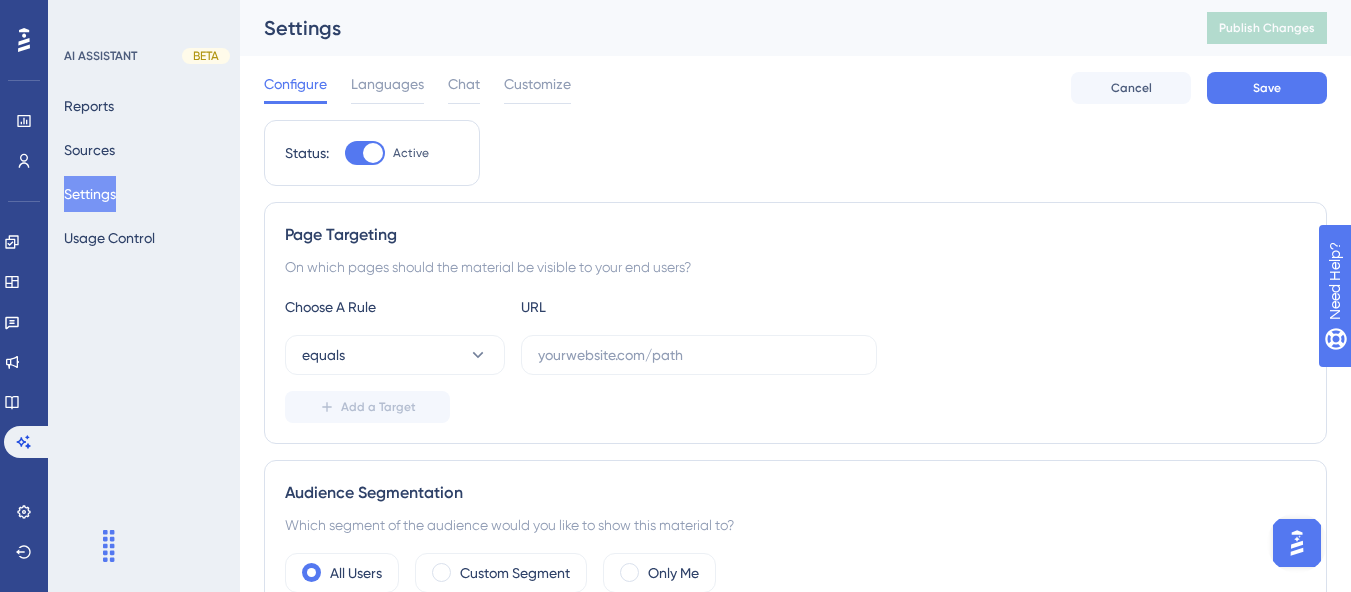 click at bounding box center [373, 153] 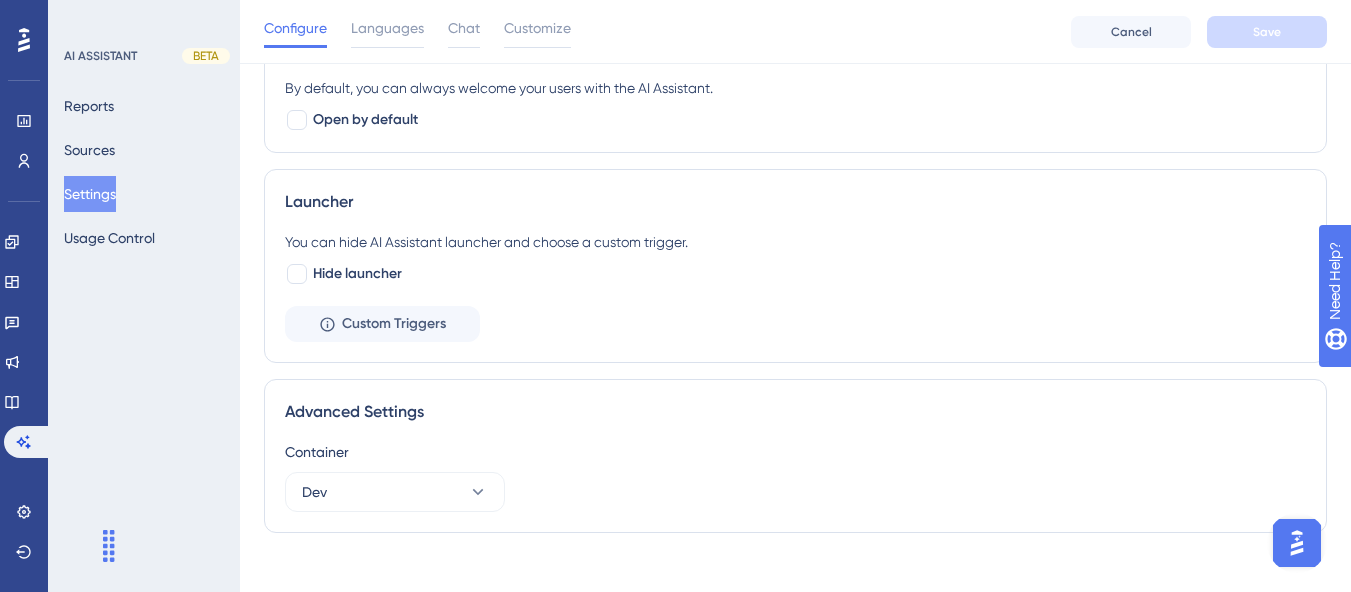 scroll, scrollTop: 644, scrollLeft: 0, axis: vertical 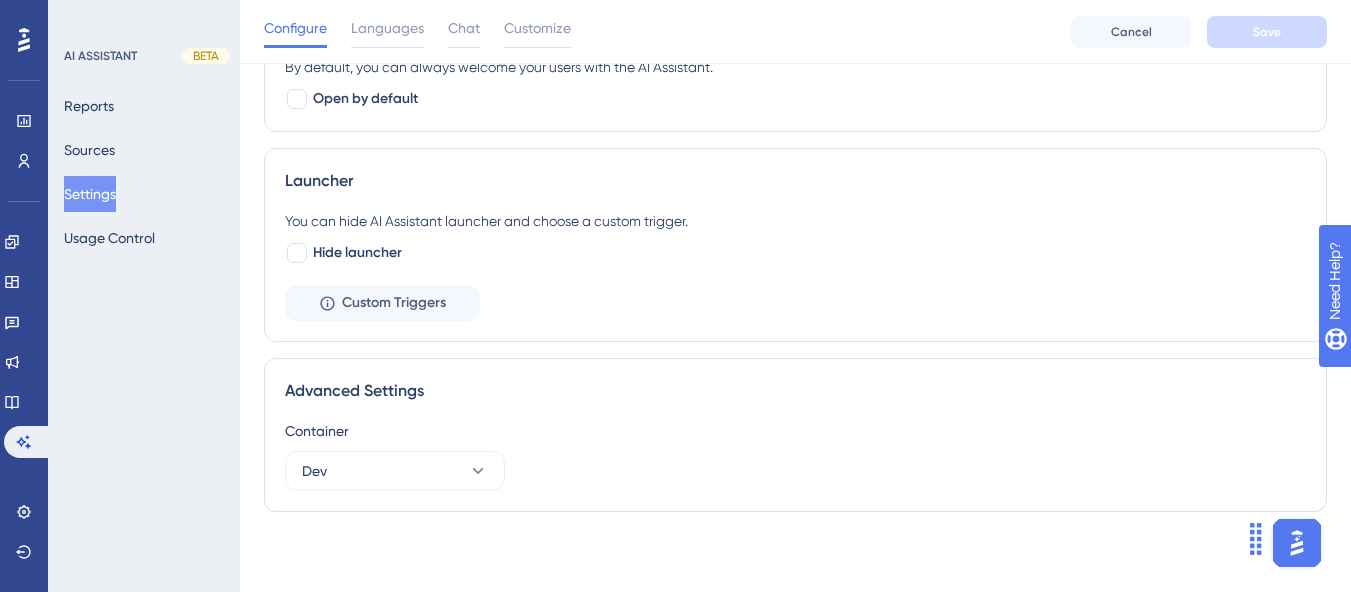drag, startPoint x: 113, startPoint y: 544, endPoint x: 468, endPoint y: 545, distance: 355.0014 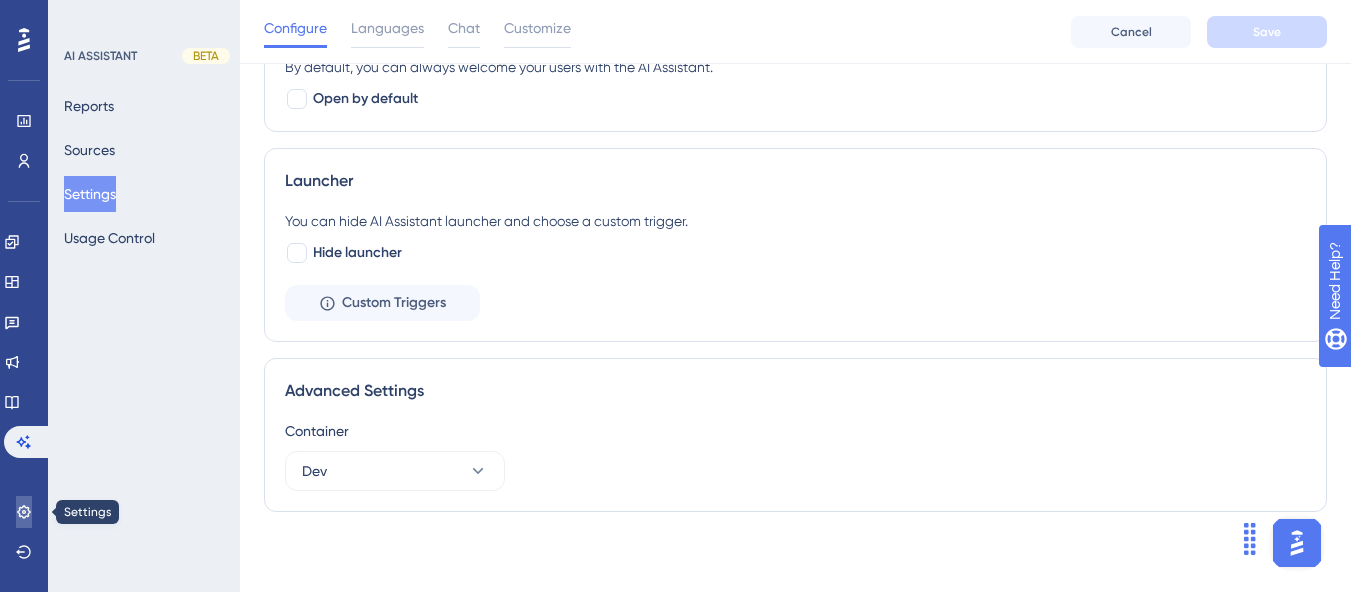 click 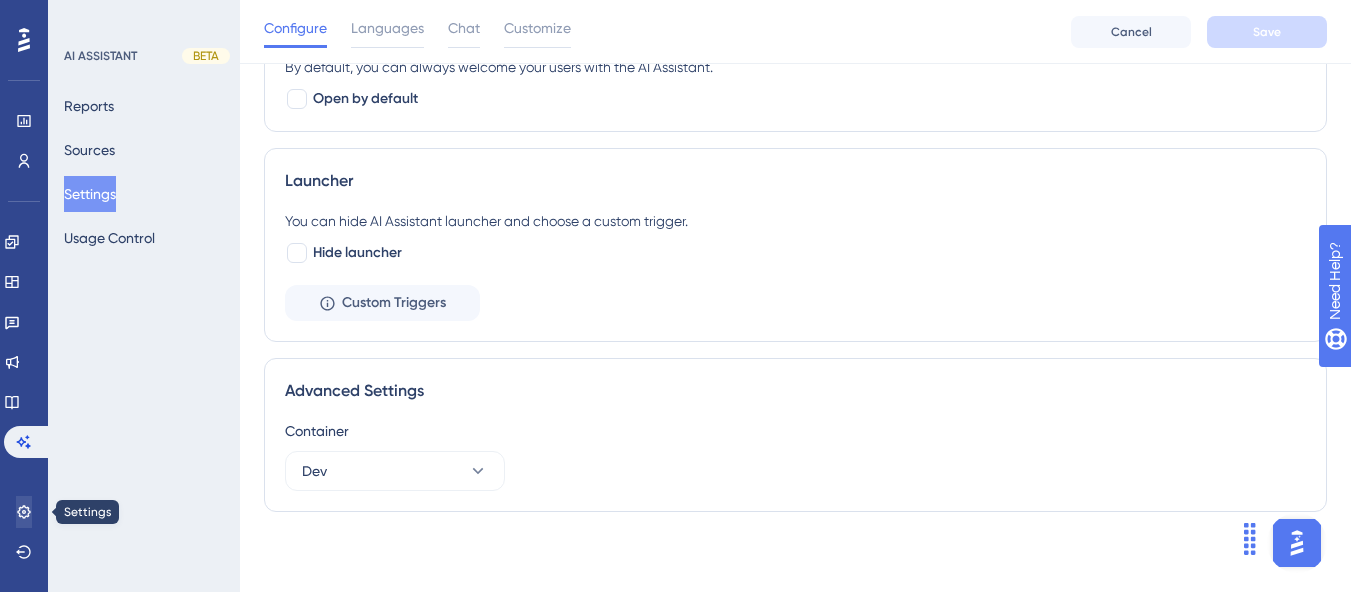 scroll, scrollTop: 0, scrollLeft: 0, axis: both 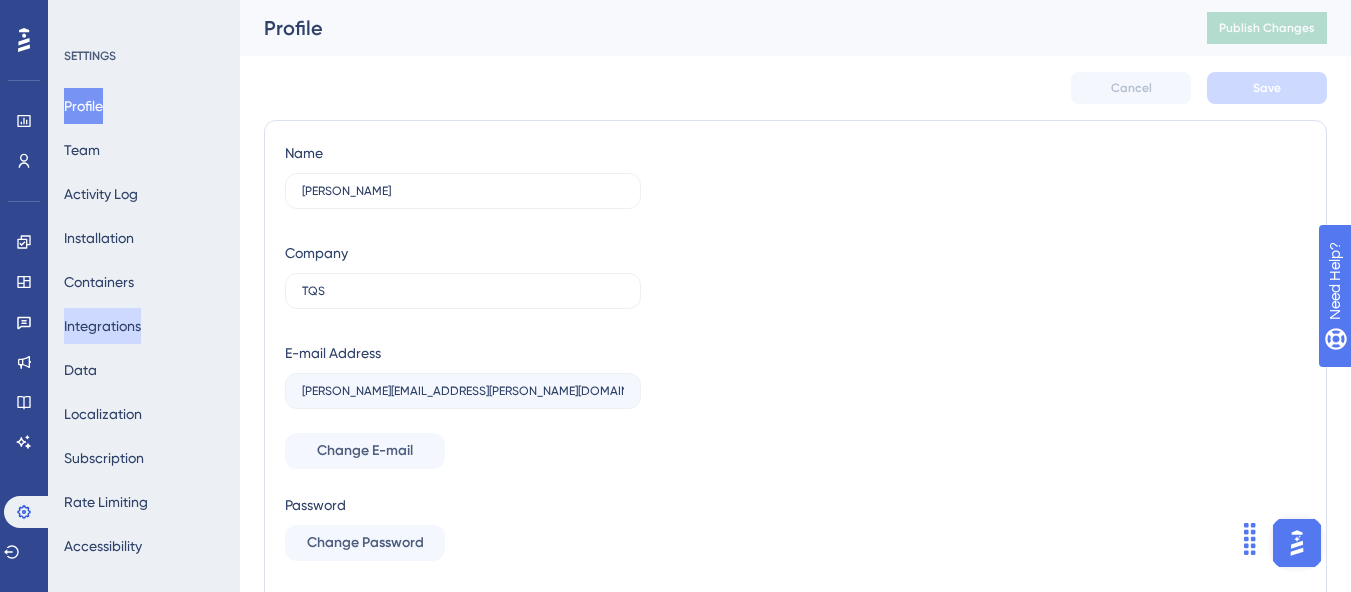 click on "Integrations" at bounding box center (102, 326) 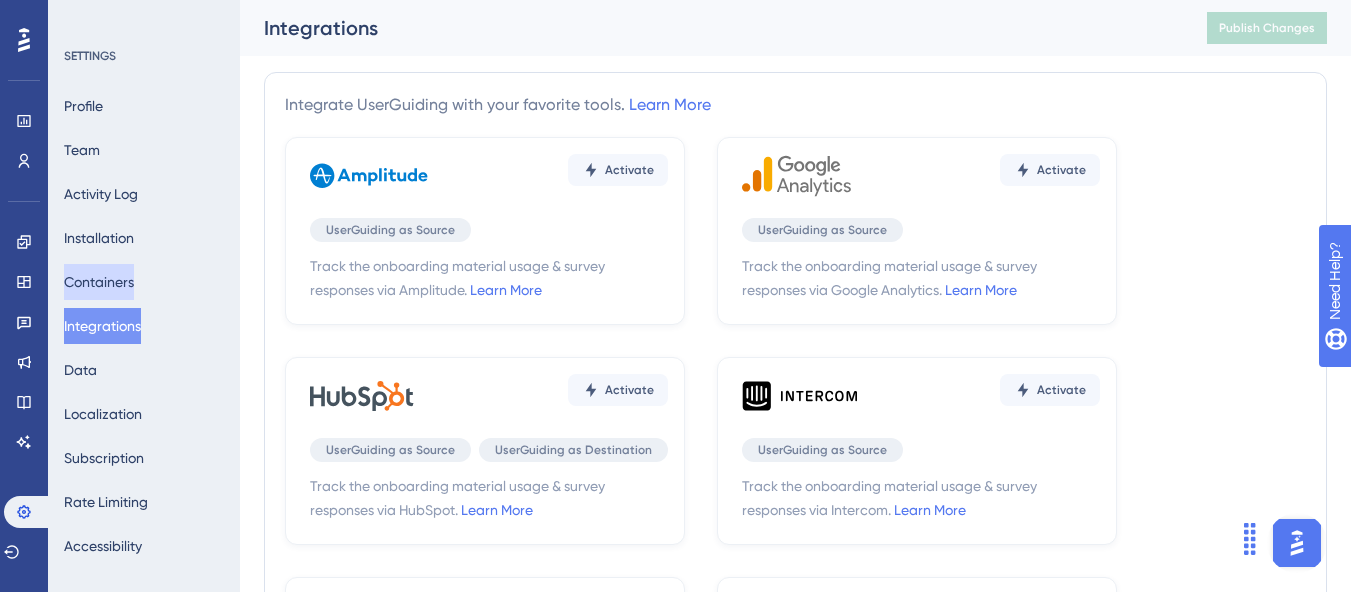 click on "Containers" at bounding box center [99, 282] 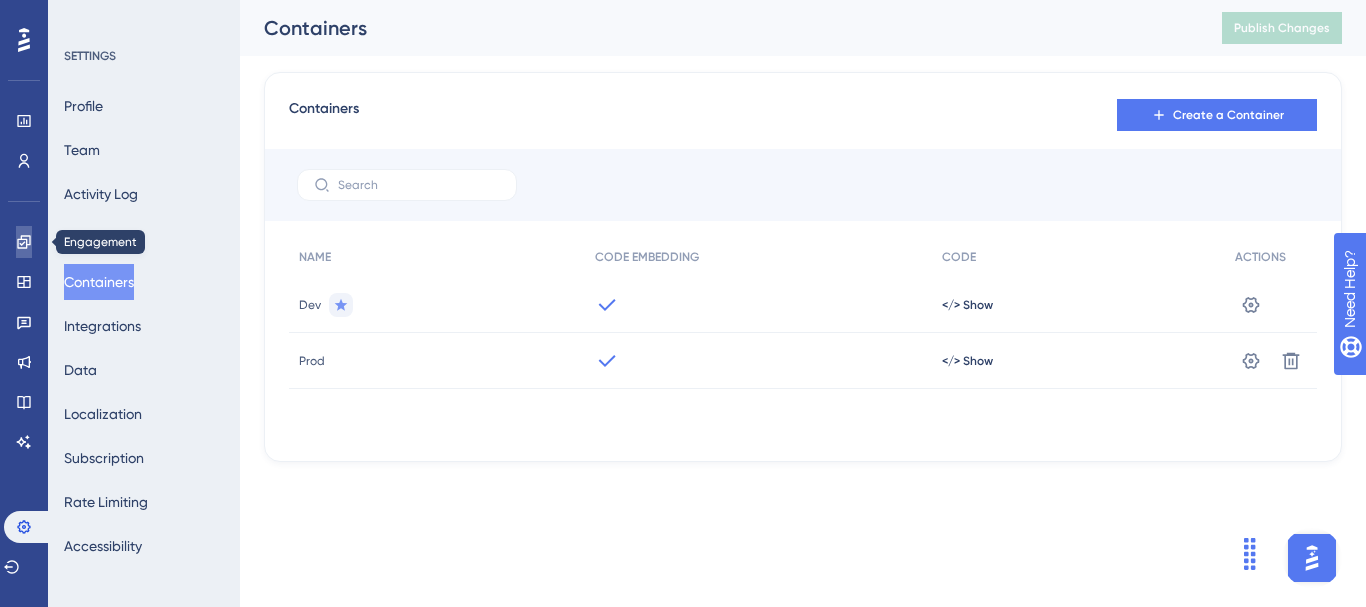 click 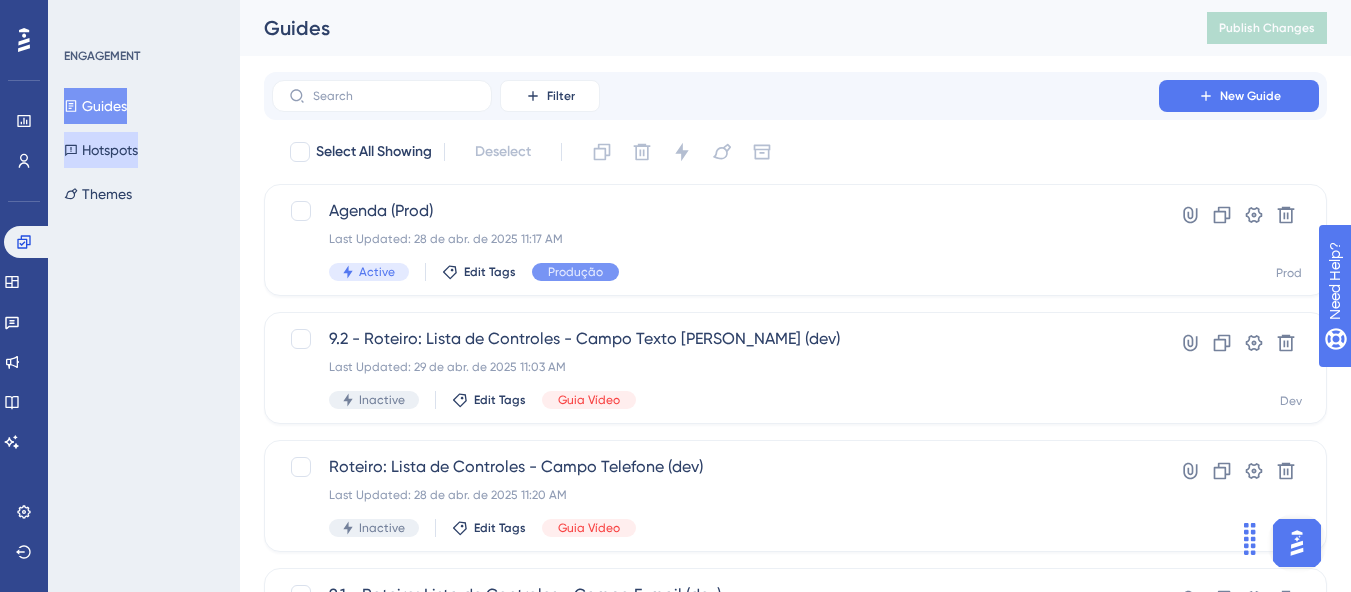 click on "Hotspots" at bounding box center [101, 150] 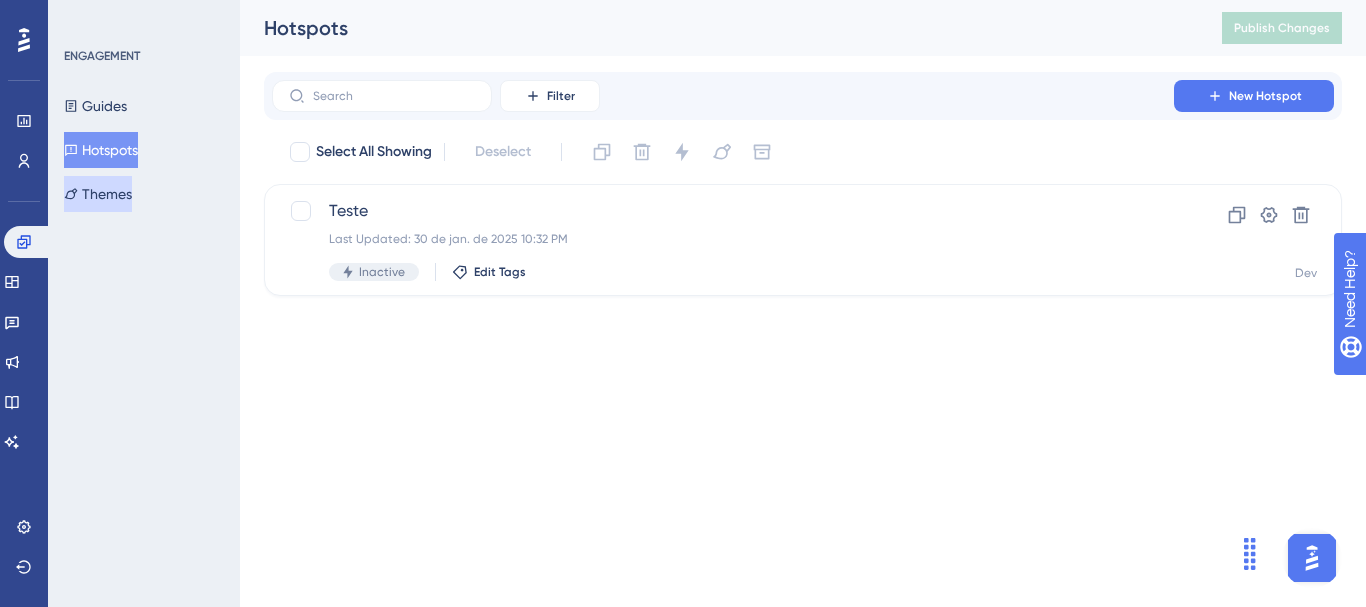 click on "Themes" at bounding box center [98, 194] 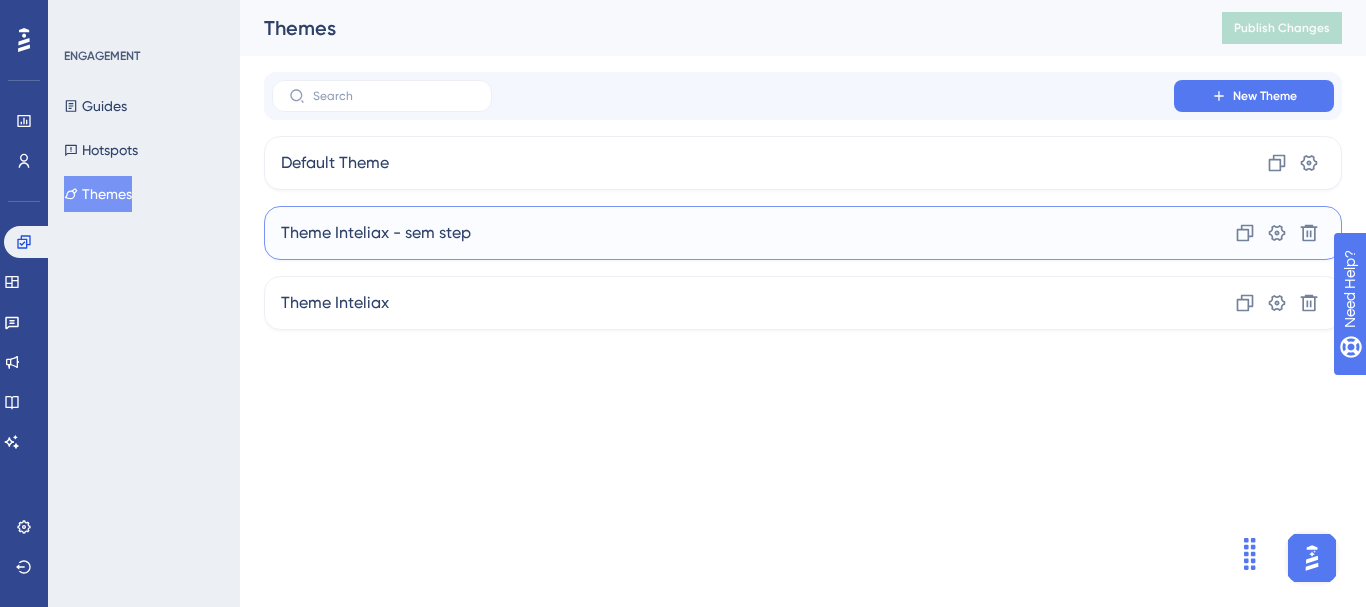 click on "Theme Inteliax - sem step Clone Settings Delete" at bounding box center (803, 233) 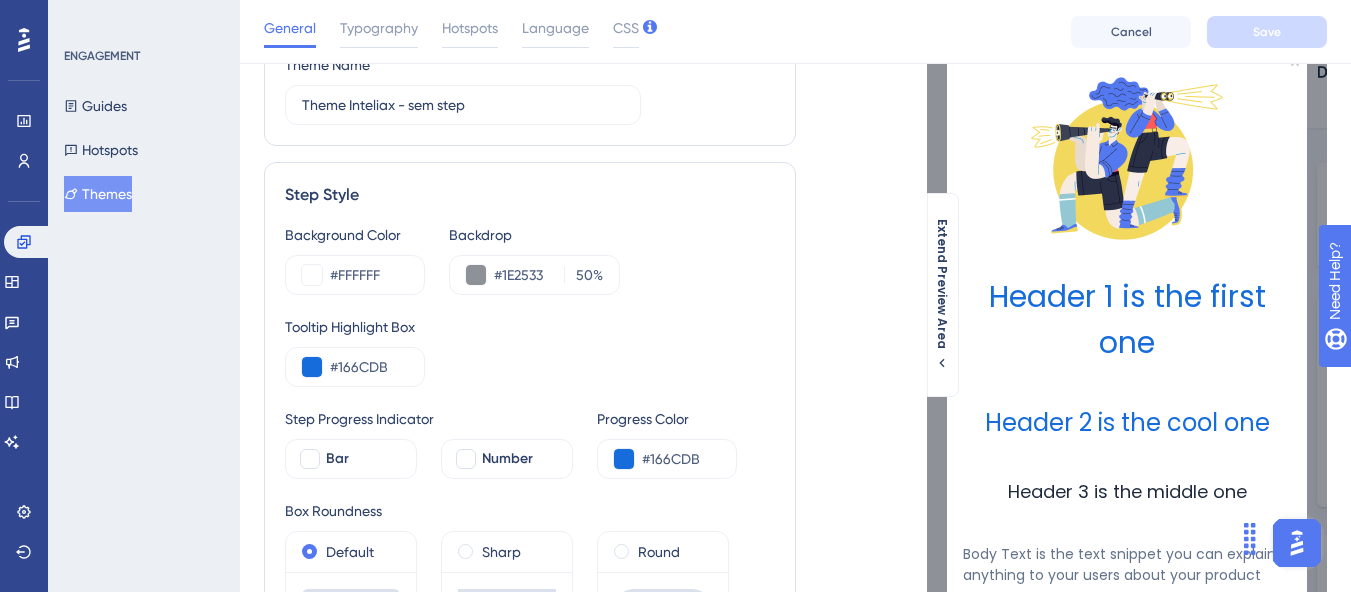 scroll, scrollTop: 0, scrollLeft: 0, axis: both 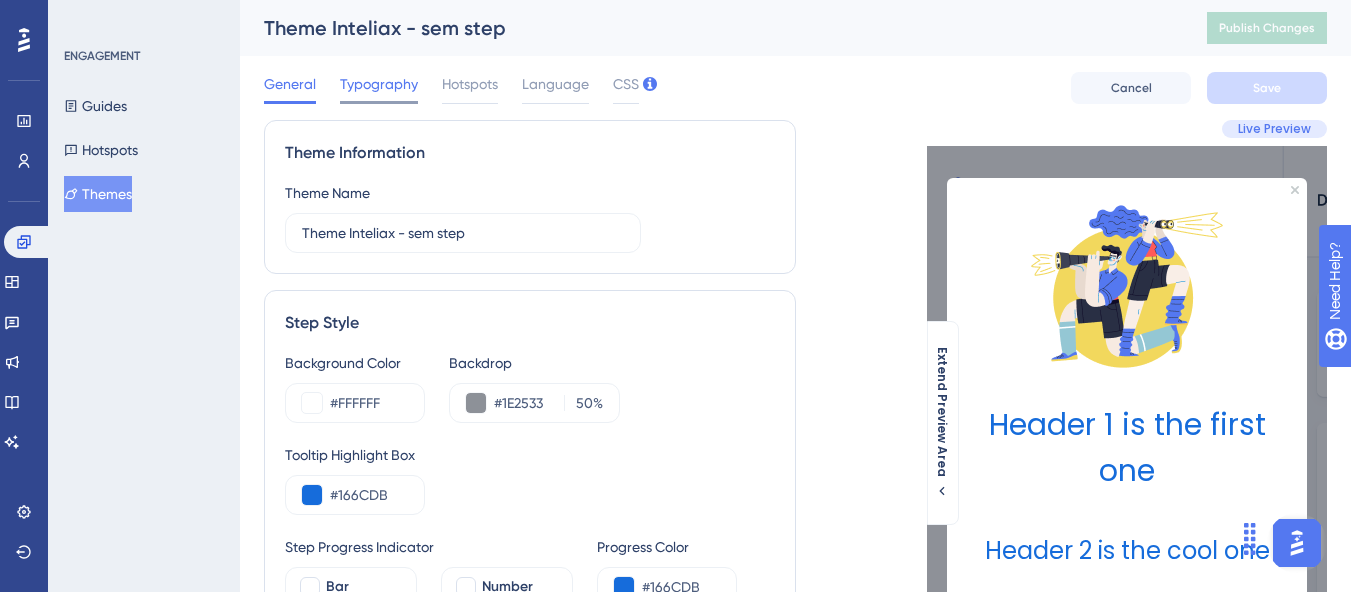 click on "Typography" at bounding box center [379, 84] 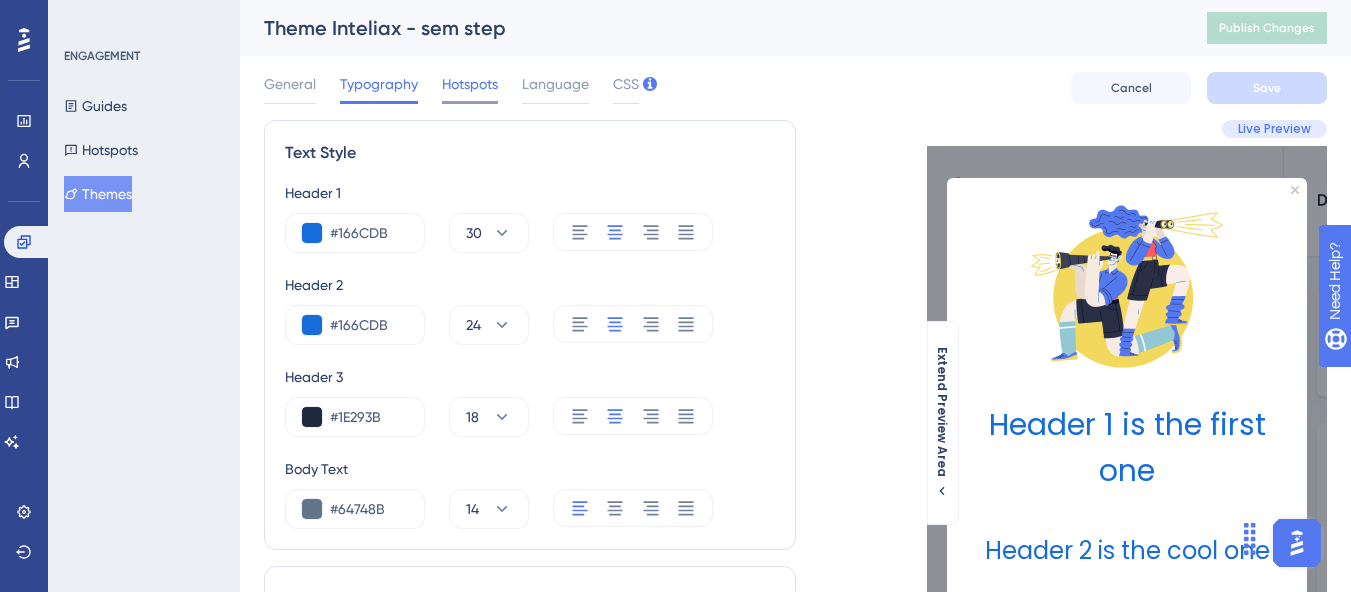 click on "Hotspots" at bounding box center [470, 84] 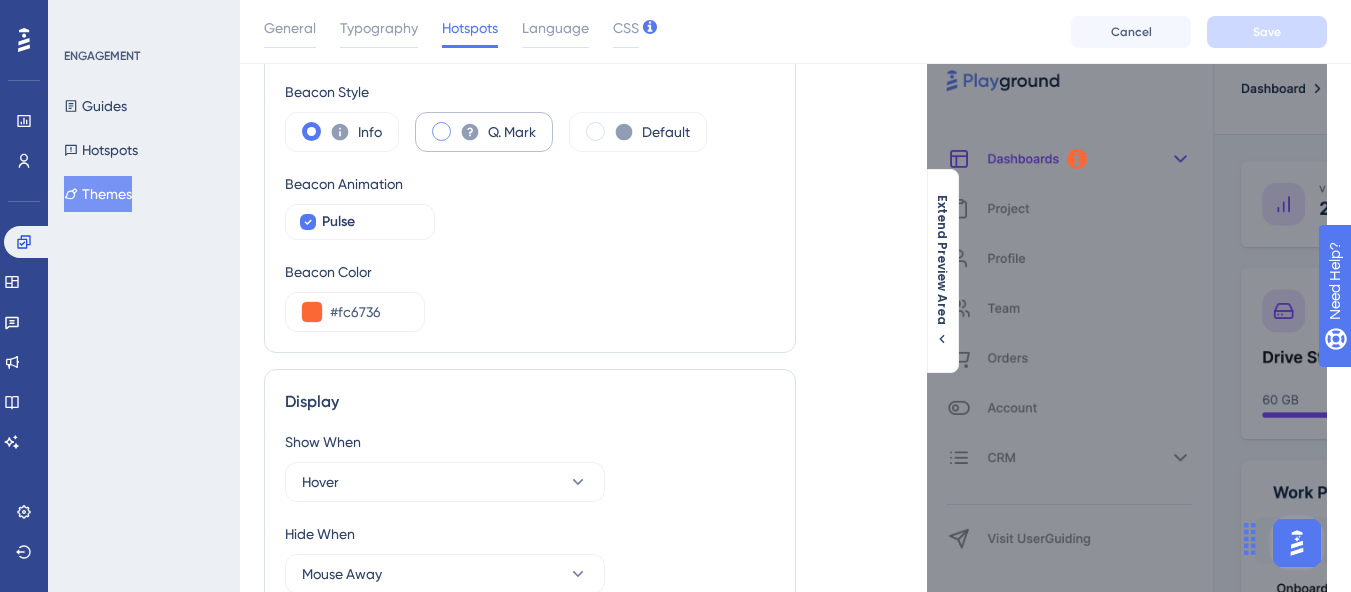 scroll, scrollTop: 0, scrollLeft: 0, axis: both 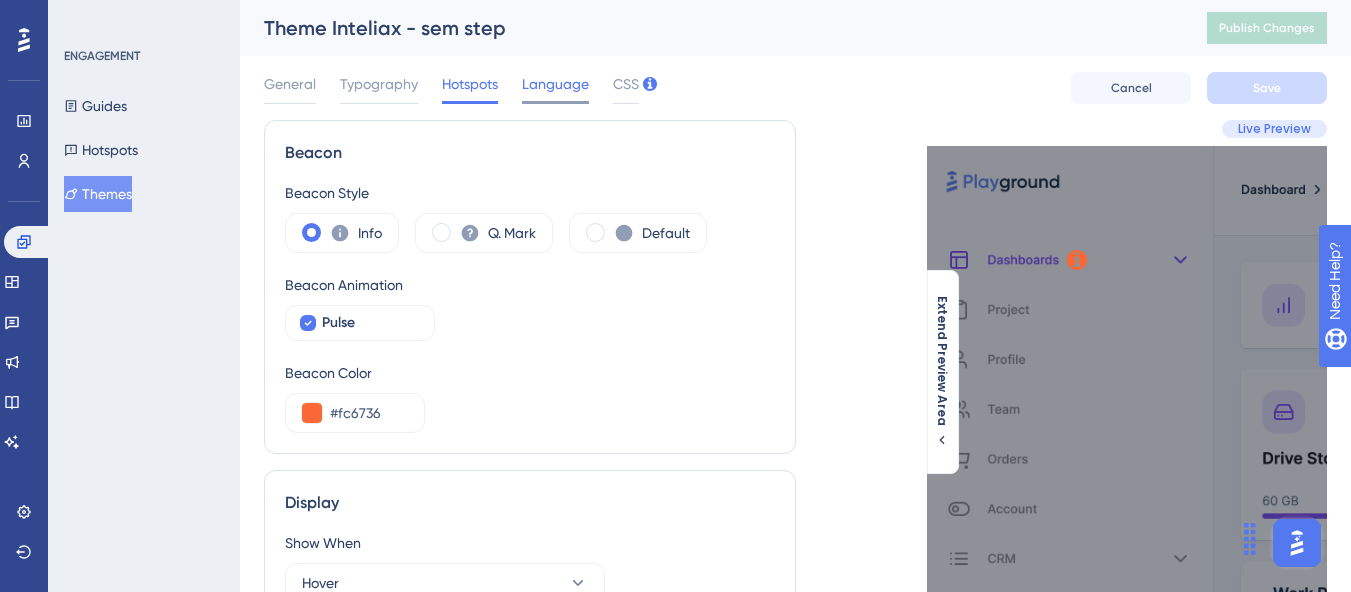 click on "Language" at bounding box center [555, 84] 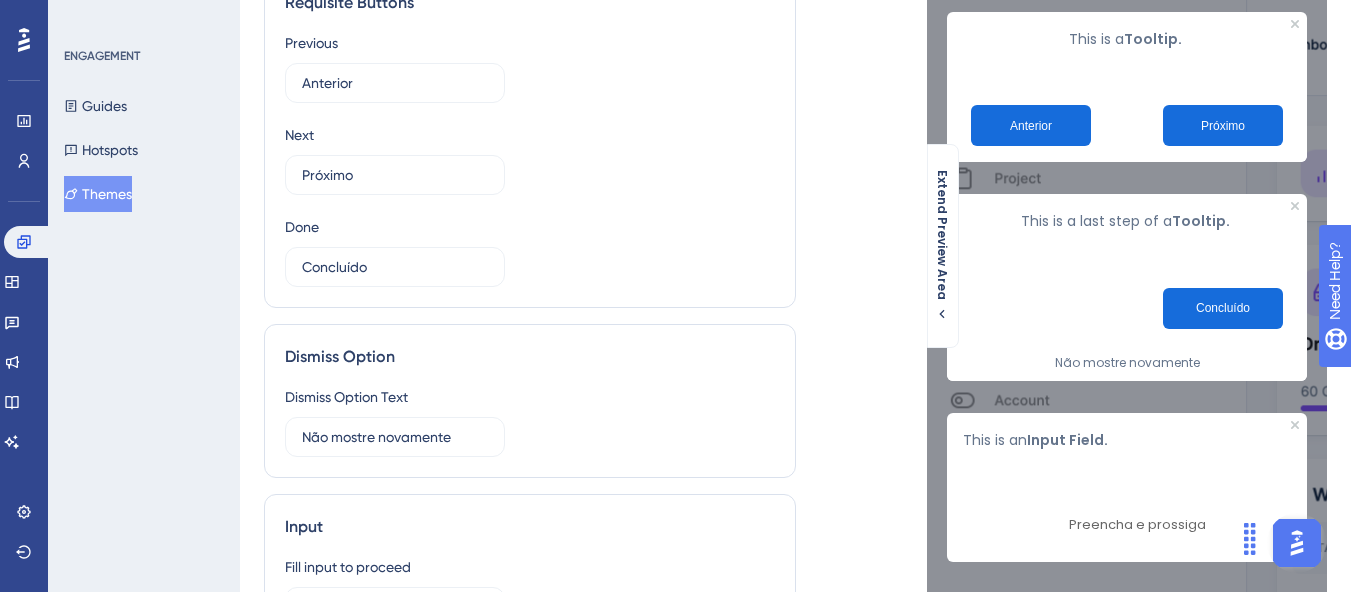 scroll, scrollTop: 0, scrollLeft: 0, axis: both 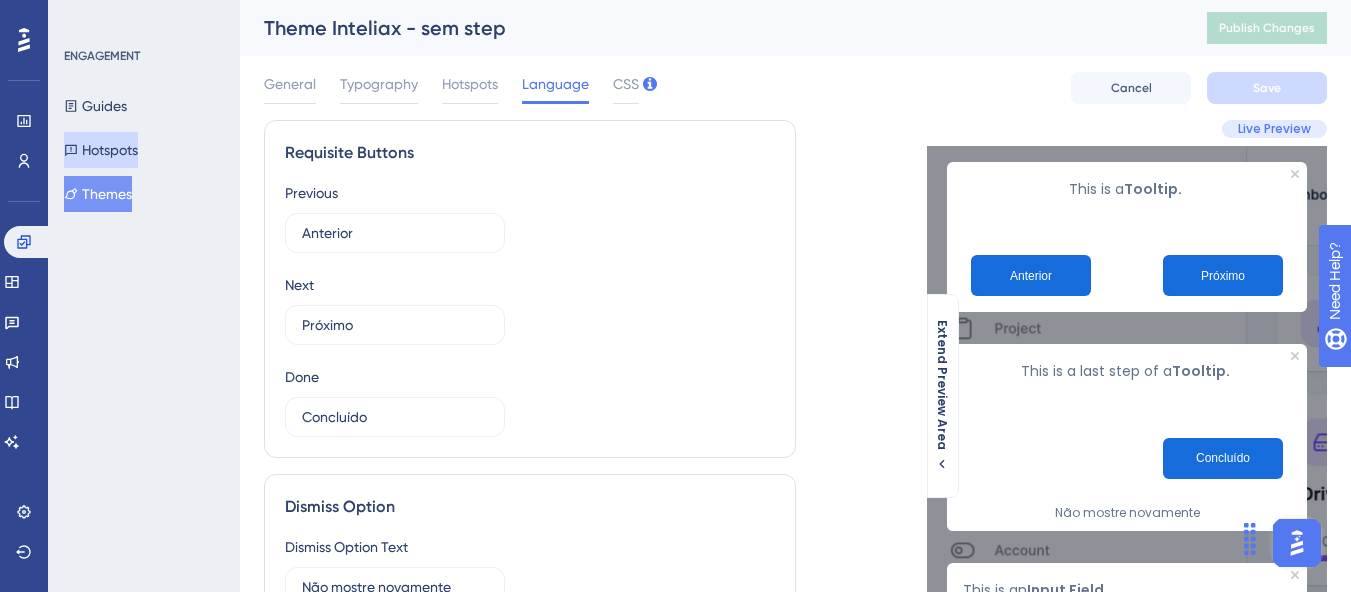 click on "Hotspots" at bounding box center [101, 150] 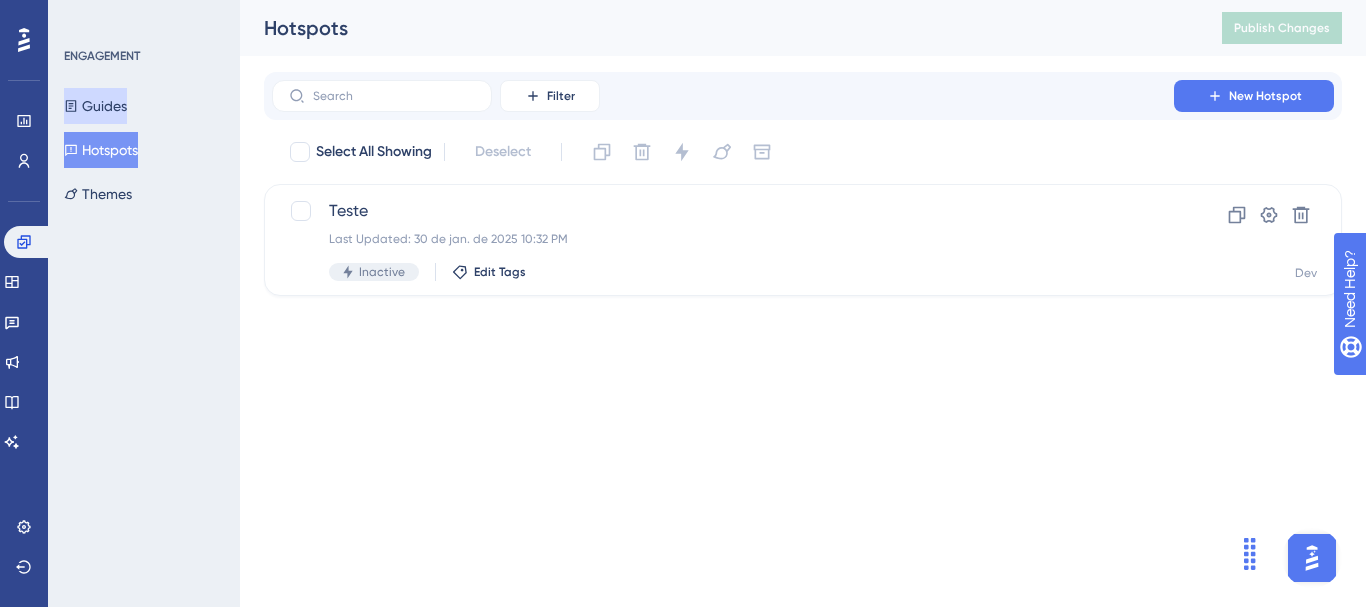 click on "Guides" at bounding box center [95, 106] 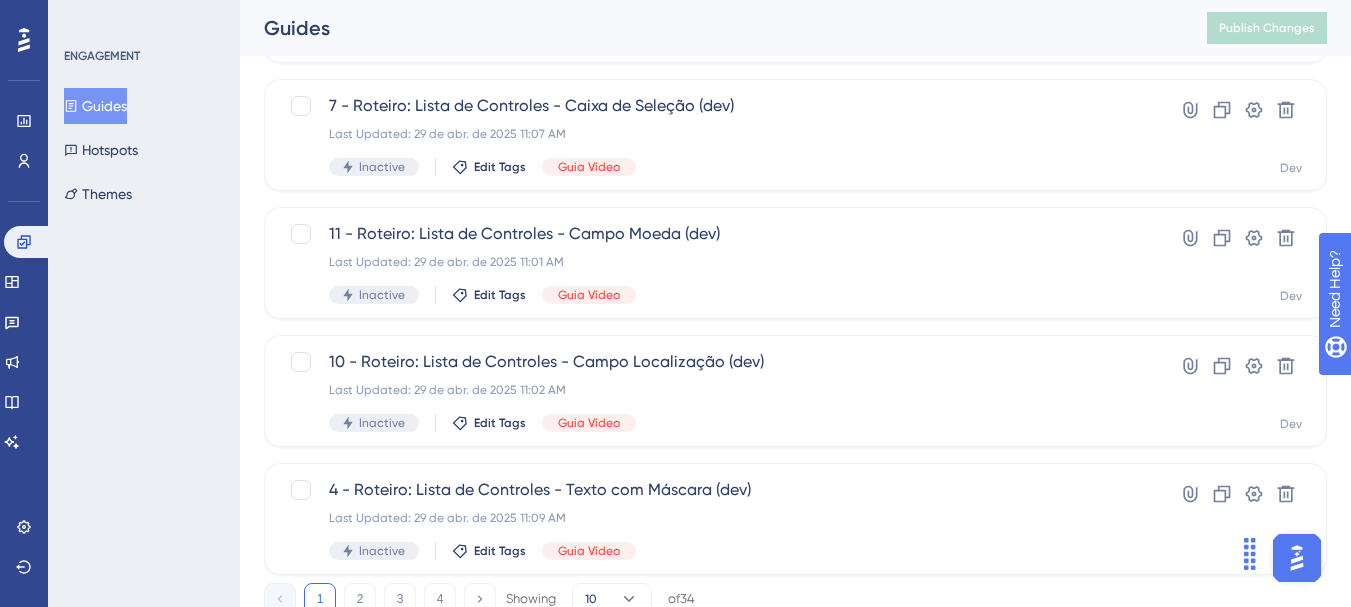 scroll, scrollTop: 945, scrollLeft: 0, axis: vertical 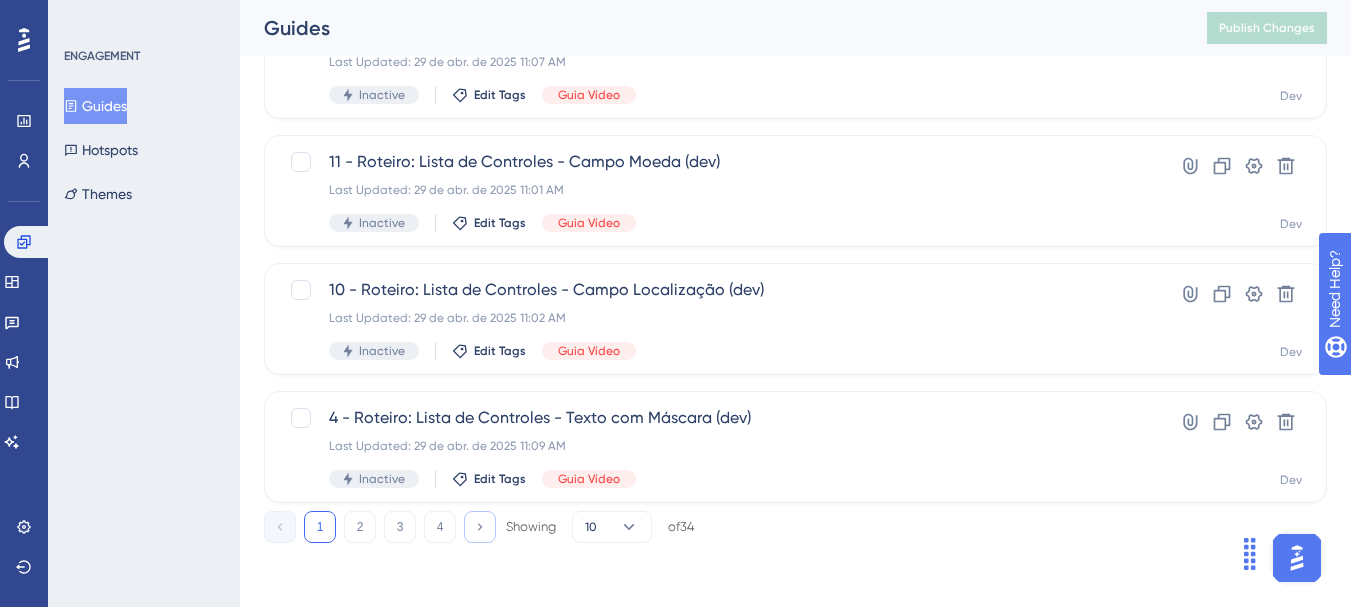 click 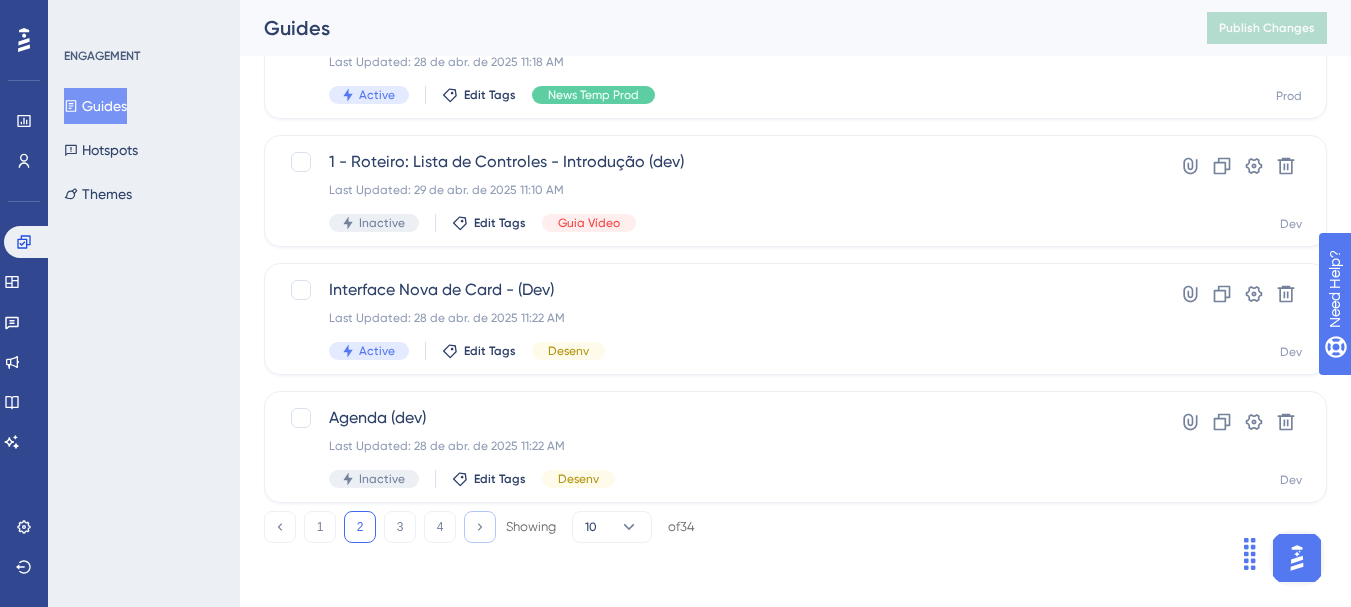 click 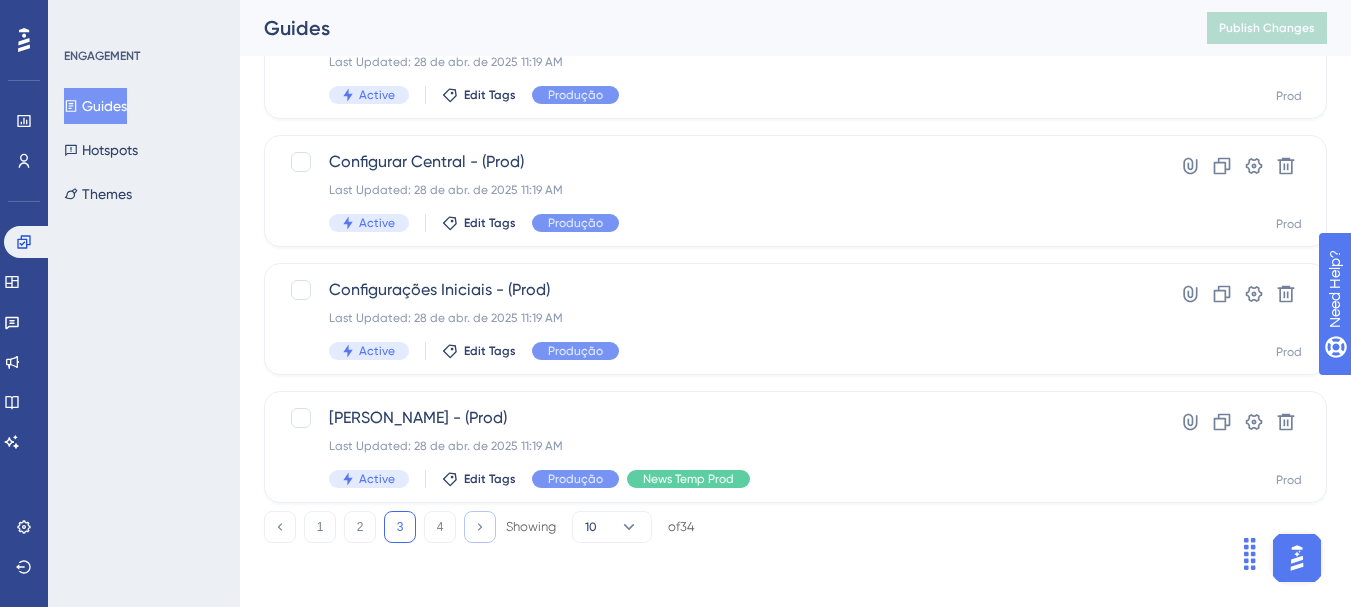 click 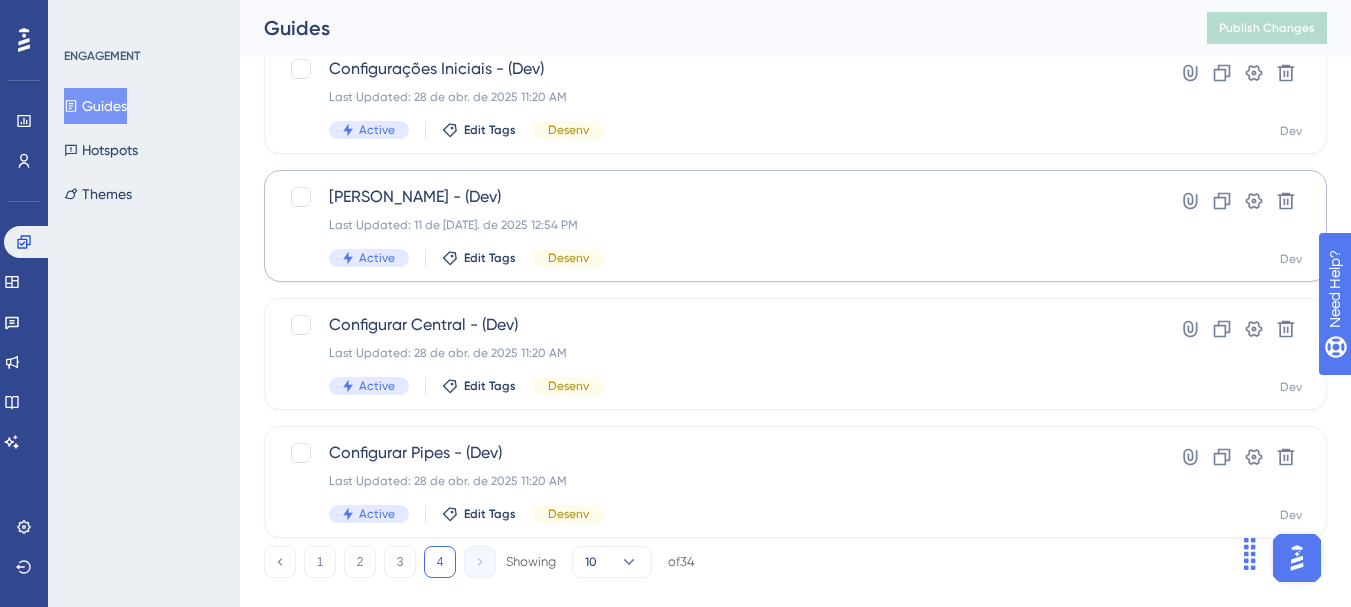 scroll, scrollTop: 177, scrollLeft: 0, axis: vertical 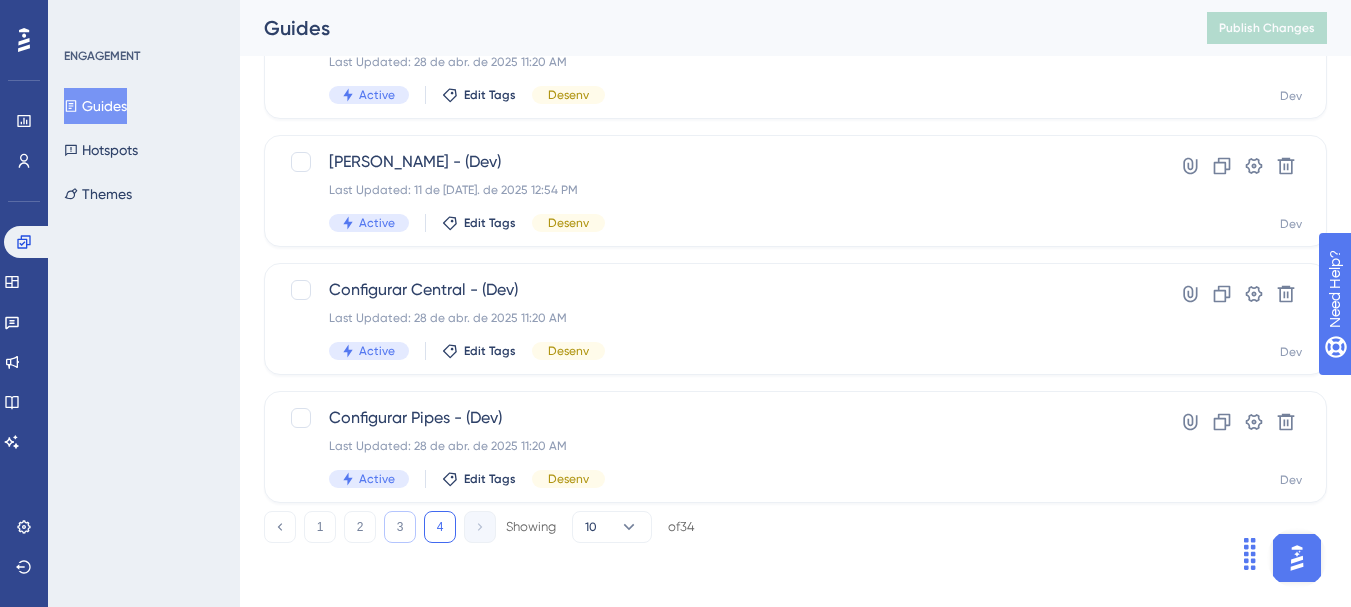click on "3" at bounding box center [400, 527] 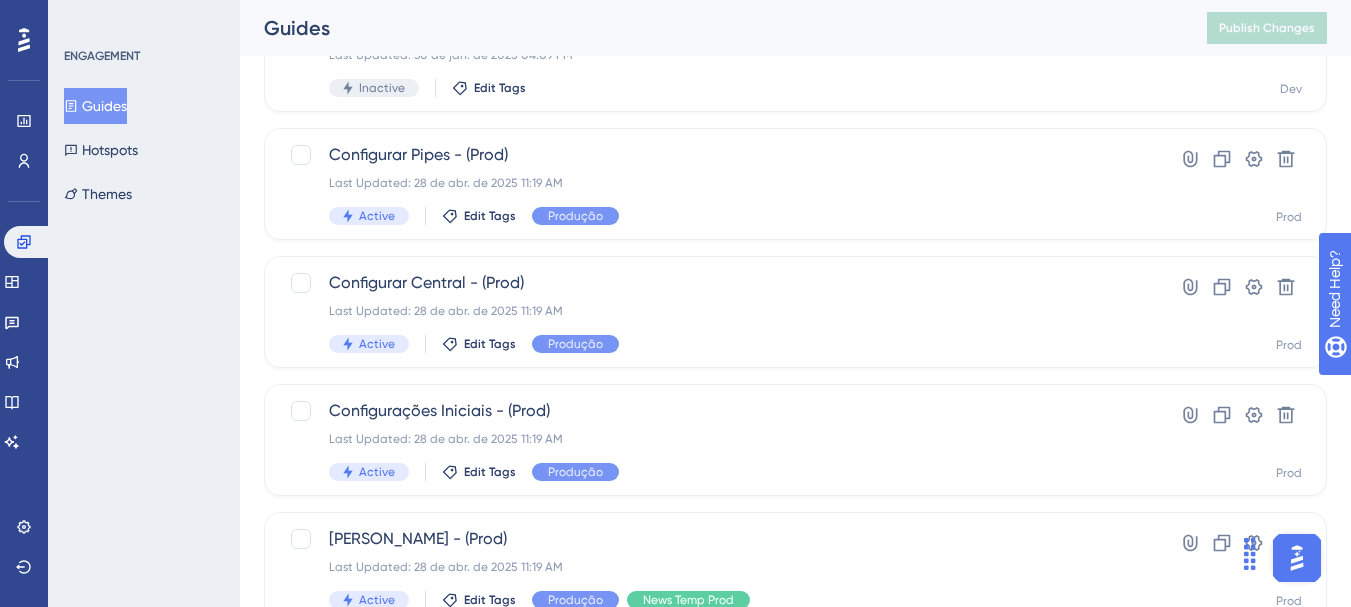 scroll, scrollTop: 945, scrollLeft: 0, axis: vertical 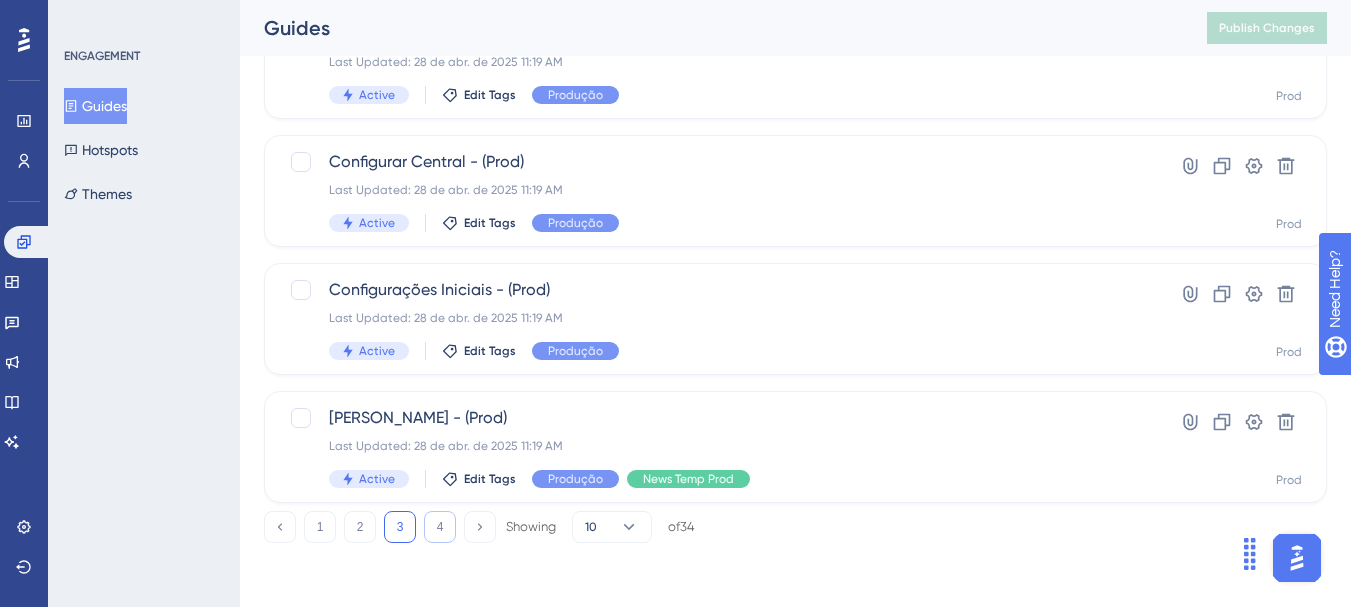 click on "4" at bounding box center (440, 527) 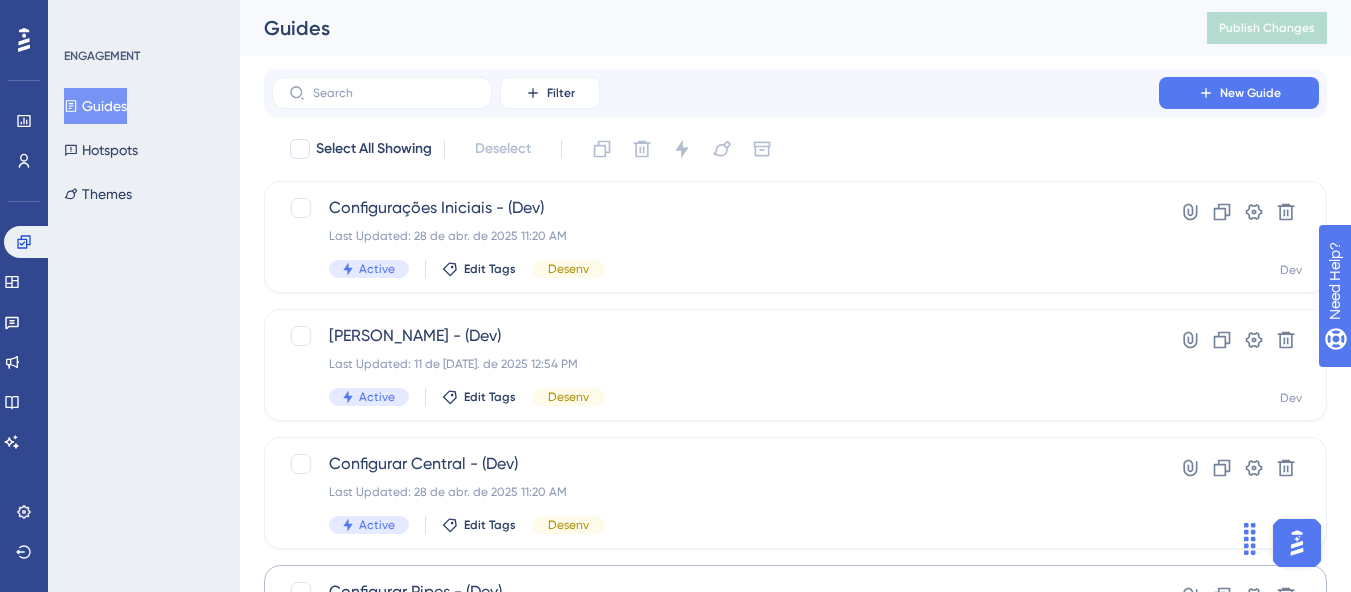 scroll, scrollTop: 0, scrollLeft: 0, axis: both 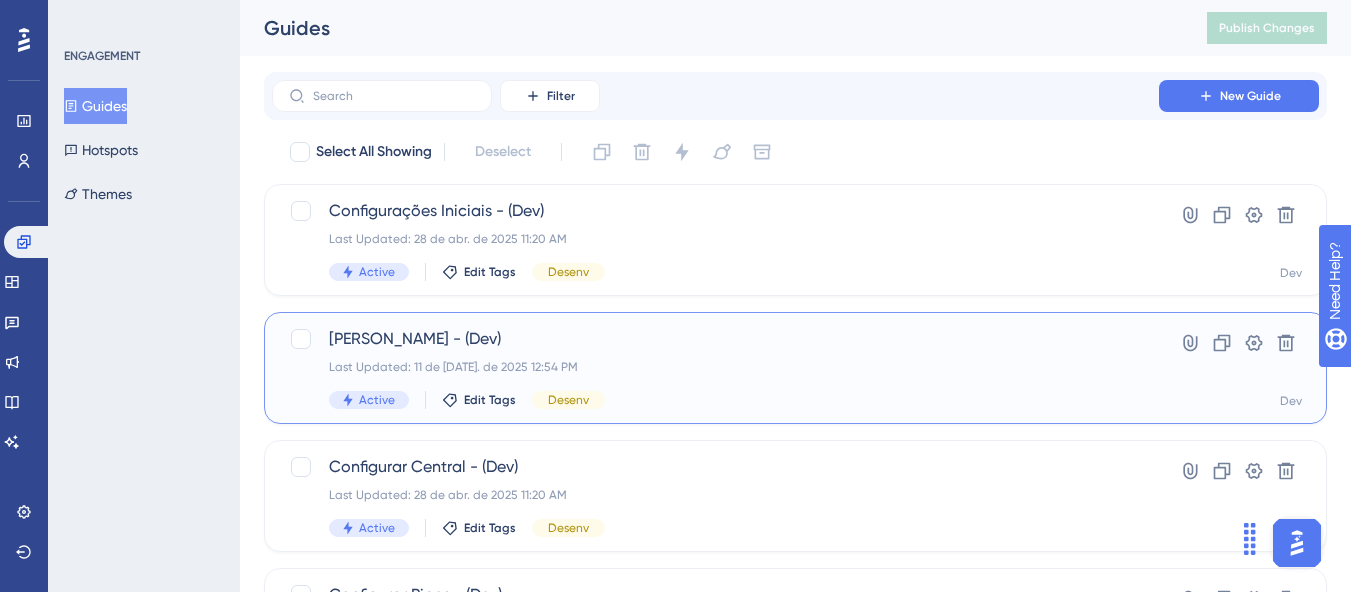 click on "Last Updated: 11 de jul. de 2025 12:54 PM" at bounding box center (715, 367) 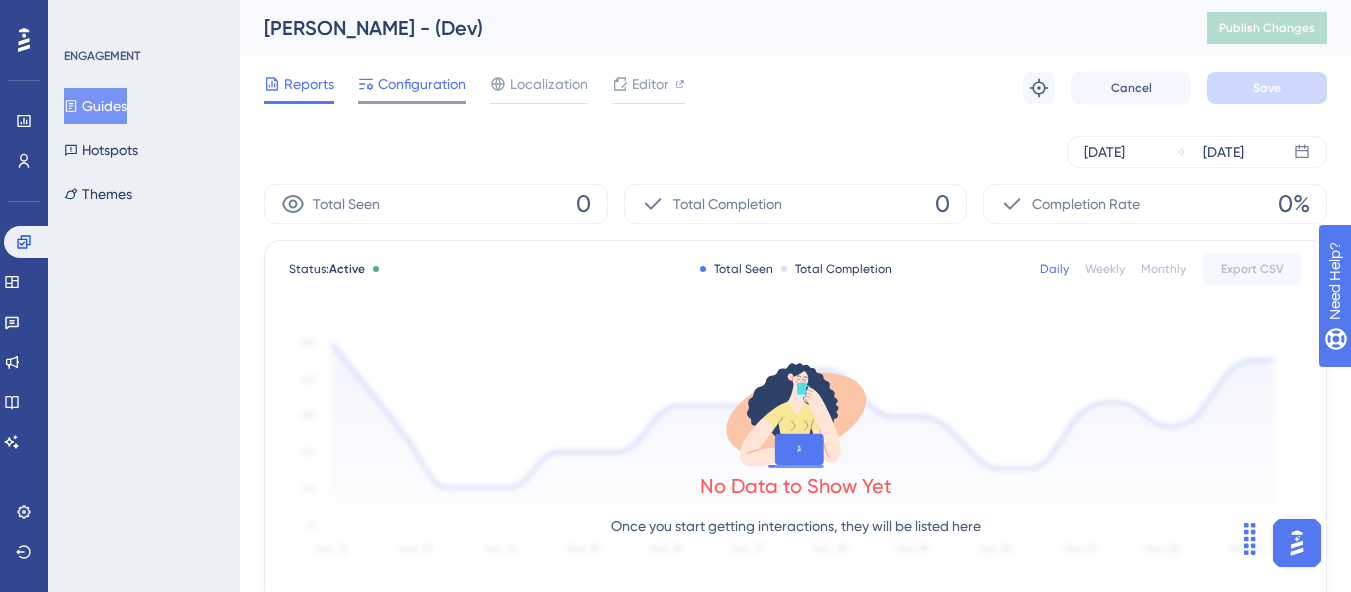 click on "Configuration" at bounding box center [422, 84] 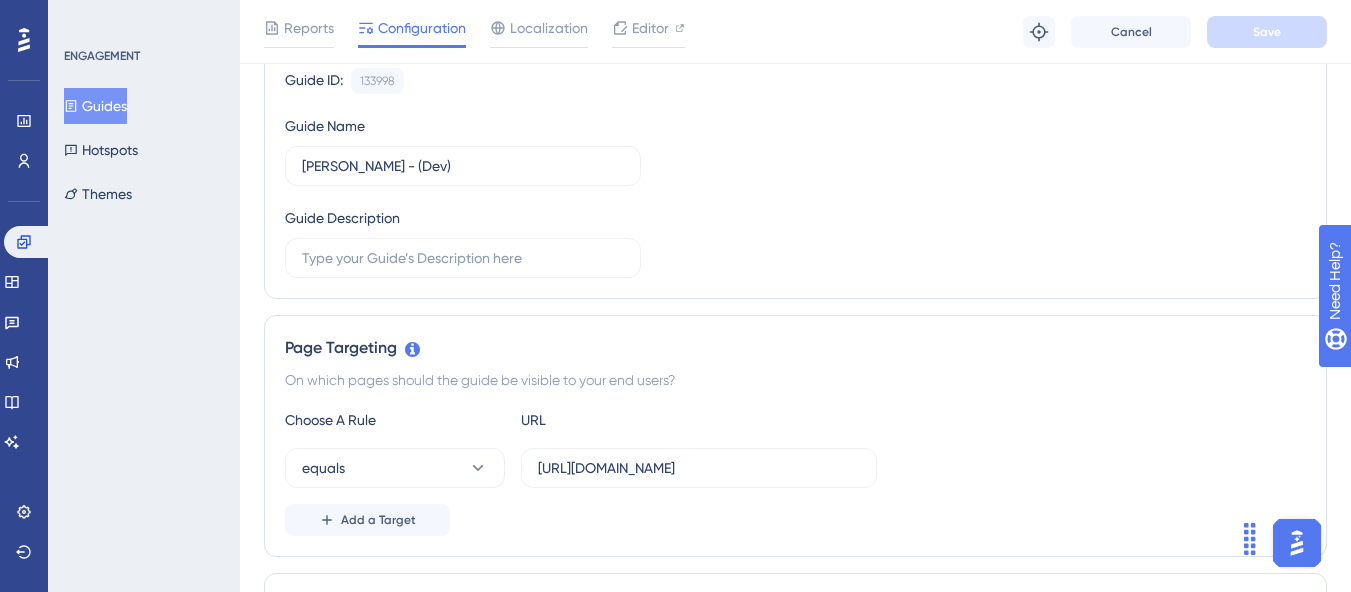 scroll, scrollTop: 0, scrollLeft: 0, axis: both 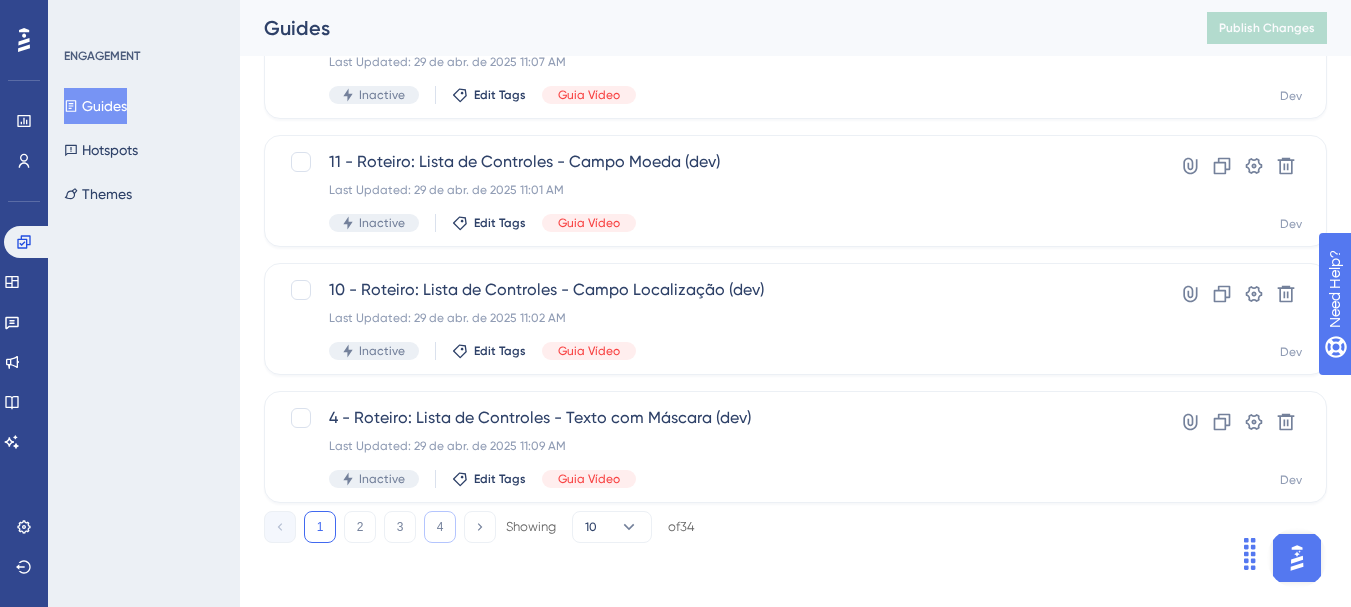 click on "4" at bounding box center (440, 527) 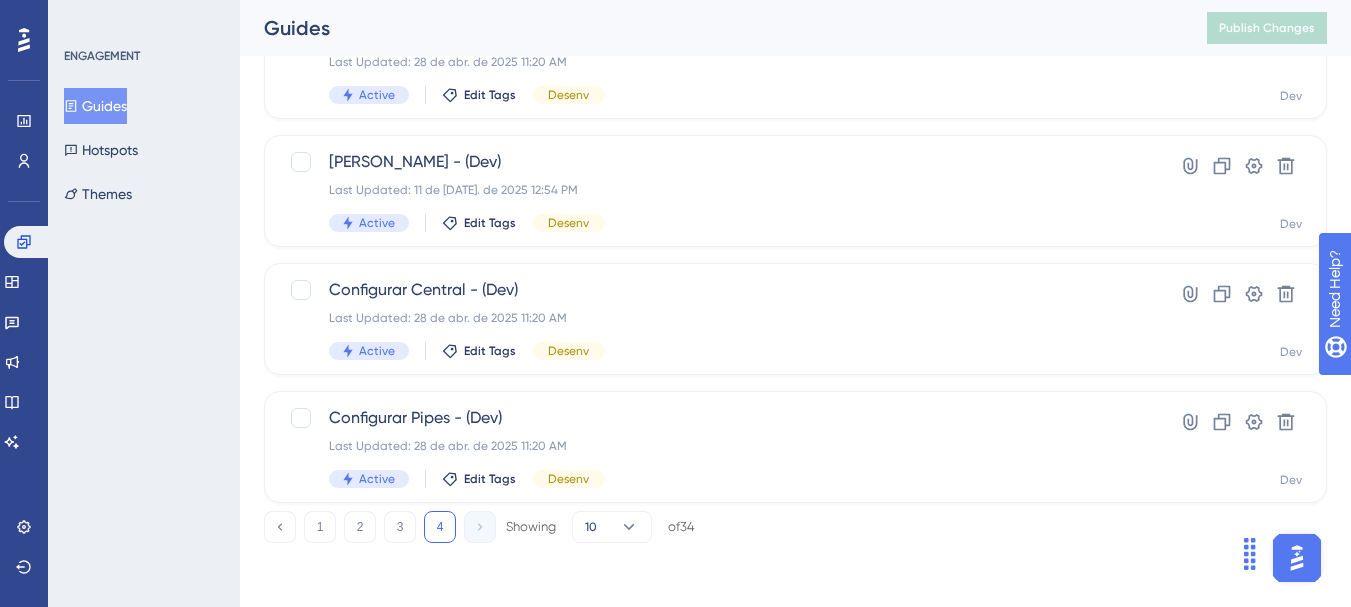 scroll, scrollTop: 177, scrollLeft: 0, axis: vertical 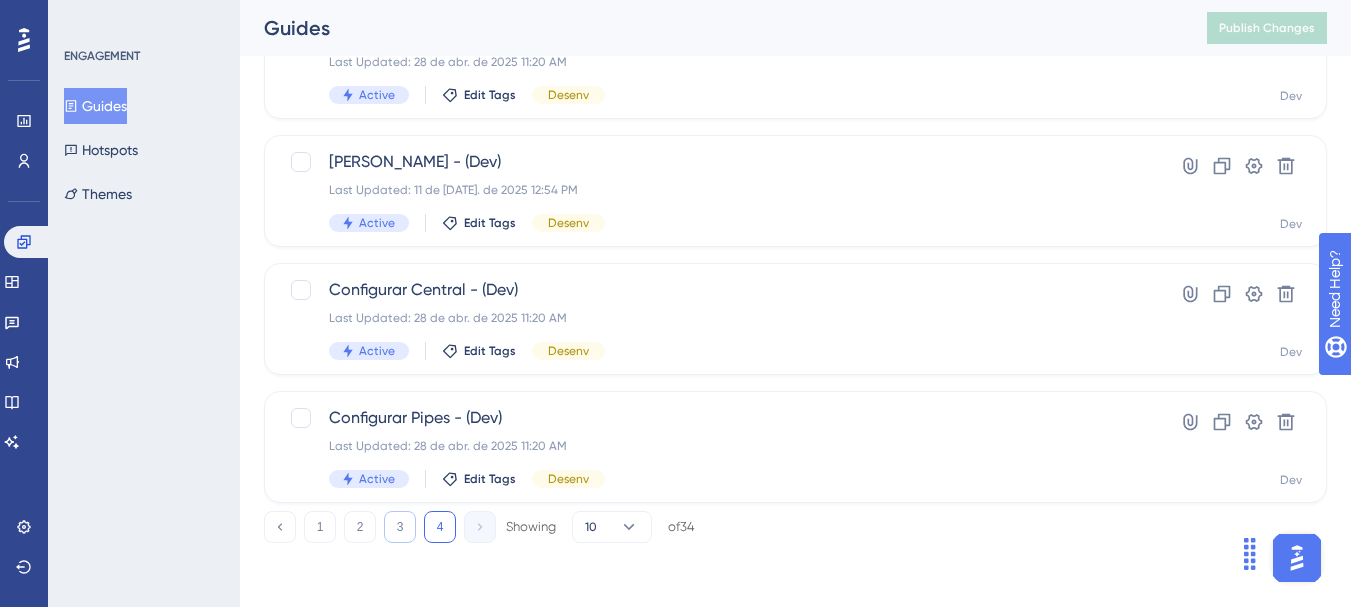 drag, startPoint x: 400, startPoint y: 535, endPoint x: 456, endPoint y: 506, distance: 63.06346 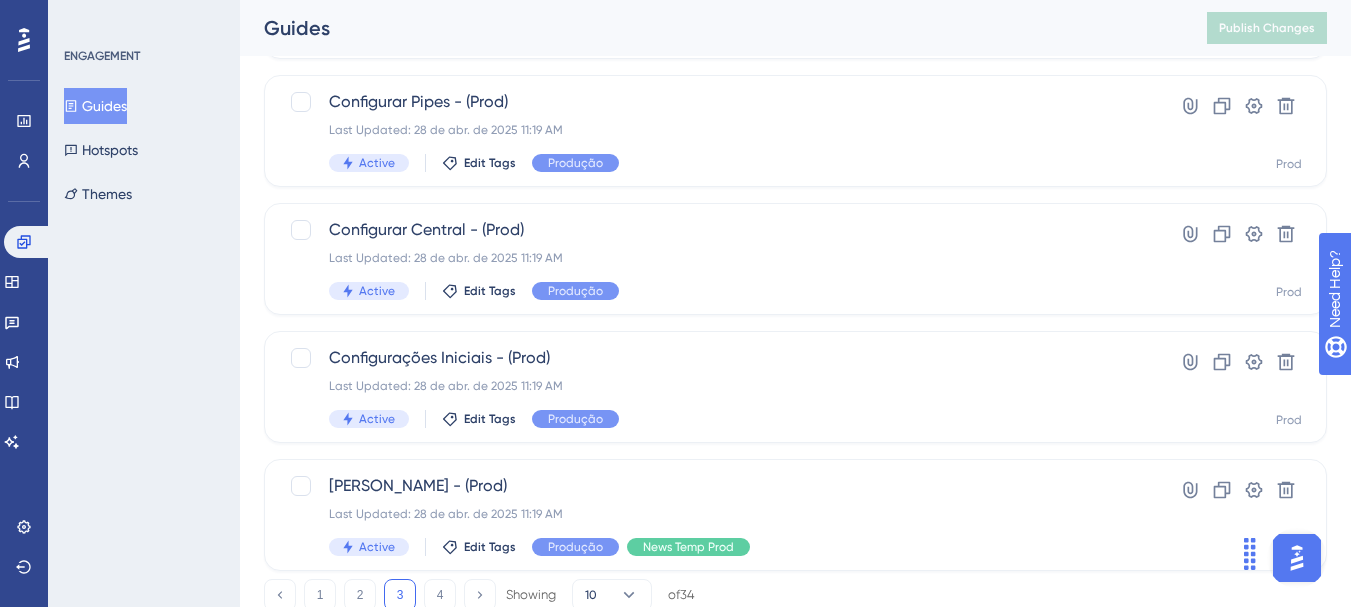 scroll, scrollTop: 945, scrollLeft: 0, axis: vertical 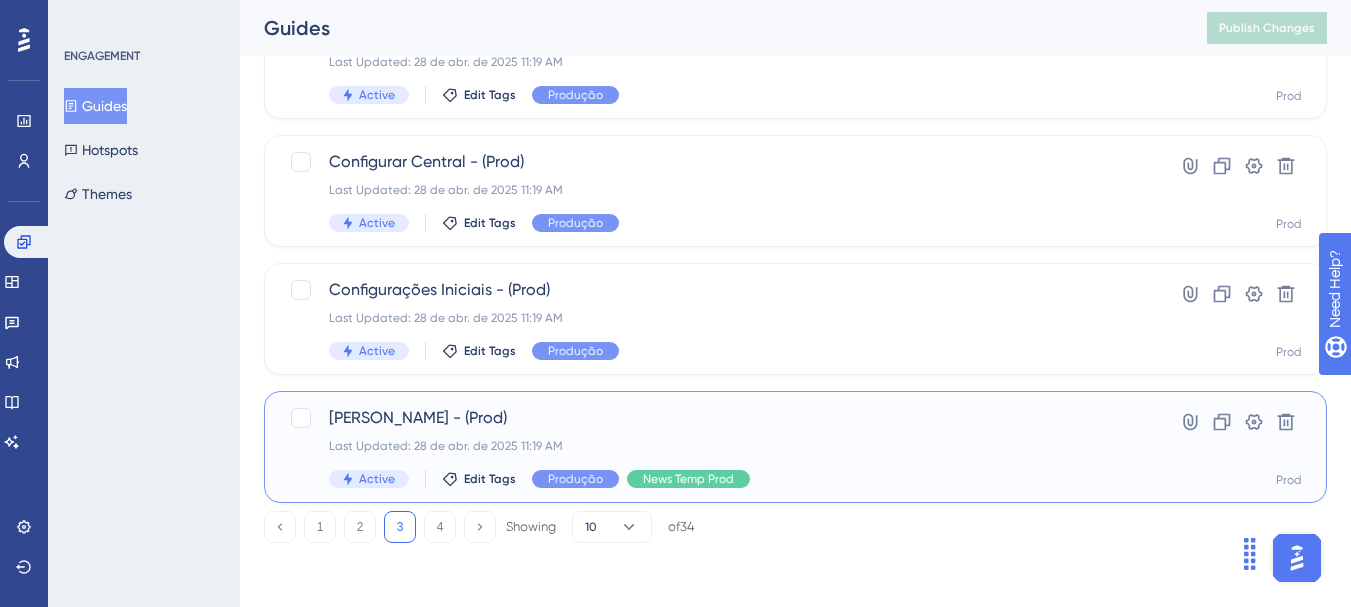 click on "Boas-vindas - (Prod)" at bounding box center (715, 418) 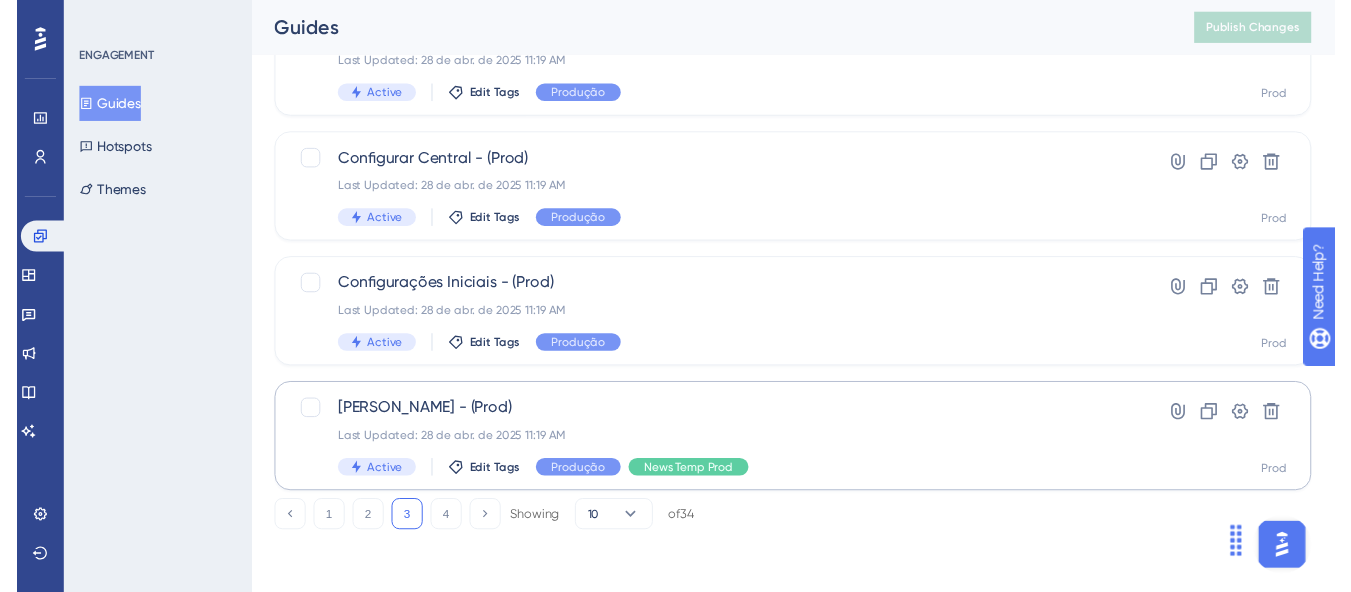 scroll, scrollTop: 0, scrollLeft: 0, axis: both 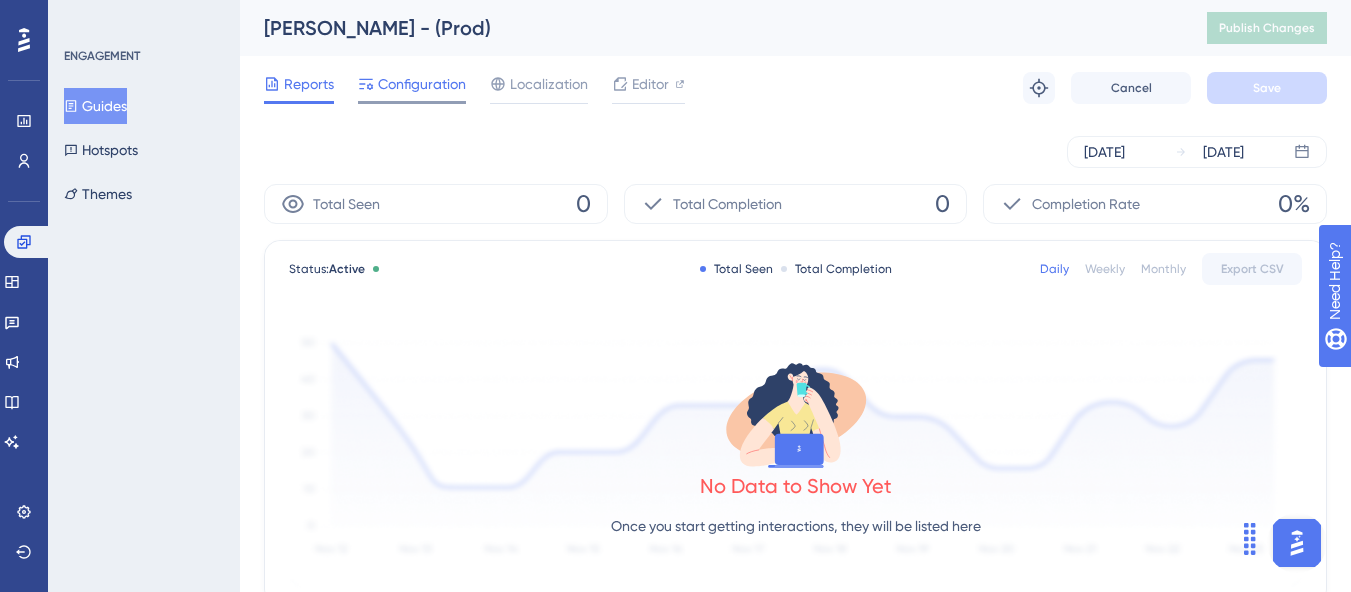 click on "Configuration" at bounding box center [422, 84] 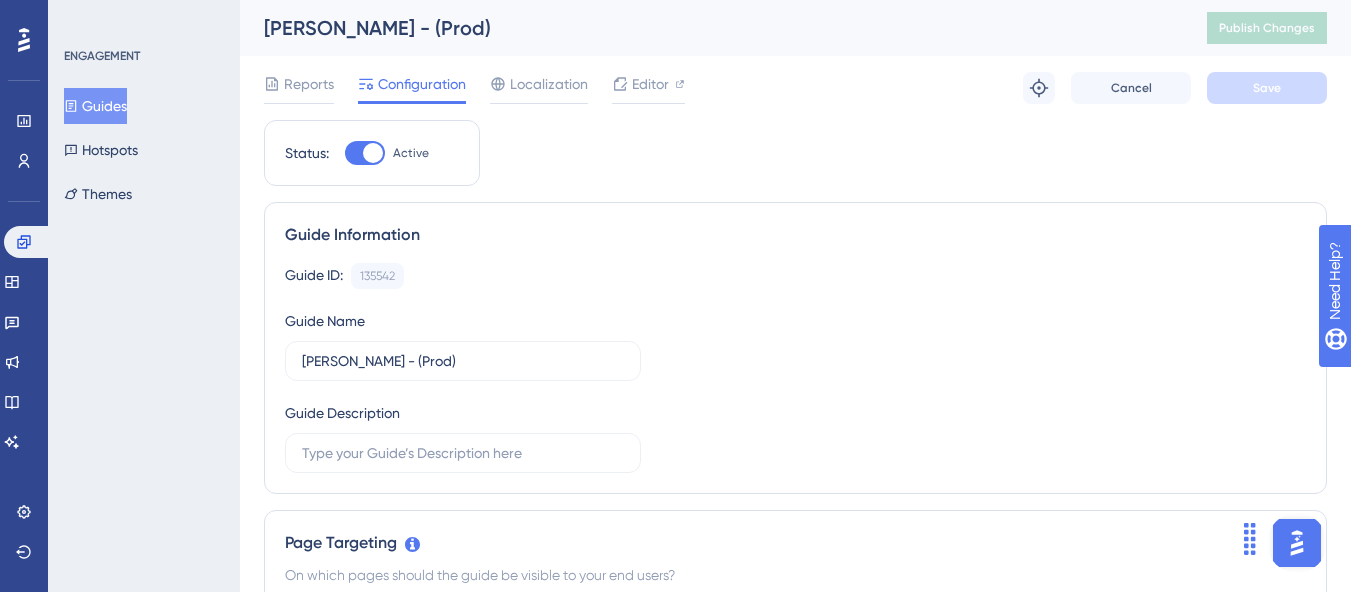 click at bounding box center (365, 153) 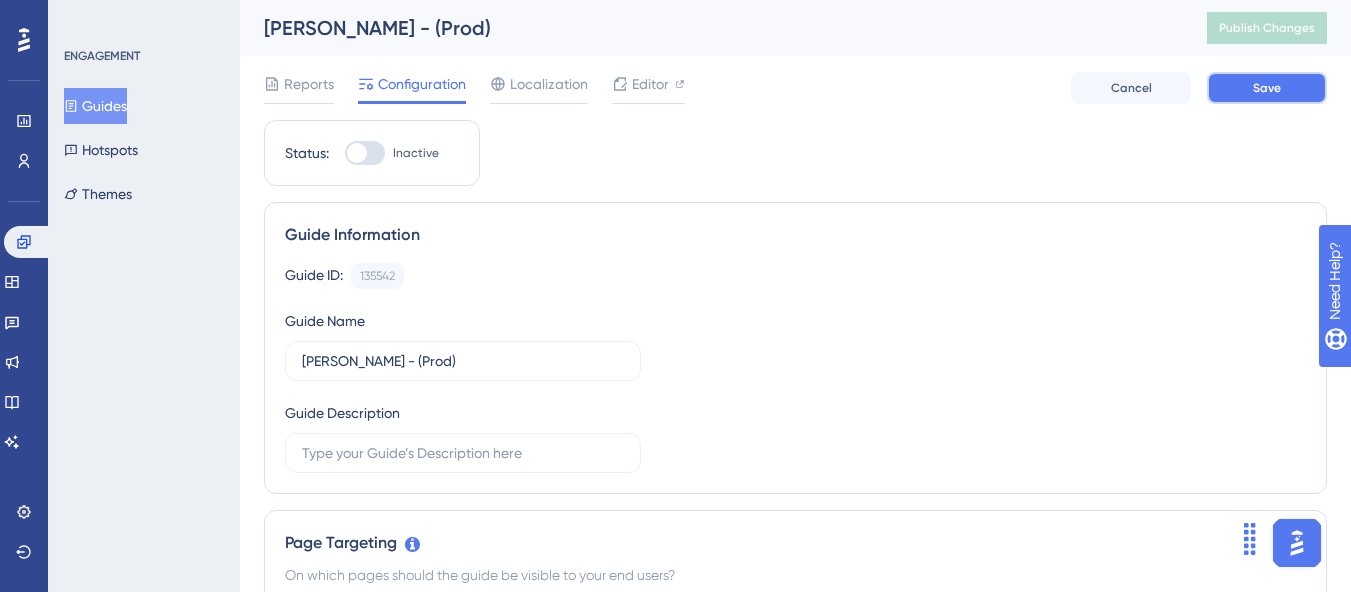 click on "Save" at bounding box center [1267, 88] 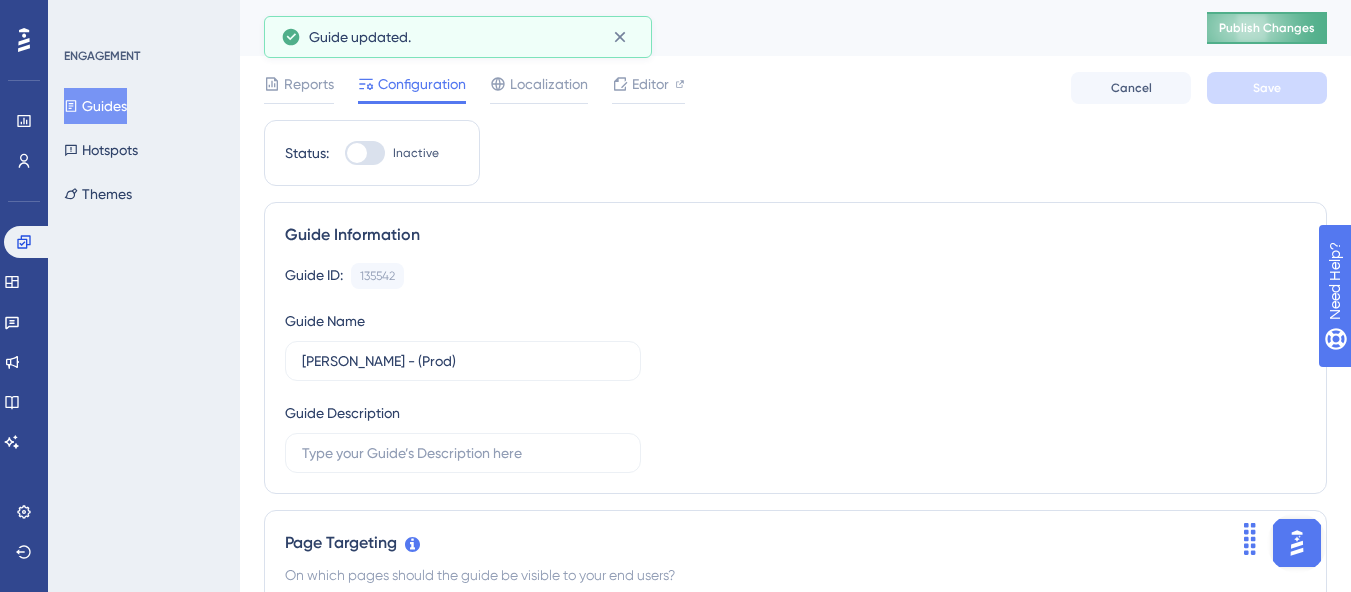 click on "Publish Changes" at bounding box center (1267, 28) 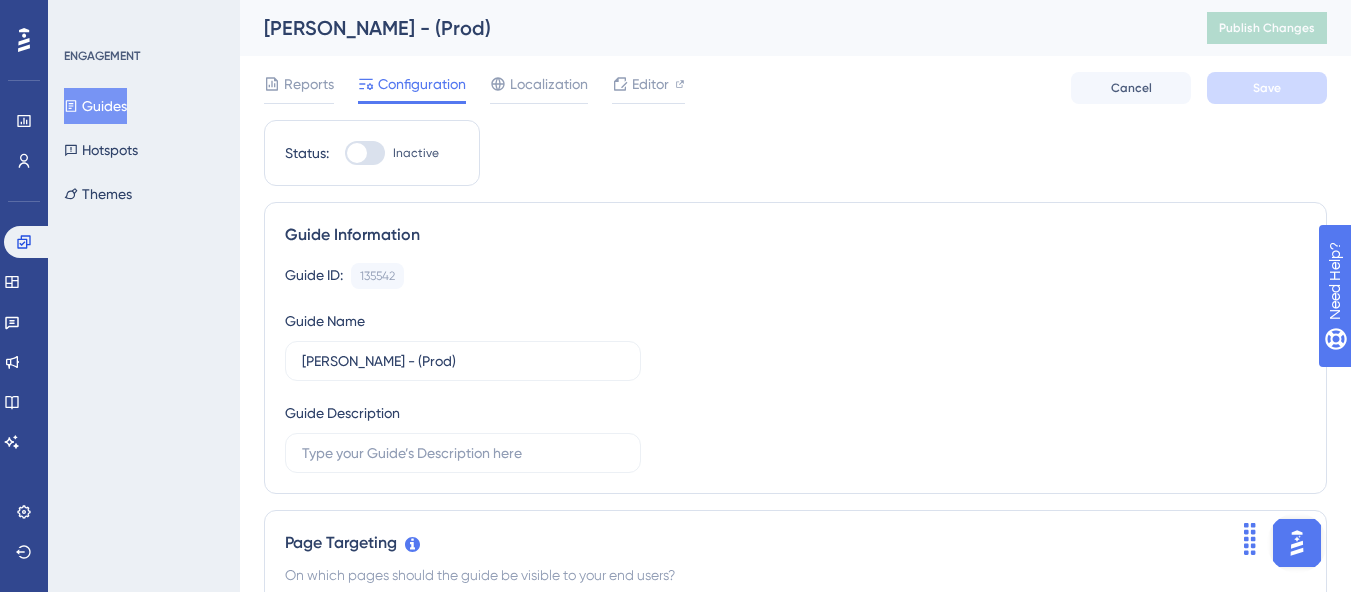 click at bounding box center [357, 153] 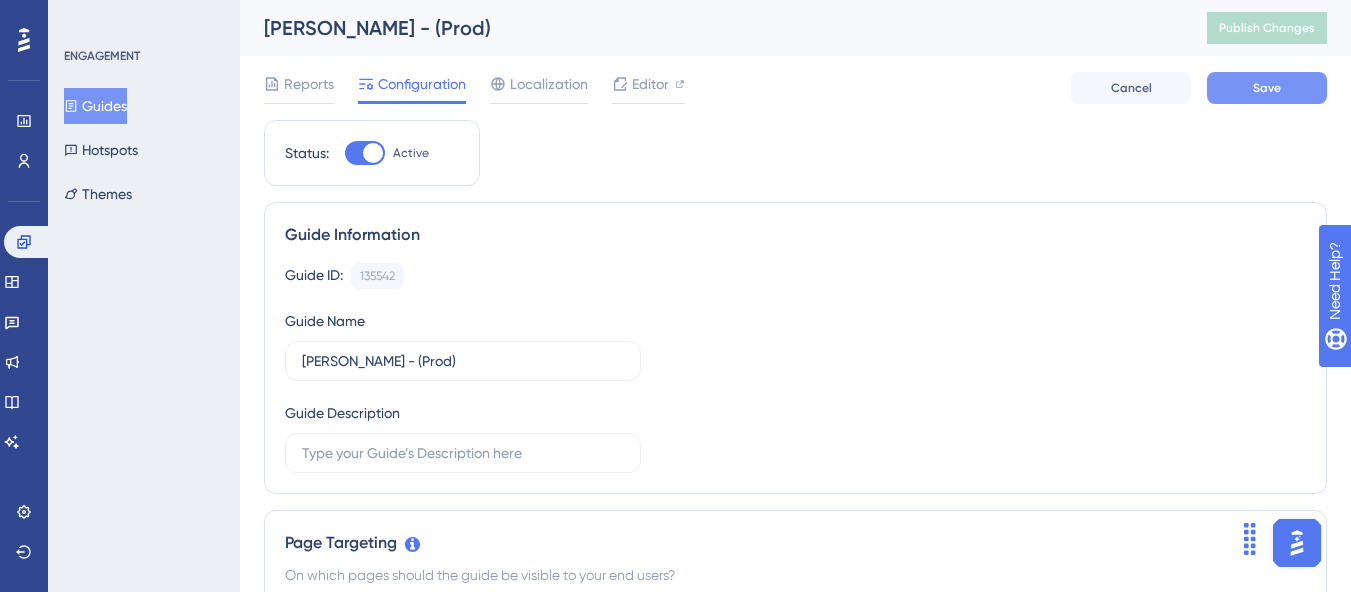 click on "Save" at bounding box center [1267, 88] 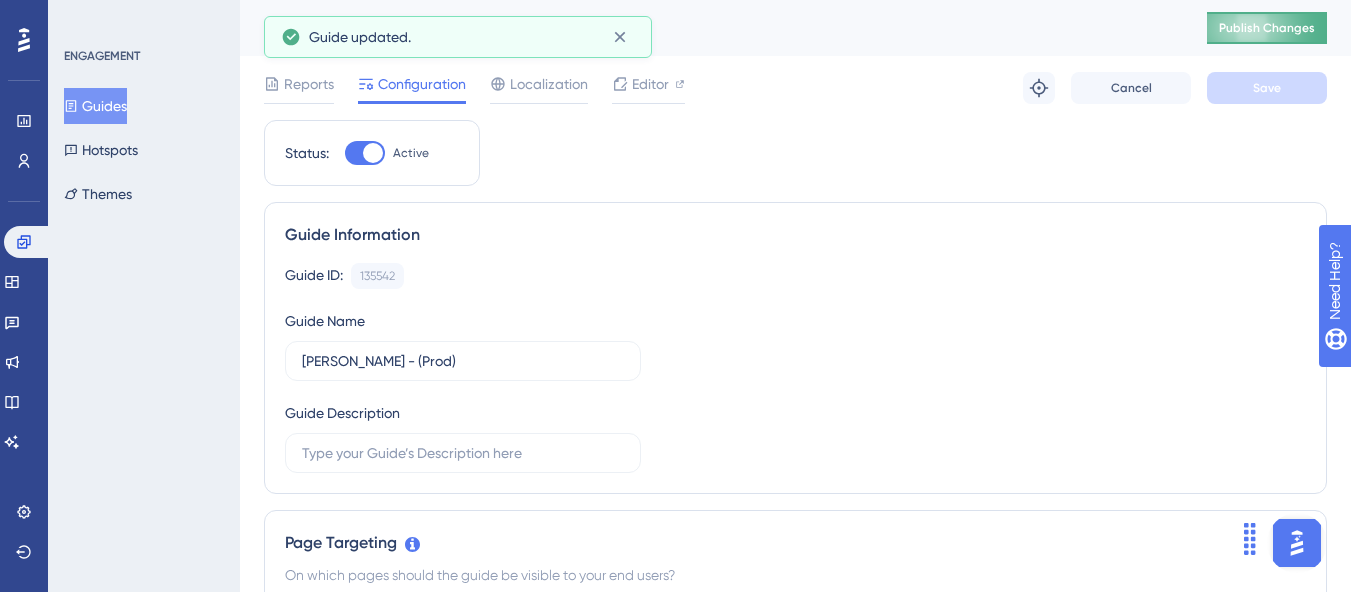 click on "Publish Changes" at bounding box center (1267, 28) 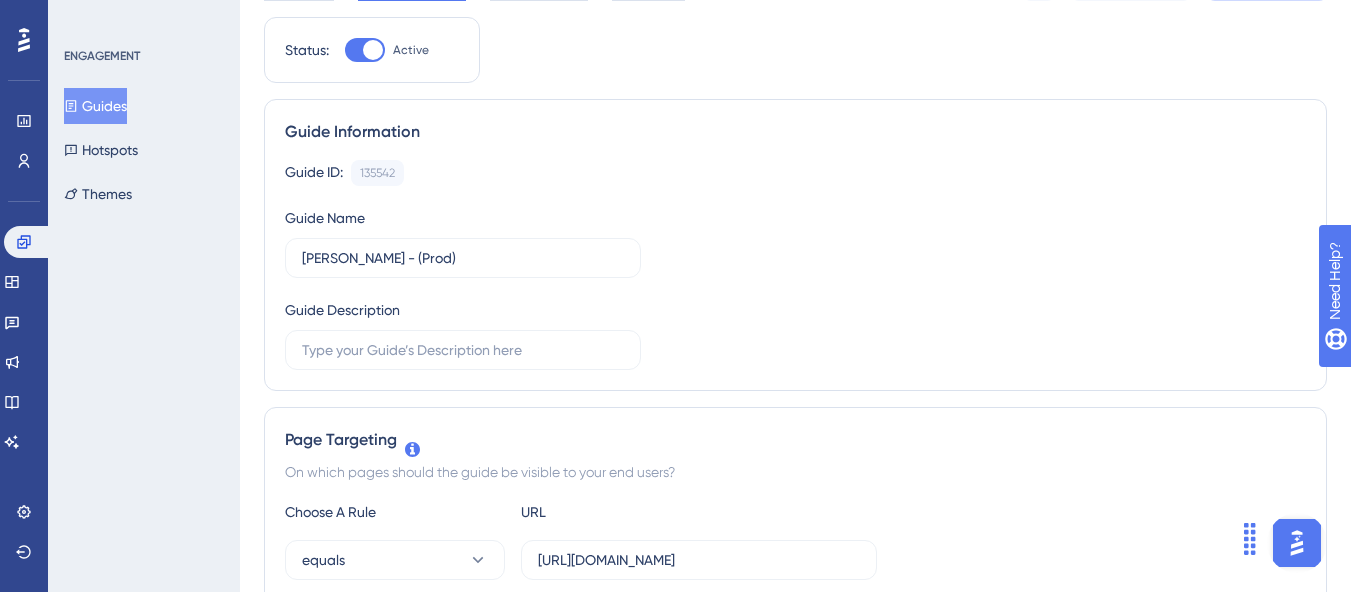 scroll, scrollTop: 0, scrollLeft: 0, axis: both 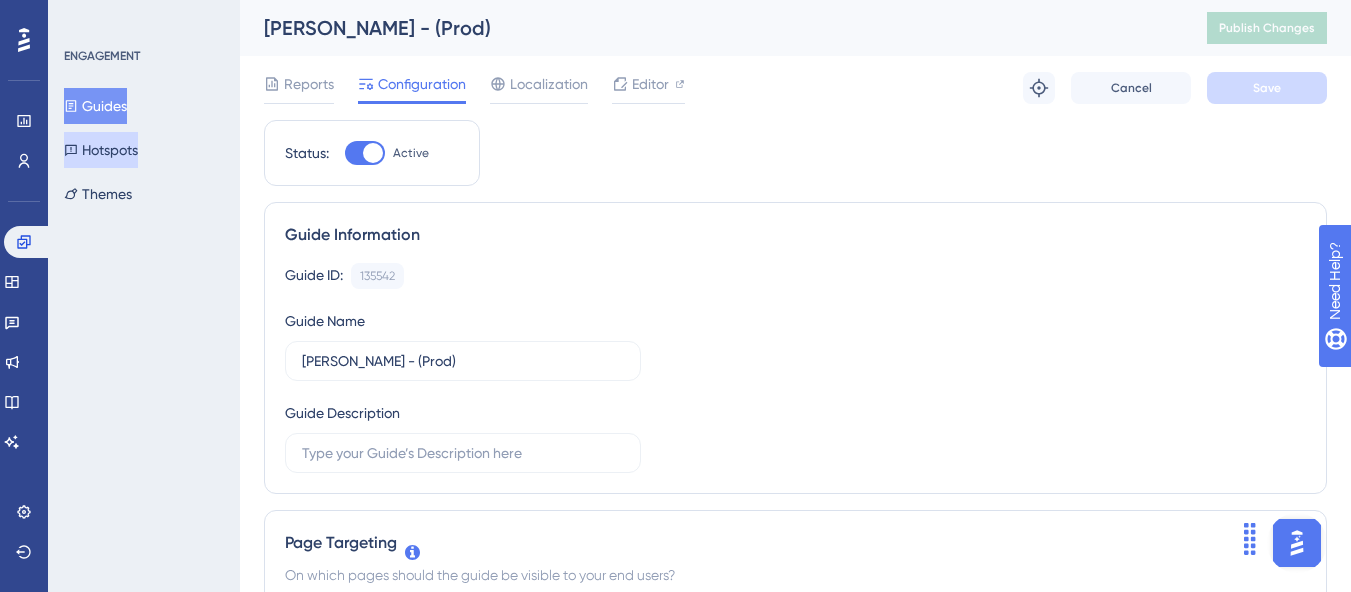 click on "Hotspots" at bounding box center [101, 150] 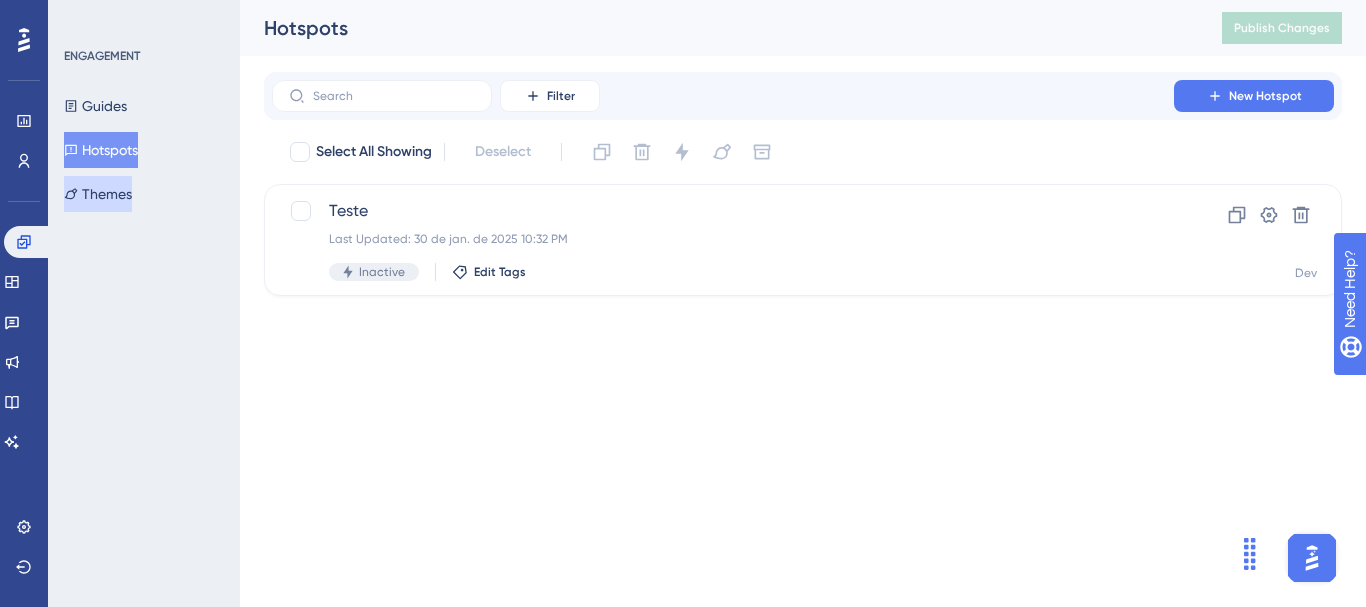 click on "Themes" at bounding box center [98, 194] 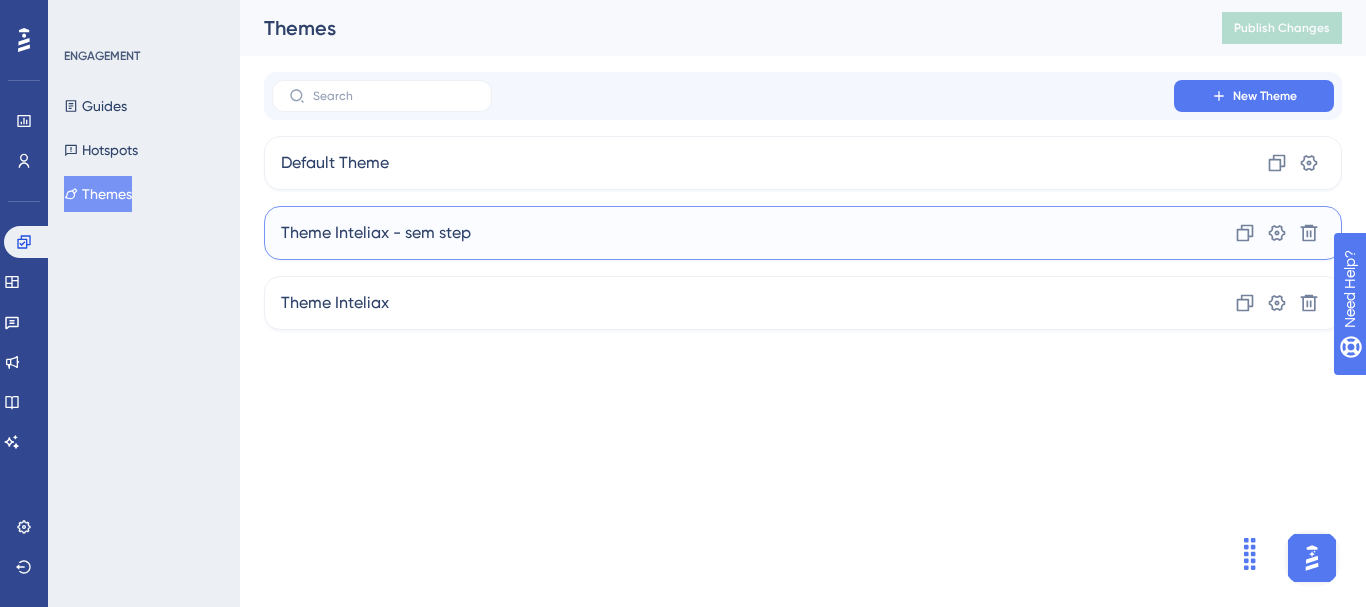 click on "Theme Inteliax - sem step Clone Settings Delete" at bounding box center (803, 233) 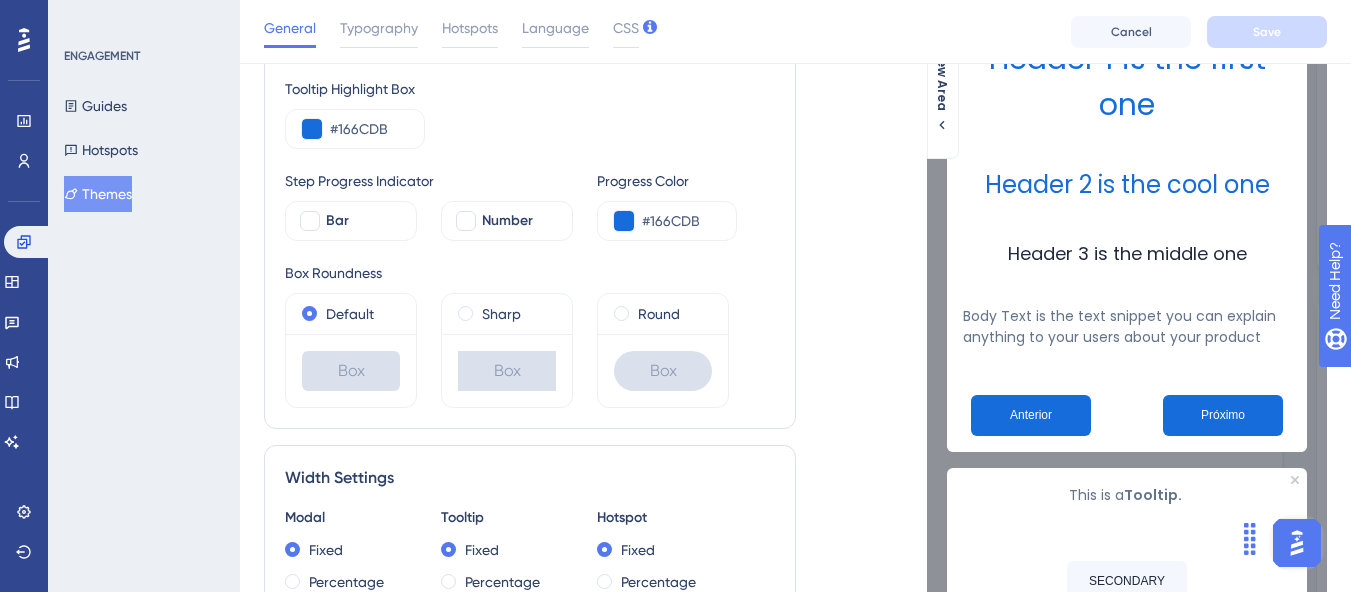 scroll, scrollTop: 0, scrollLeft: 0, axis: both 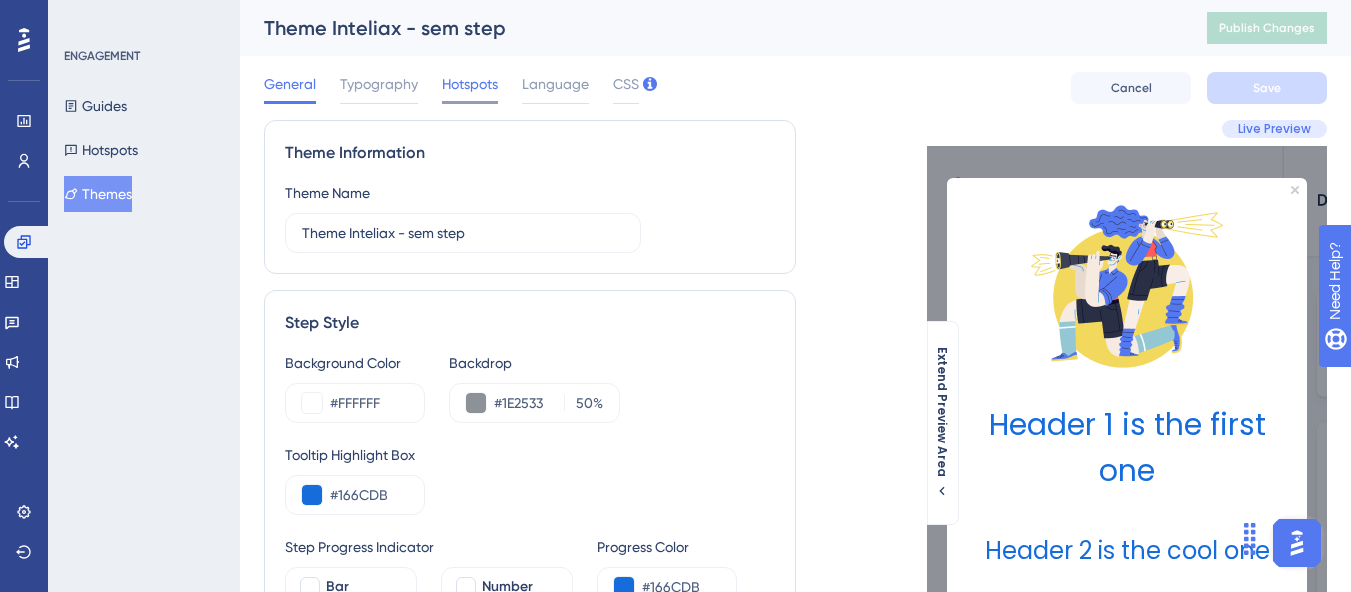 click on "Hotspots" at bounding box center [470, 84] 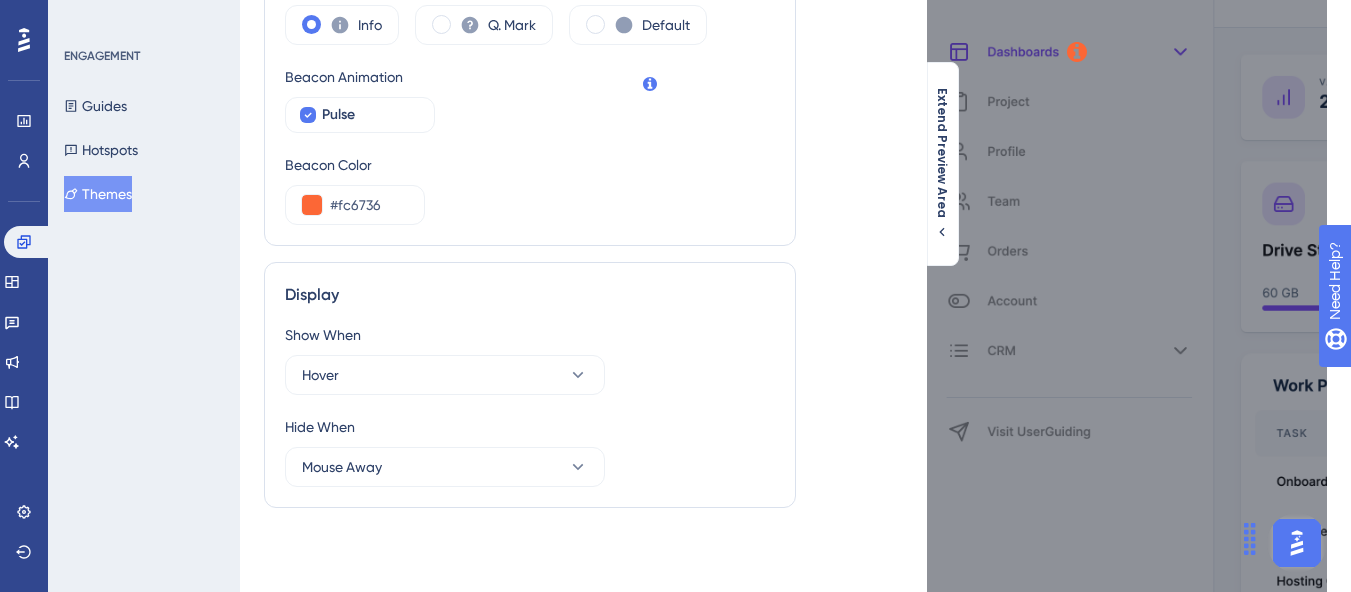 scroll, scrollTop: 0, scrollLeft: 0, axis: both 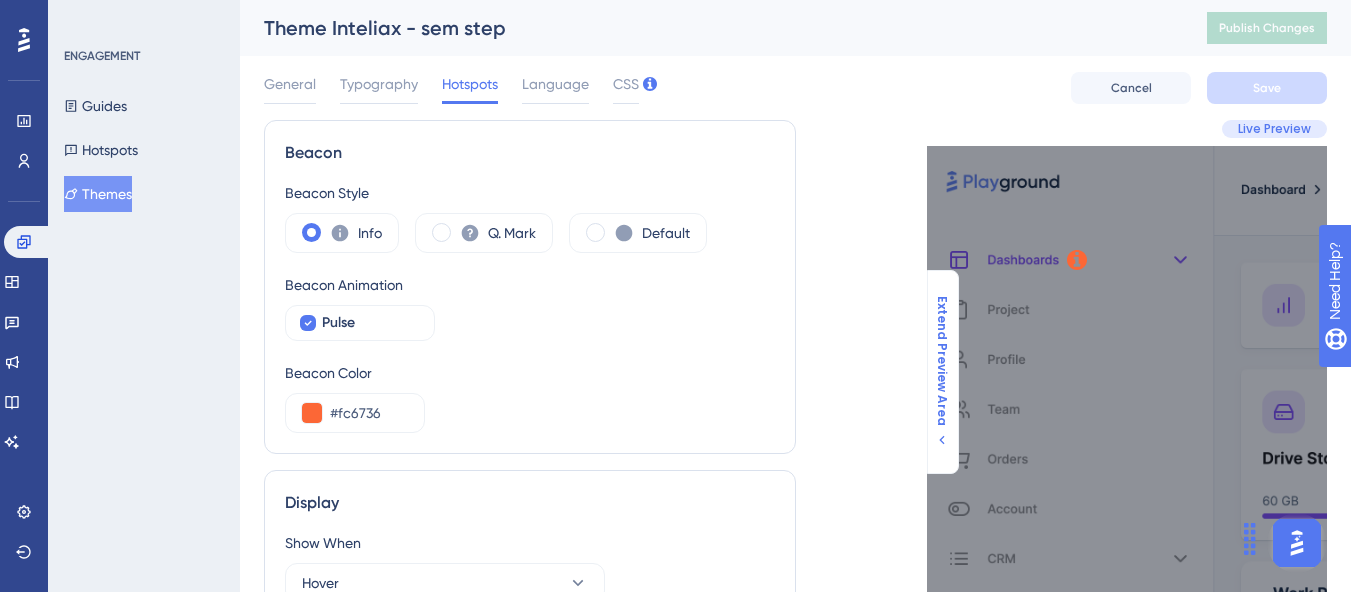 click on "Extend Preview Area" at bounding box center [942, 361] 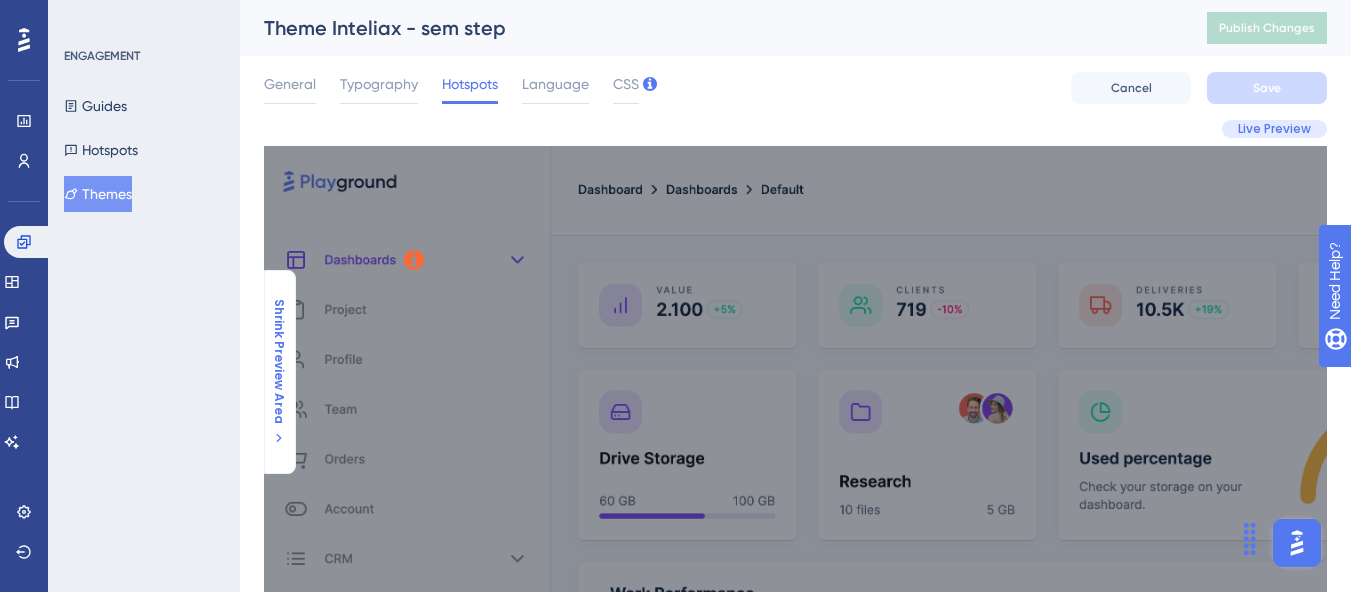 click on "Shrink Preview Area" at bounding box center (279, 361) 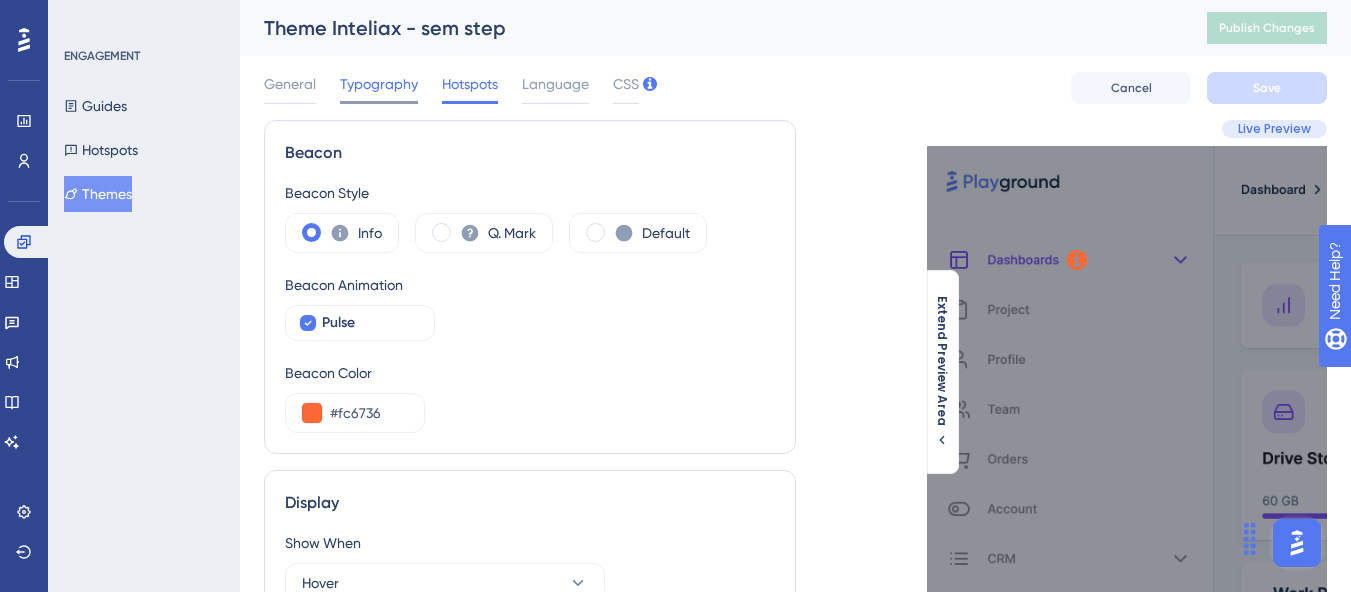 click on "Typography" at bounding box center [379, 84] 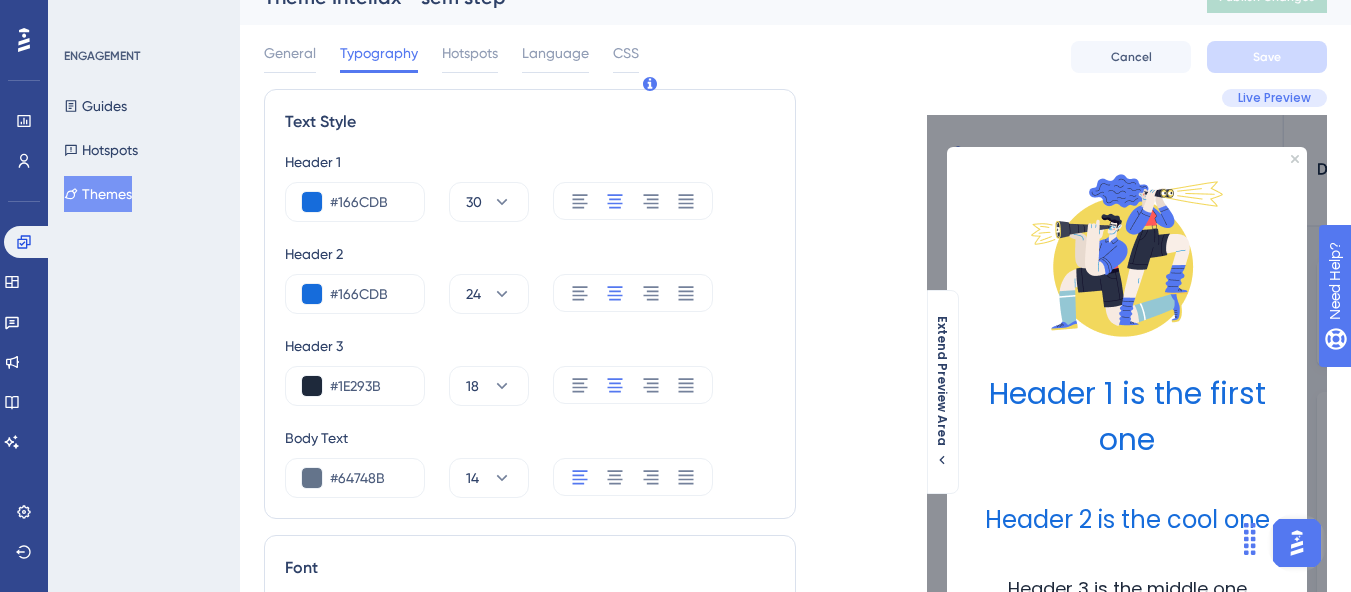 scroll, scrollTop: 0, scrollLeft: 0, axis: both 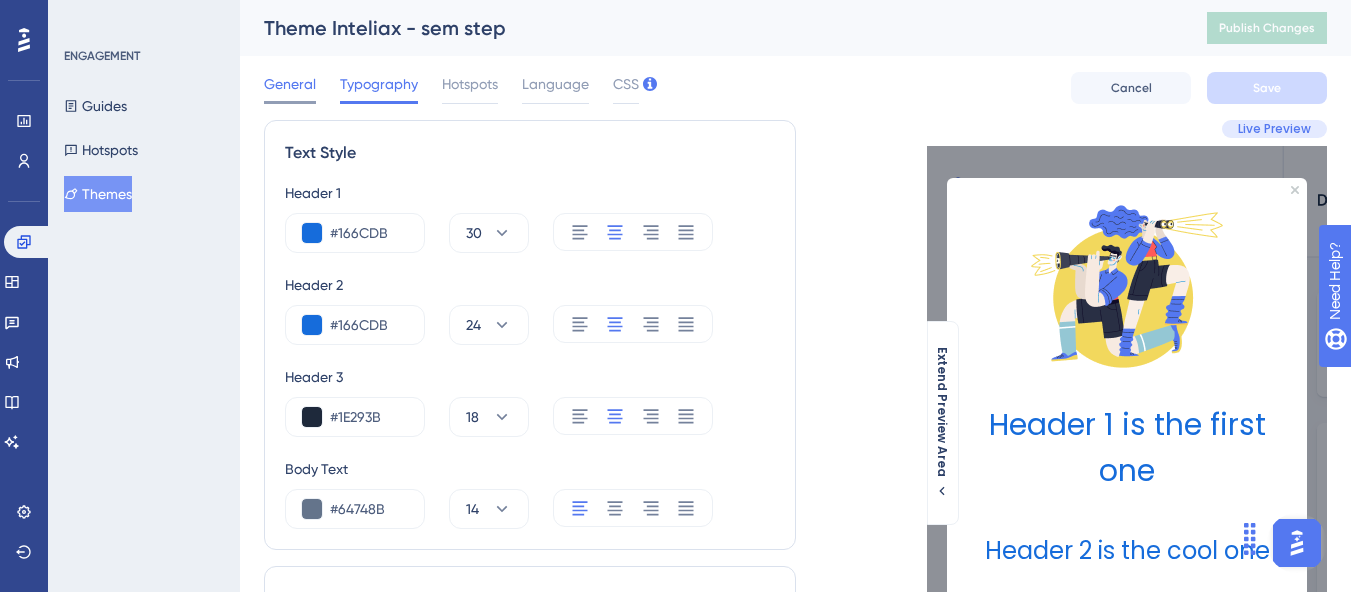 click on "General" at bounding box center (290, 84) 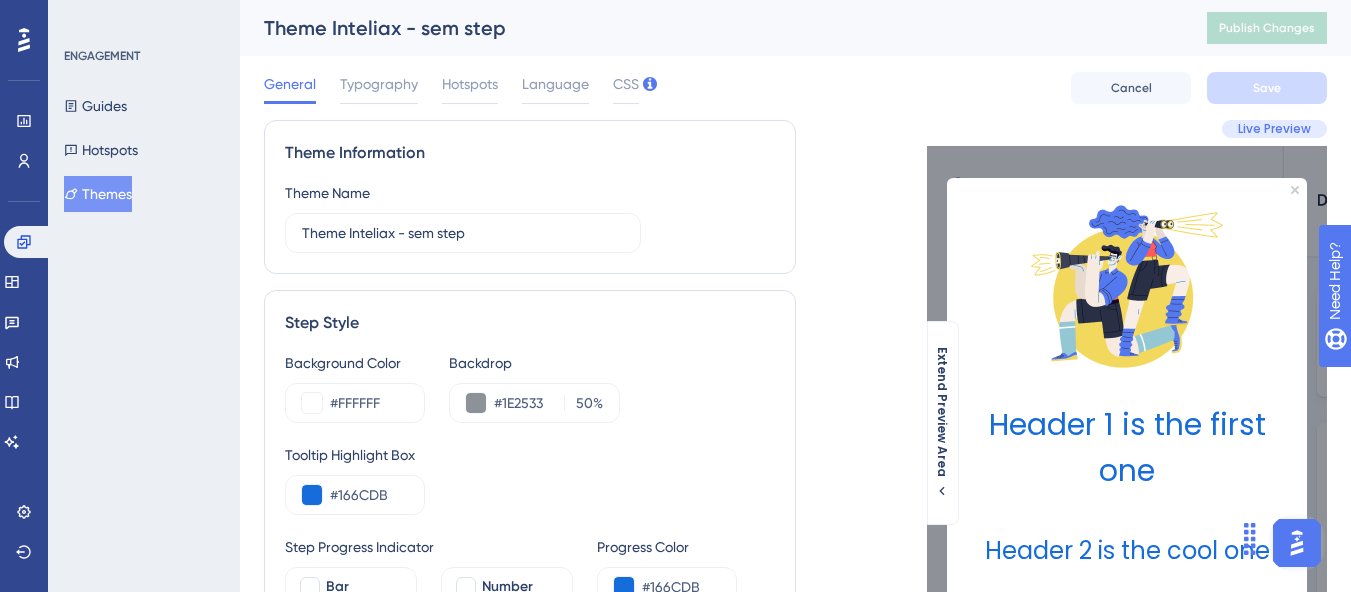 click on "Themes" at bounding box center [98, 194] 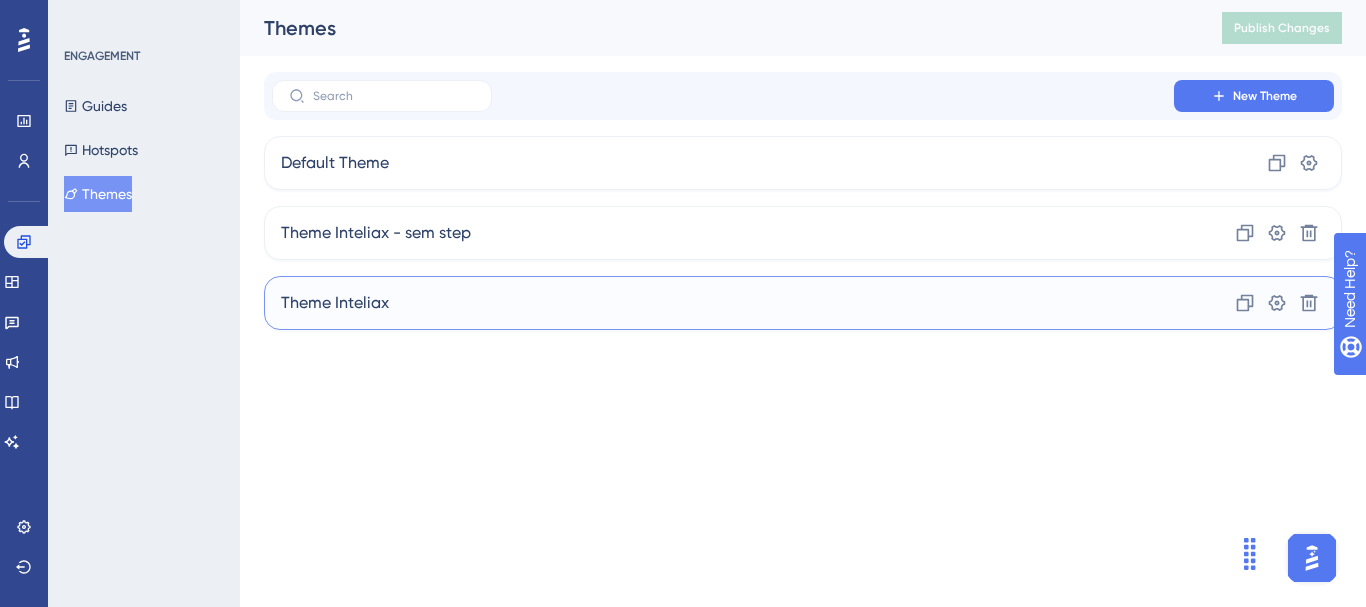 click on "Theme Inteliax Clone Settings Delete" at bounding box center [803, 303] 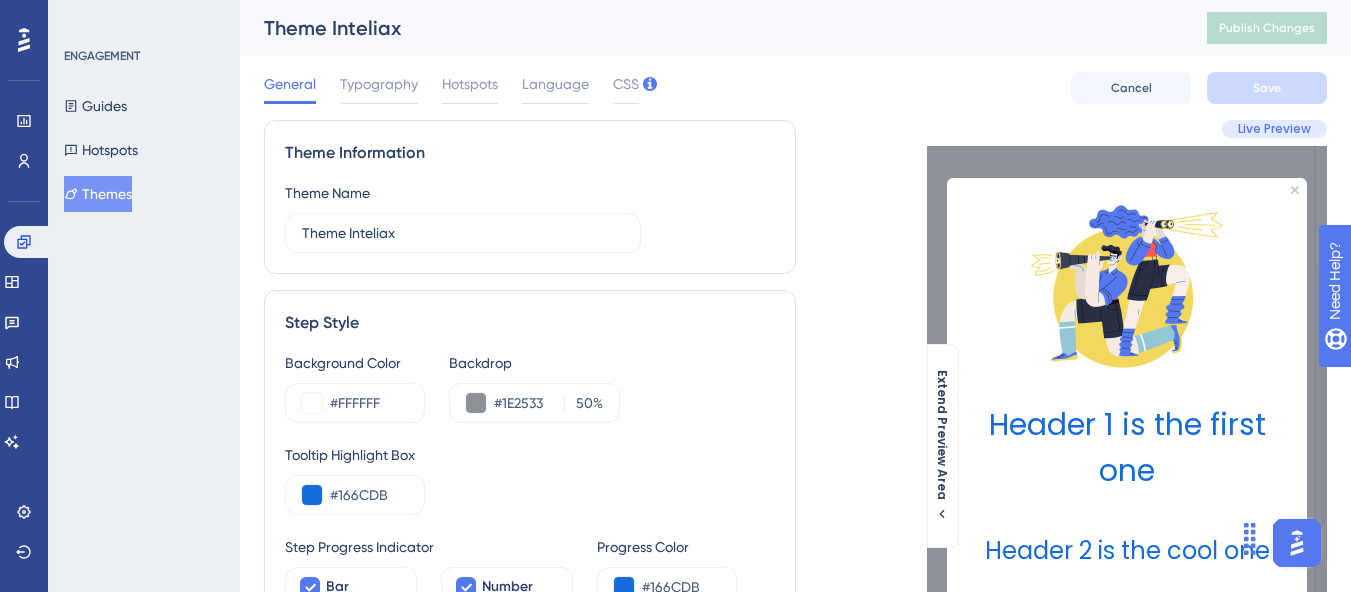 click on "Themes" at bounding box center [98, 194] 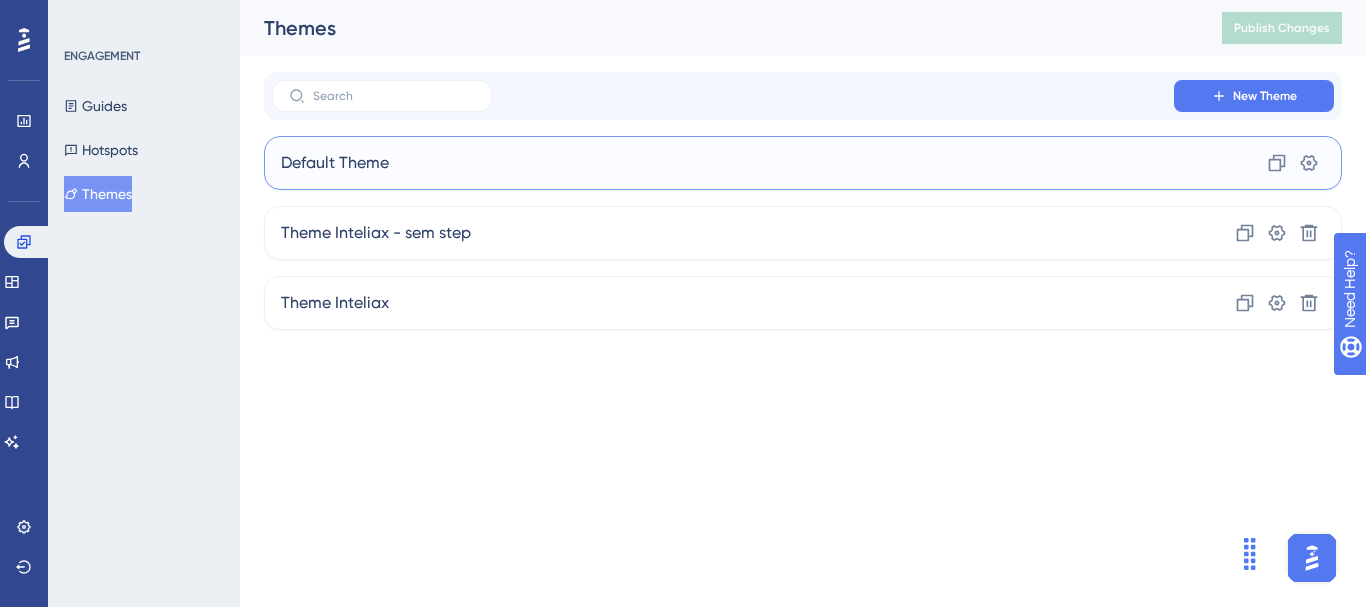click on "Default Theme Clone Settings" at bounding box center [803, 163] 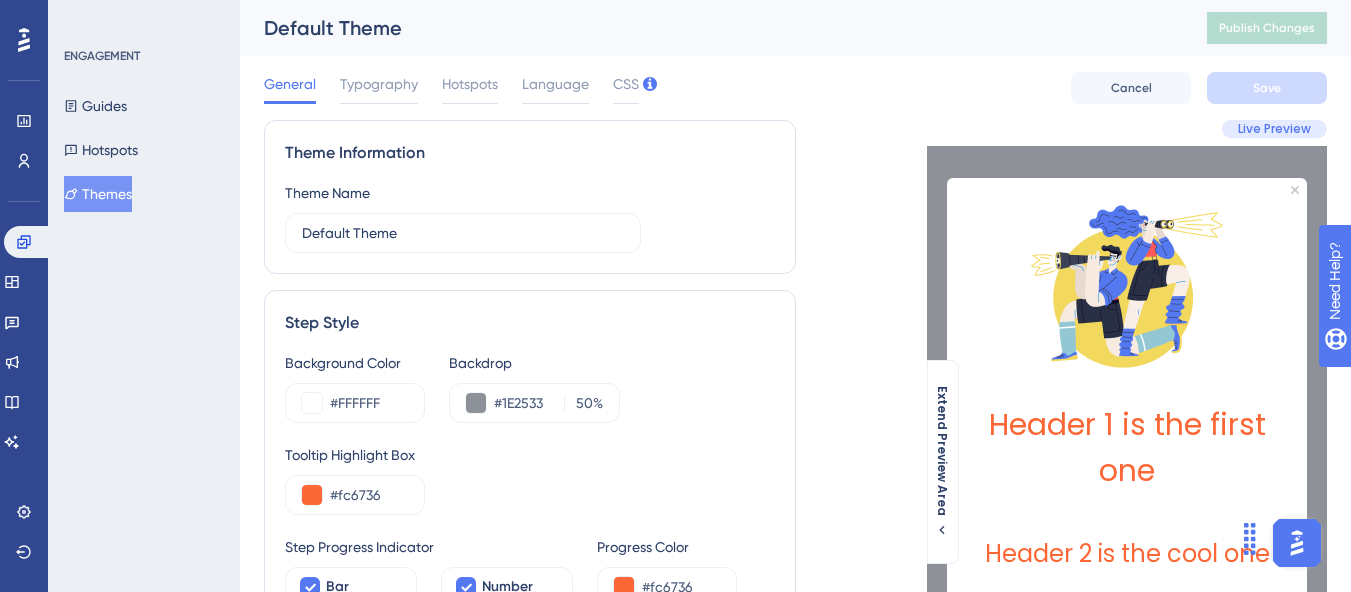 click on "Themes" at bounding box center (98, 194) 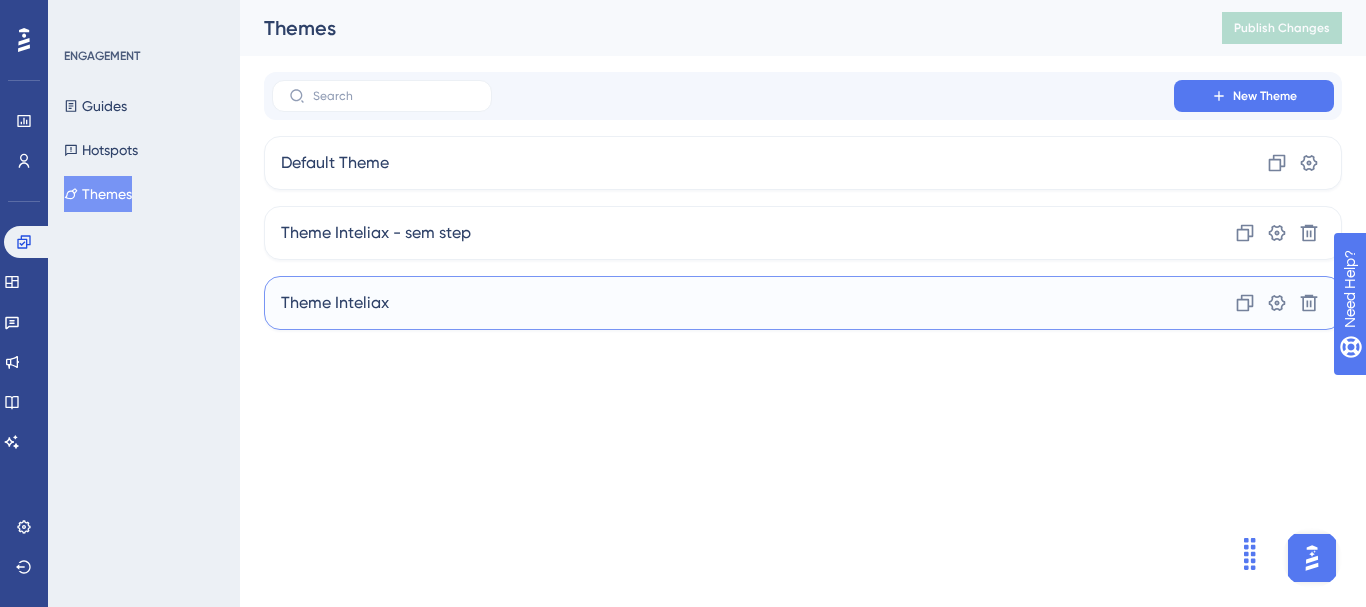 click on "Theme Inteliax Clone Settings Delete" at bounding box center [803, 303] 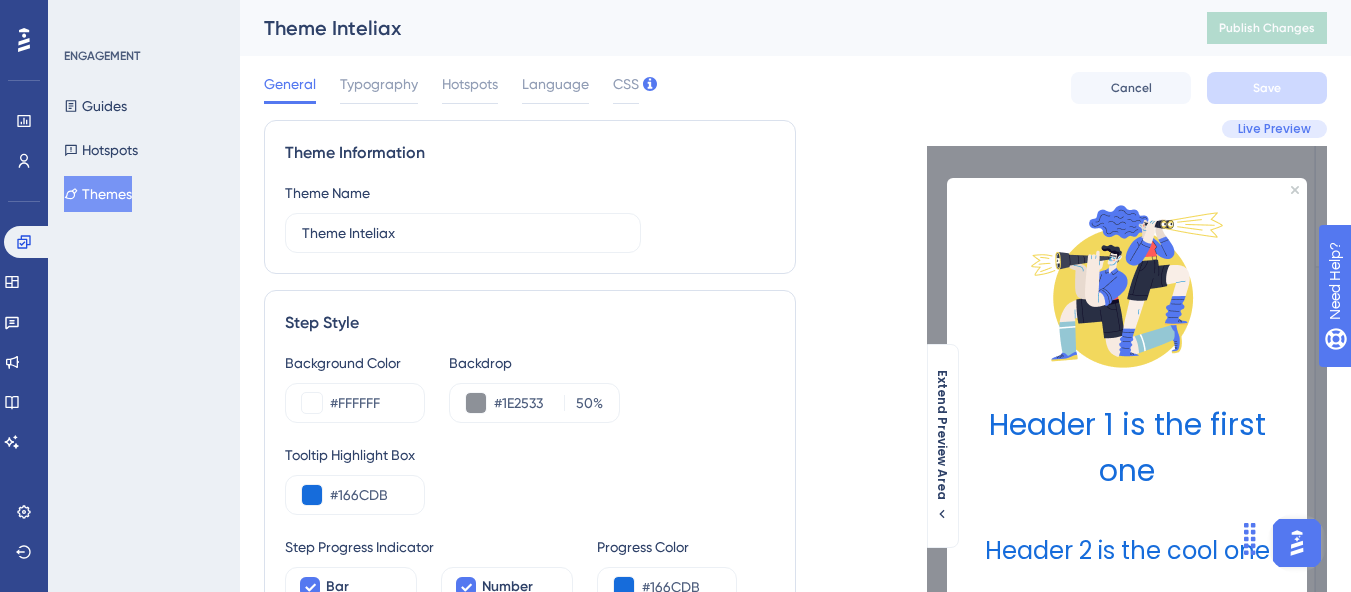 click on "Themes" at bounding box center (98, 194) 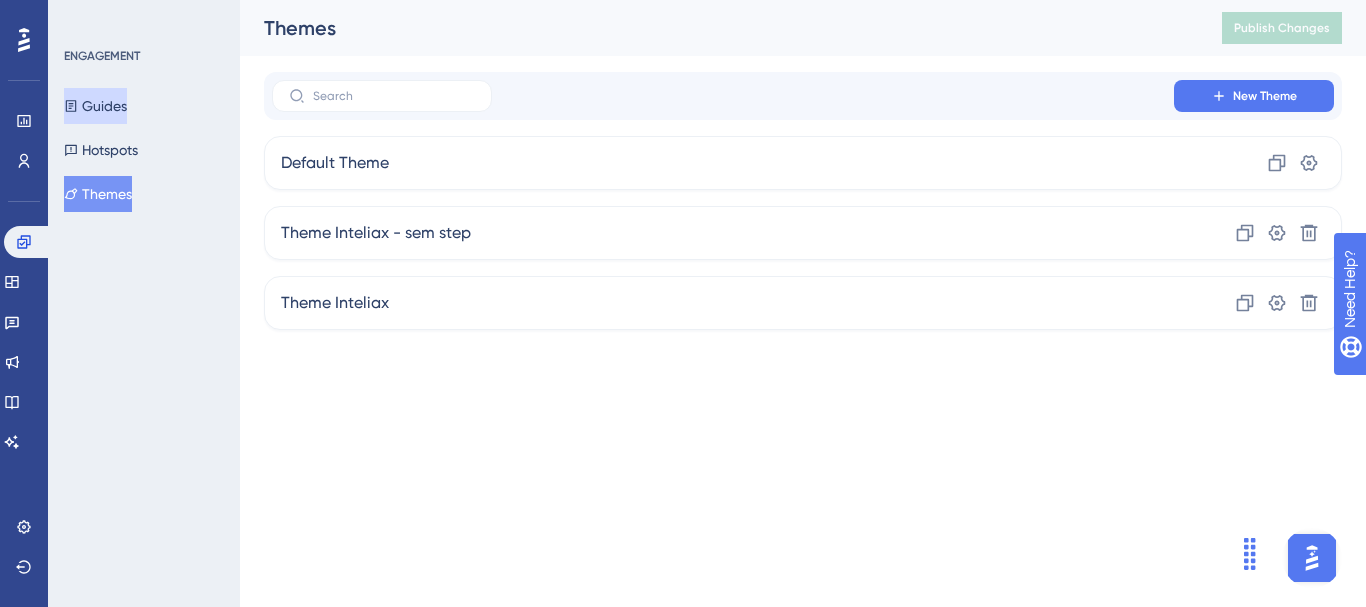 click on "Guides" at bounding box center (95, 106) 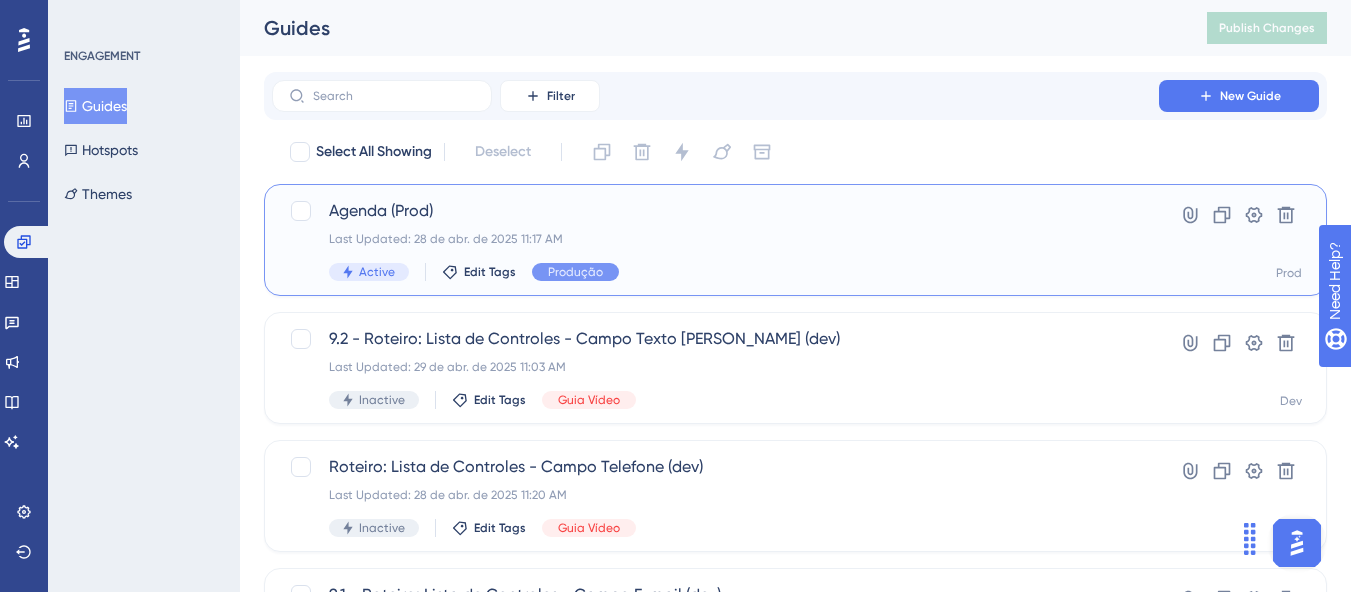 click on "Last Updated: 28 de abr. de 2025 11:17 AM" at bounding box center (715, 239) 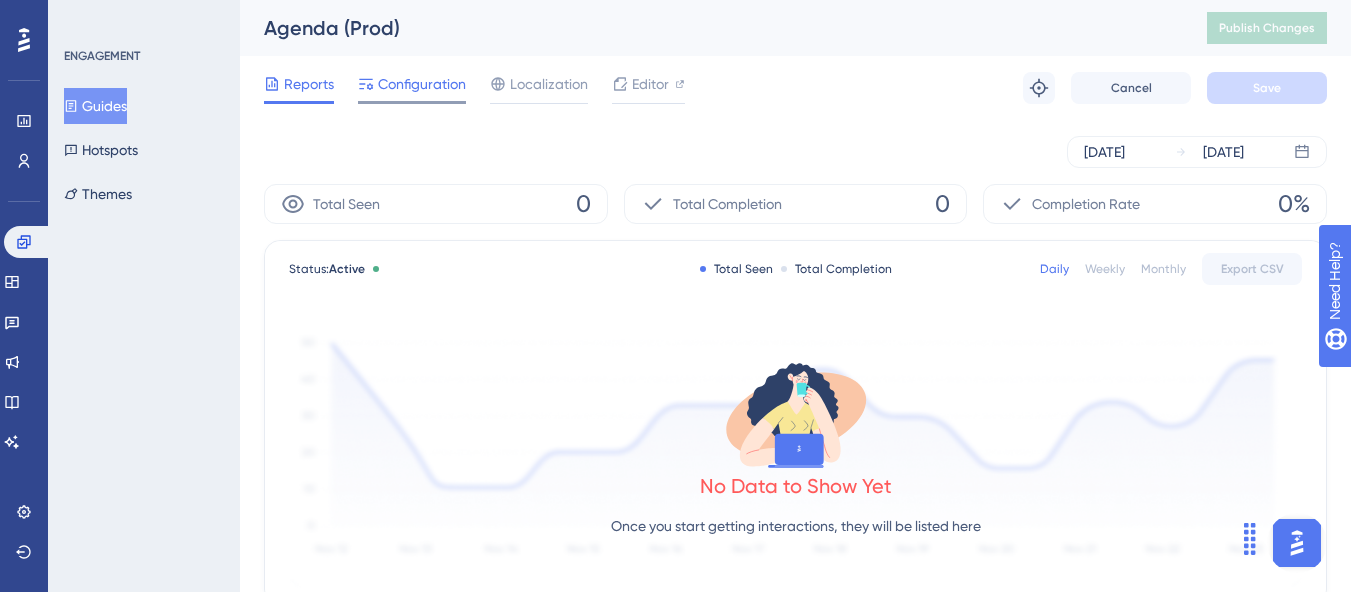 click on "Configuration" at bounding box center [422, 84] 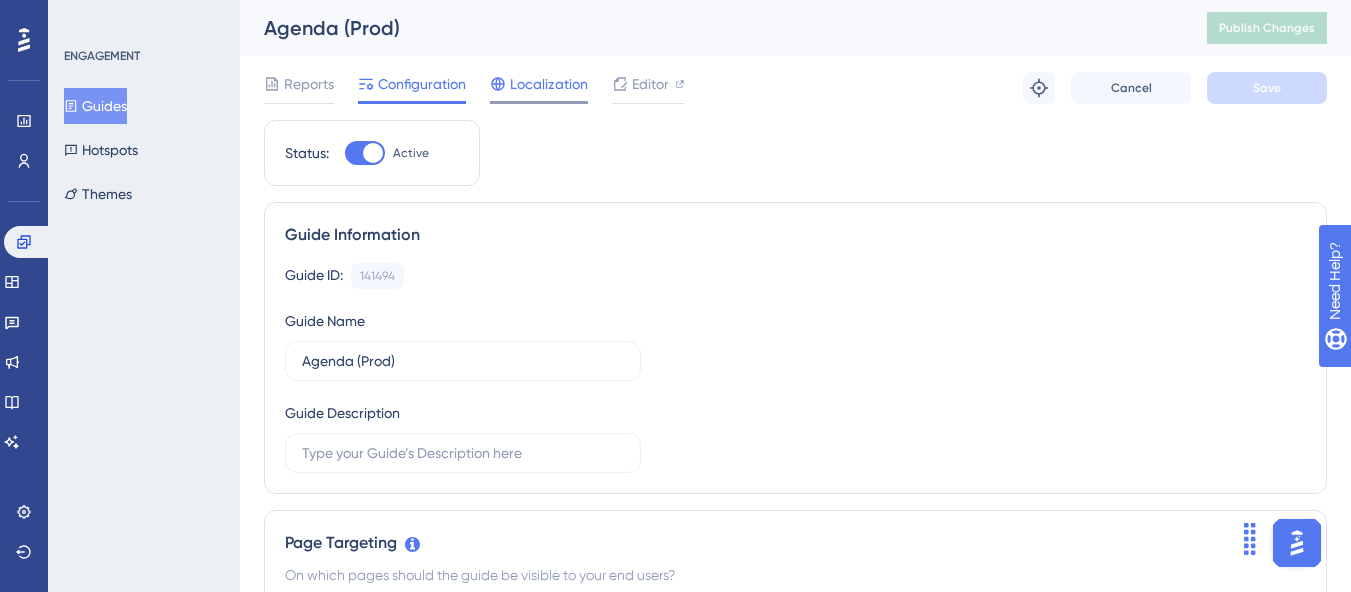 click on "Localization" at bounding box center (549, 84) 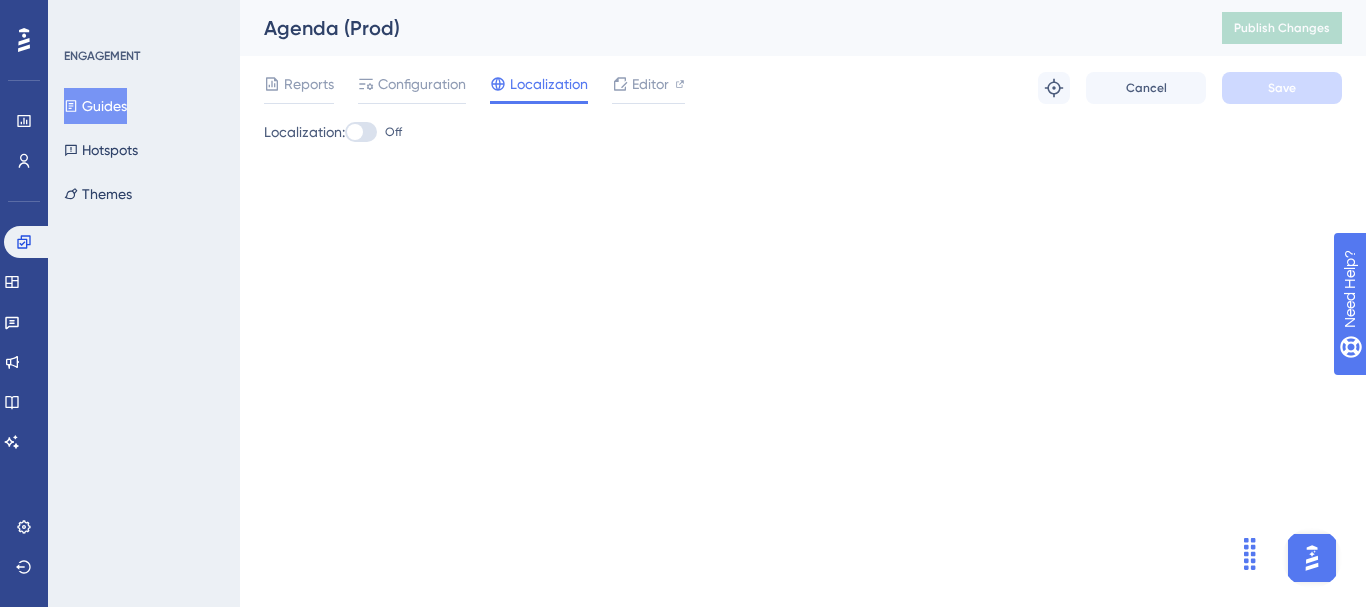 click on "Guides" at bounding box center [95, 106] 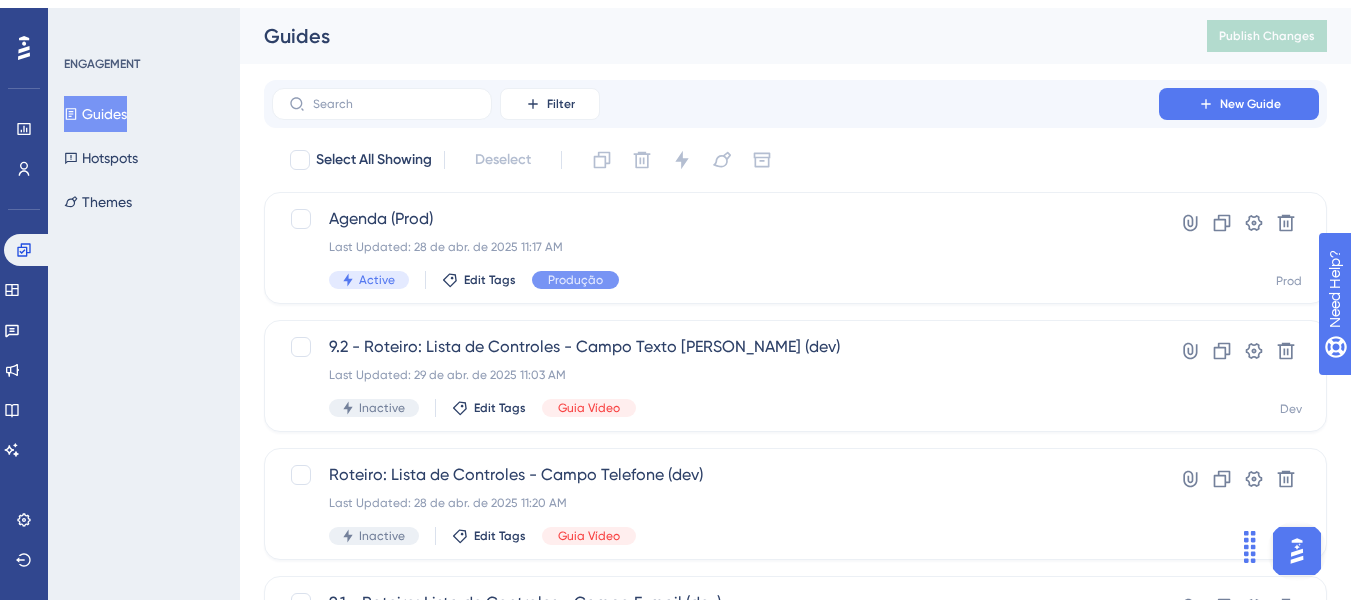 scroll, scrollTop: 100, scrollLeft: 0, axis: vertical 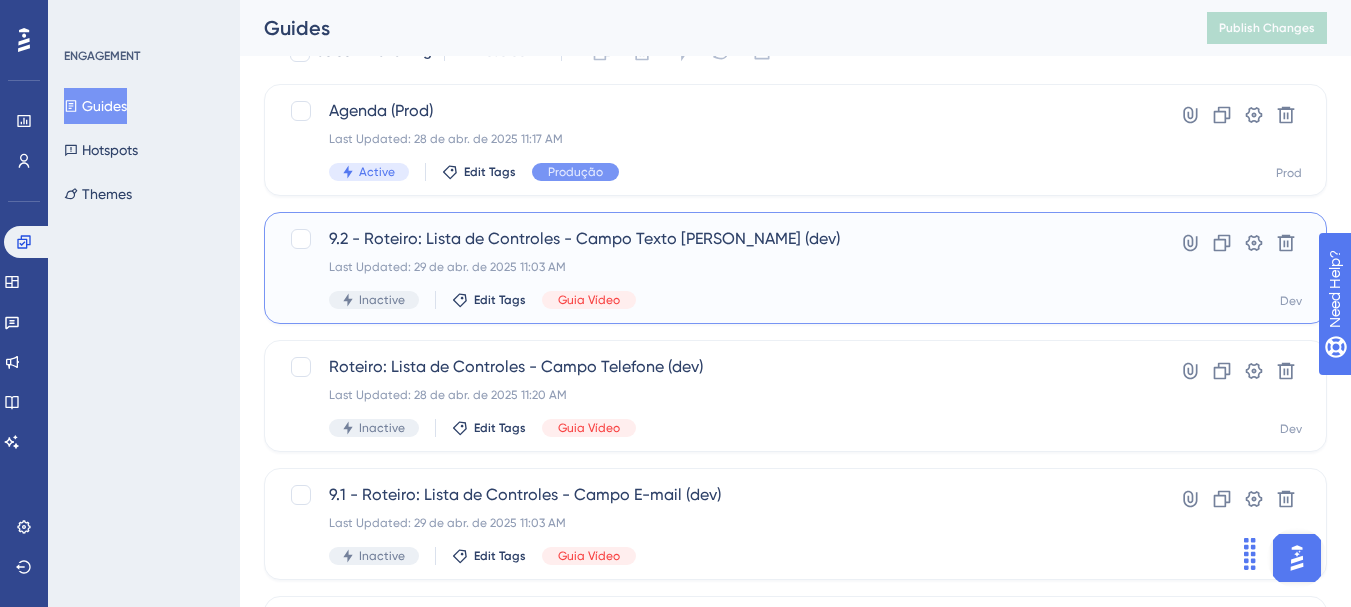 click on "Last Updated: 29 de abr. de 2025 11:03 AM" at bounding box center (715, 267) 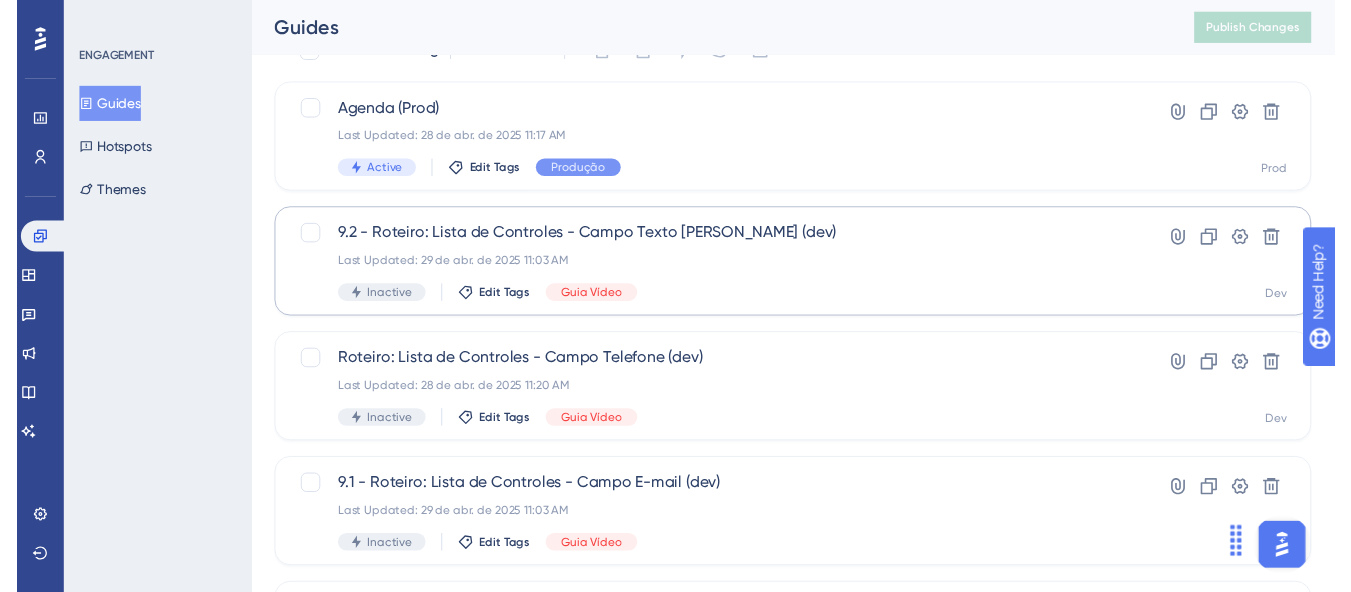 scroll, scrollTop: 0, scrollLeft: 0, axis: both 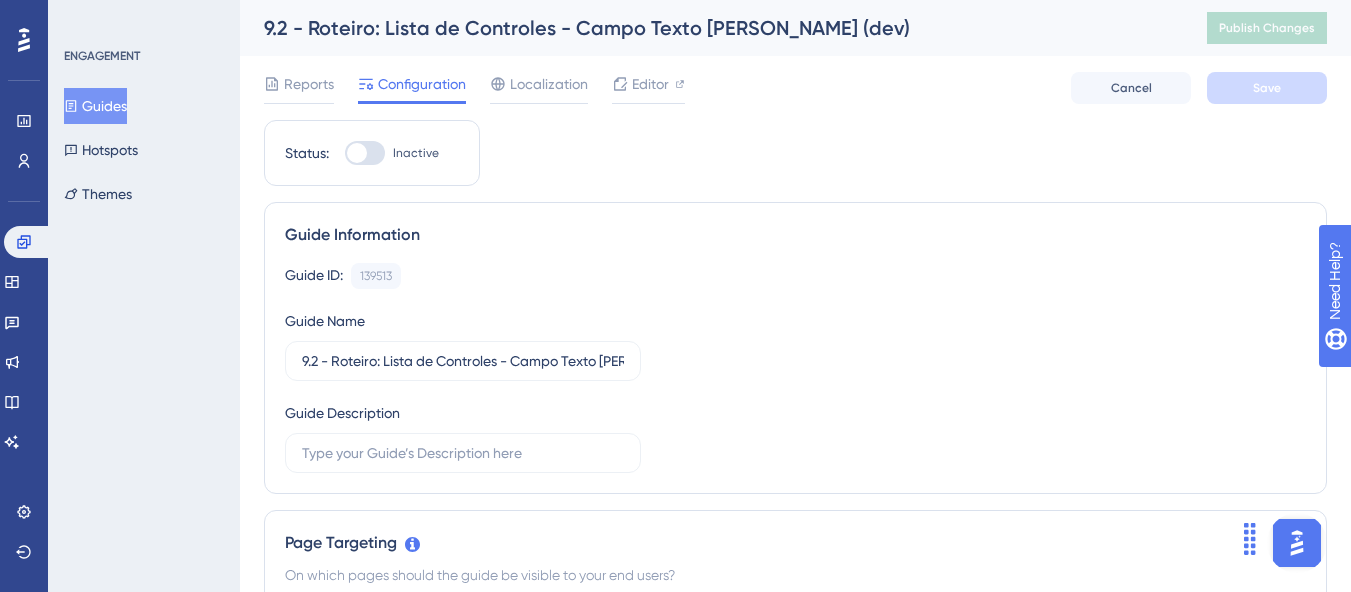 click on "Guides" at bounding box center [95, 106] 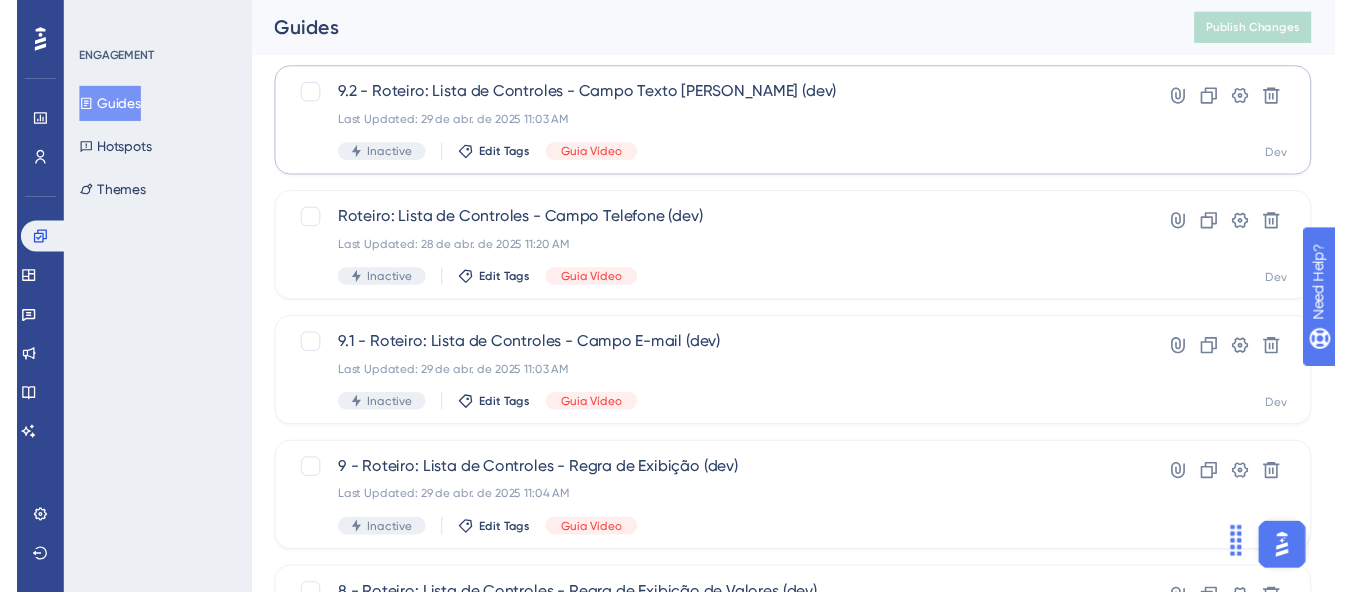 scroll, scrollTop: 0, scrollLeft: 0, axis: both 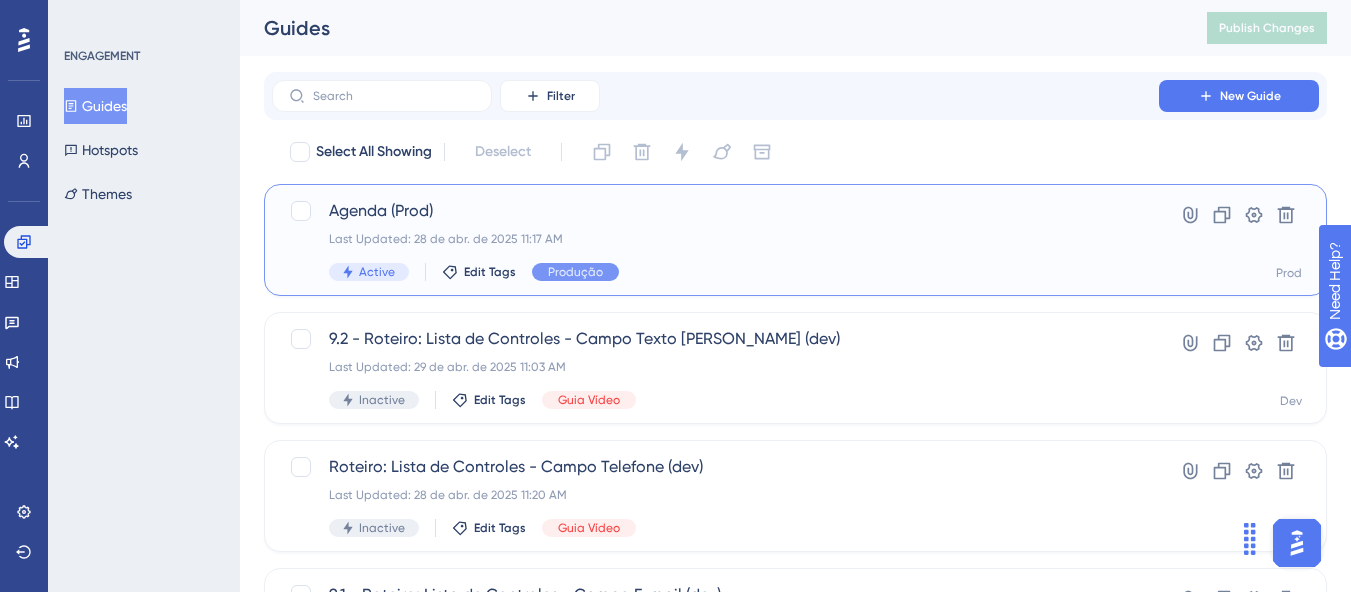 click on "Agenda (Prod) Last Updated: 28 de abr. de 2025 11:17 AM Active Edit Tags Produção" at bounding box center [715, 240] 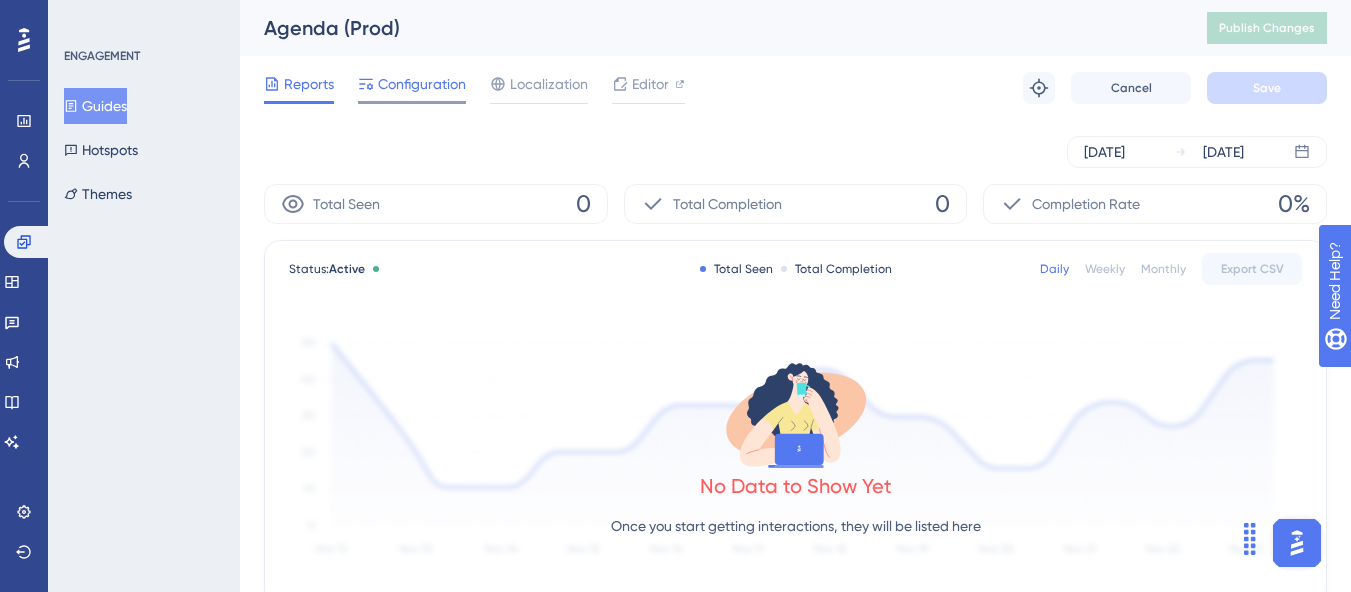 click on "Configuration" at bounding box center [422, 84] 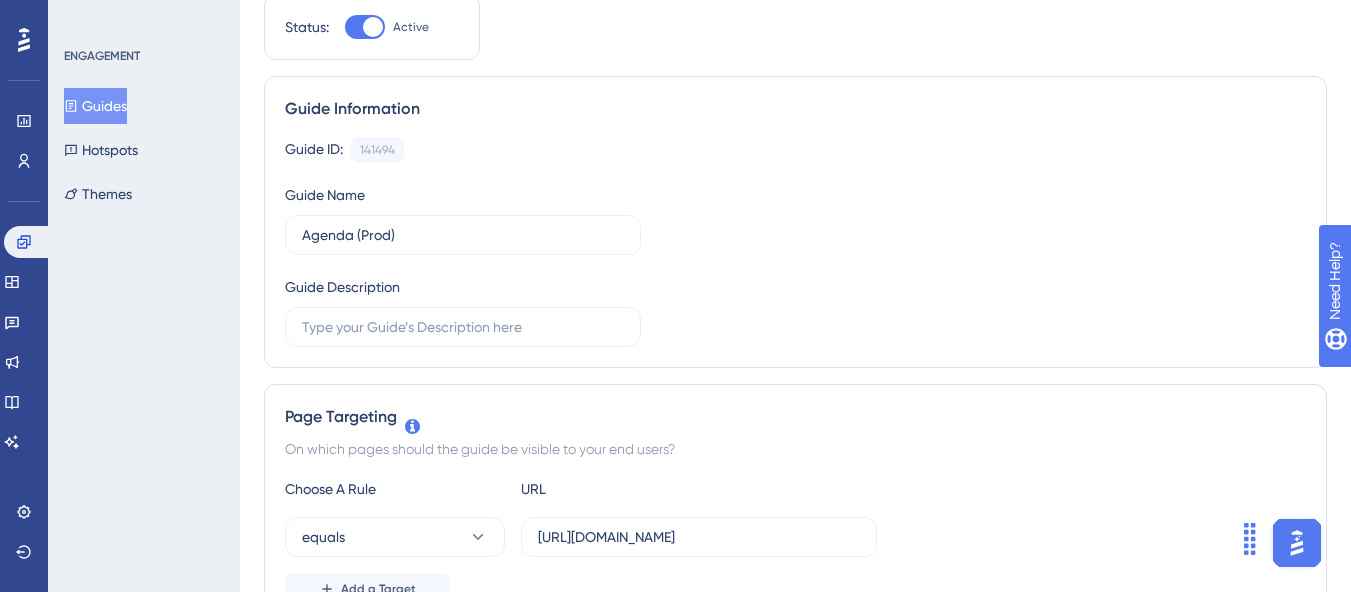 scroll, scrollTop: 0, scrollLeft: 0, axis: both 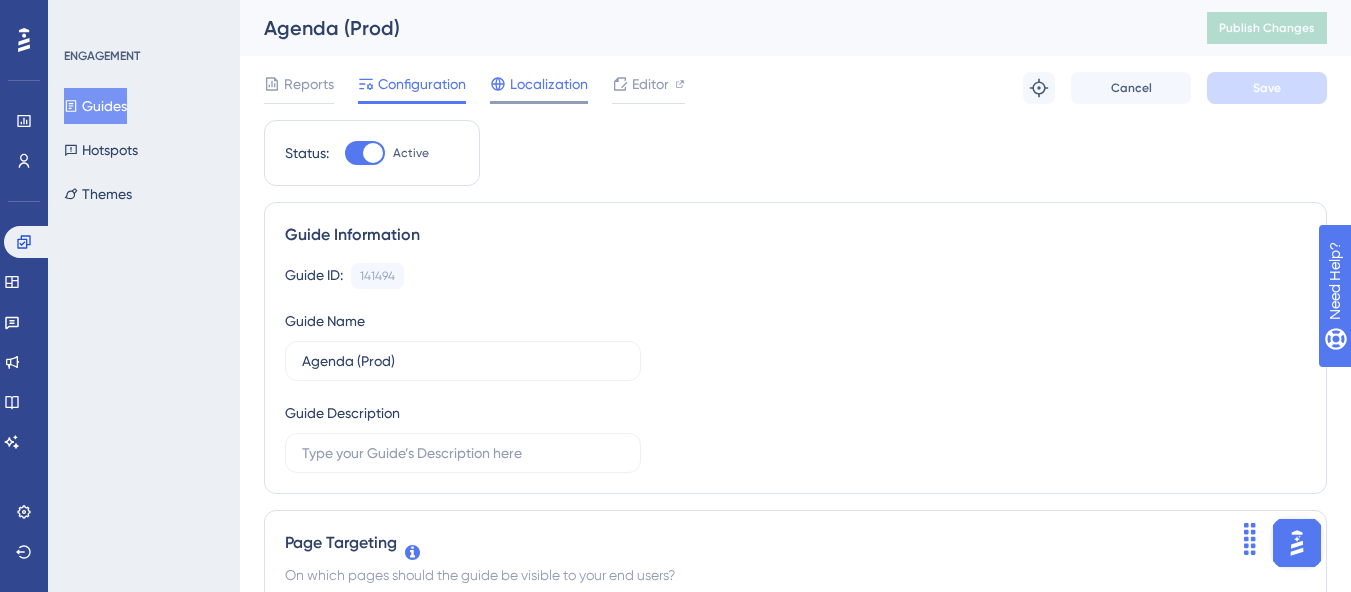 click on "Localization" at bounding box center [549, 84] 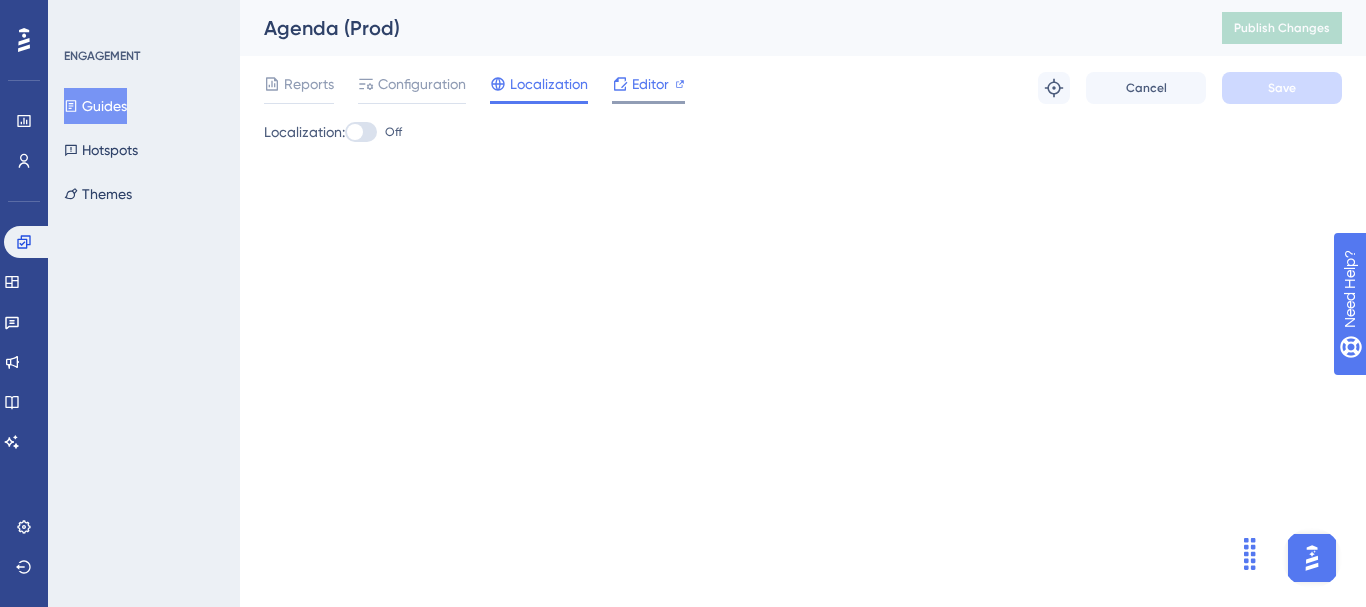 click on "Editor" at bounding box center [650, 84] 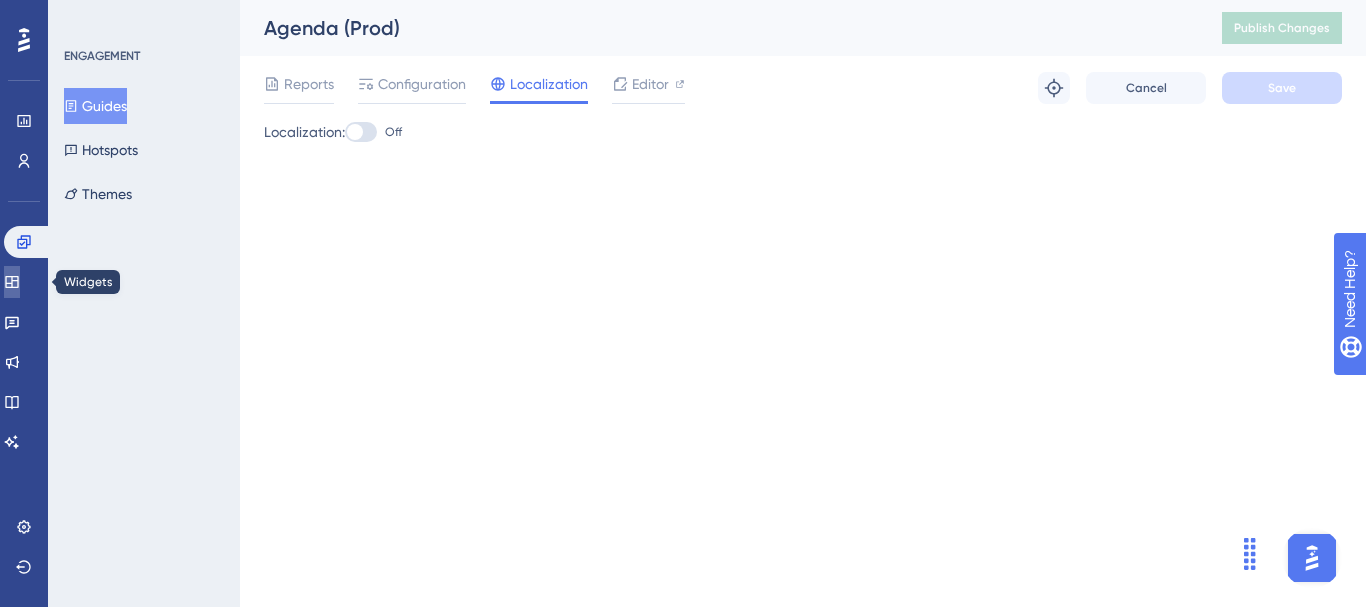 click 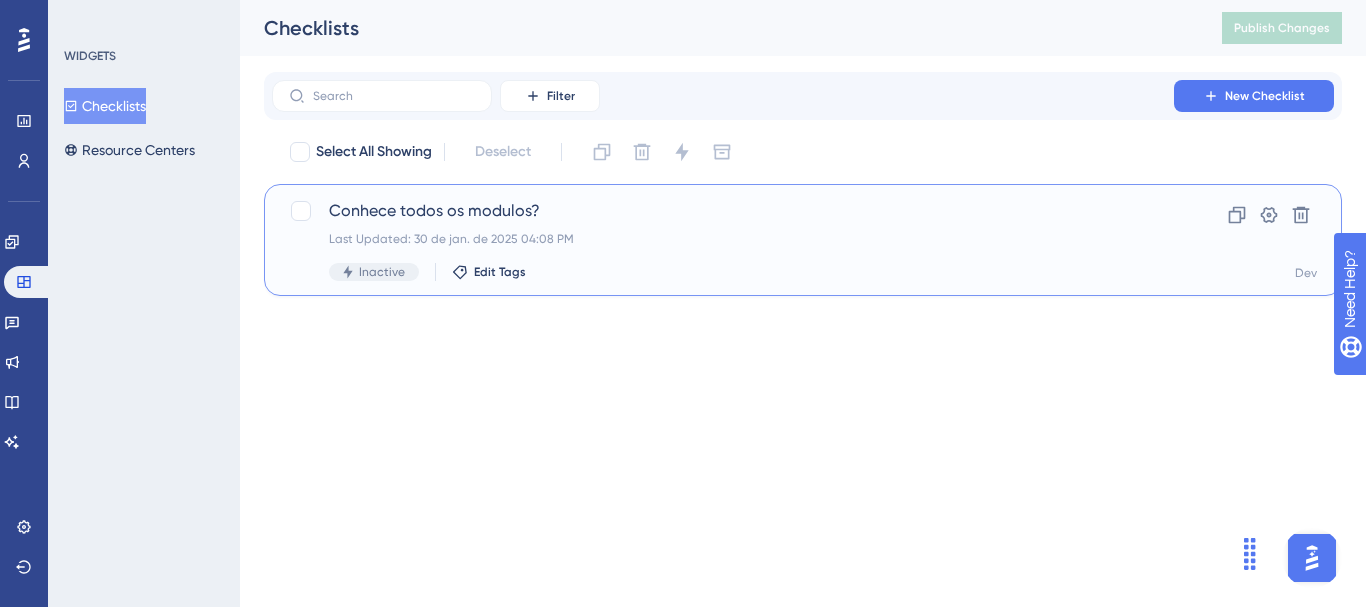 click on "Conhece todos os modulos? Last Updated: 30 de jan. de 2025 04:08 PM Inactive Edit Tags" at bounding box center [723, 240] 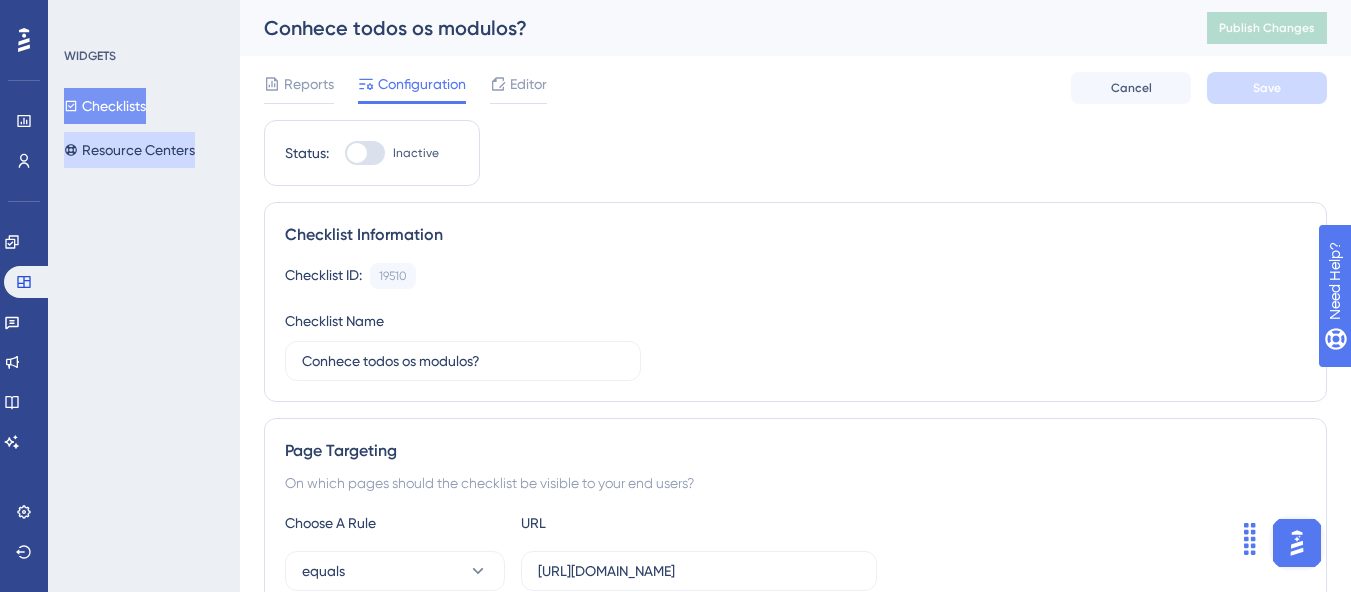 click on "Resource Centers" at bounding box center (129, 150) 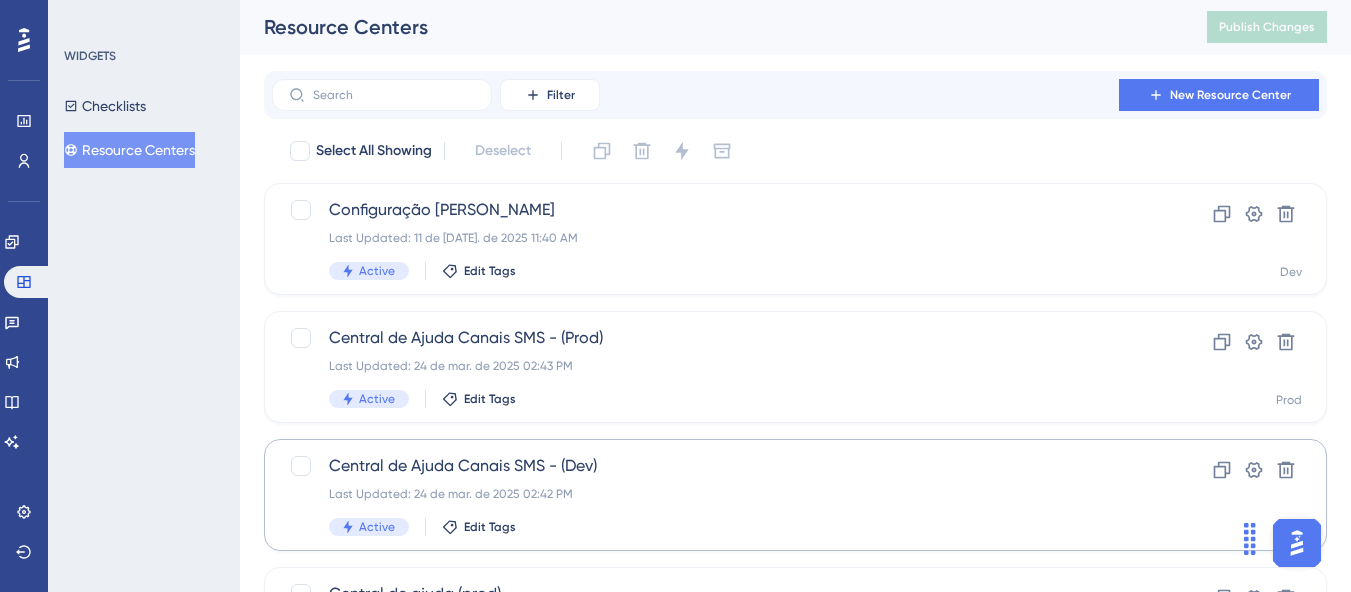 scroll, scrollTop: 0, scrollLeft: 0, axis: both 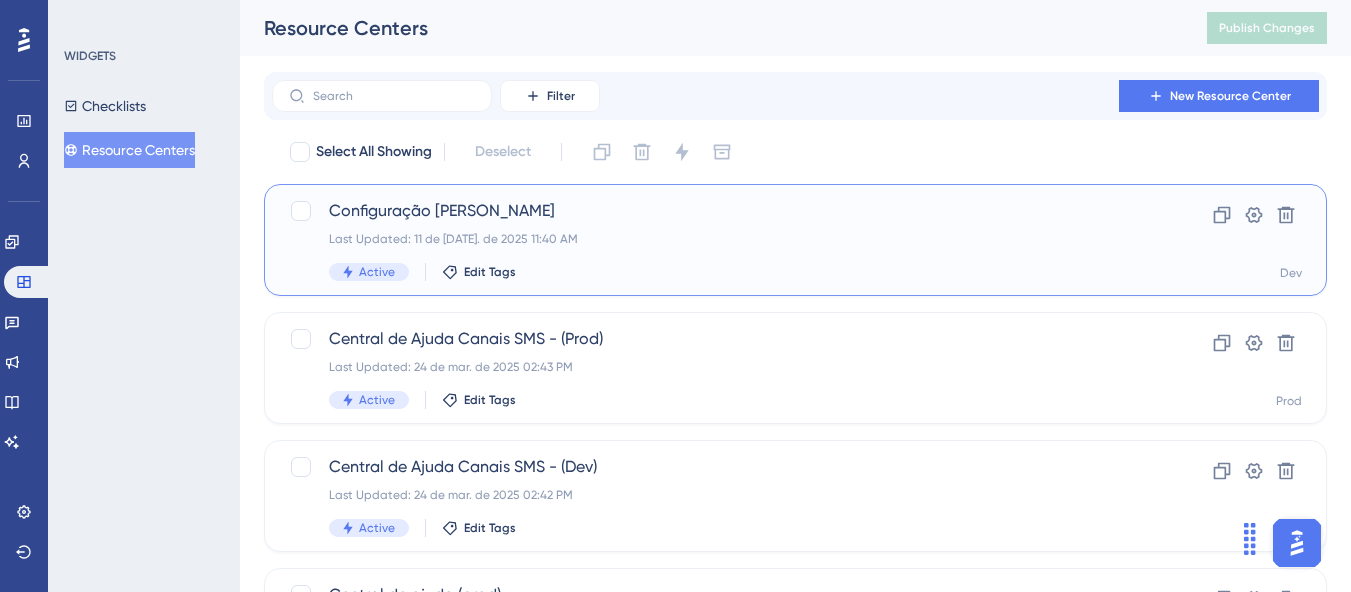 click on "Configuração de campos Last Updated: 11 de jul. de 2025 11:40 AM Active Edit Tags" at bounding box center [715, 240] 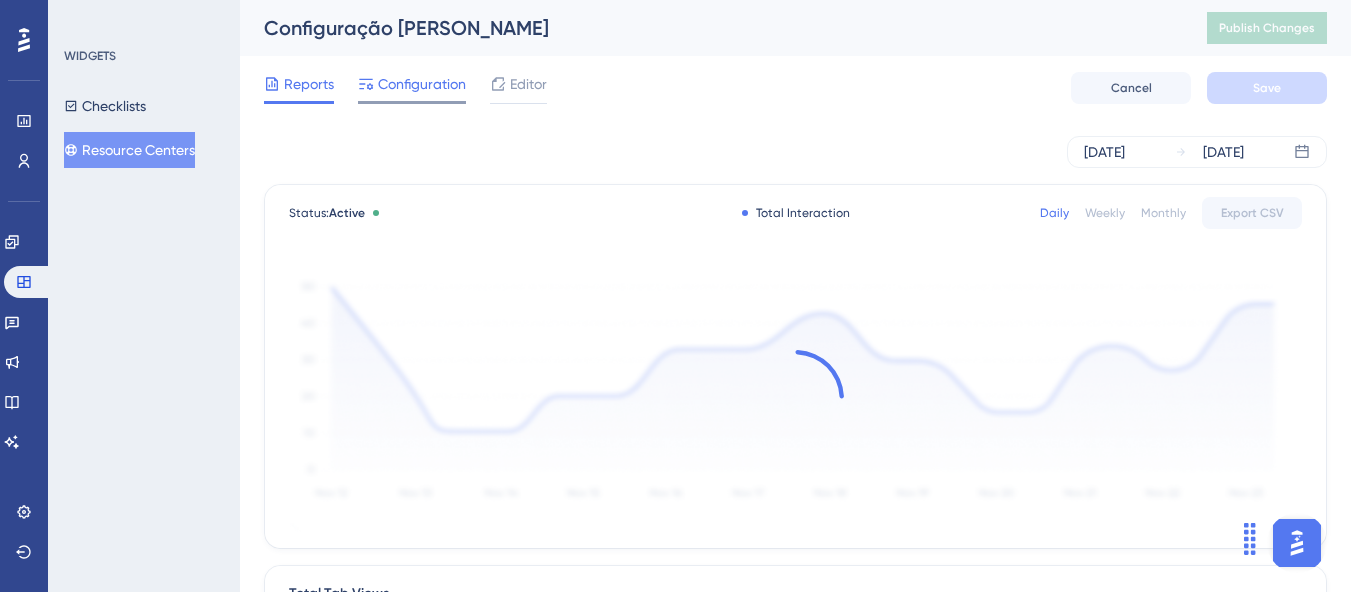 click on "Configuration" at bounding box center (422, 84) 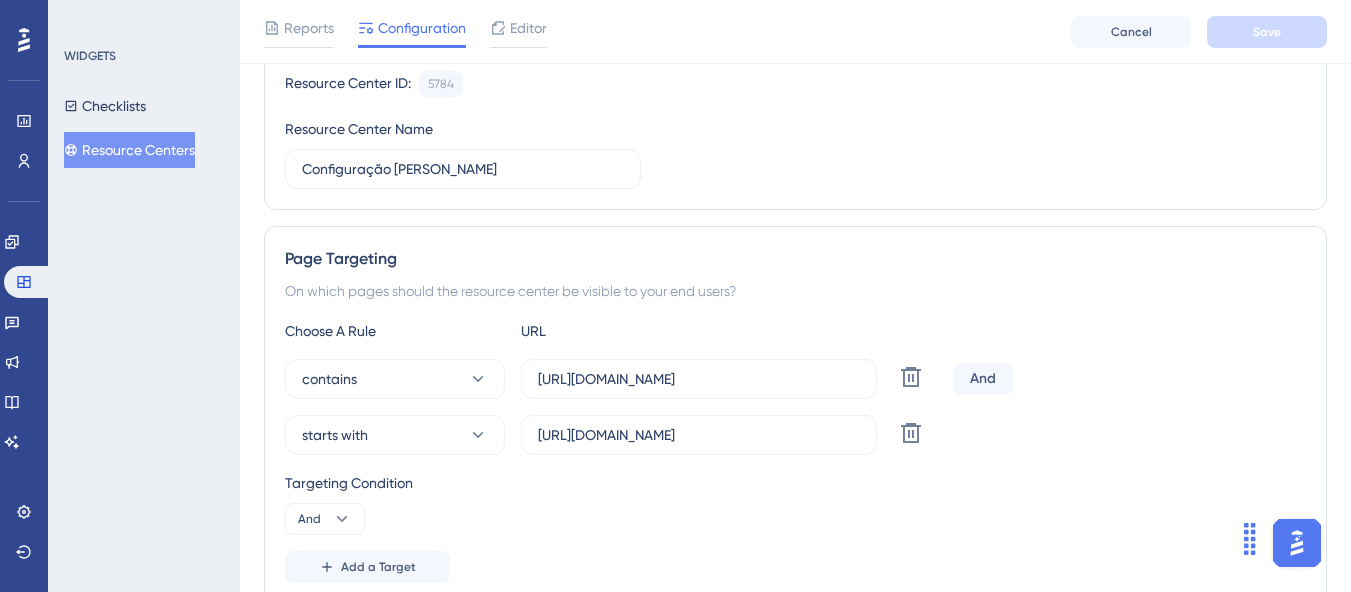 scroll, scrollTop: 826, scrollLeft: 0, axis: vertical 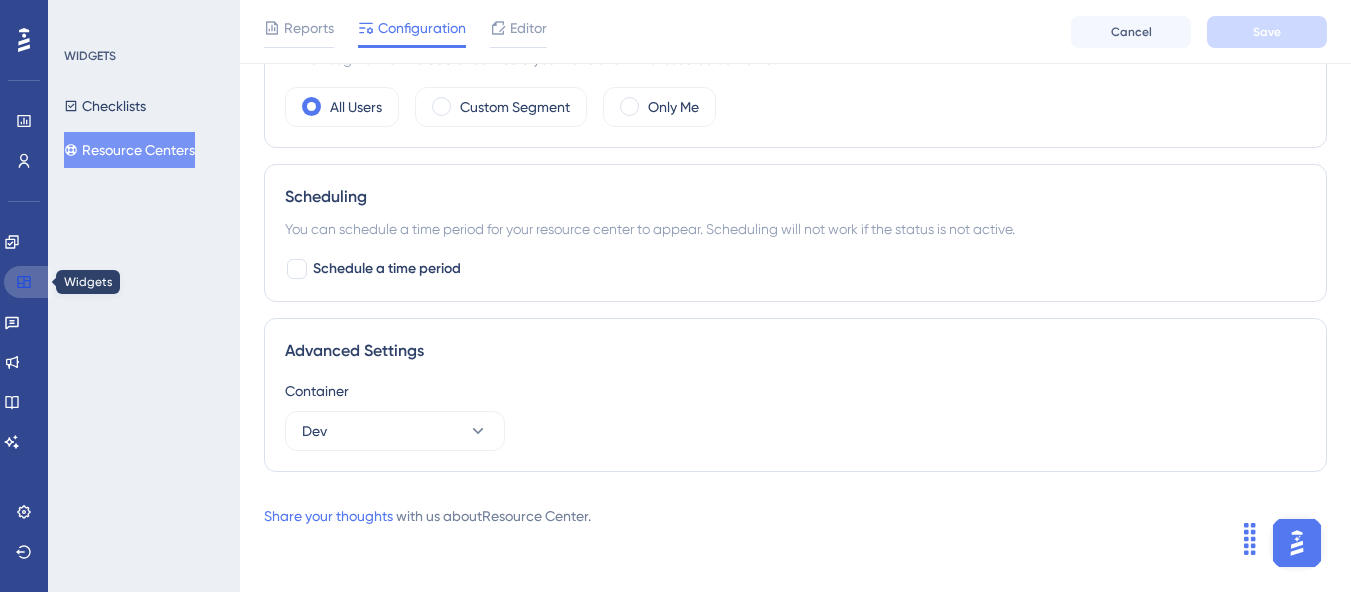 click 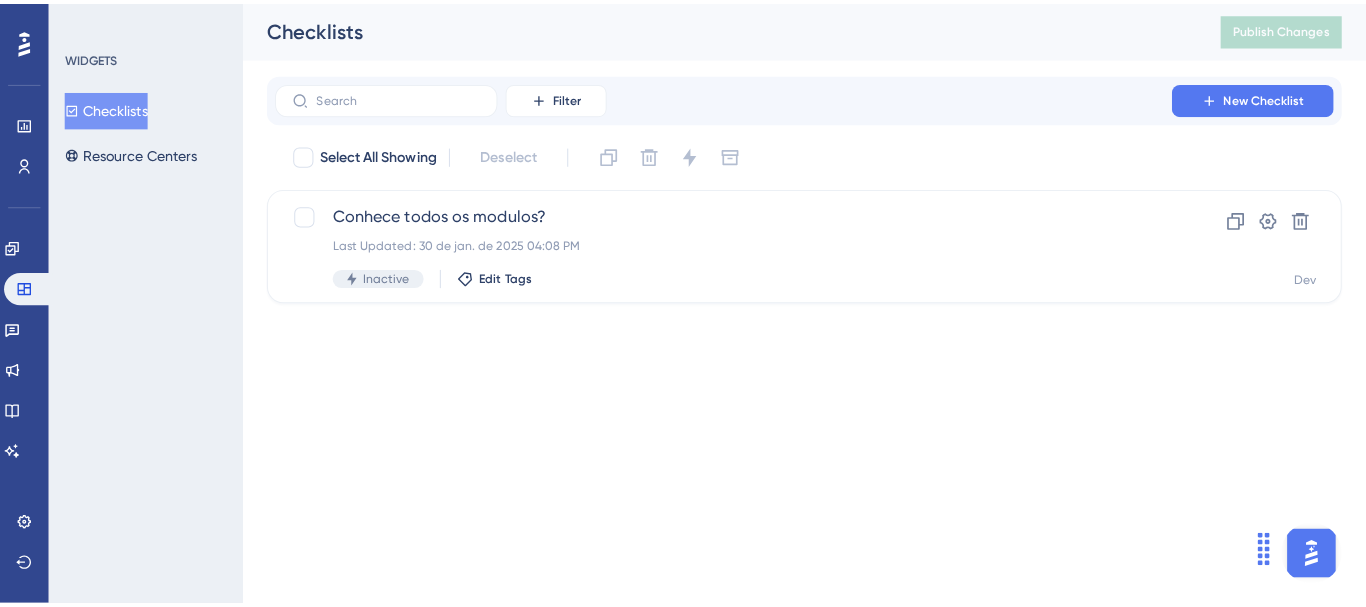 scroll, scrollTop: 0, scrollLeft: 0, axis: both 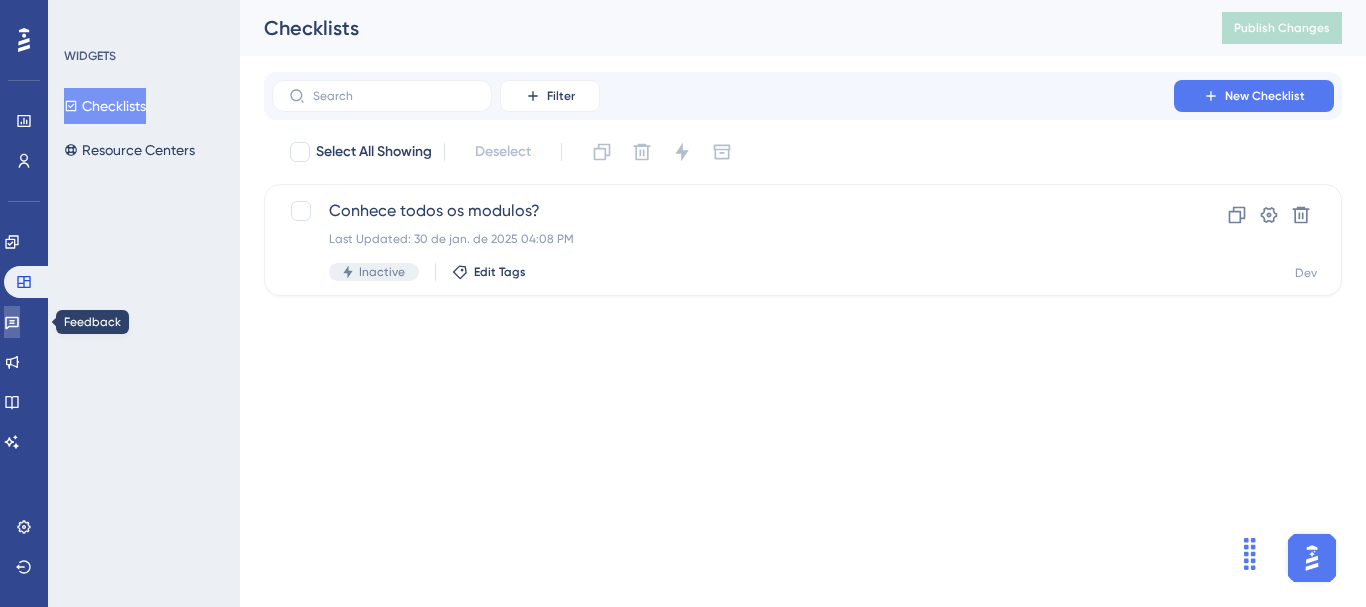 click 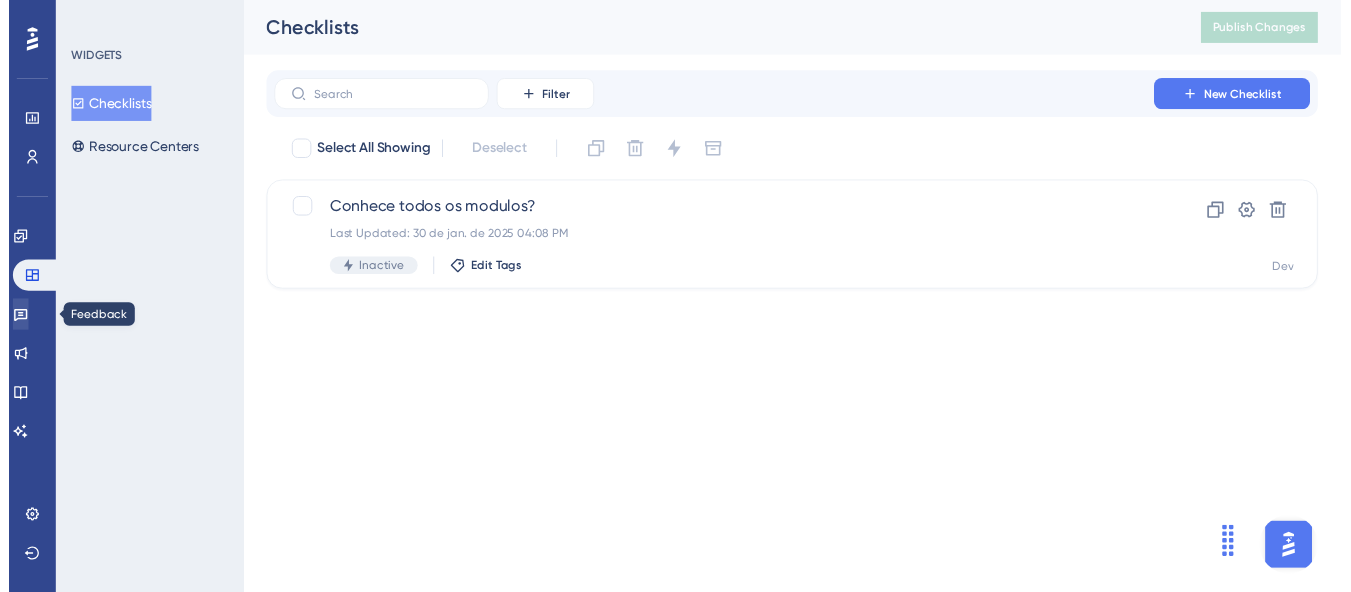 scroll, scrollTop: 0, scrollLeft: 0, axis: both 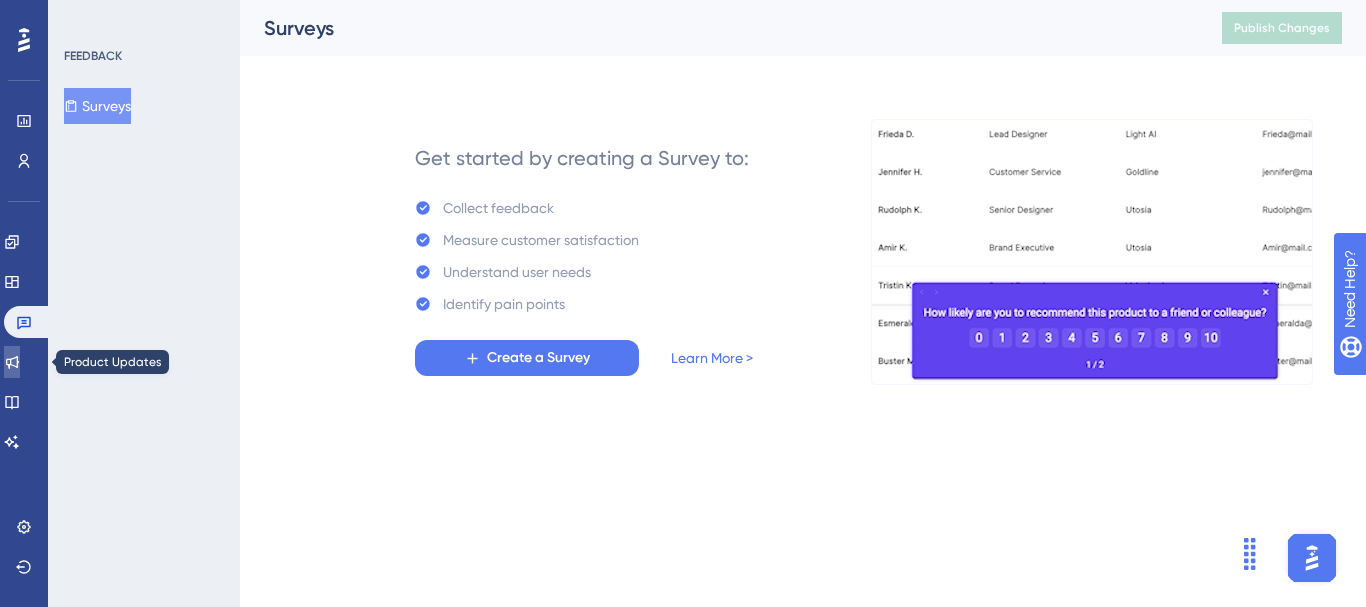 click 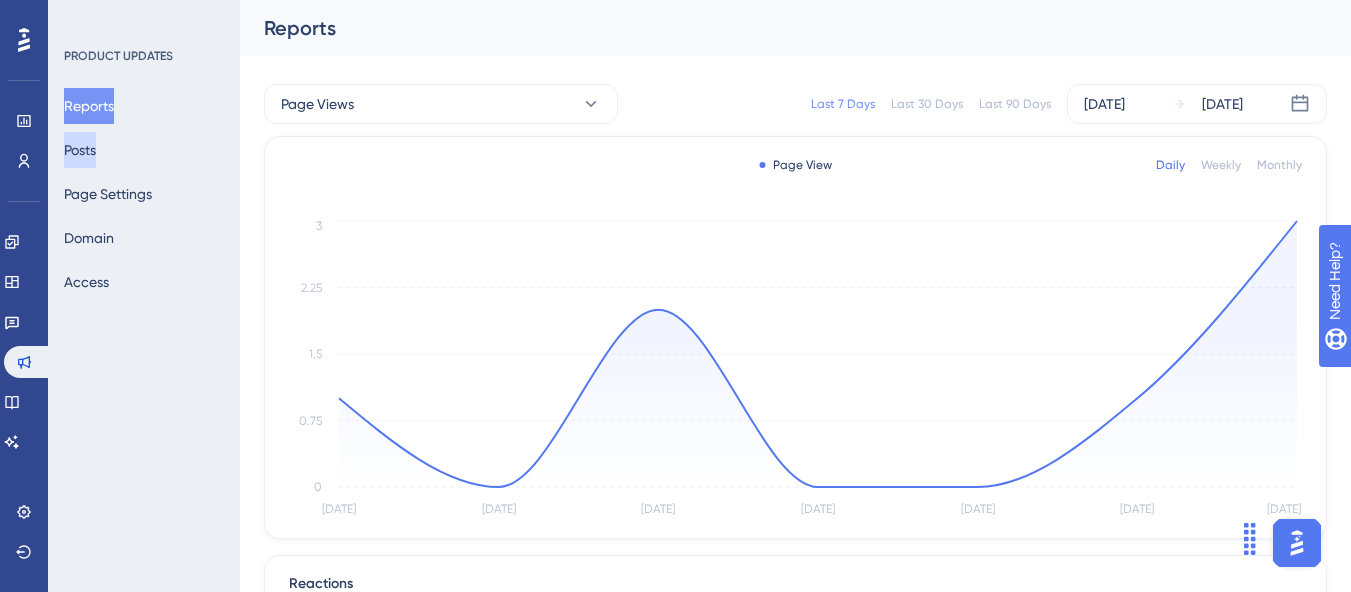 click on "Posts" at bounding box center [80, 150] 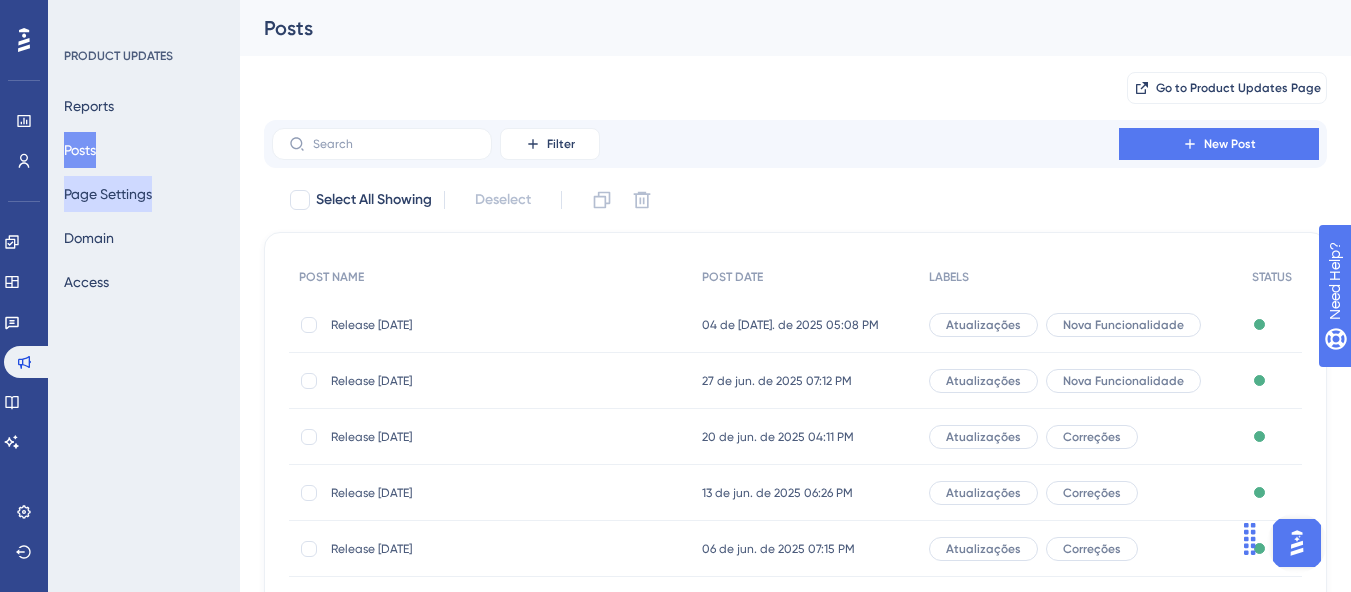 click on "Page Settings" at bounding box center (108, 194) 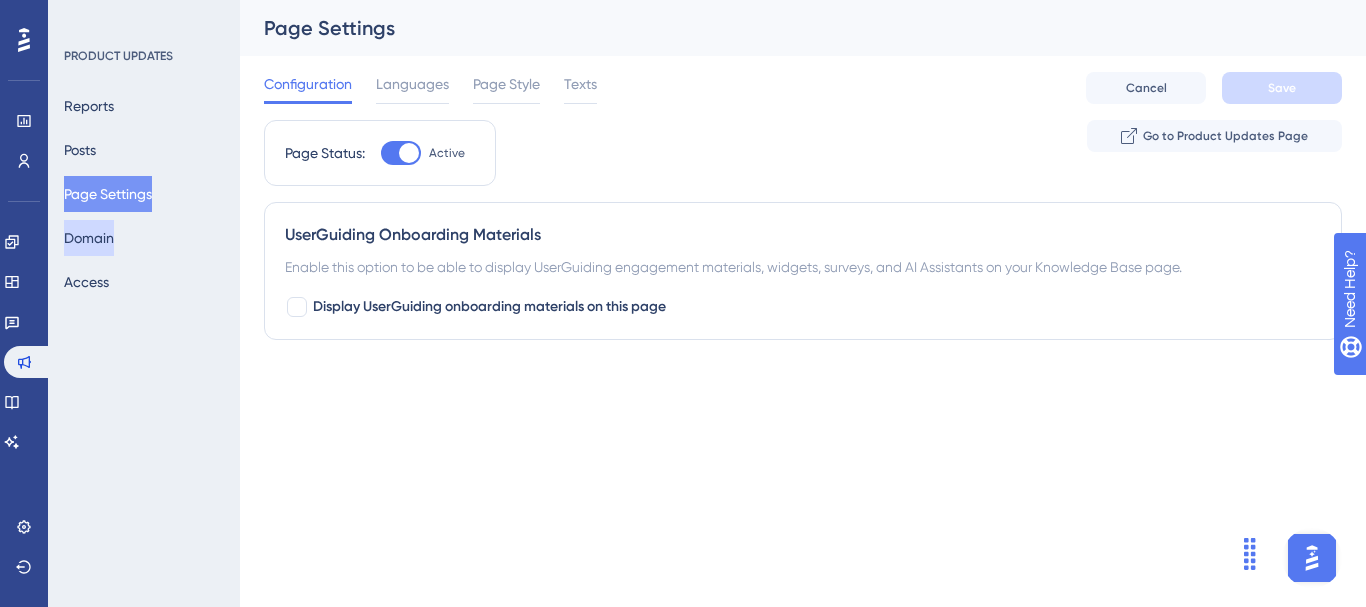 click on "Domain" at bounding box center (89, 238) 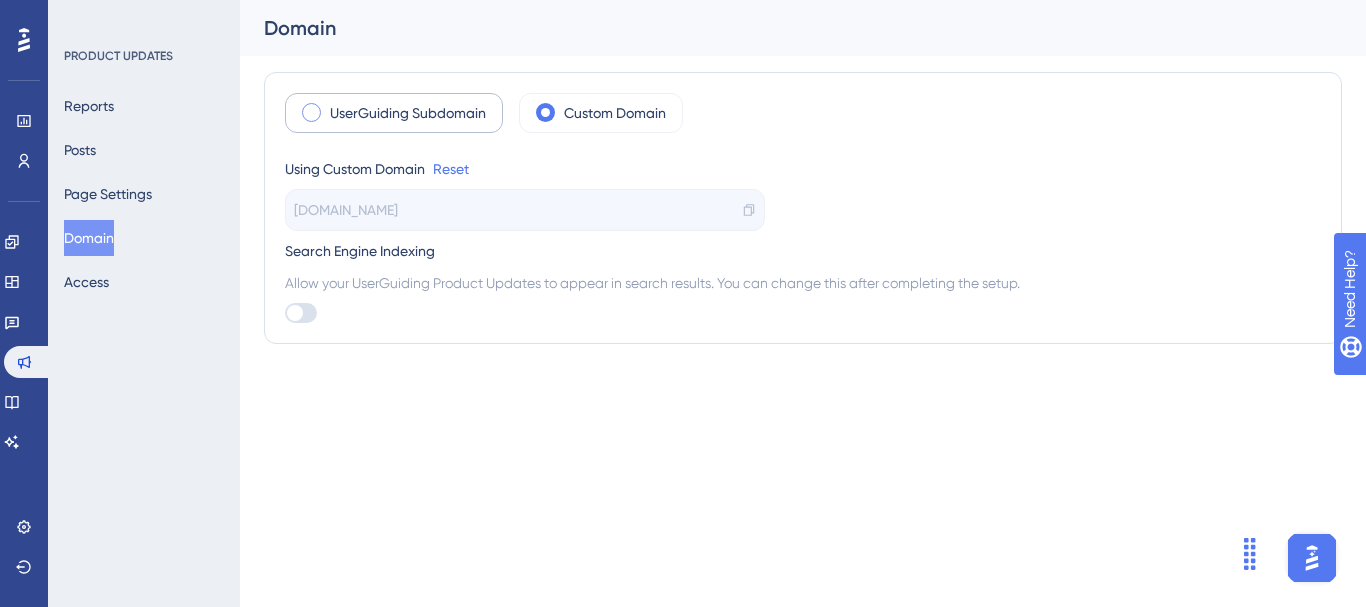 click at bounding box center (311, 112) 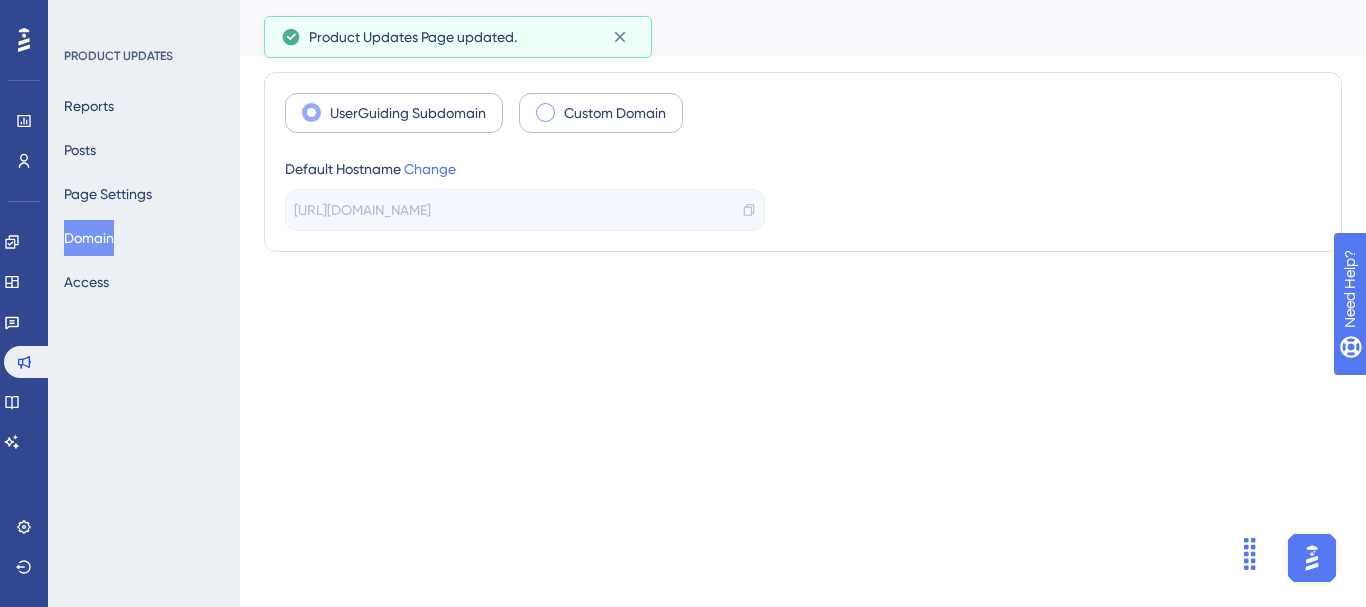 click at bounding box center [545, 112] 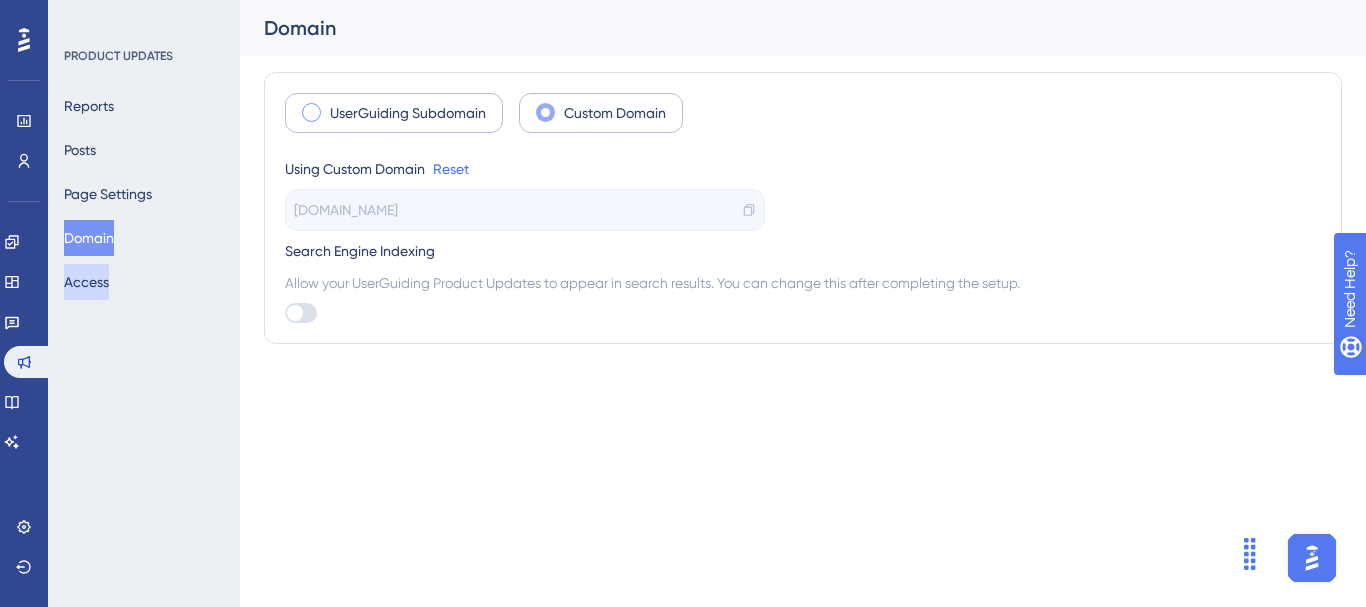 click on "Access" at bounding box center [86, 282] 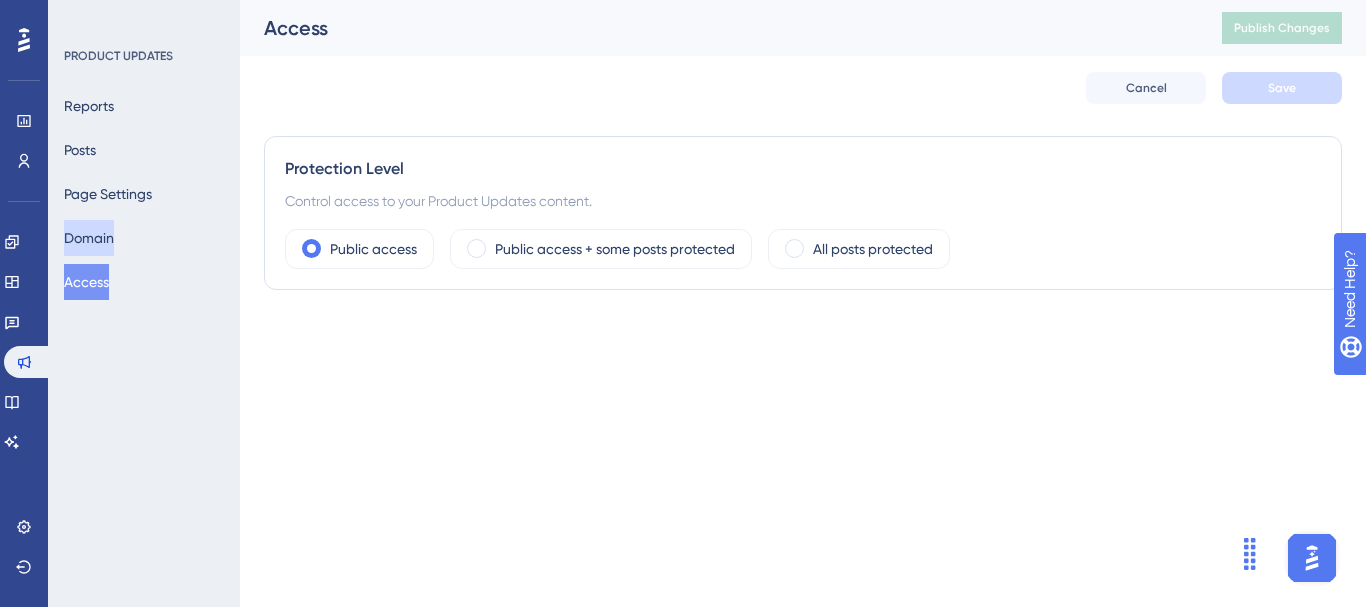 click on "Domain" at bounding box center (89, 238) 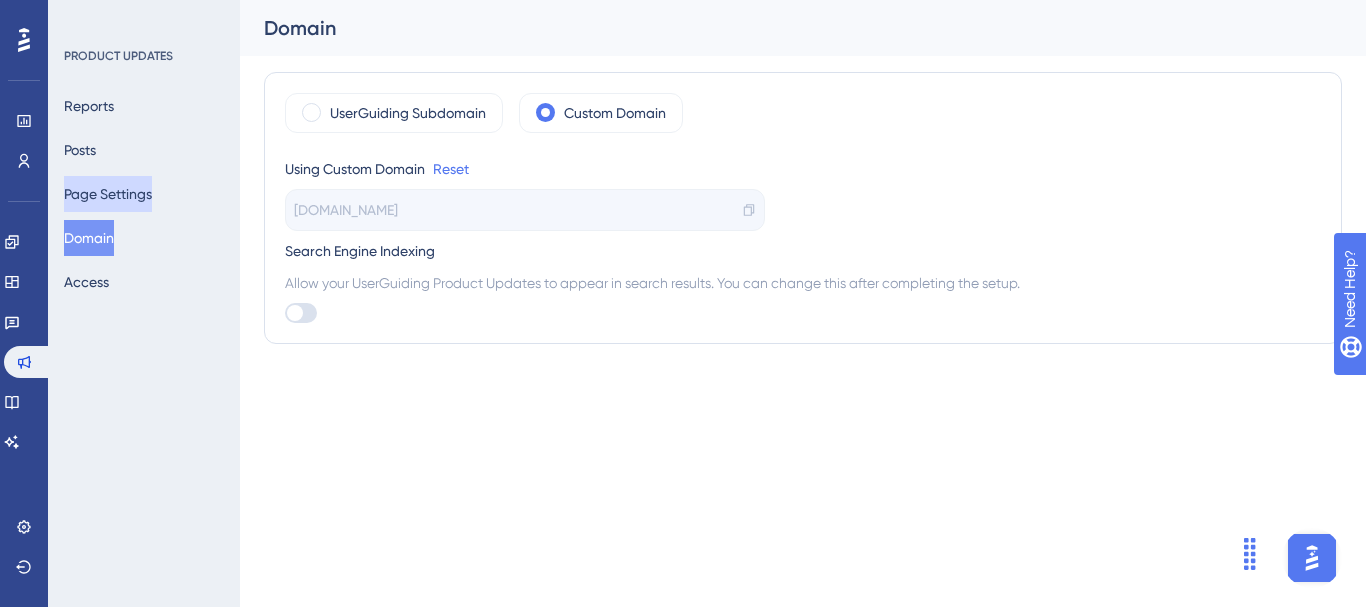 click on "Page Settings" at bounding box center [108, 194] 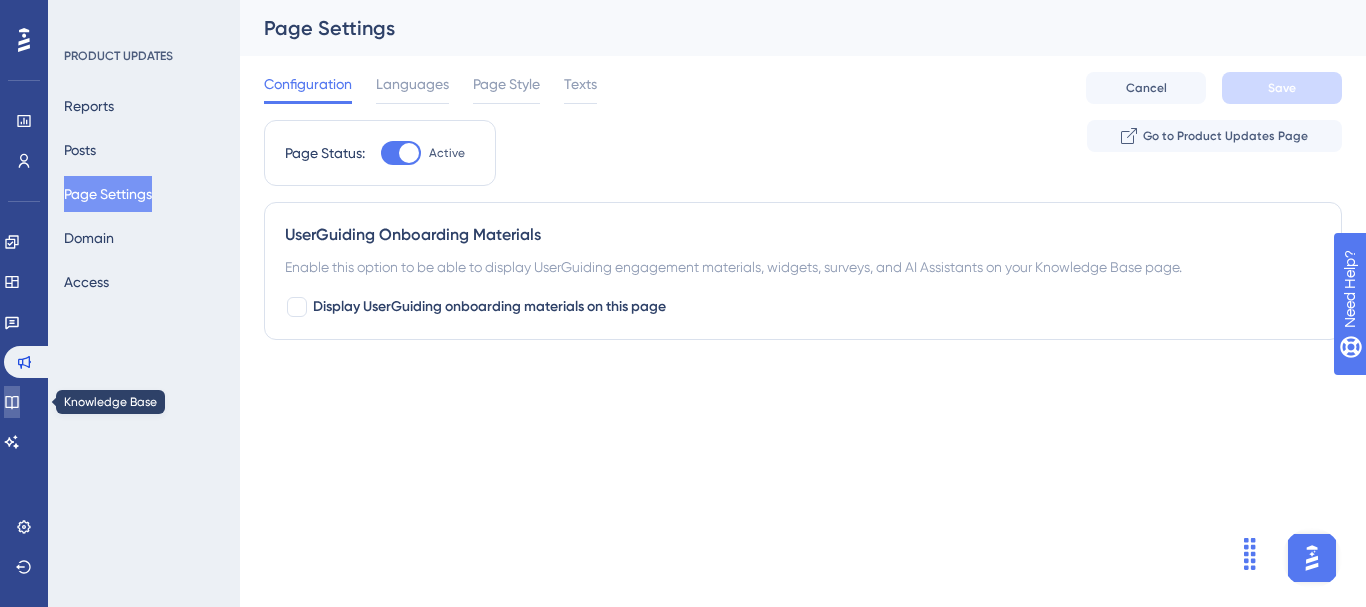 click 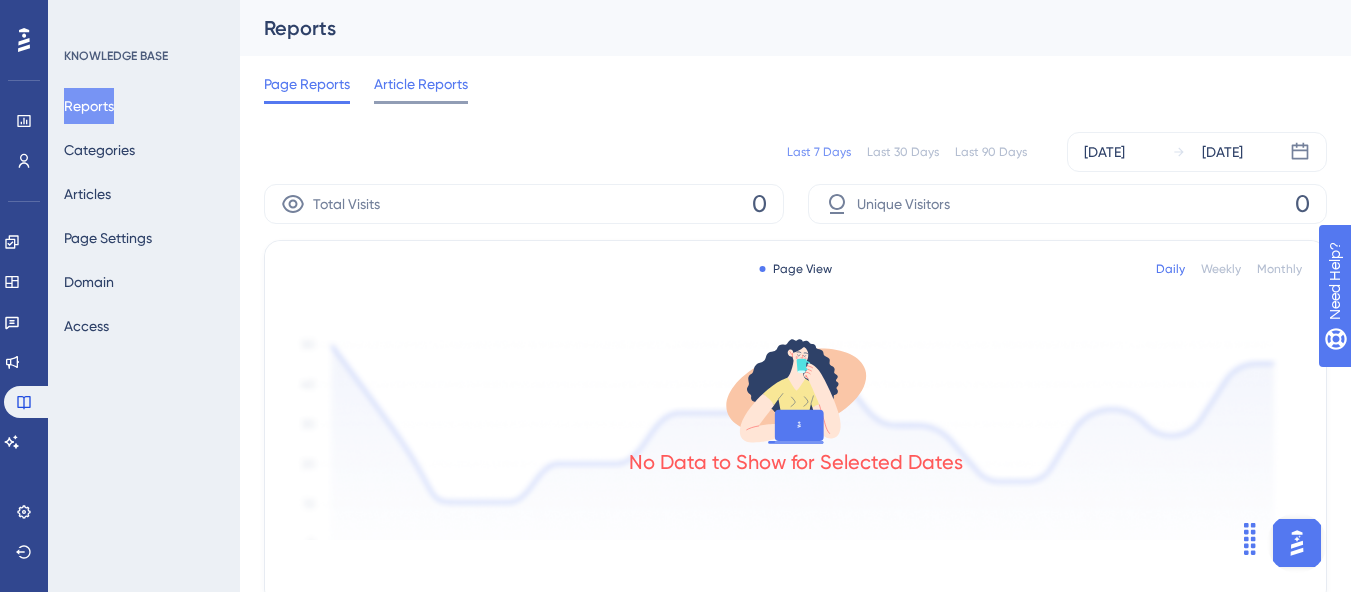 click on "Article Reports" at bounding box center [421, 84] 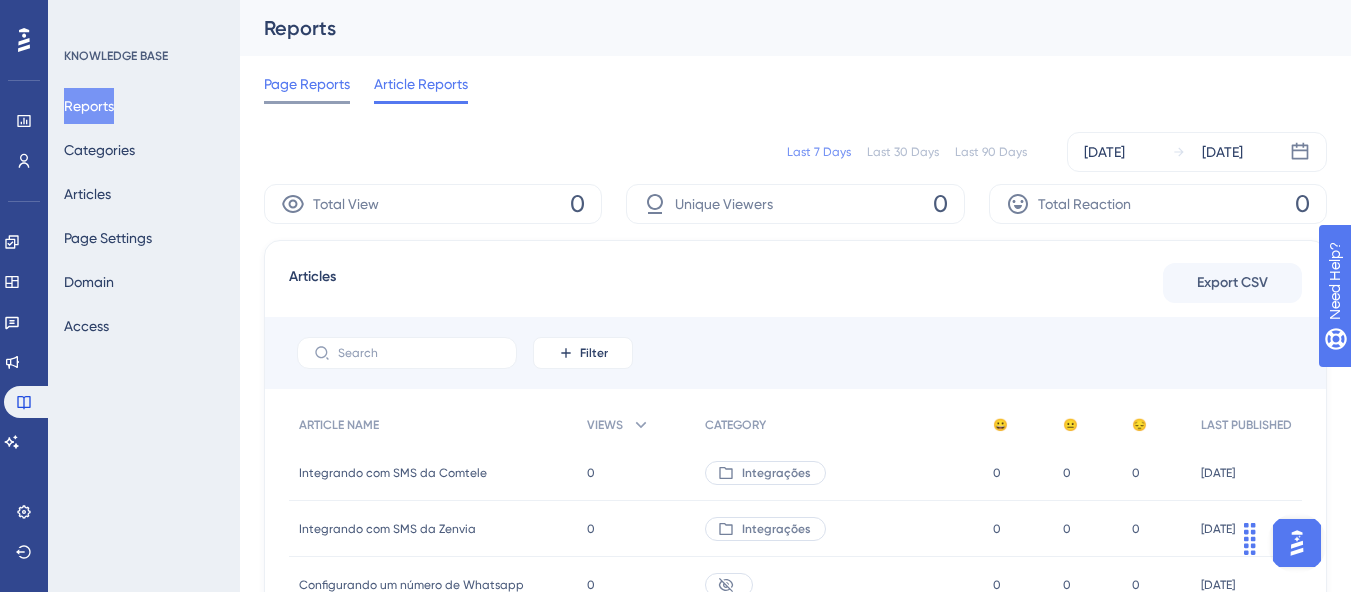 click on "Page Reports" at bounding box center [307, 84] 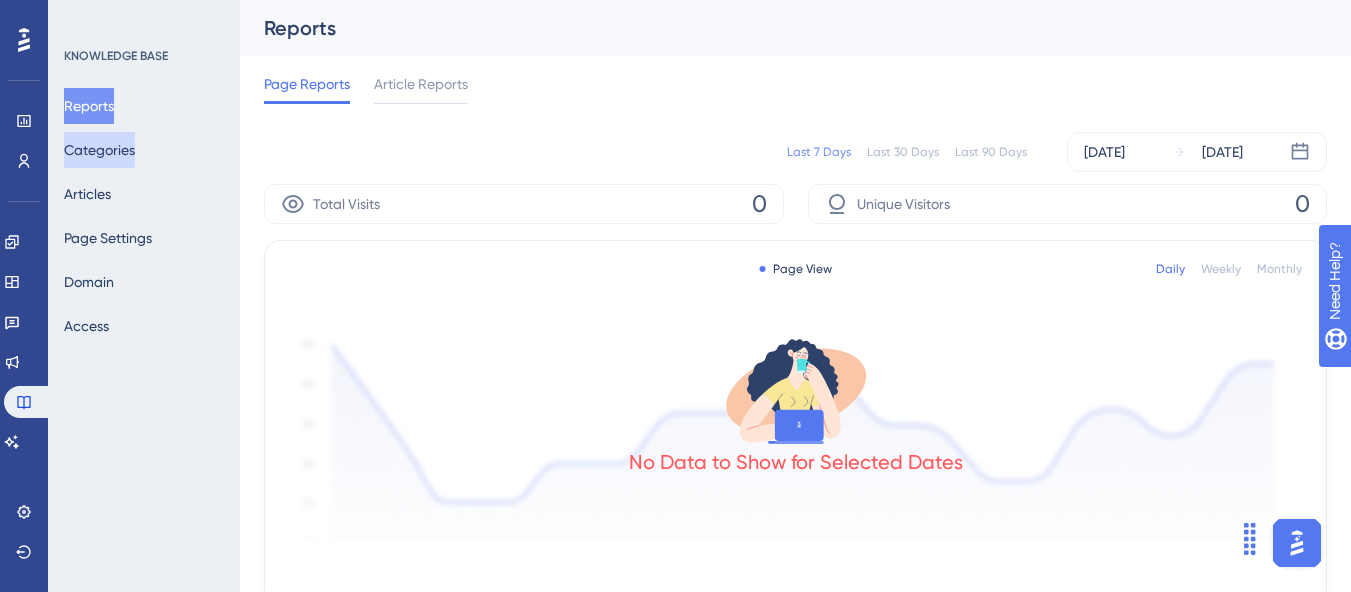 click on "Categories" at bounding box center [99, 150] 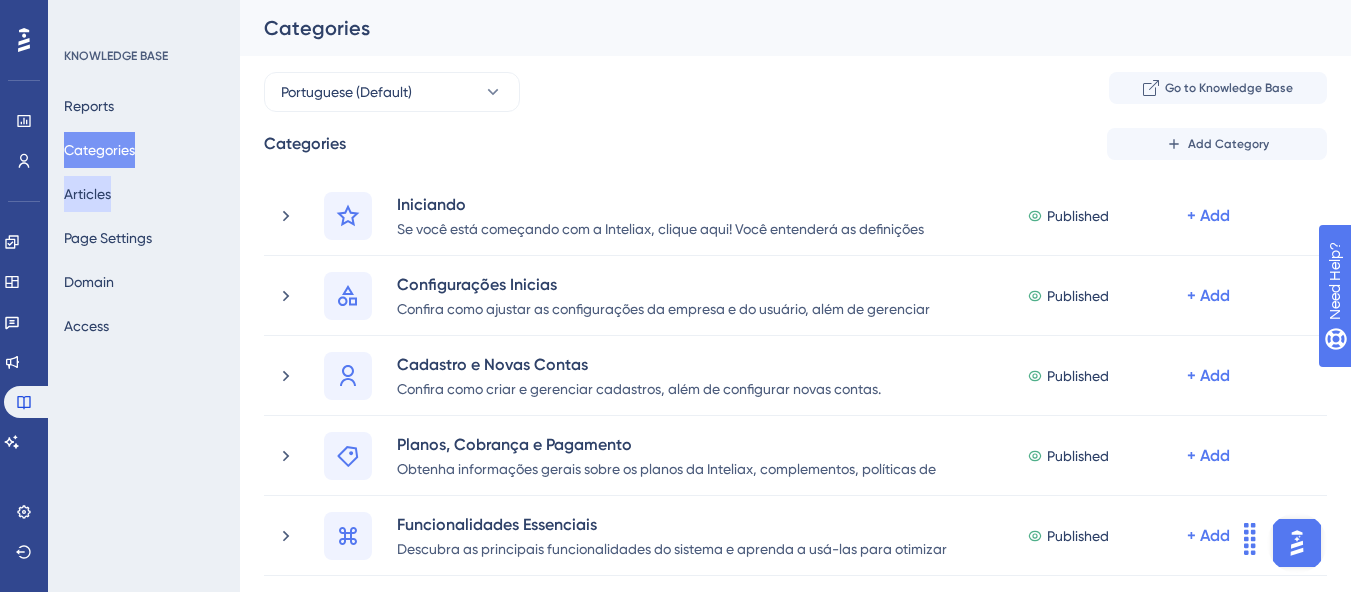 click on "Articles" at bounding box center [87, 194] 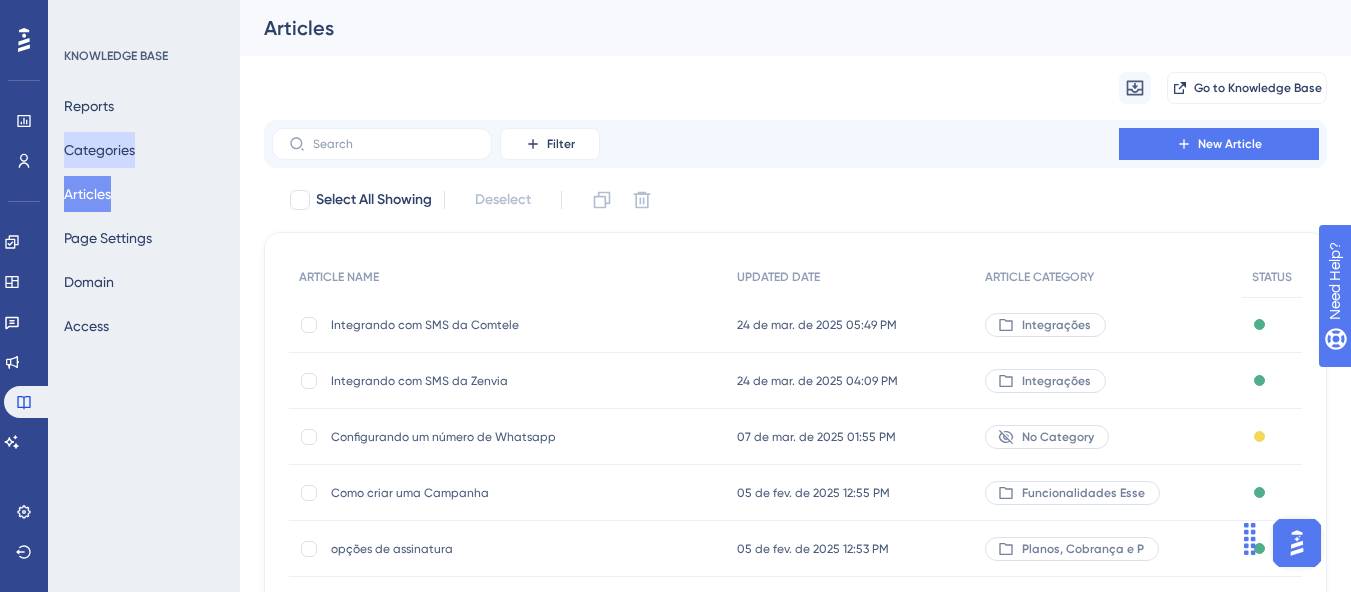 click on "Categories" at bounding box center [99, 150] 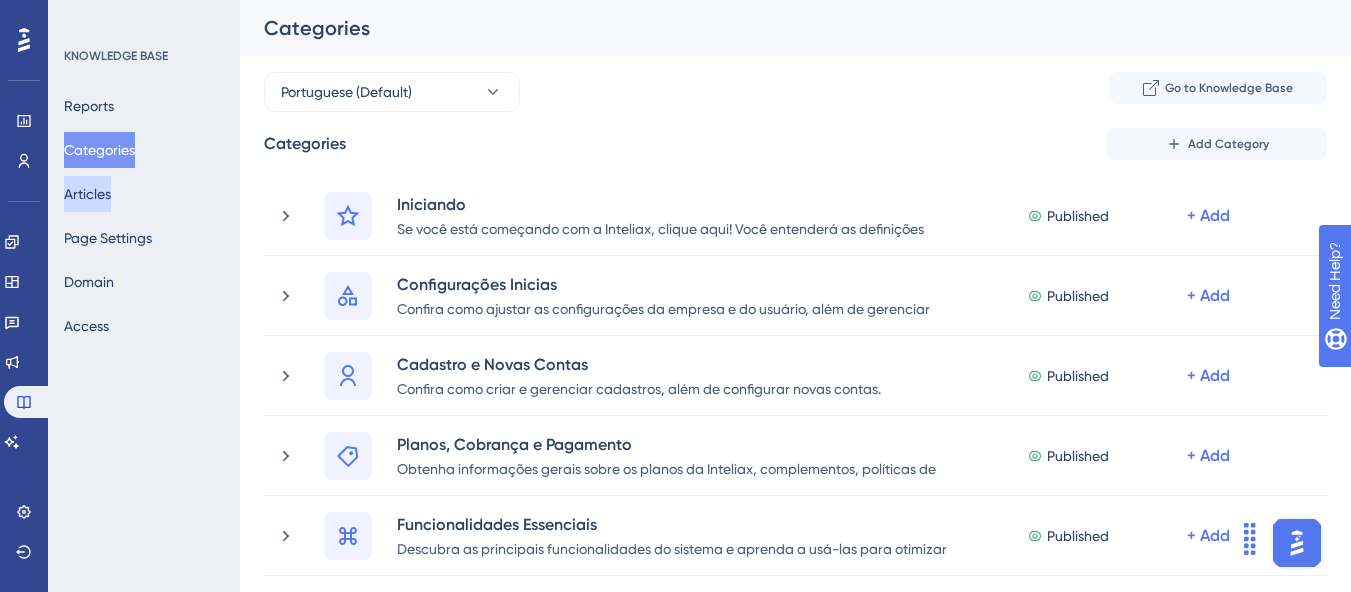 click on "Articles" at bounding box center (87, 194) 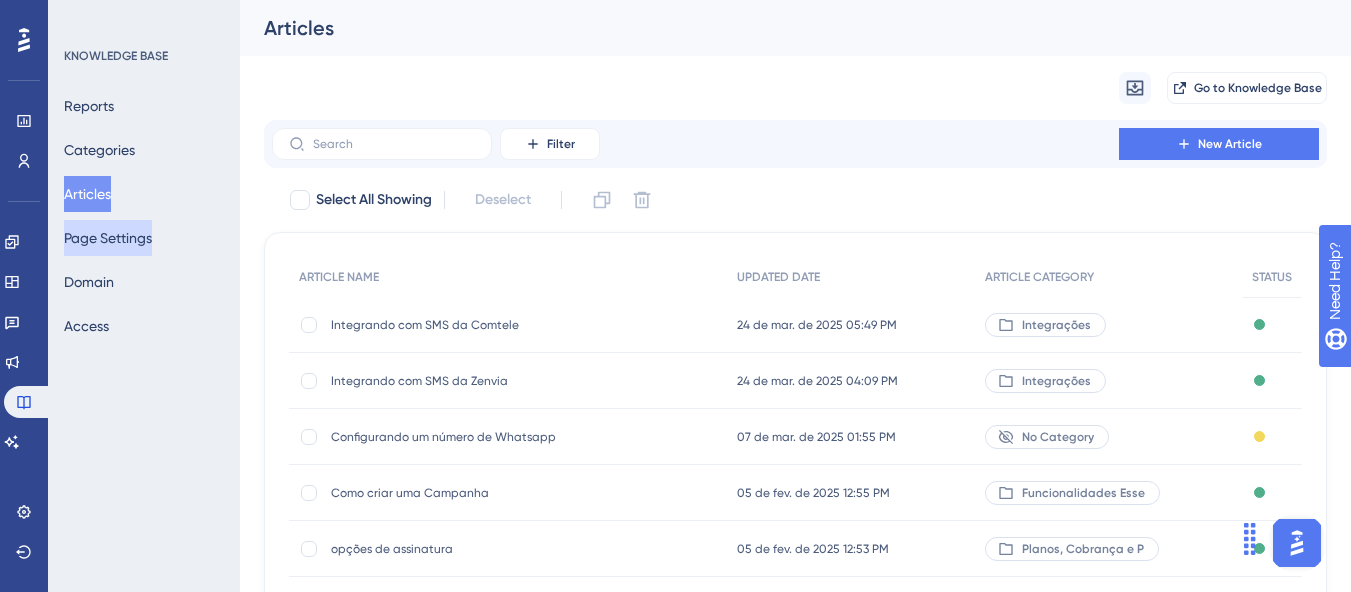 click on "Page Settings" at bounding box center [108, 238] 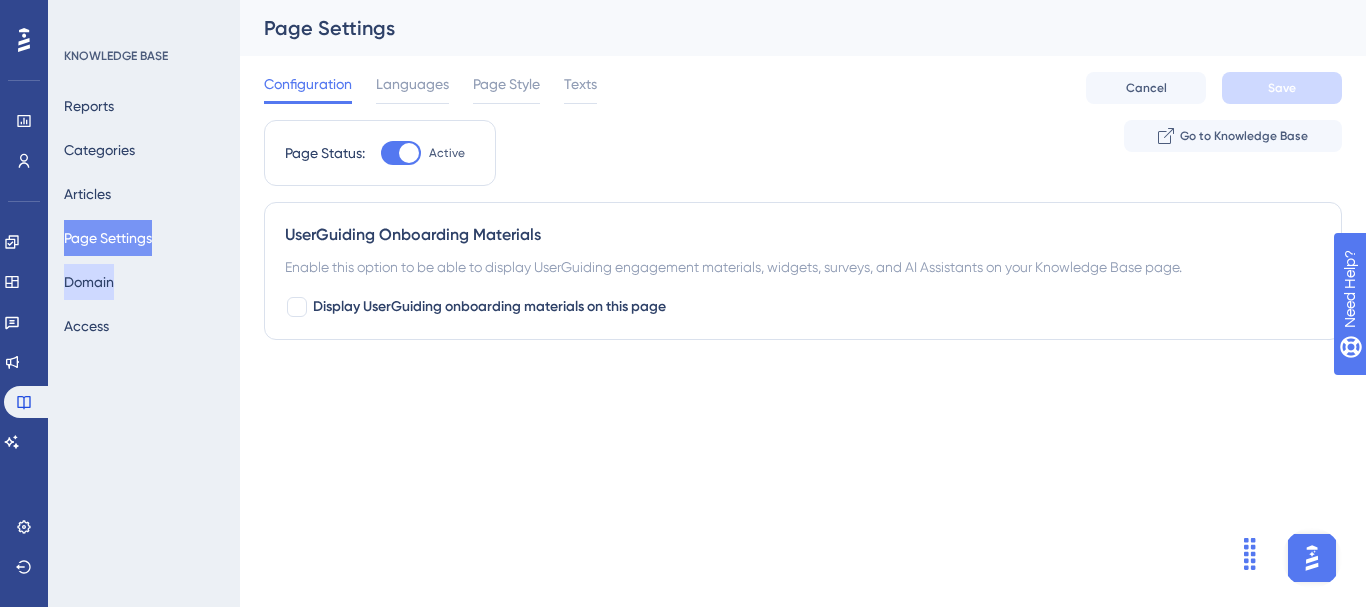 click on "Domain" at bounding box center (89, 282) 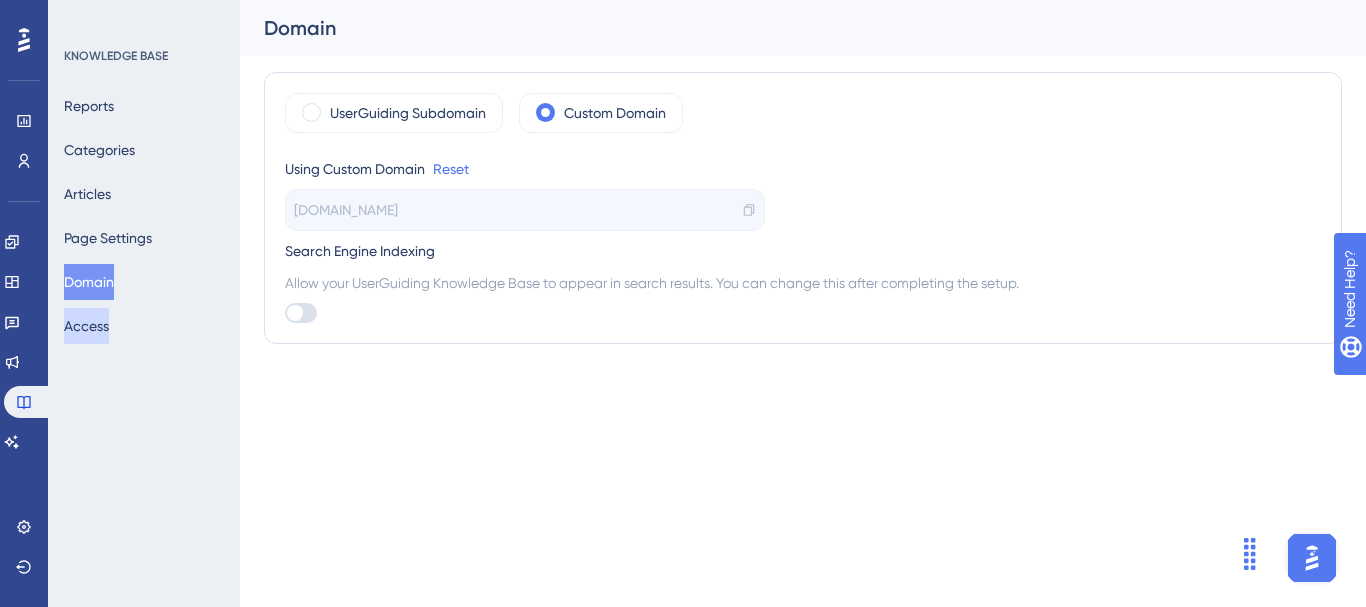 click on "Access" at bounding box center (86, 326) 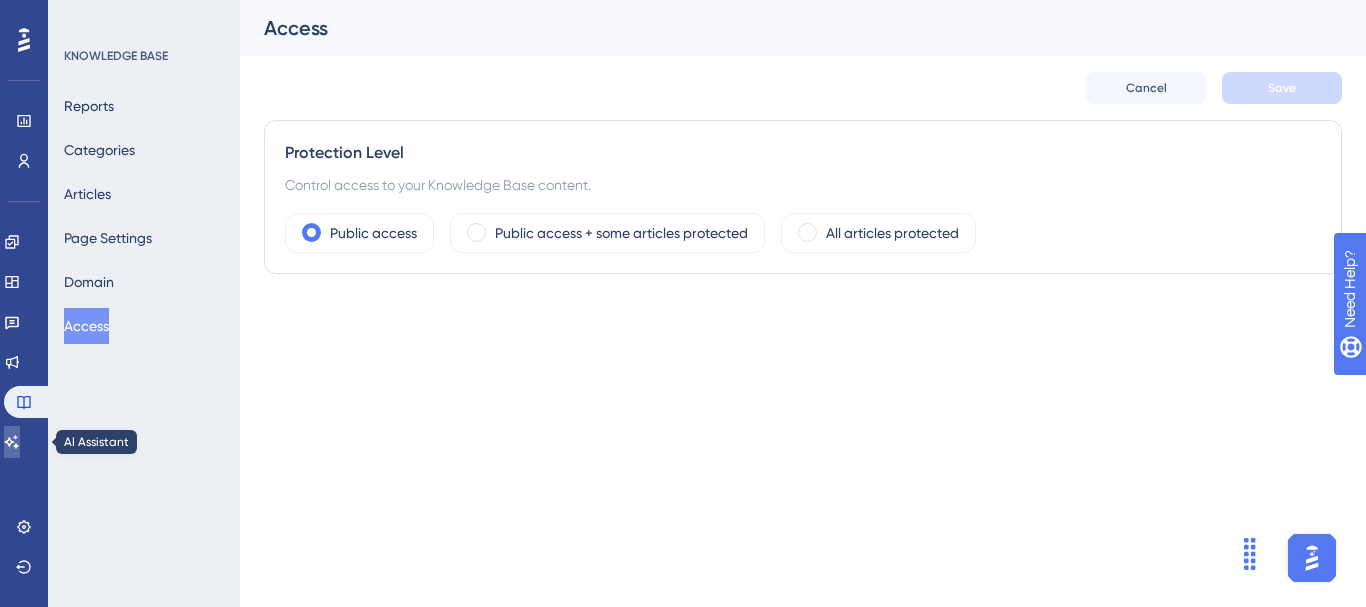 click 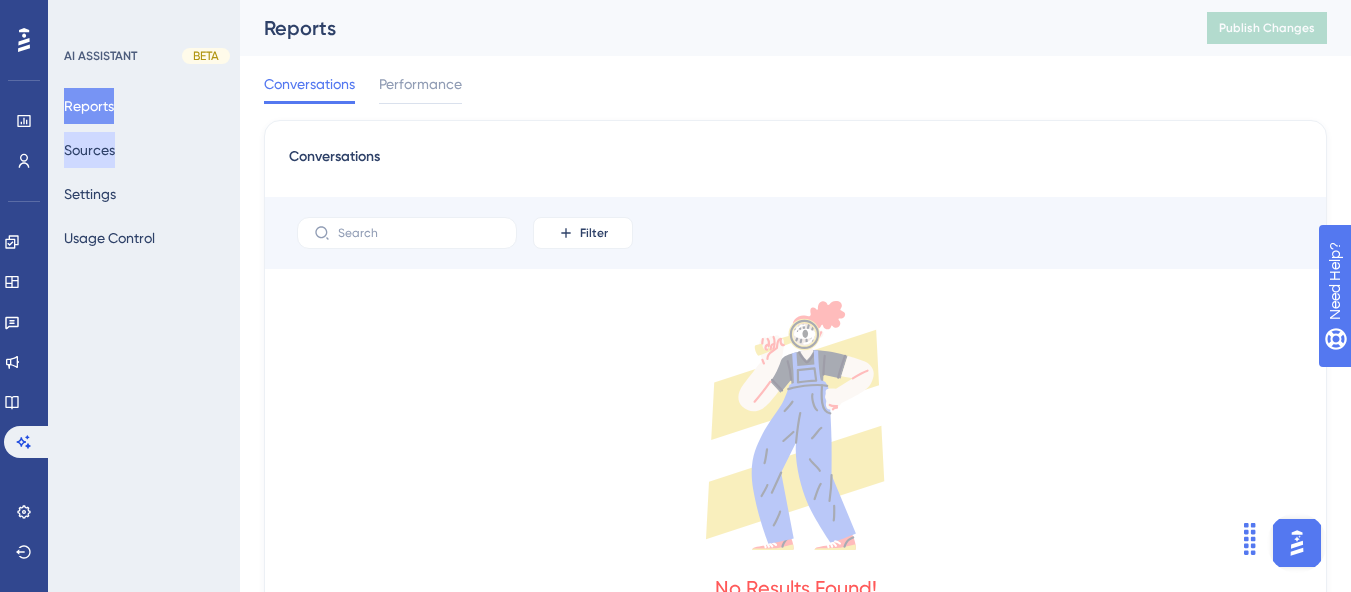 click on "Sources" at bounding box center [89, 150] 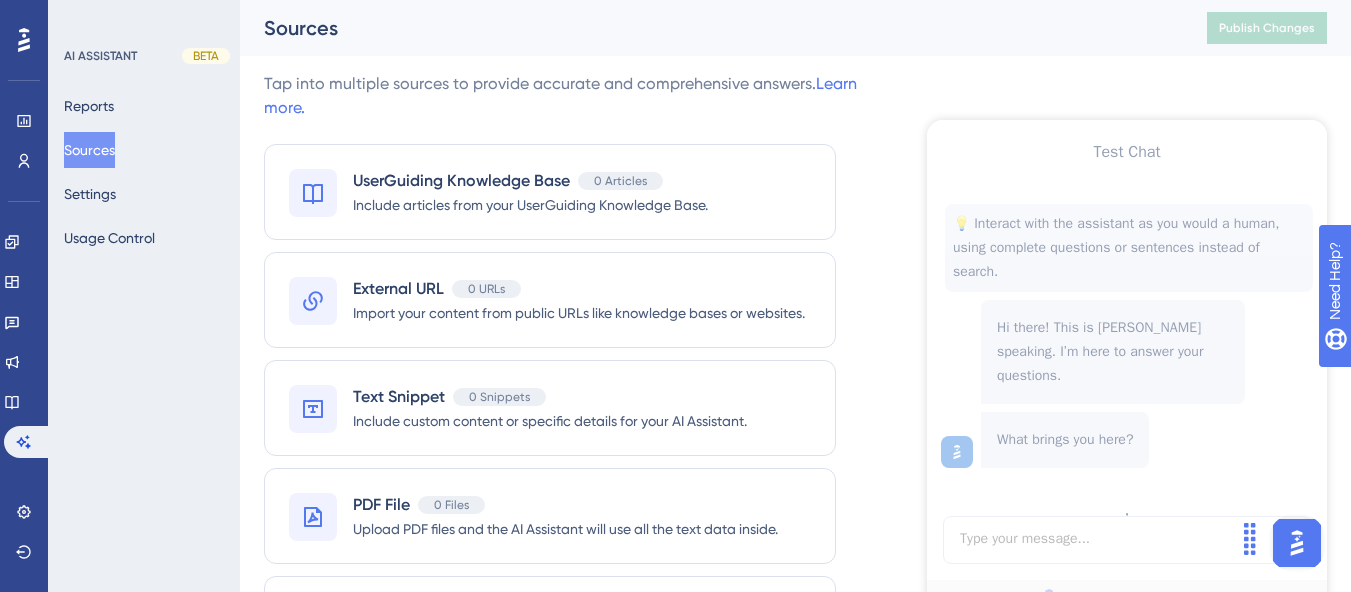 scroll, scrollTop: 0, scrollLeft: 0, axis: both 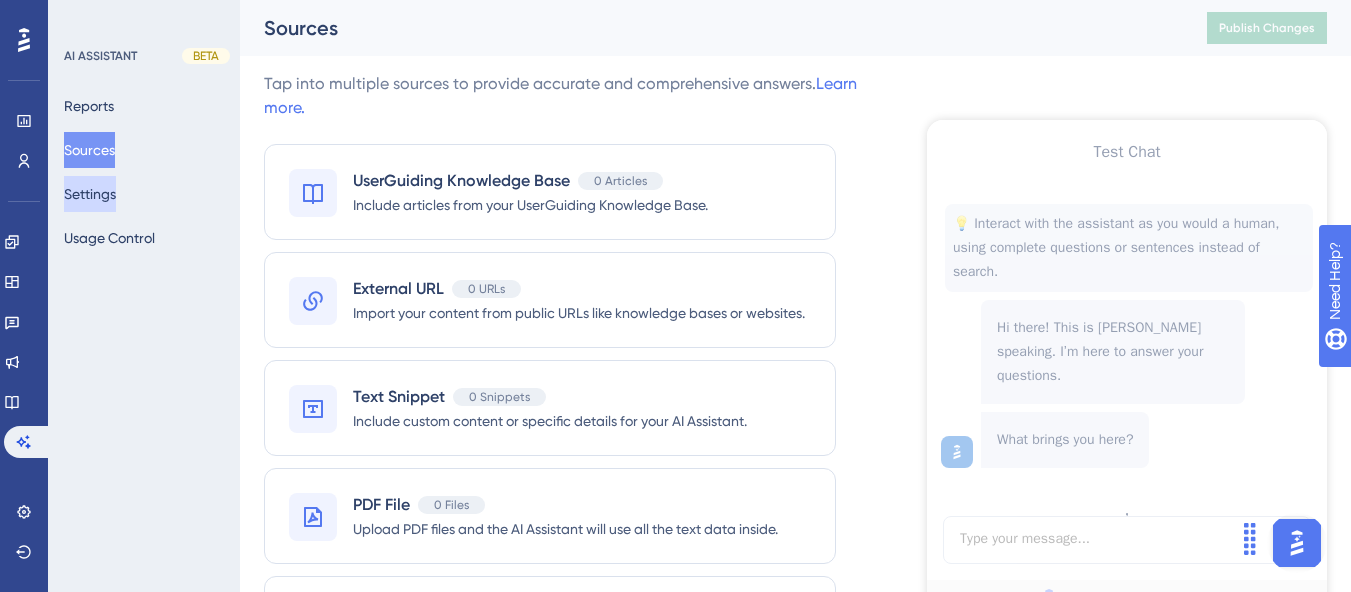 click on "Settings" at bounding box center [90, 194] 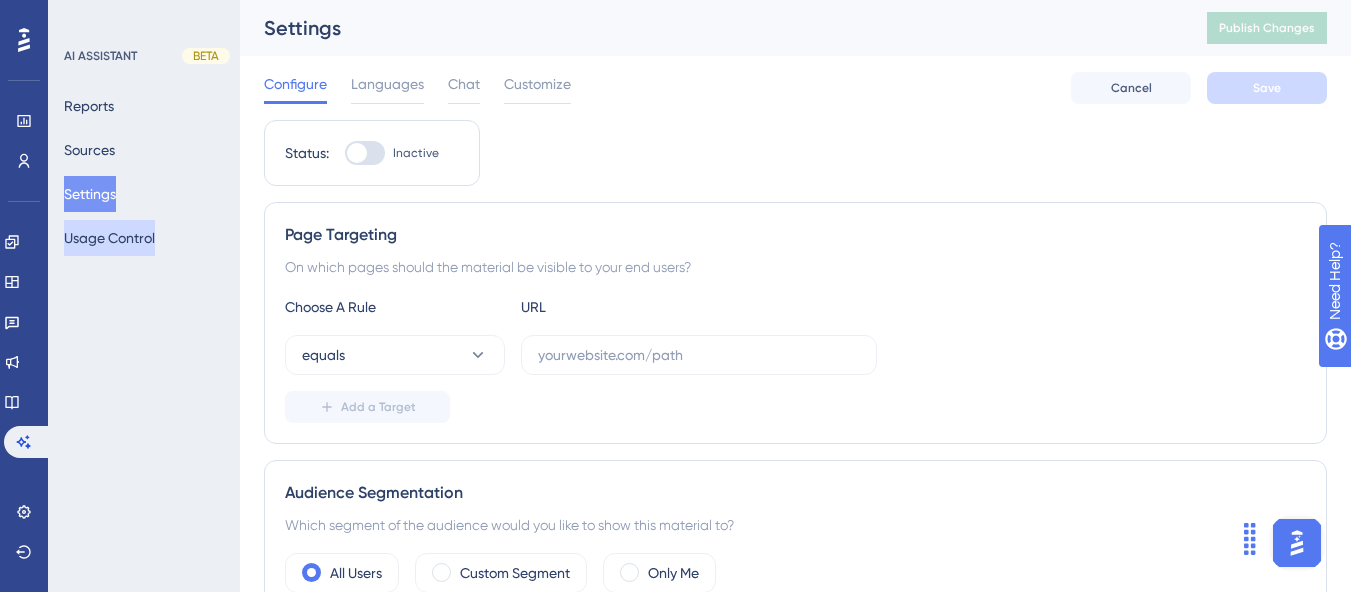 click on "Usage Control" at bounding box center [109, 238] 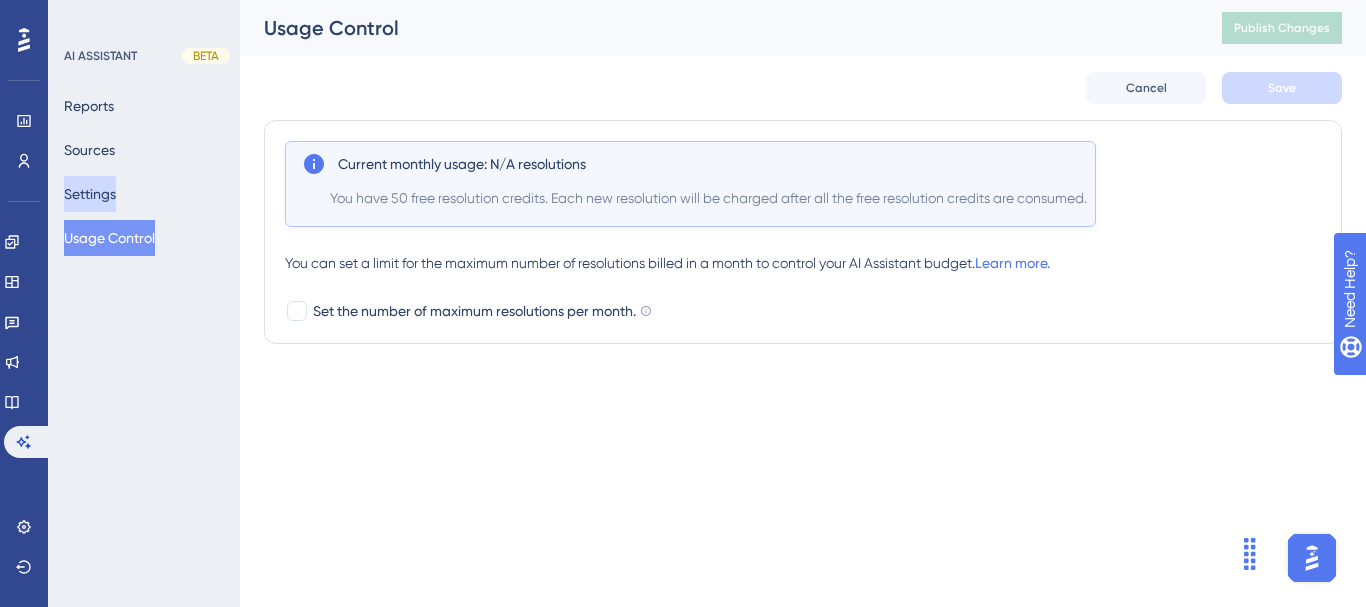 click on "Settings" at bounding box center (90, 194) 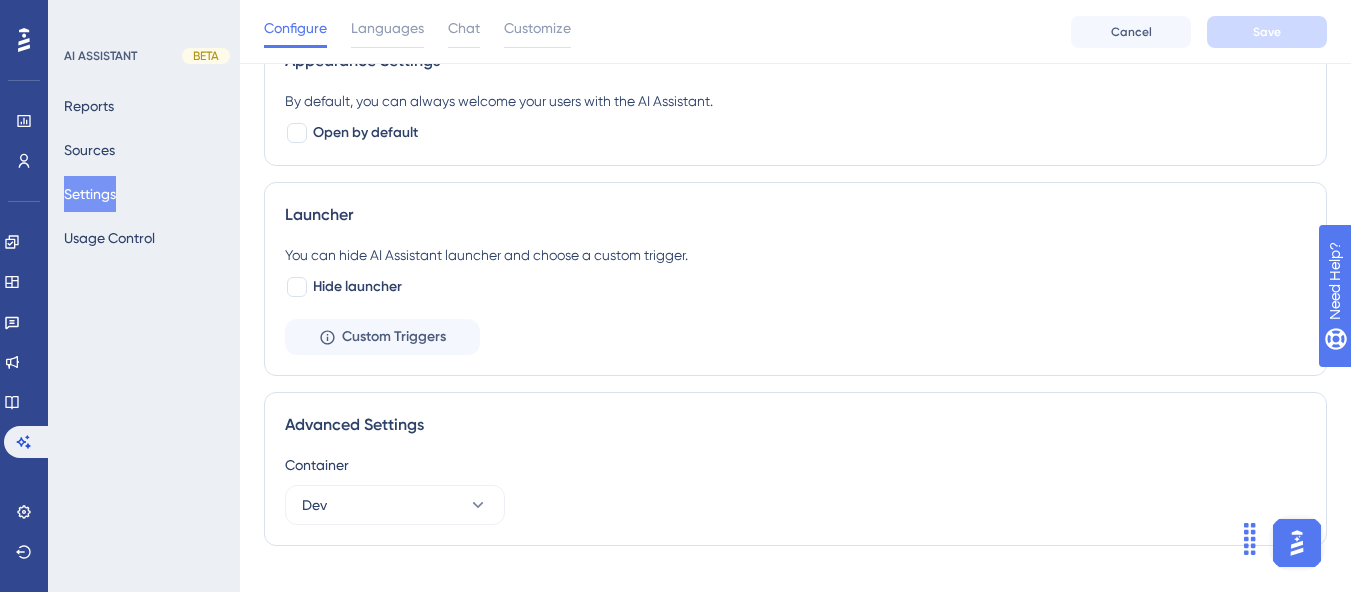 scroll, scrollTop: 644, scrollLeft: 0, axis: vertical 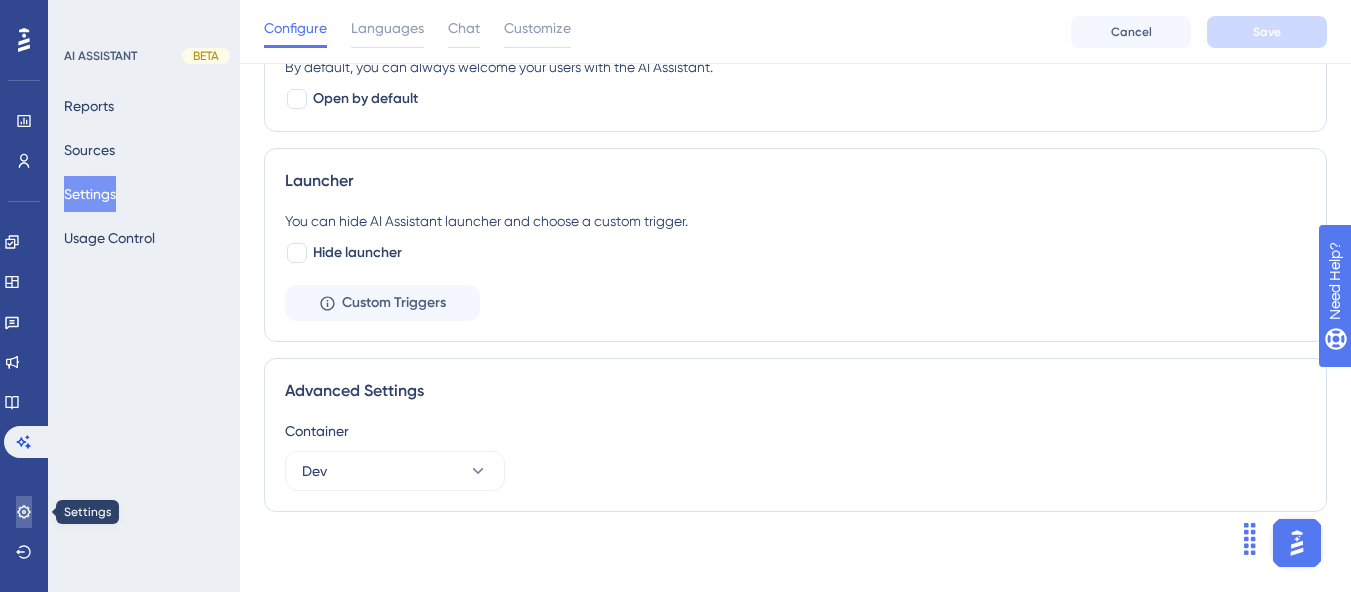 click 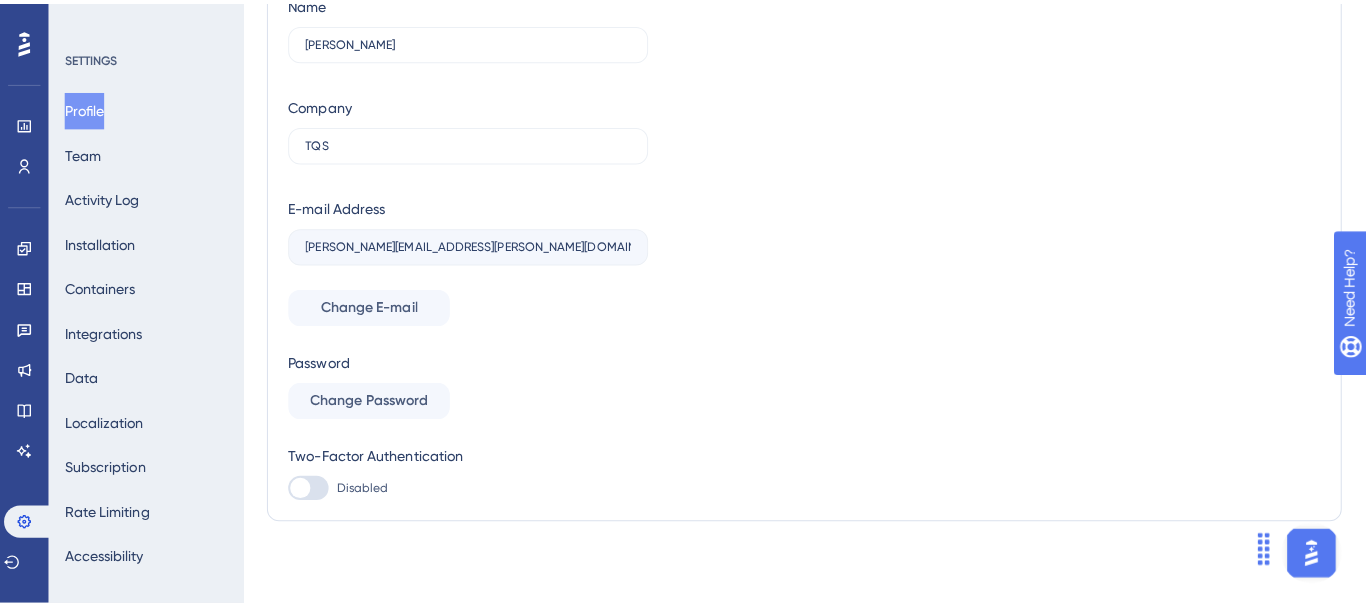 scroll, scrollTop: 0, scrollLeft: 0, axis: both 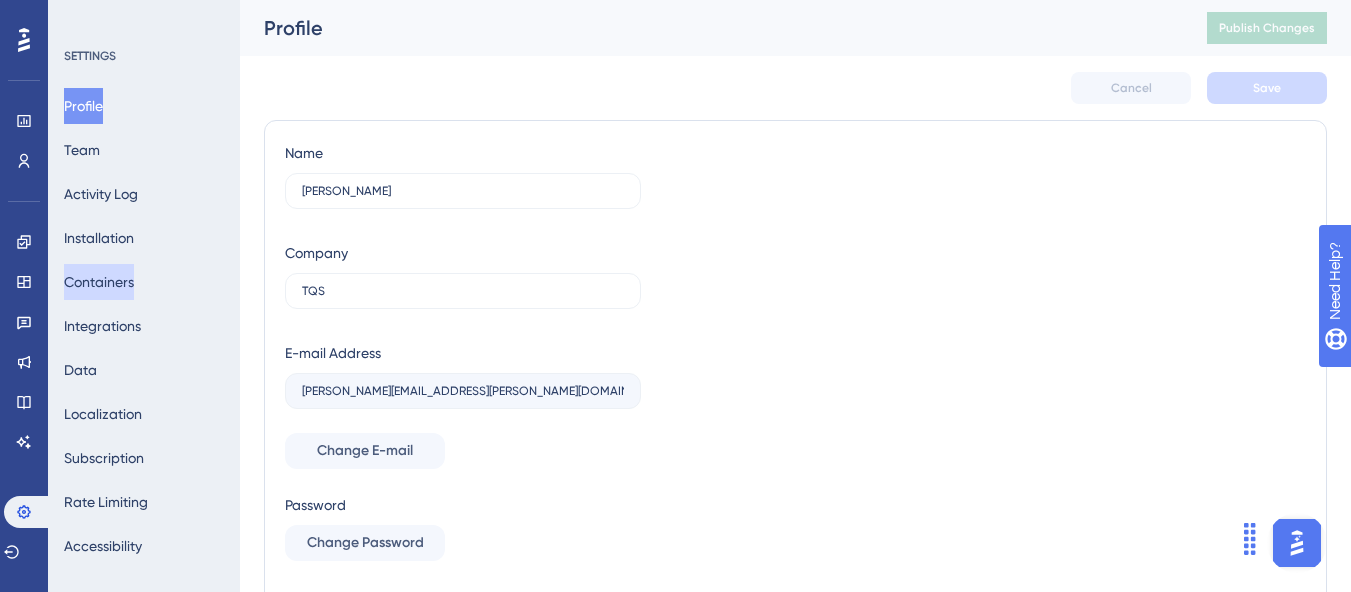 click on "Containers" at bounding box center [99, 282] 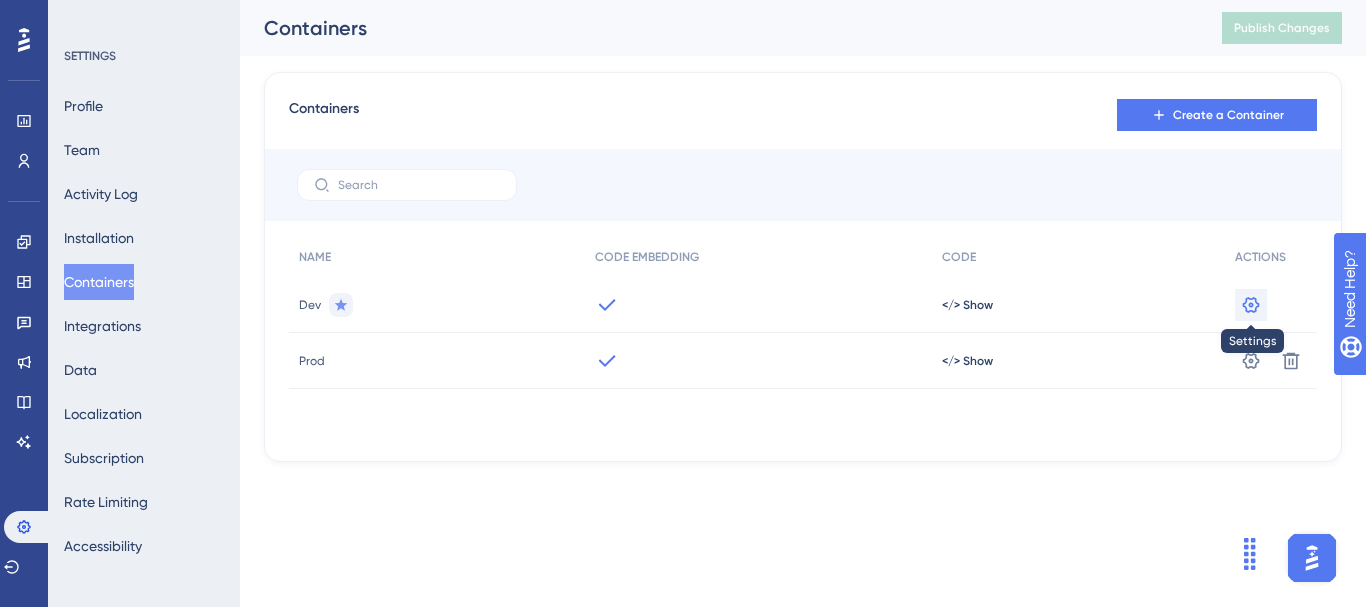 click 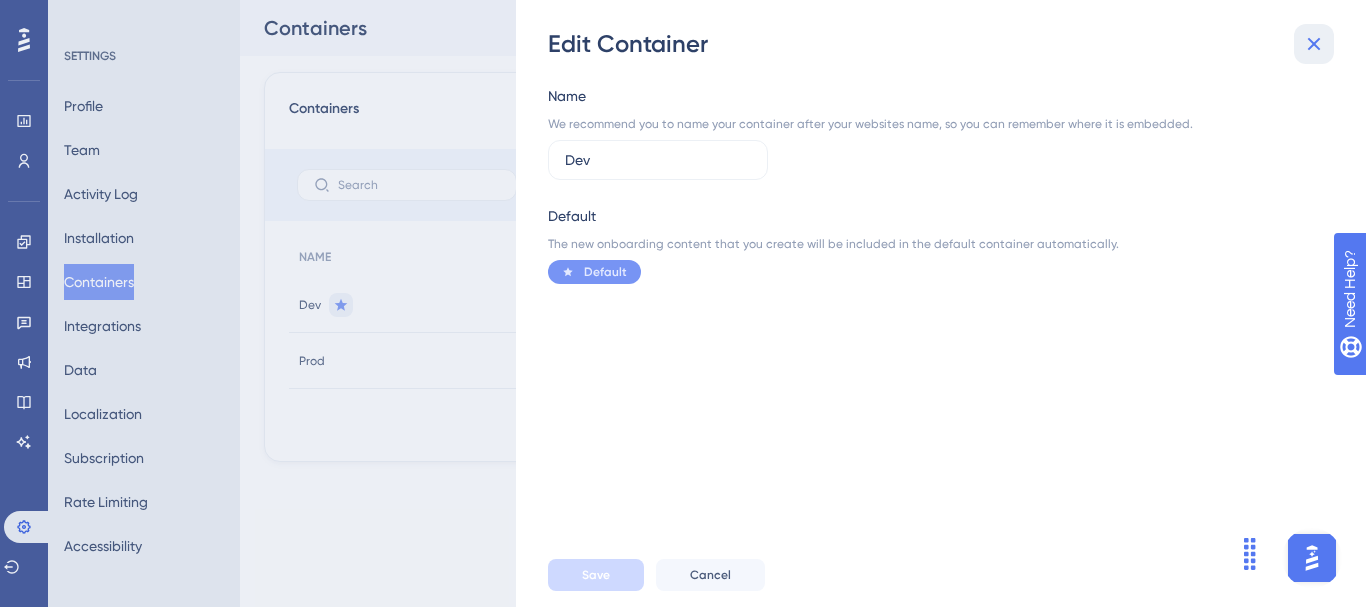 click 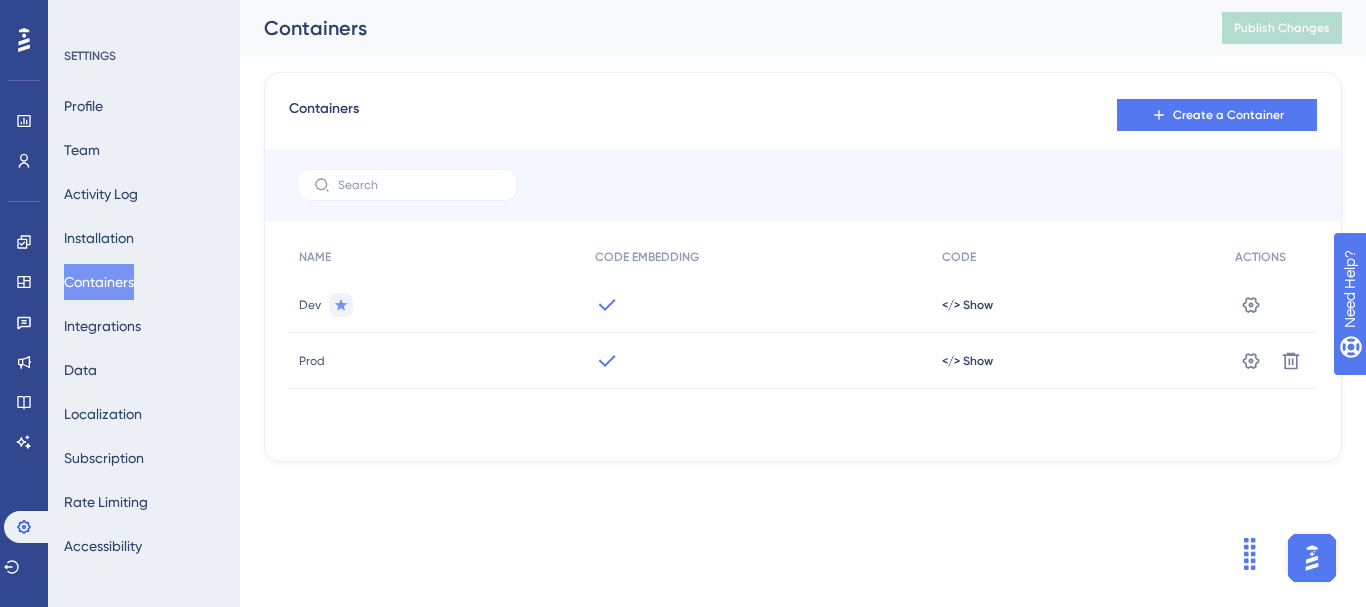 click on "Dev" at bounding box center [310, 305] 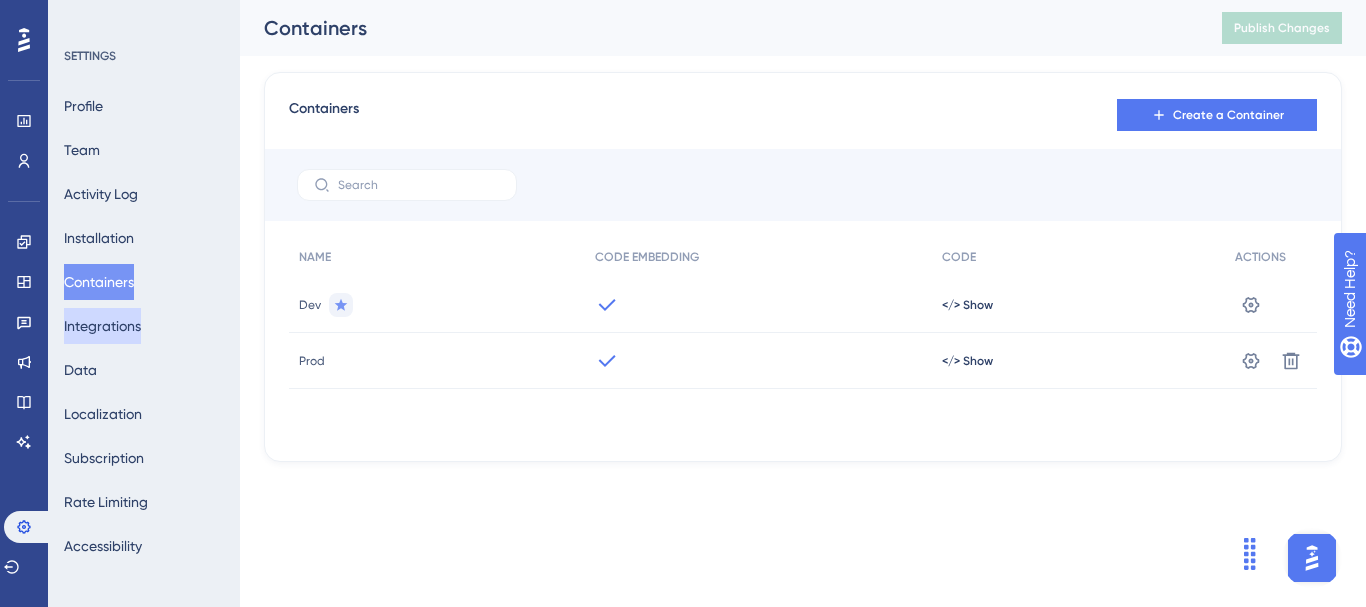 click on "Integrations" at bounding box center [102, 326] 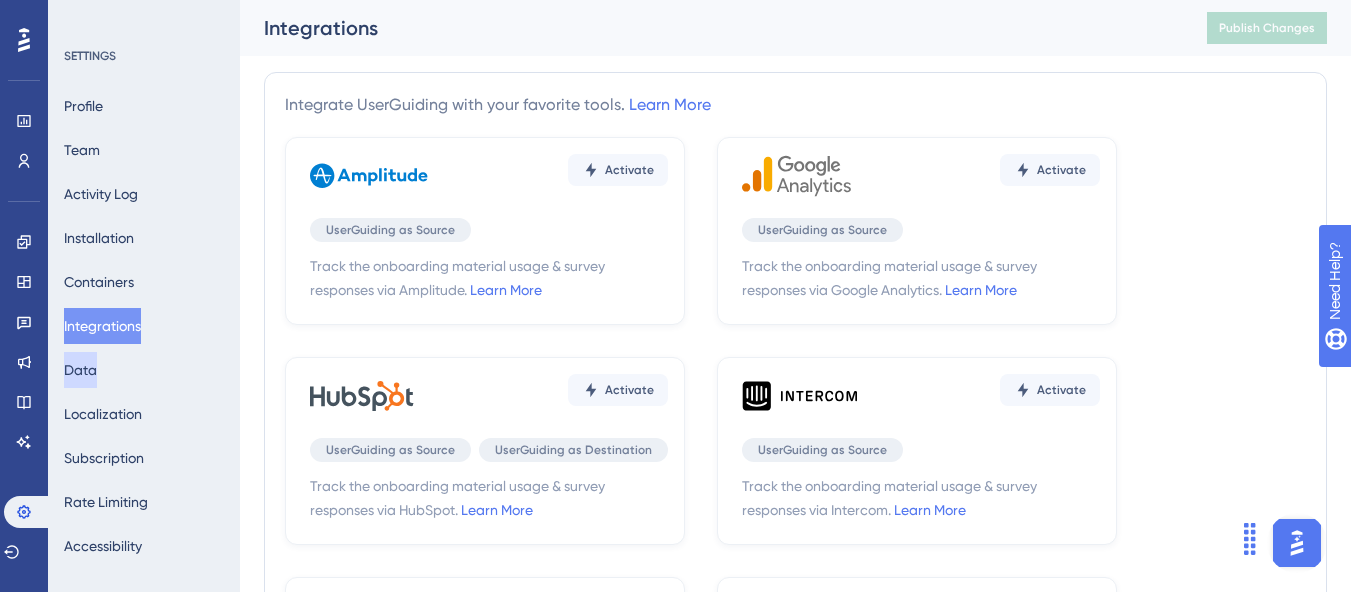 click on "Data" at bounding box center [80, 370] 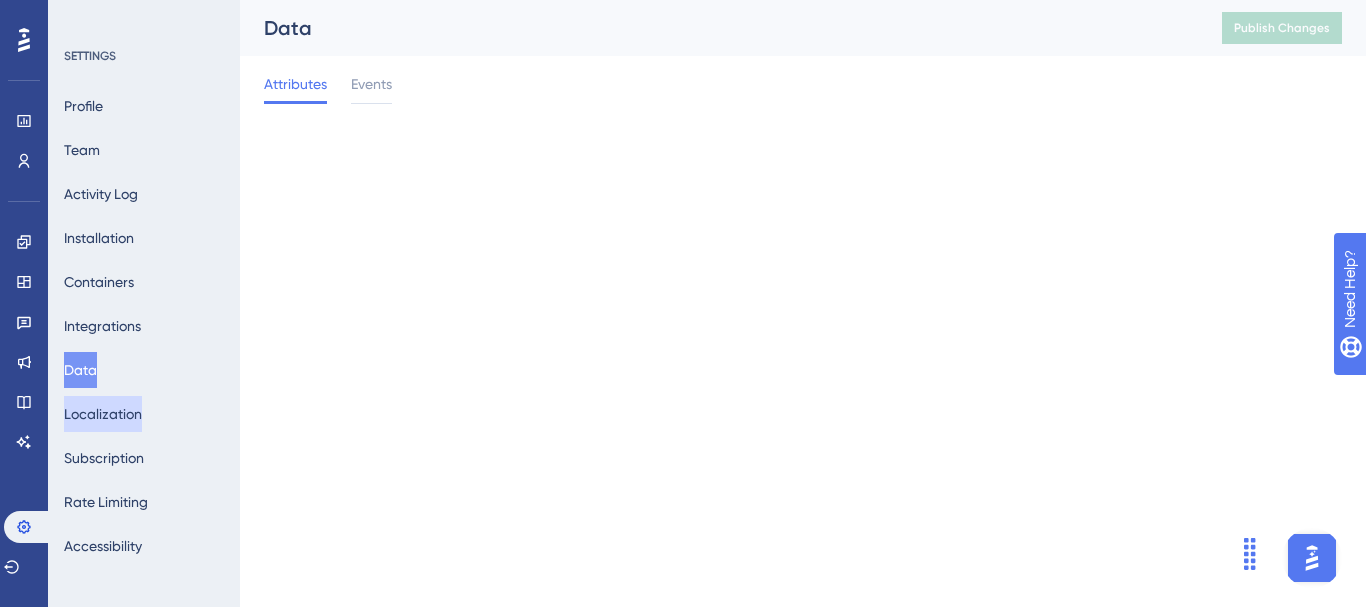 click on "Localization" at bounding box center [103, 414] 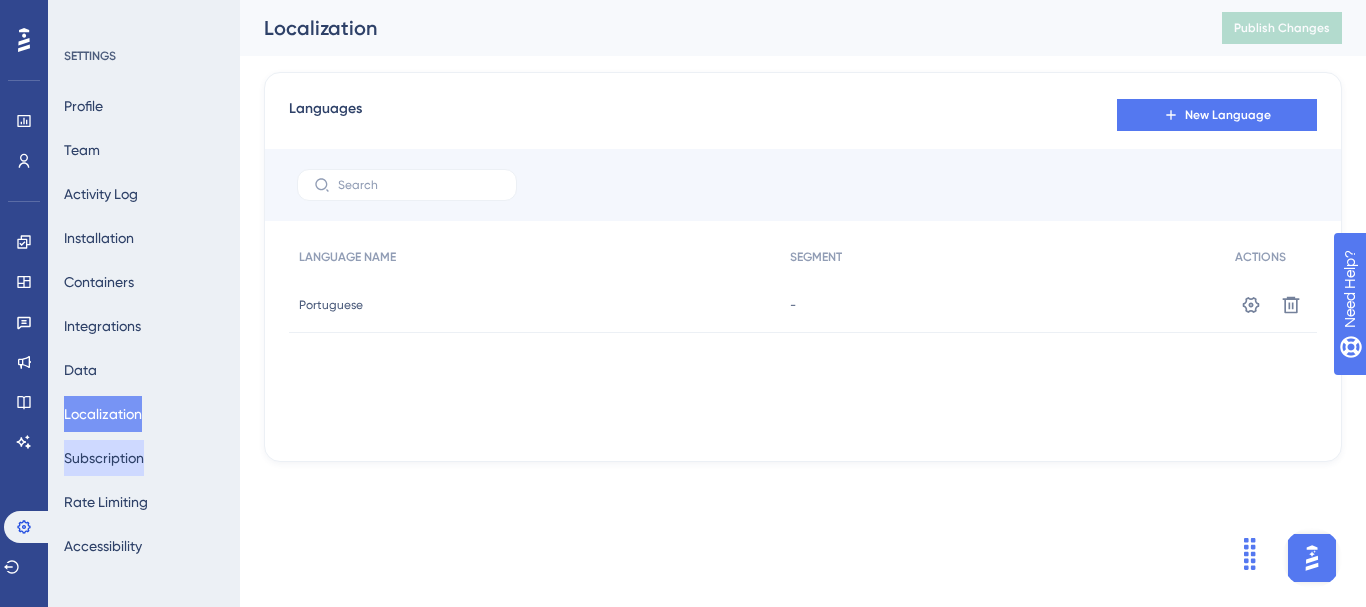 click on "Subscription" at bounding box center [104, 458] 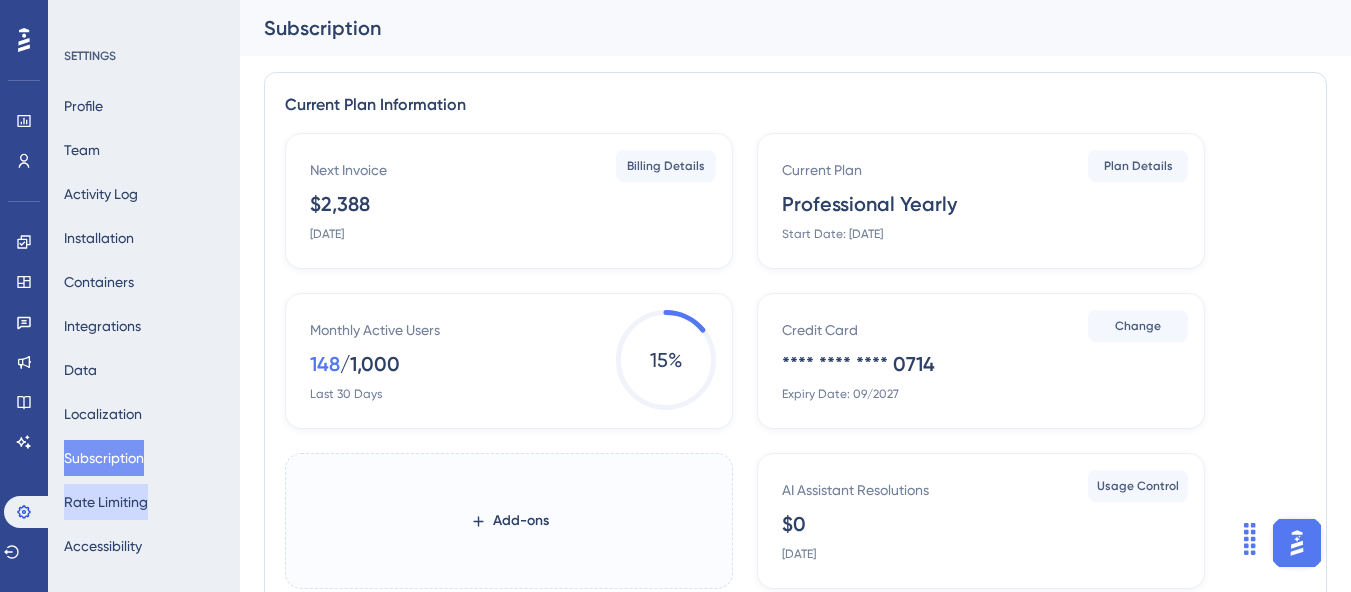 click on "Rate Limiting" at bounding box center [106, 502] 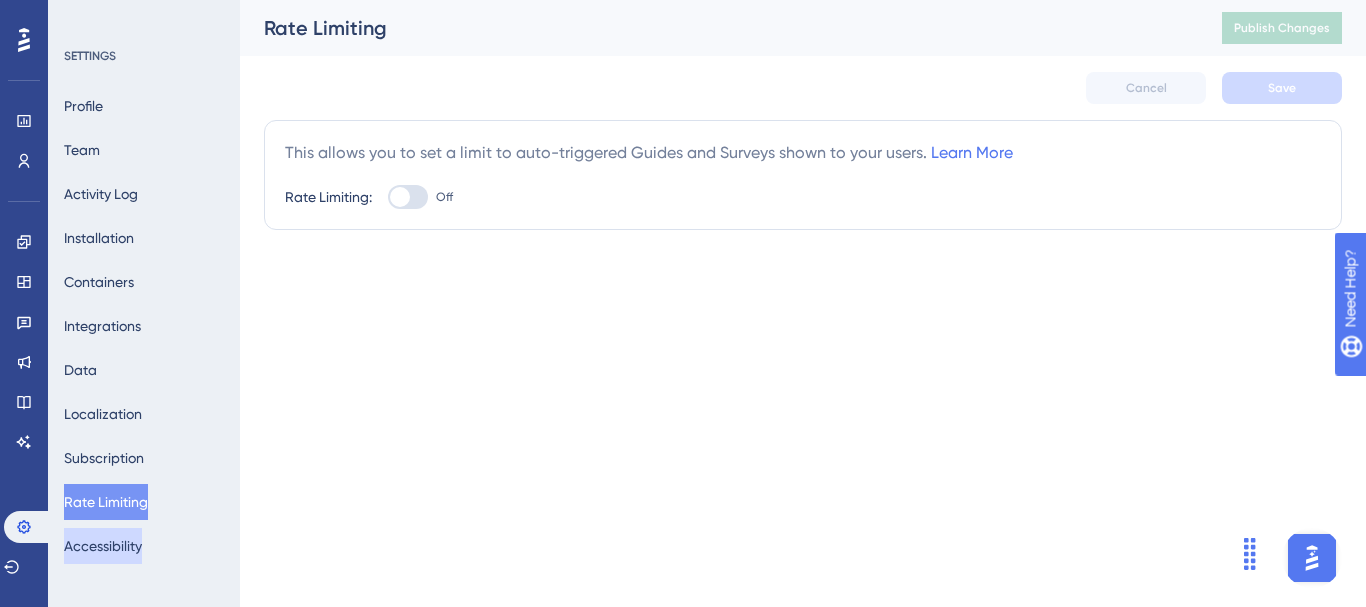 scroll, scrollTop: 0, scrollLeft: 0, axis: both 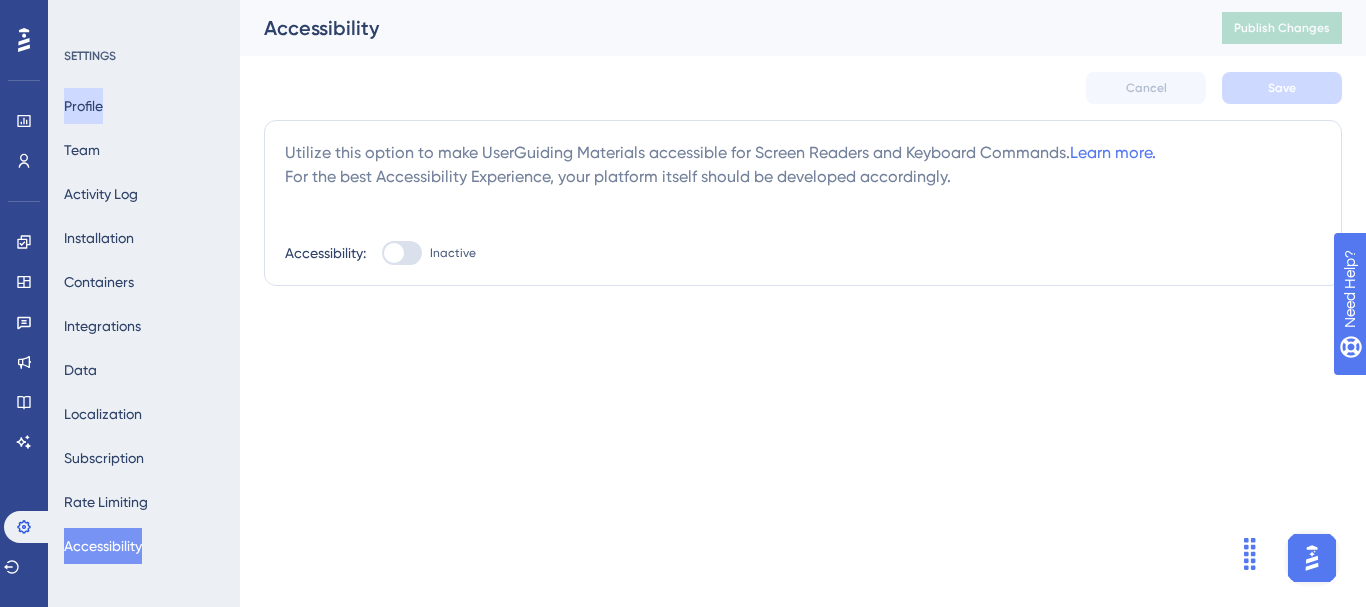 click on "Profile" at bounding box center [83, 106] 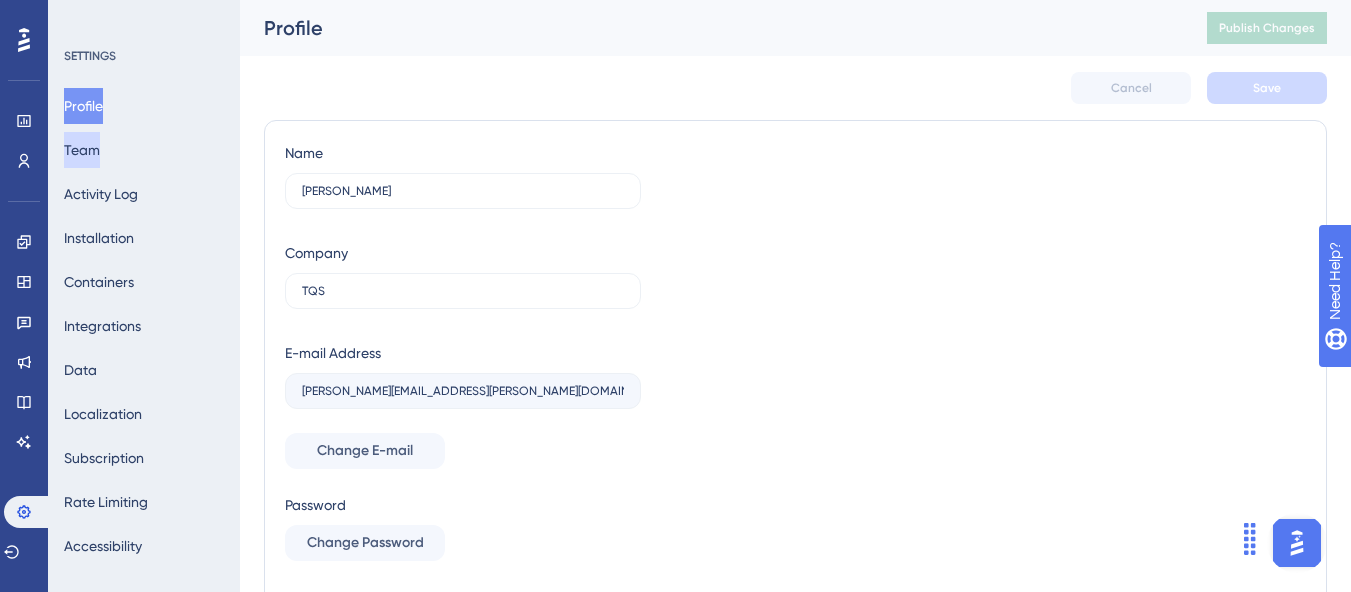 click on "Team" at bounding box center [82, 150] 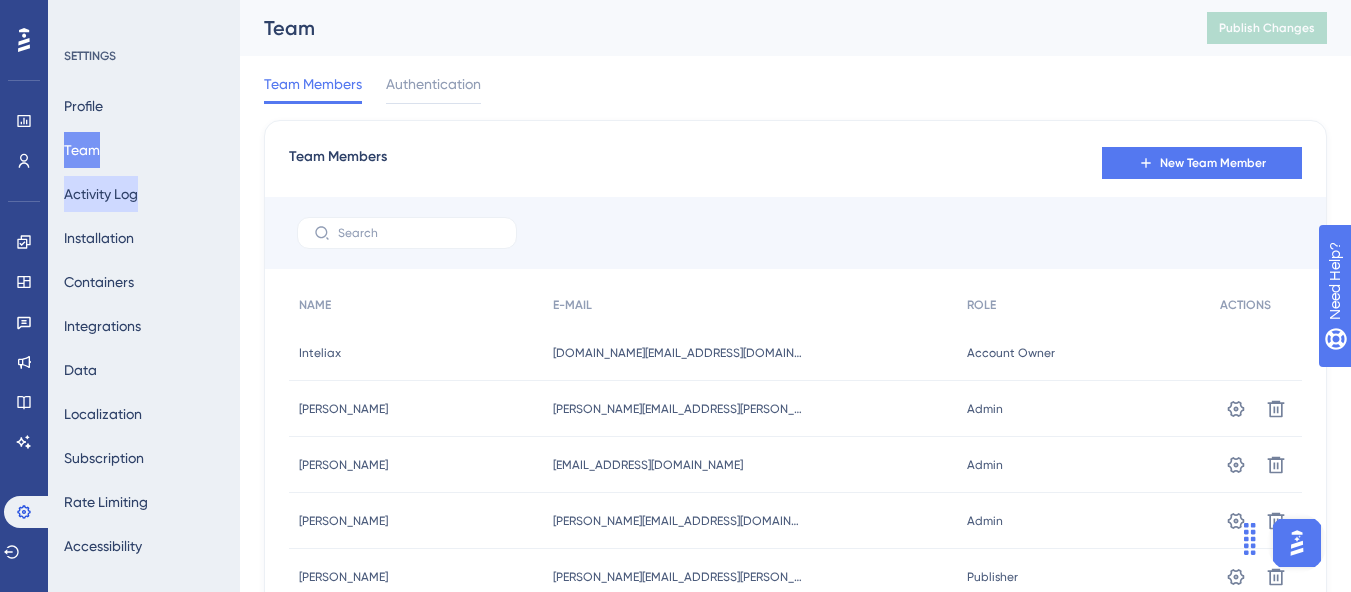 click on "Activity Log" at bounding box center [101, 194] 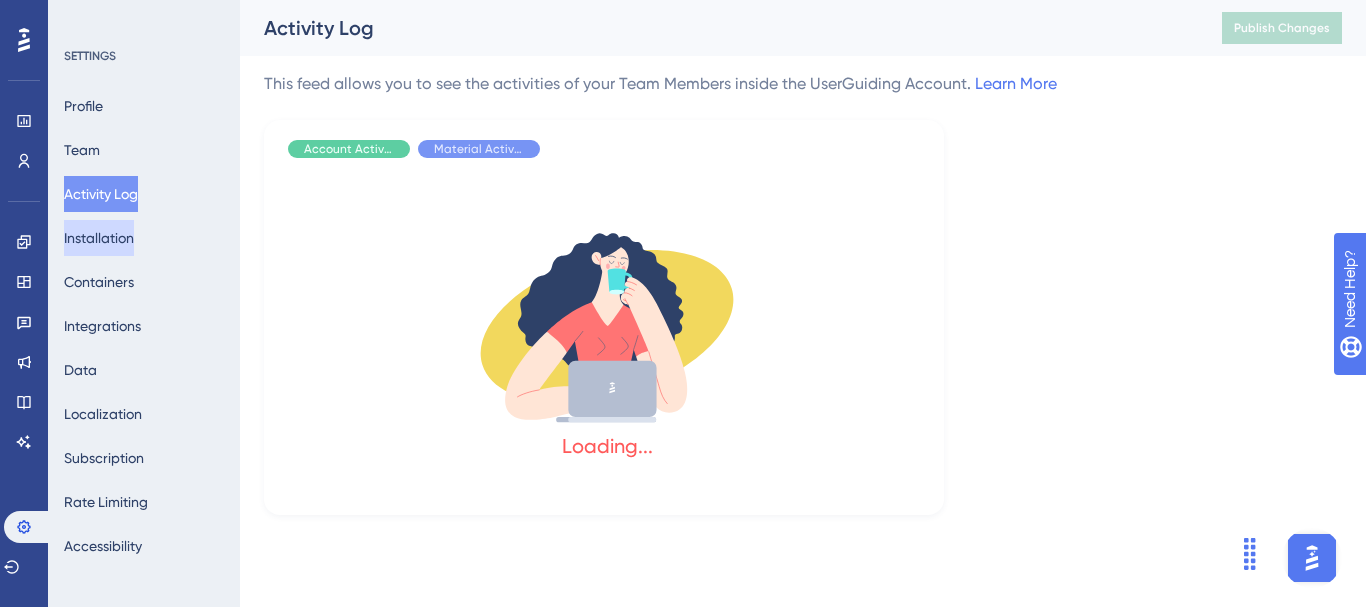 click on "Installation" at bounding box center (99, 238) 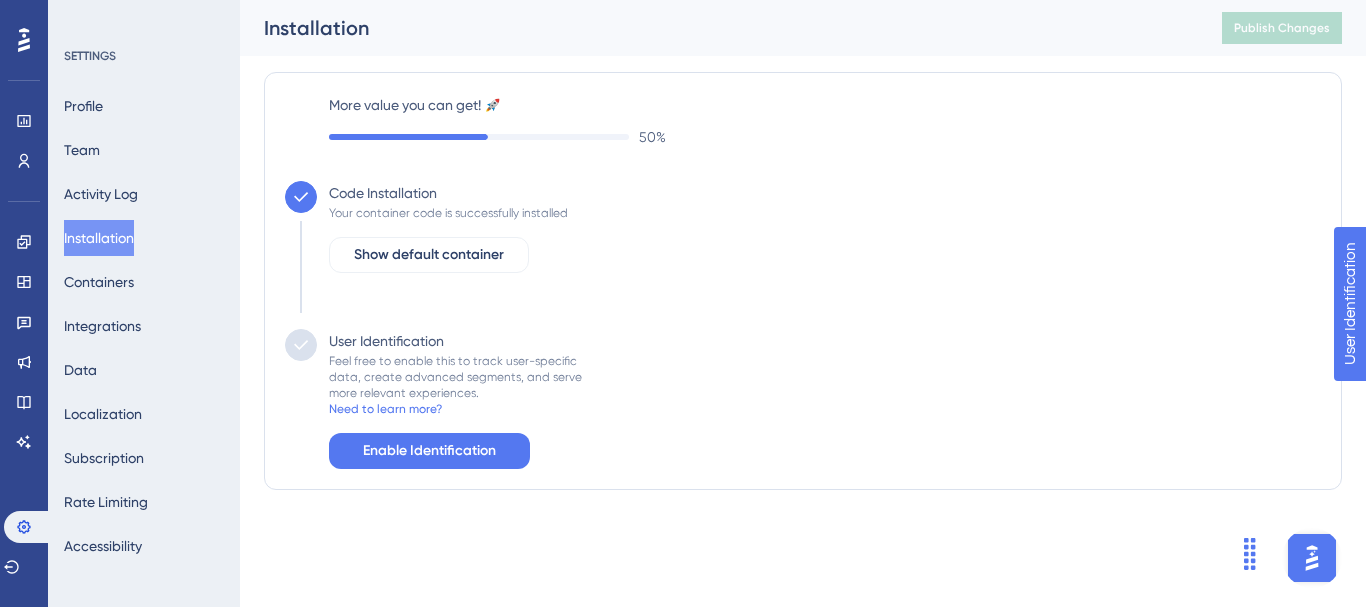 scroll, scrollTop: 0, scrollLeft: 0, axis: both 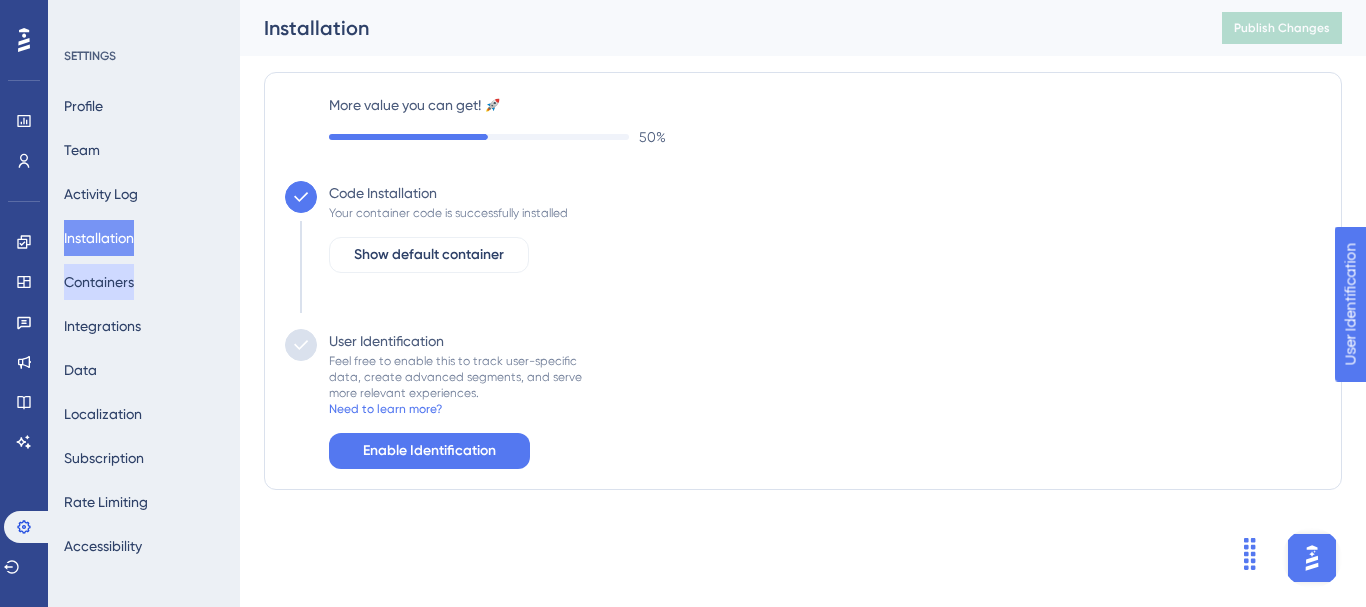 click on "Containers" at bounding box center (99, 282) 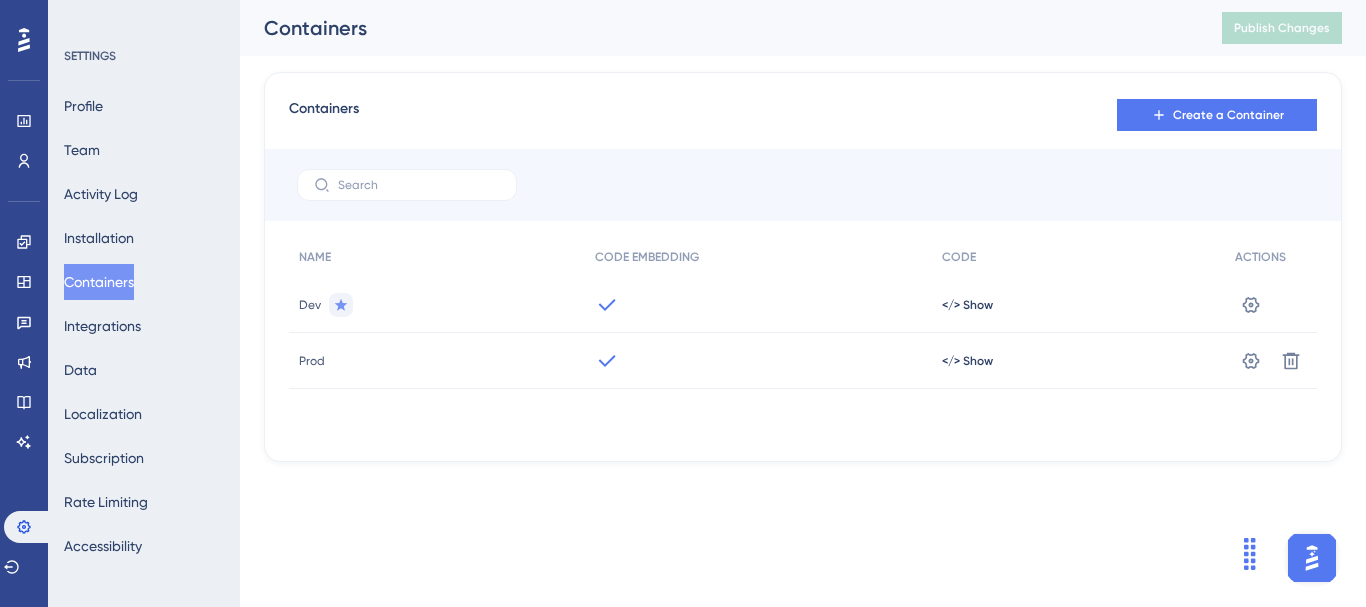 scroll, scrollTop: 0, scrollLeft: 0, axis: both 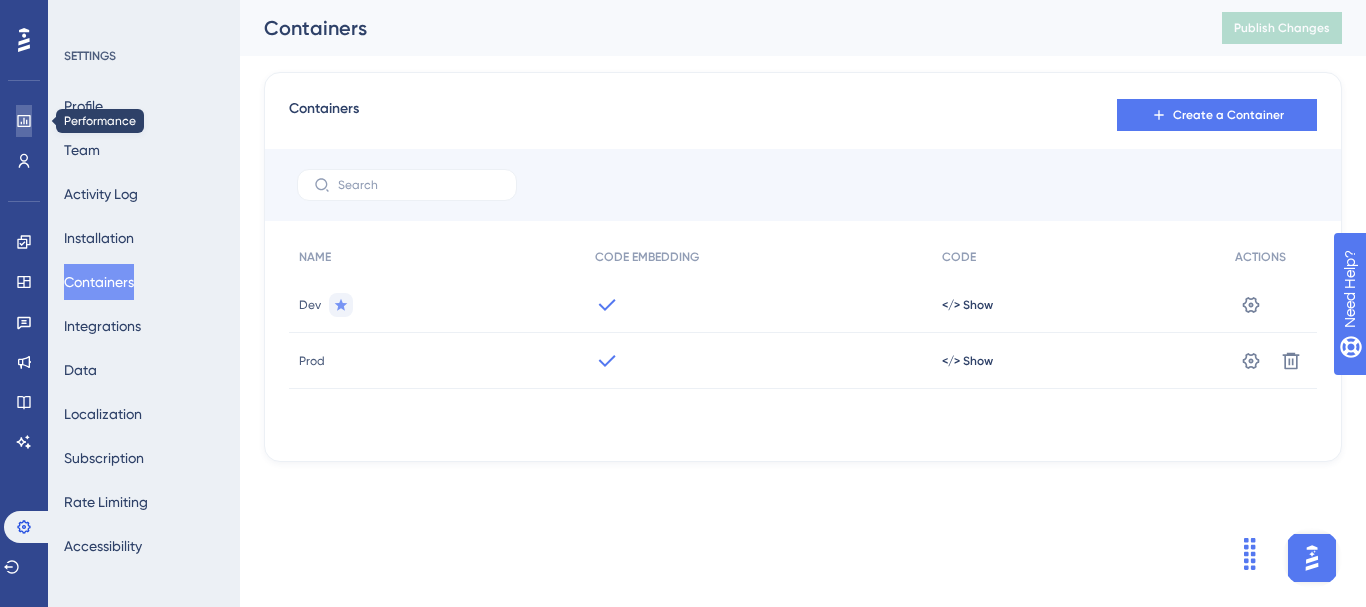 click 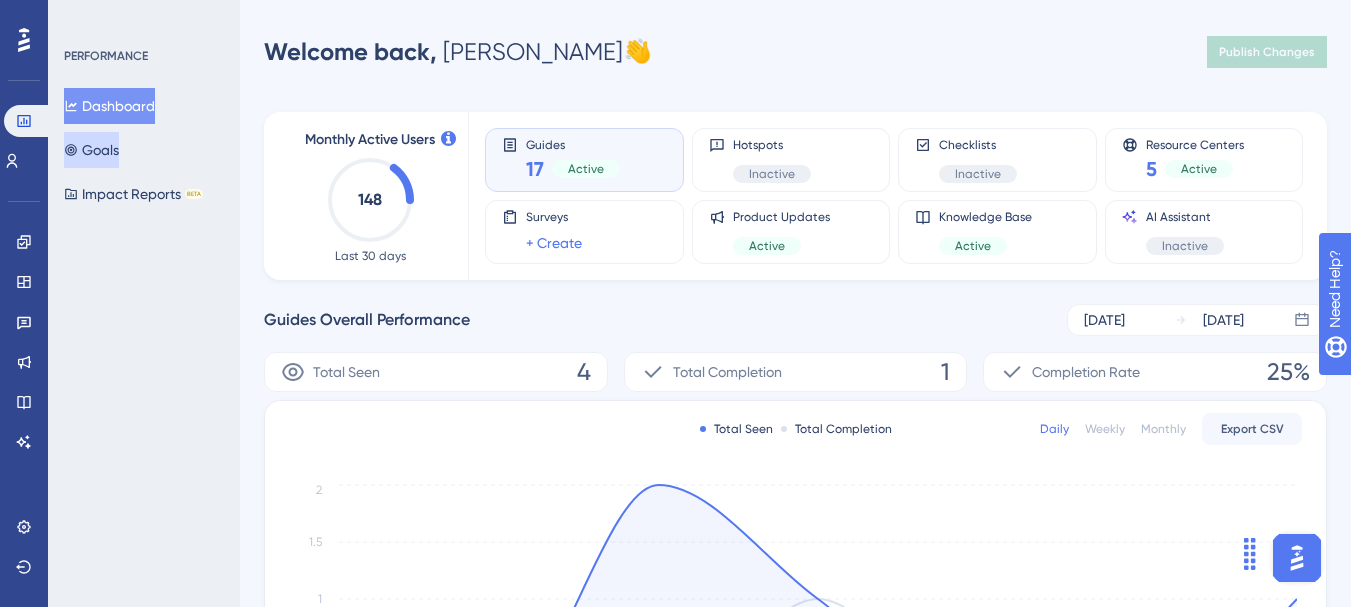 click on "Goals" at bounding box center (91, 150) 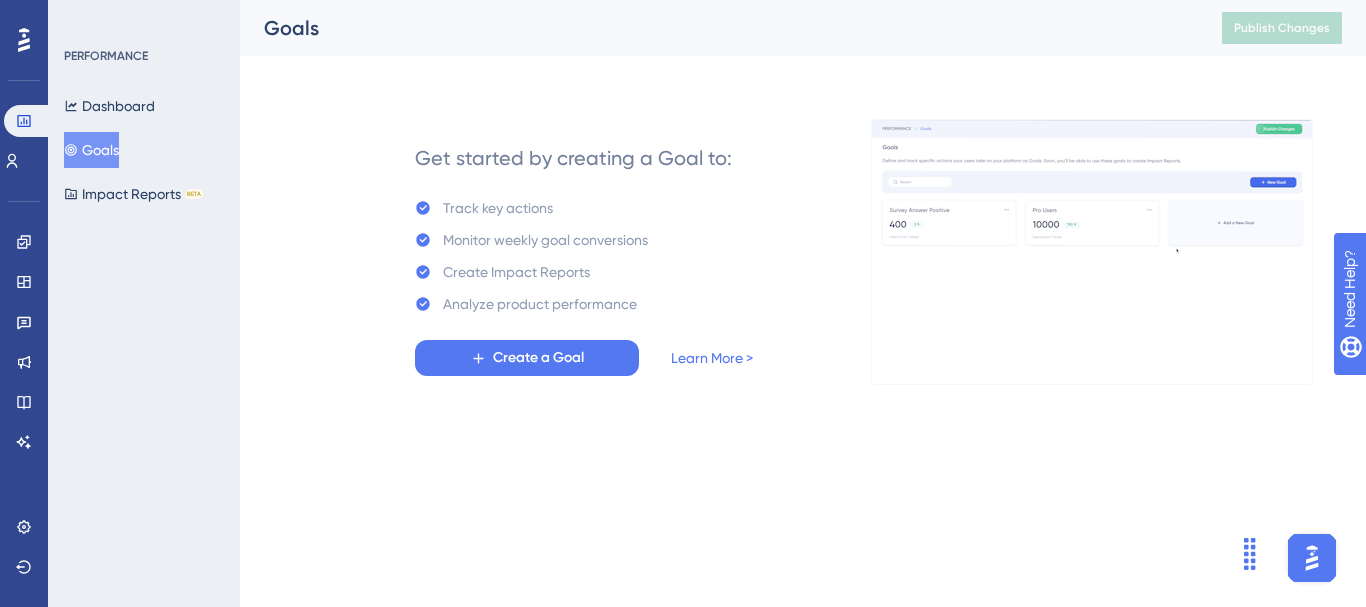 click on "Dashboard Goals Impact Reports BETA" at bounding box center (145, 150) 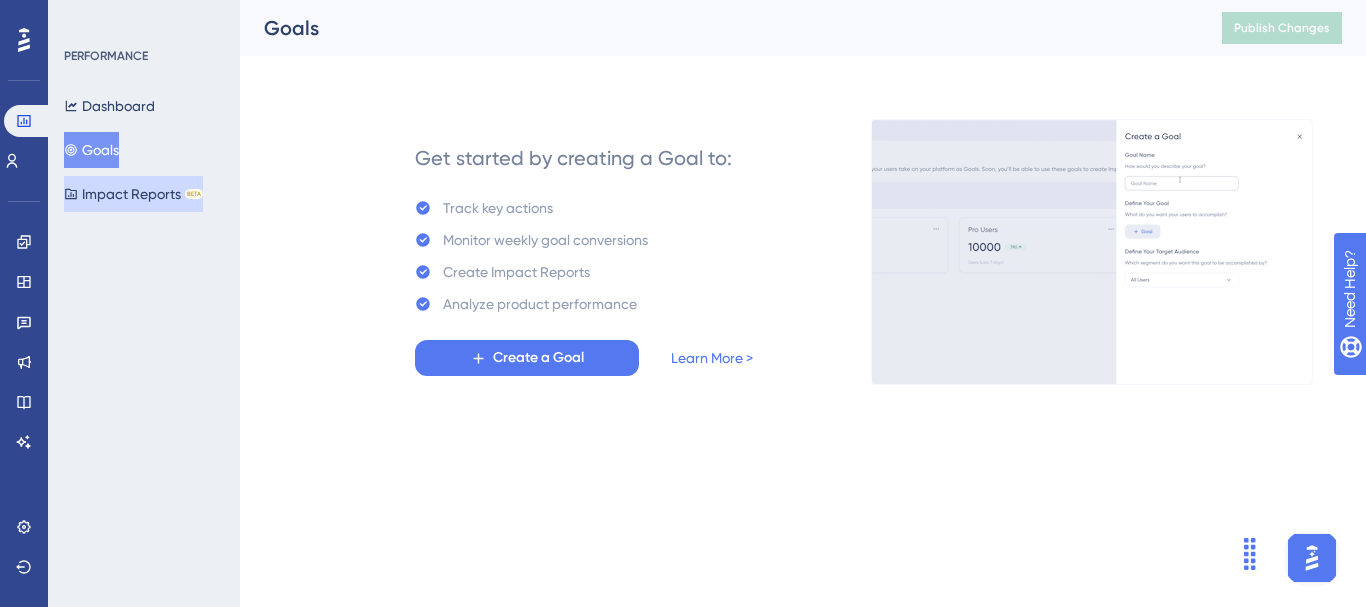 click on "Impact Reports BETA" at bounding box center [133, 194] 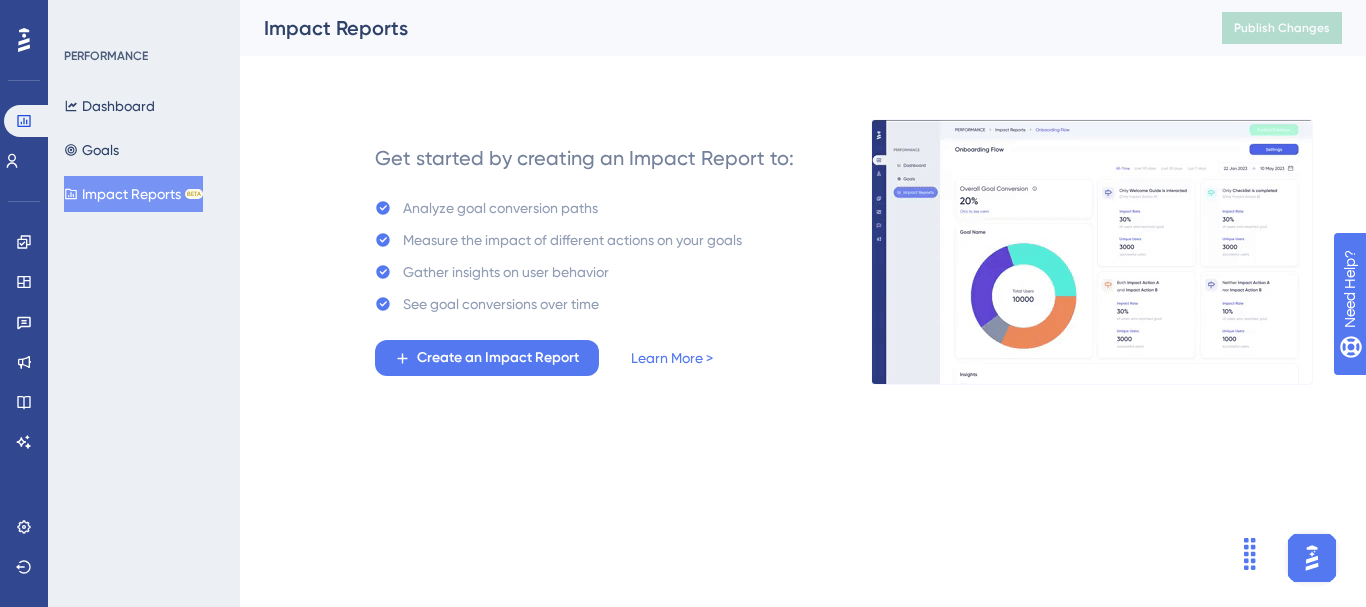 click on "Performance Users" at bounding box center [24, 141] 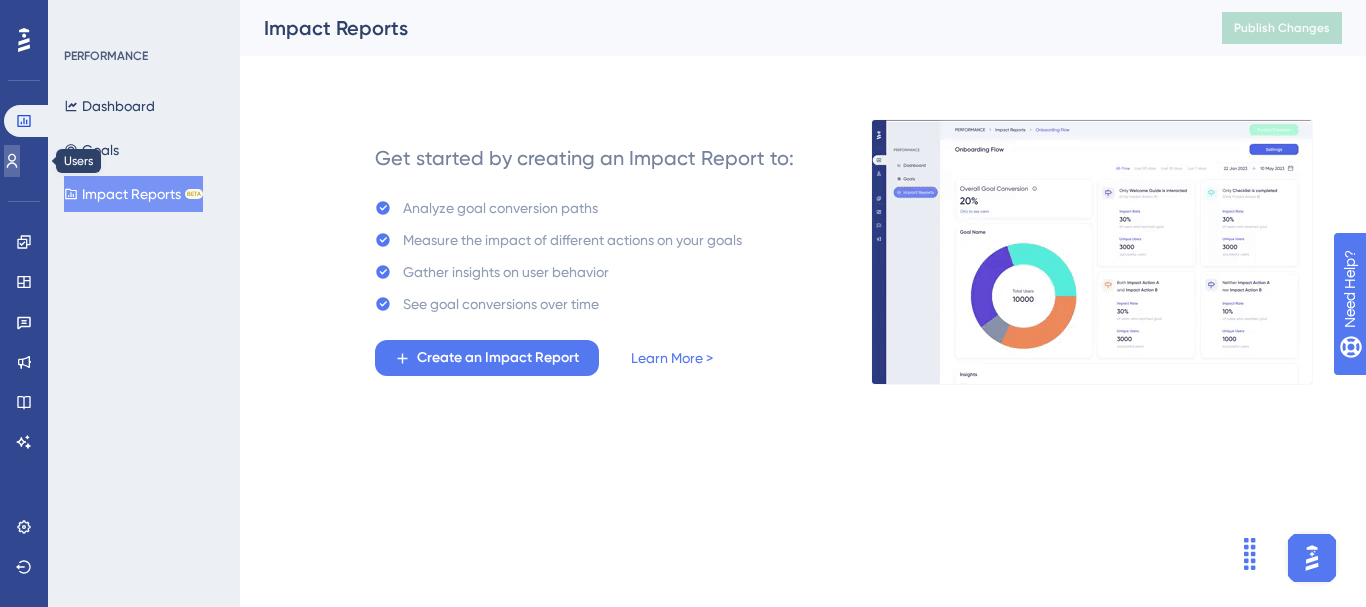 click 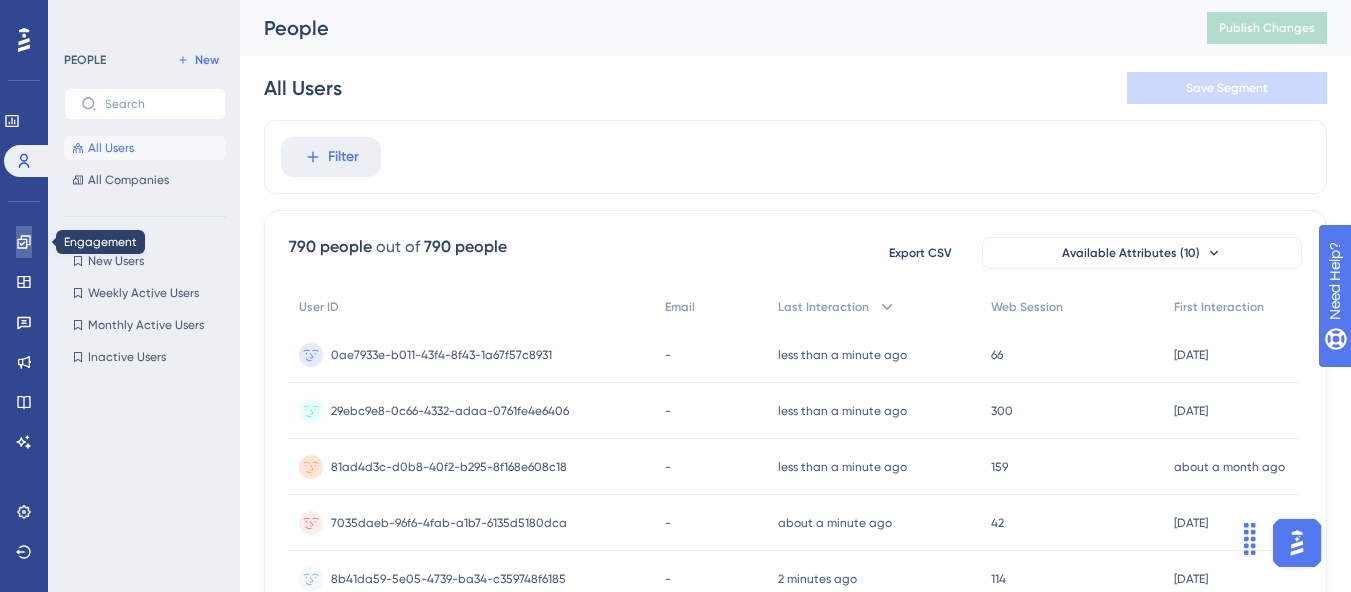 click 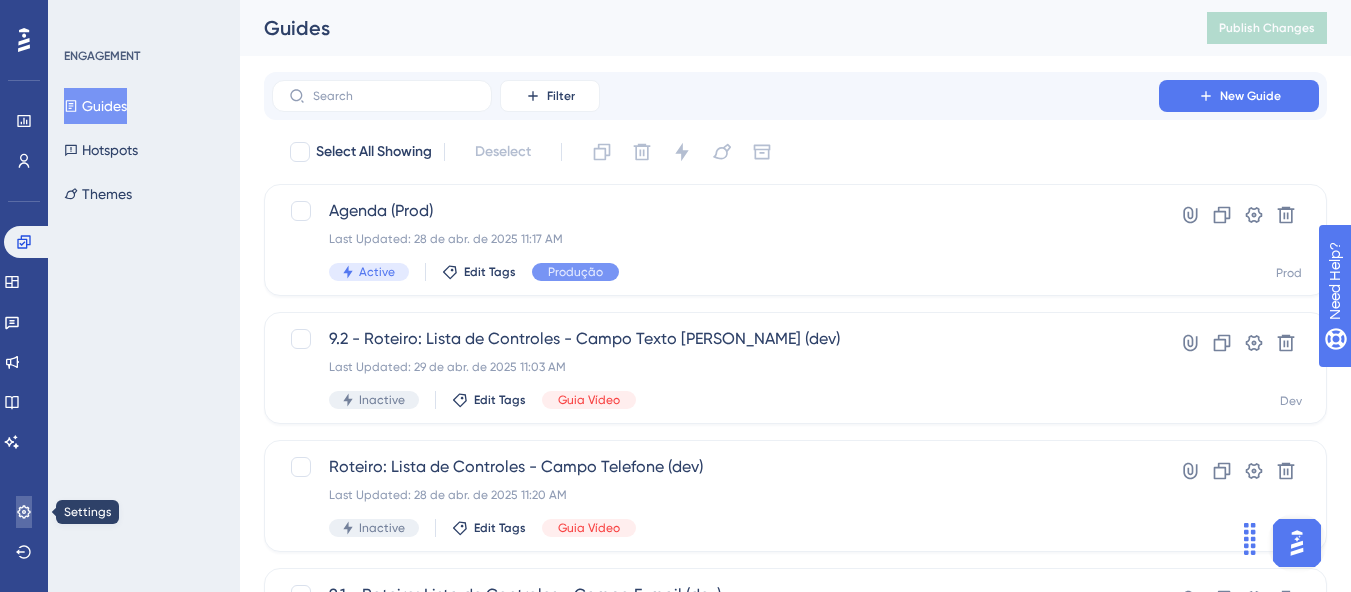 click at bounding box center [24, 512] 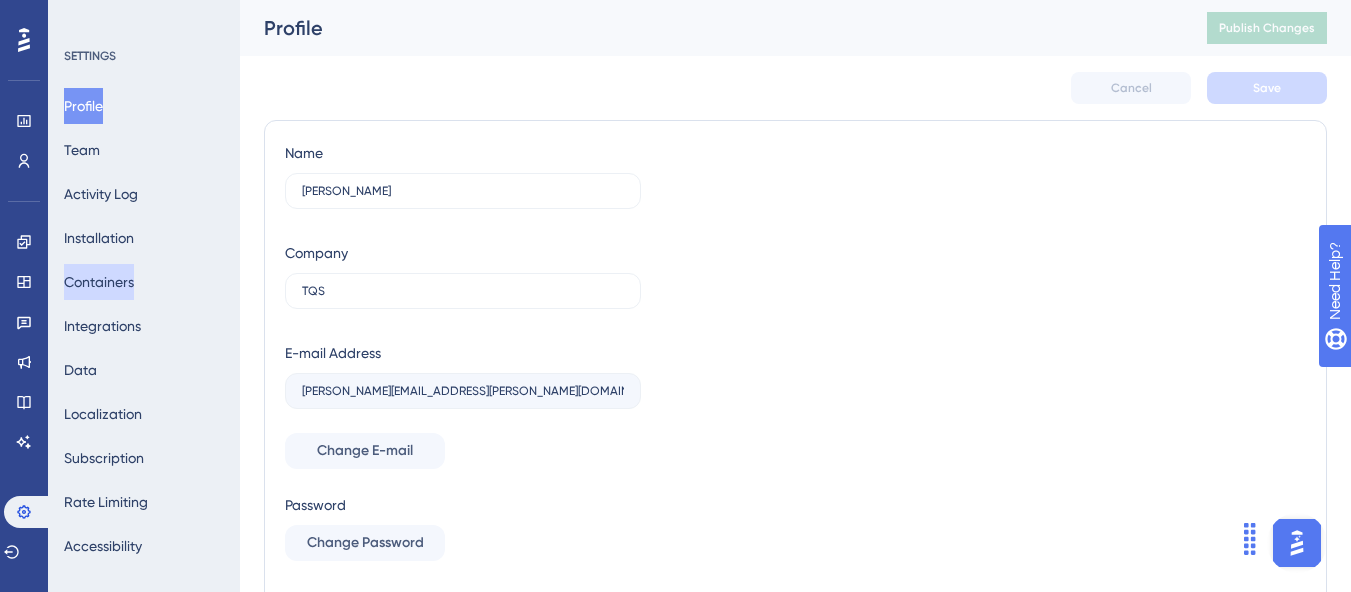 click on "Containers" at bounding box center (99, 282) 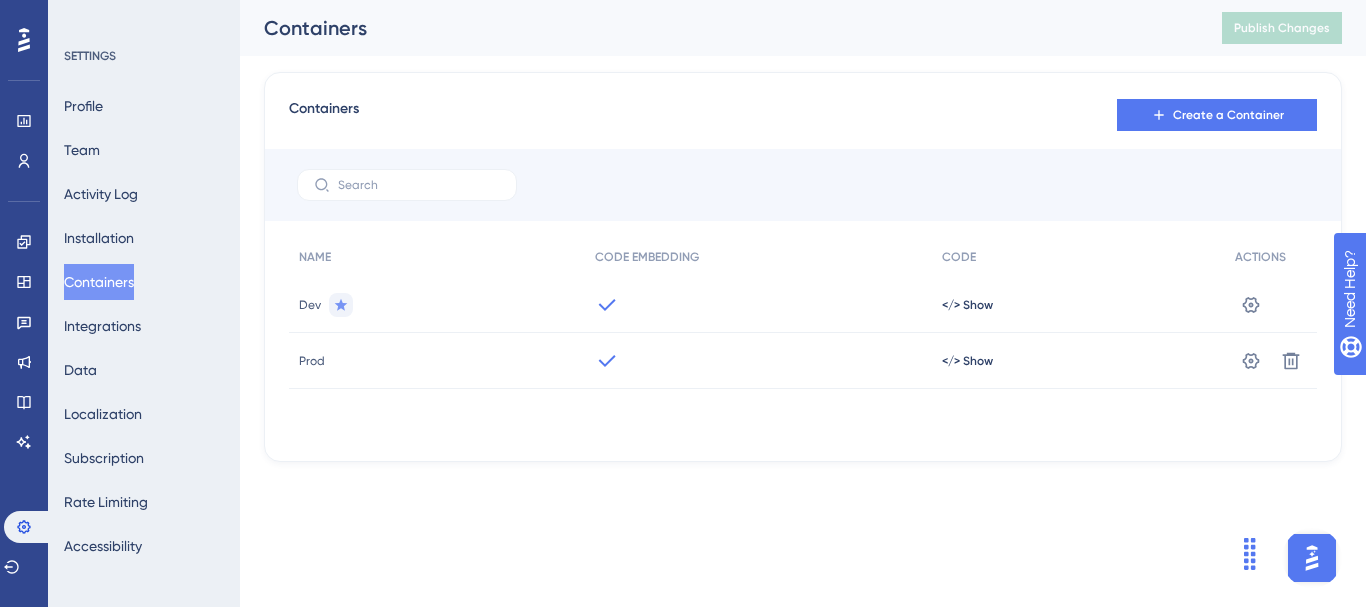 type 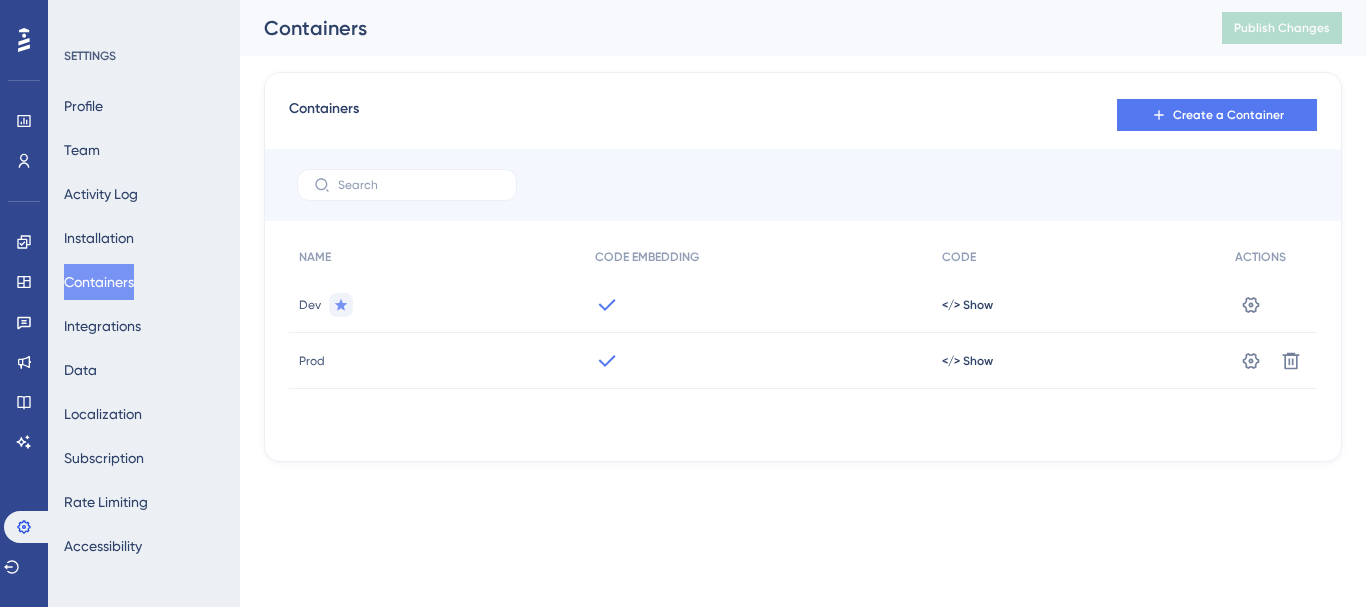 scroll, scrollTop: 0, scrollLeft: 0, axis: both 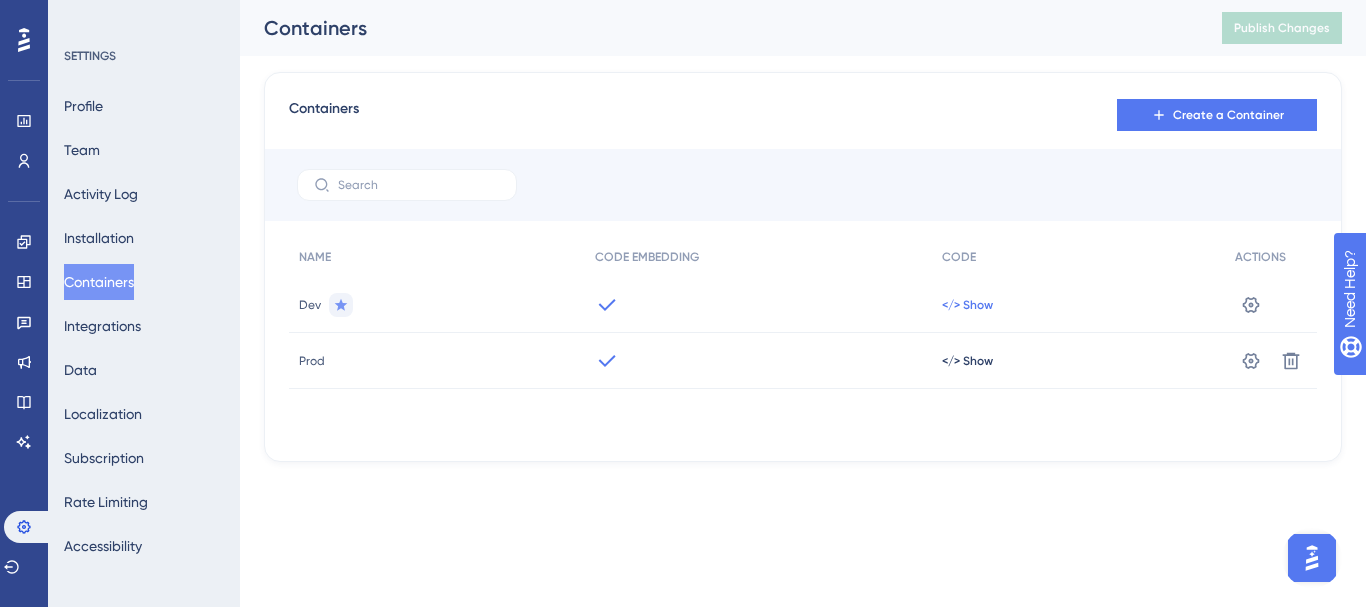 click on "</> Show" at bounding box center [967, 305] 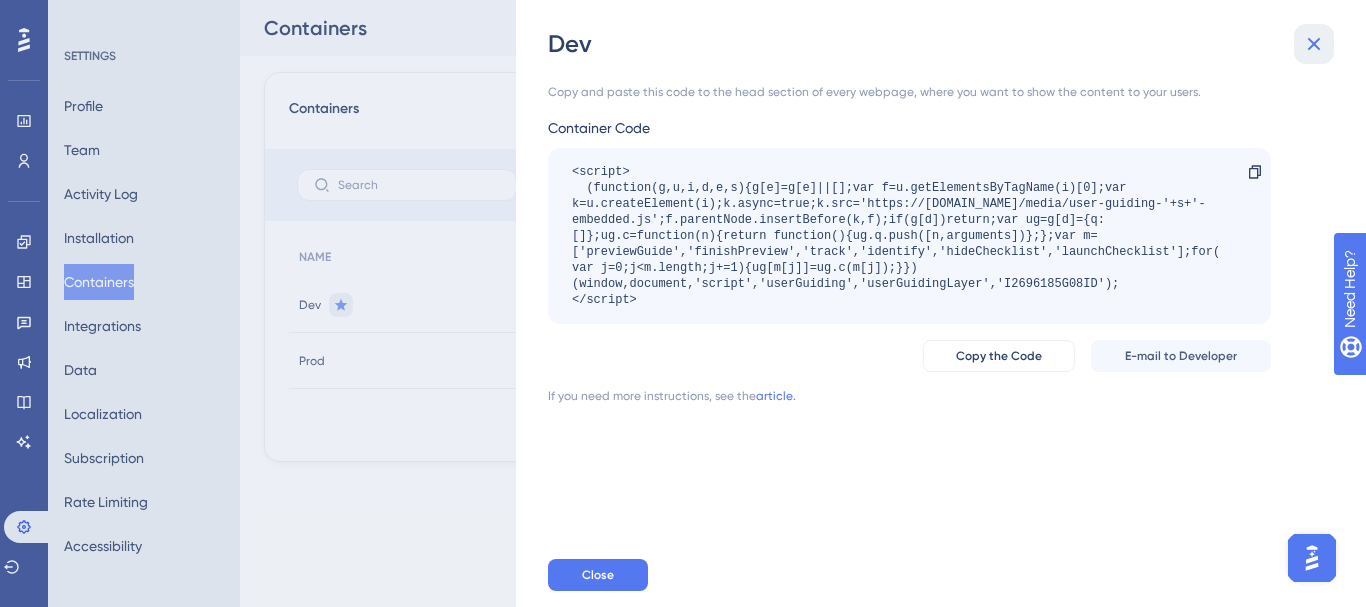 click 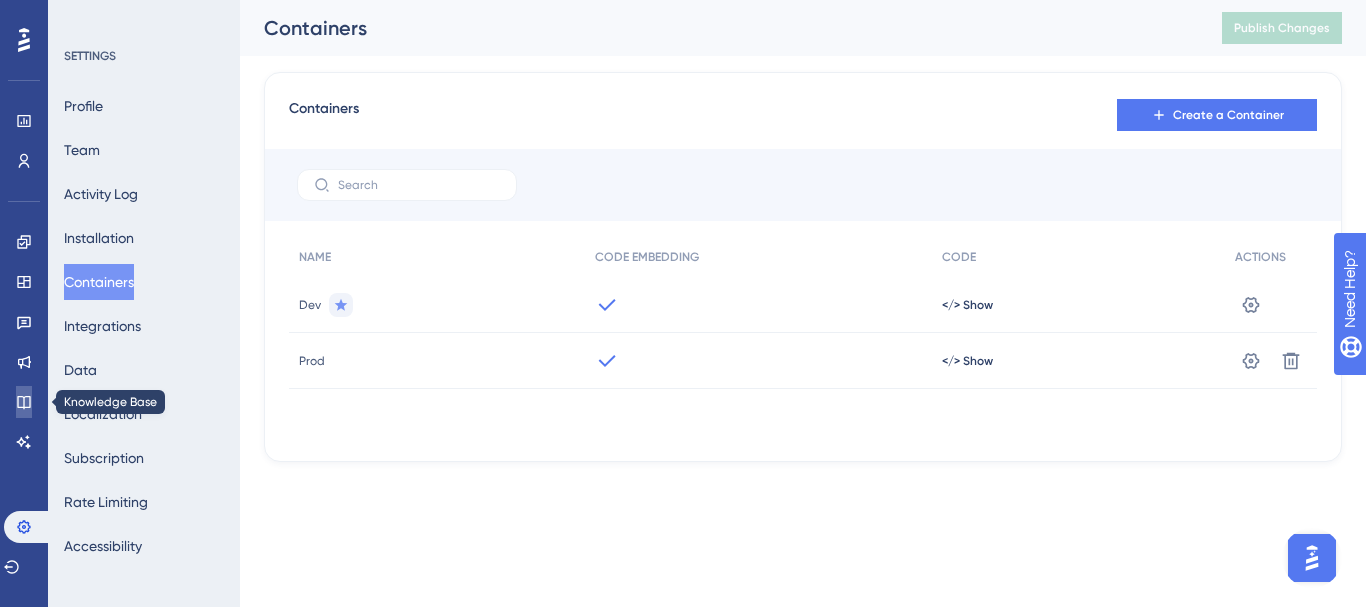 click 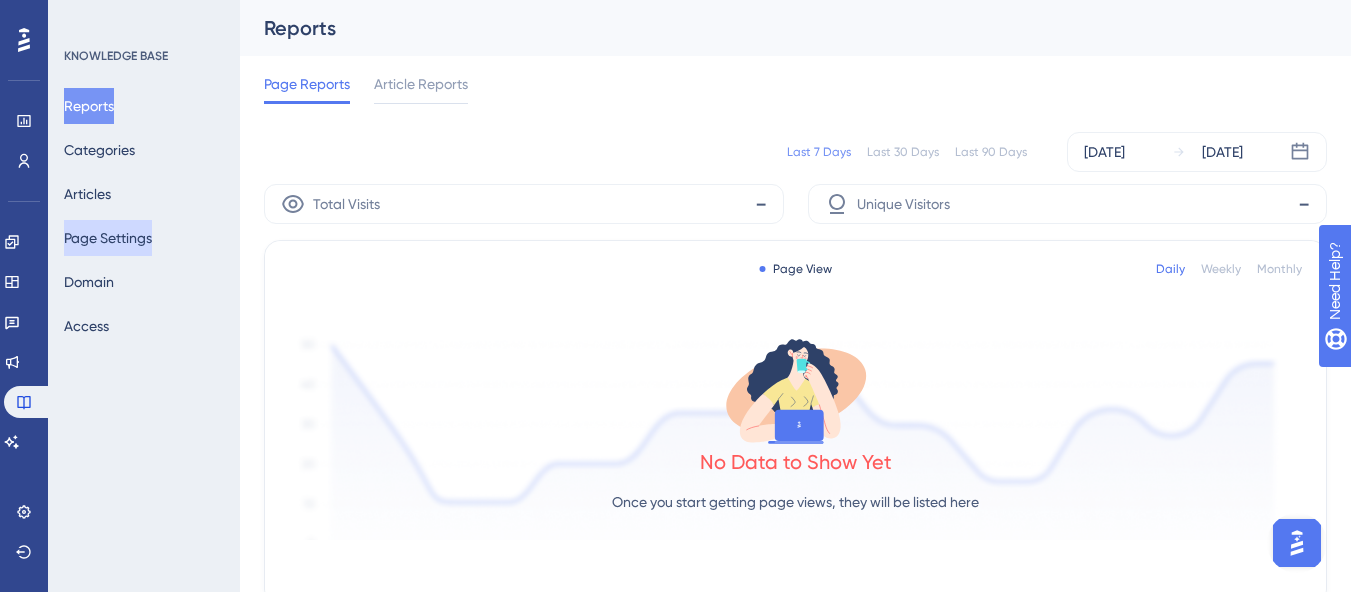 click on "Page Settings" at bounding box center (108, 238) 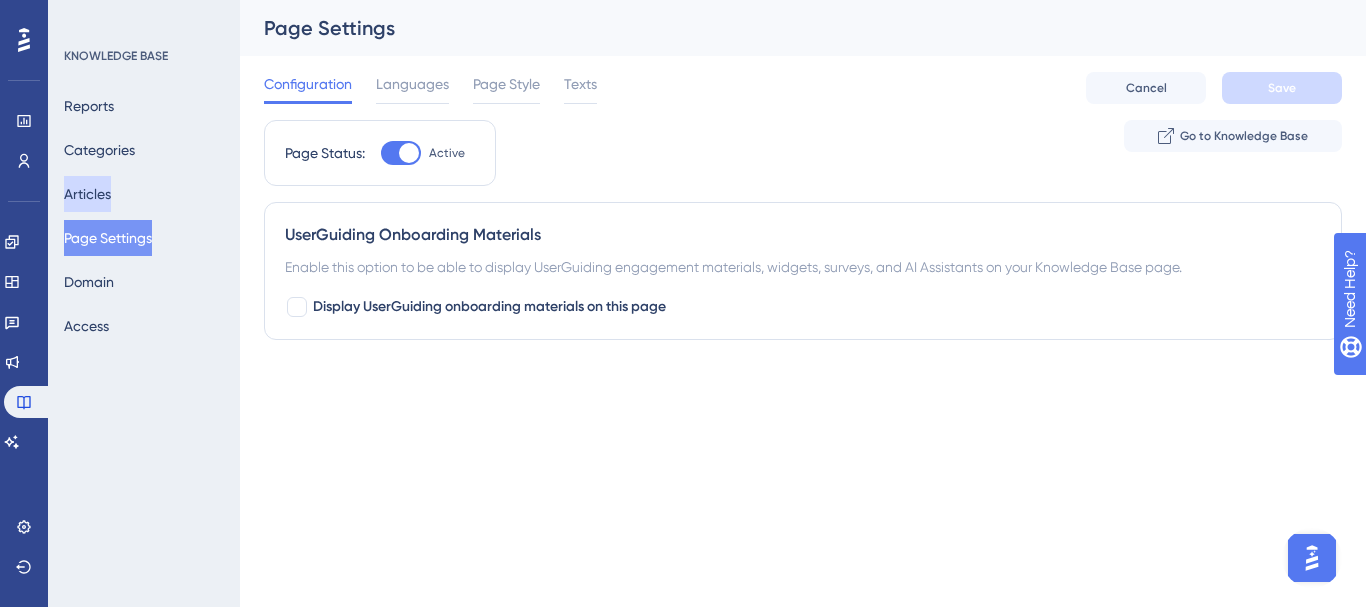 click on "Articles" at bounding box center (87, 194) 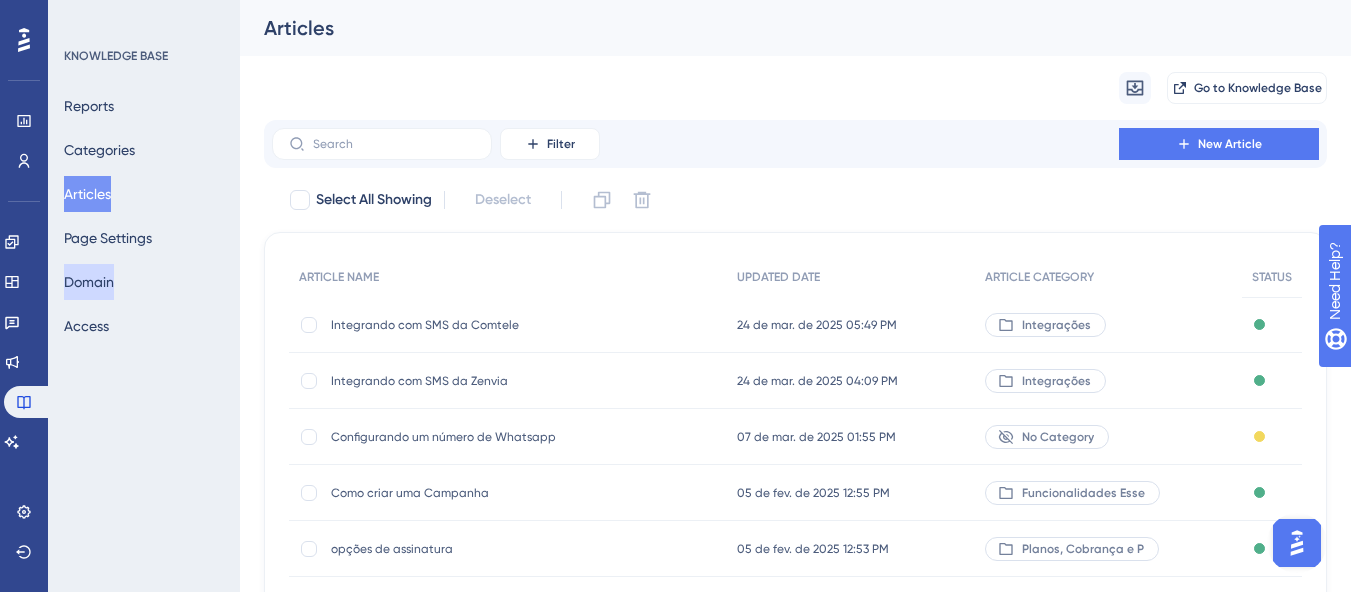 click on "Domain" at bounding box center [89, 282] 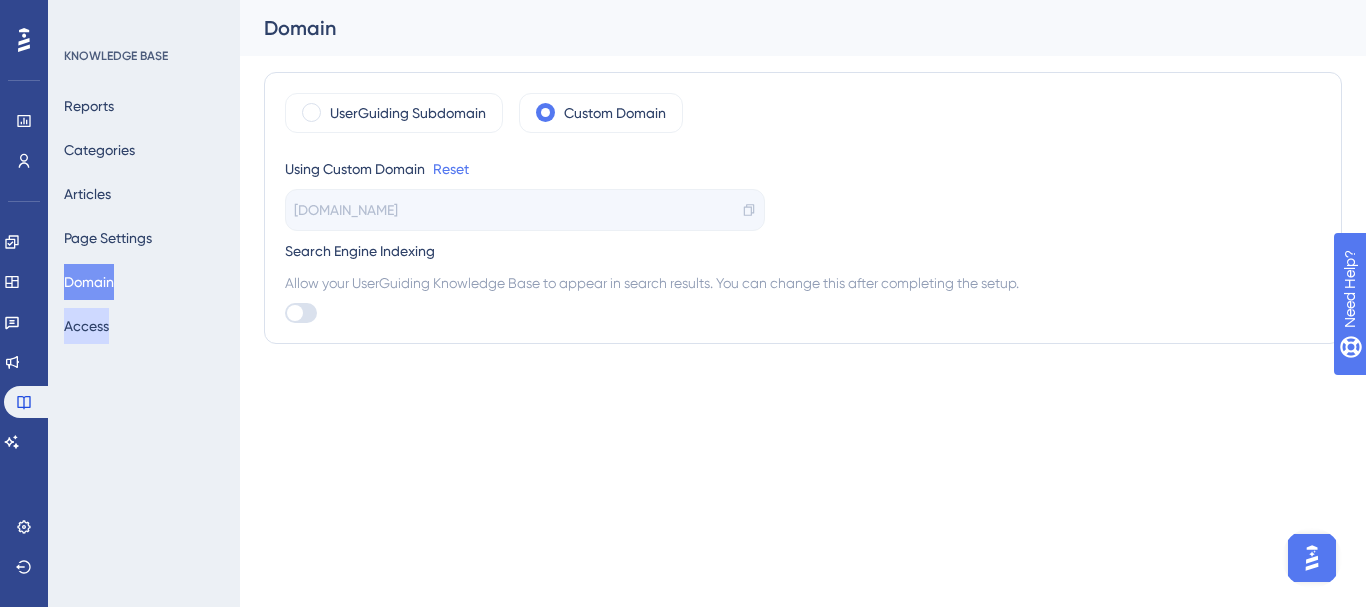 click on "Access" at bounding box center [86, 326] 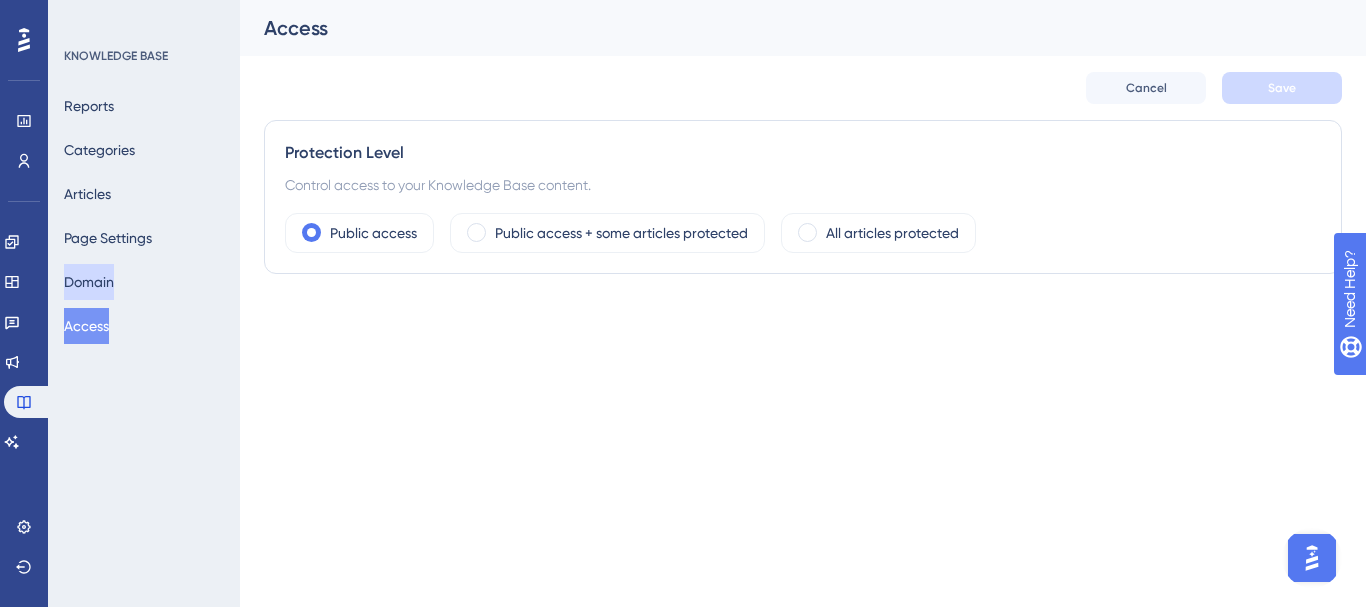 click on "Domain" at bounding box center [89, 282] 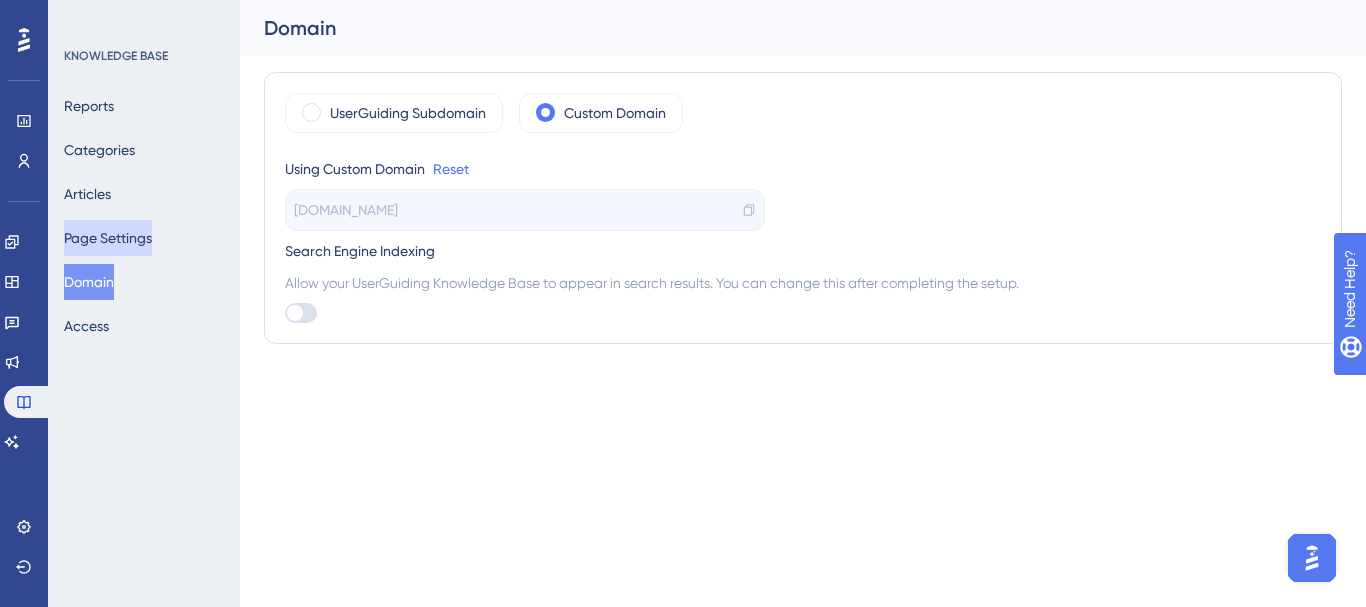 click on "Page Settings" at bounding box center [108, 238] 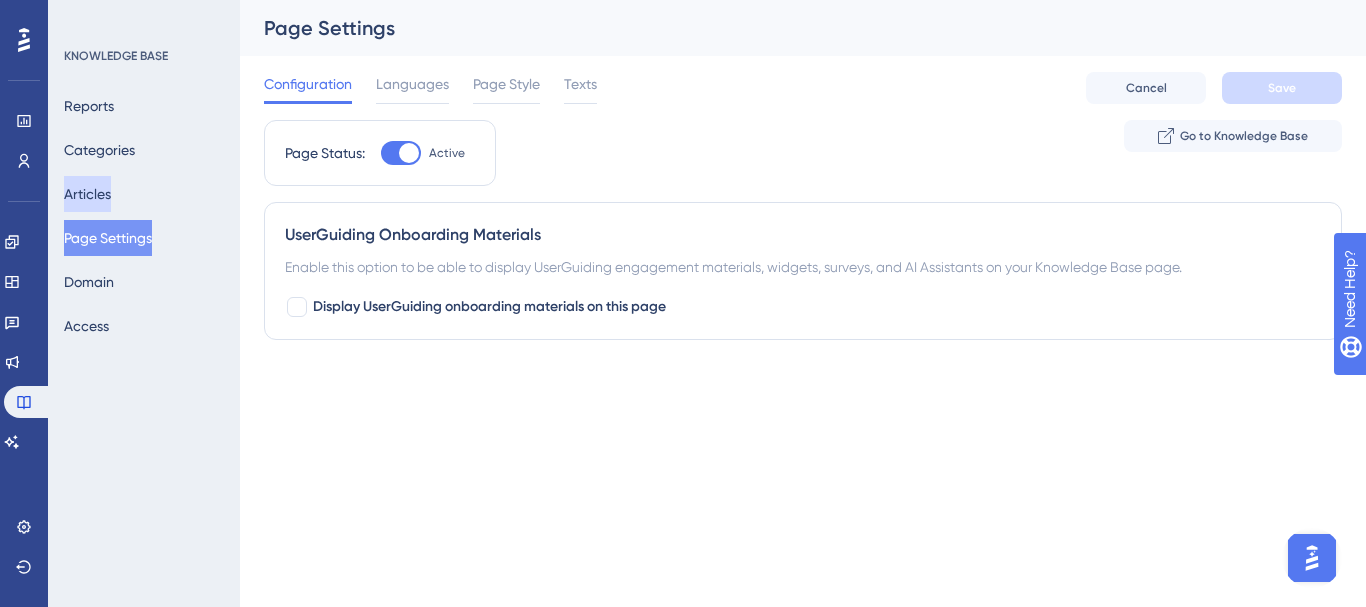 click on "Articles" at bounding box center (87, 194) 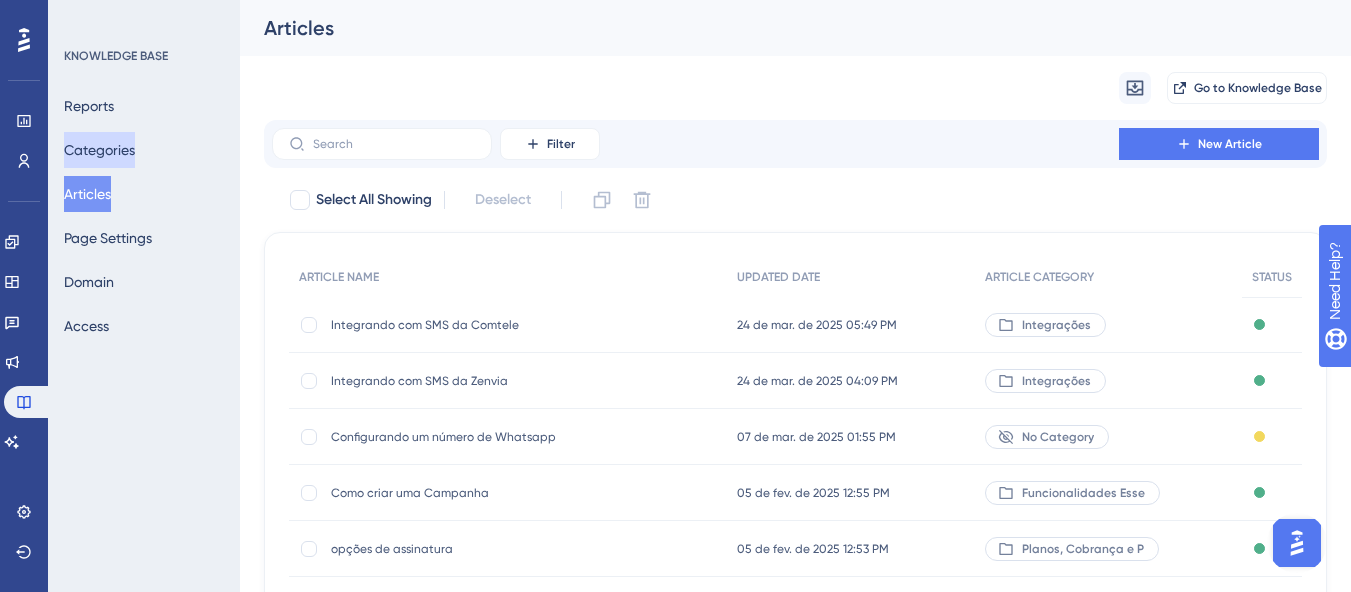 click on "Categories" at bounding box center [99, 150] 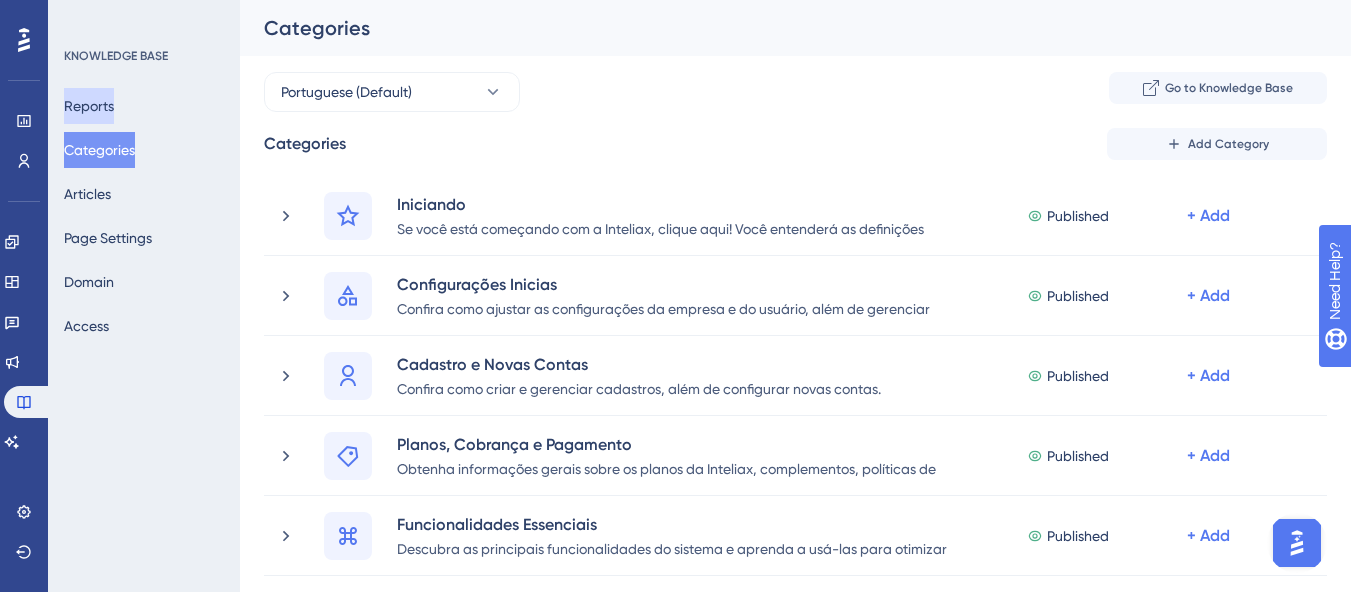 click on "Reports" at bounding box center [89, 106] 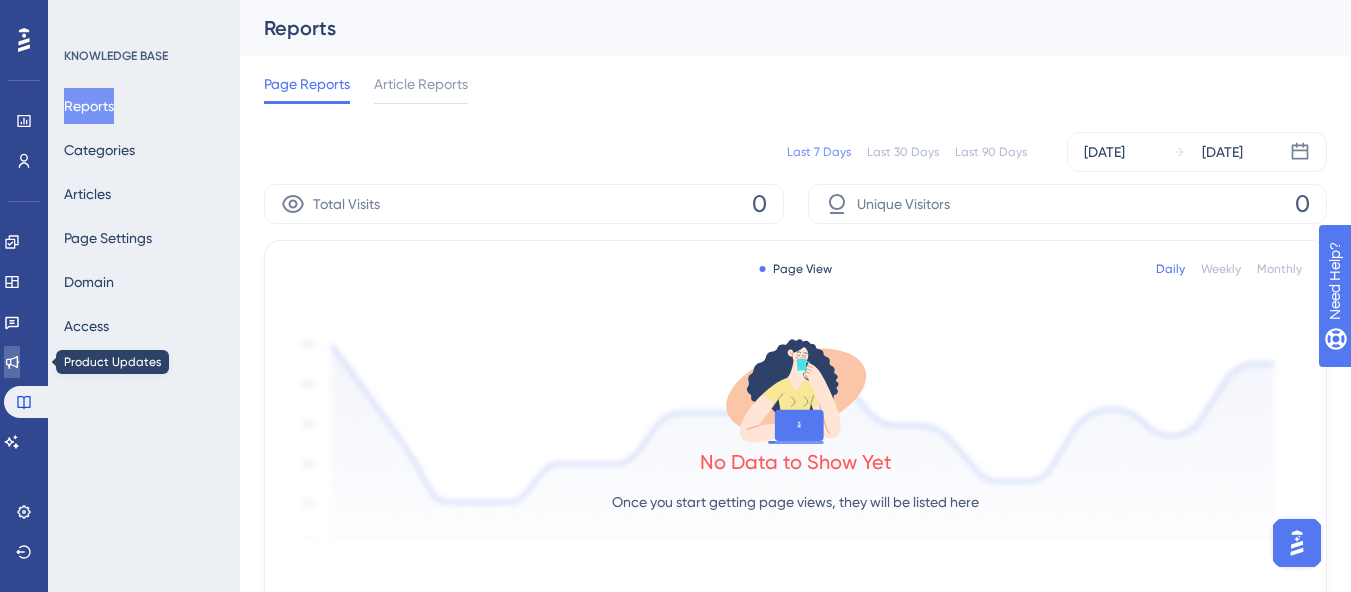 click 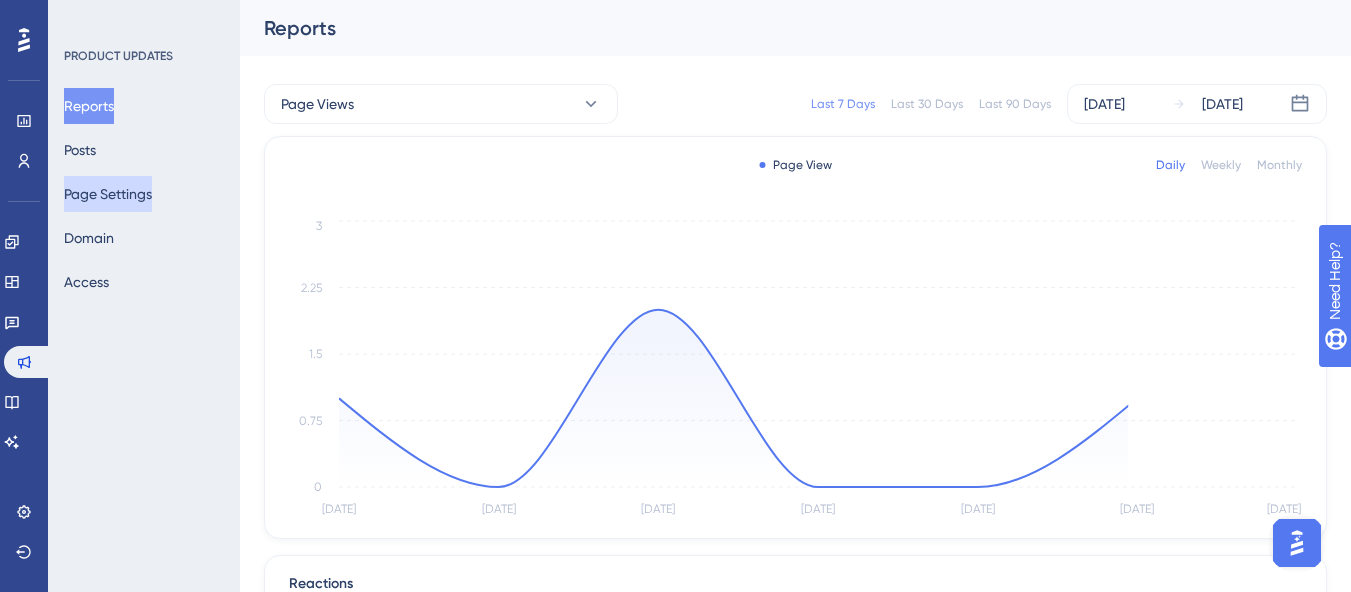 click on "Page Settings" at bounding box center [108, 194] 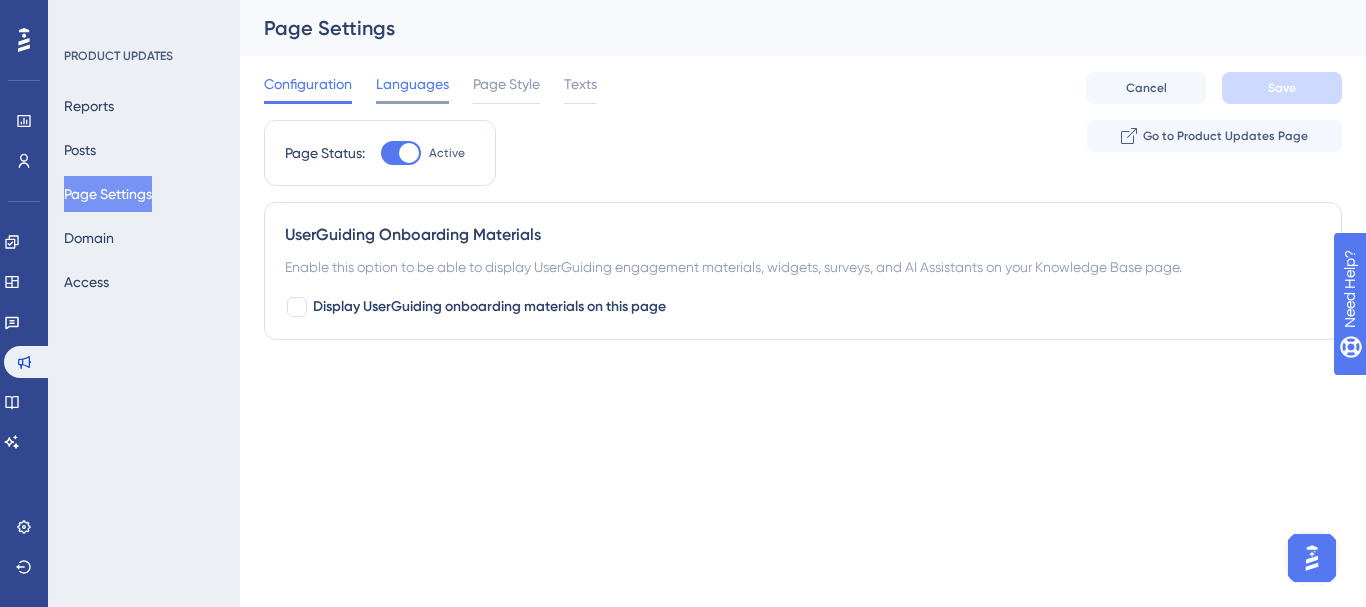 click on "Languages" at bounding box center (412, 84) 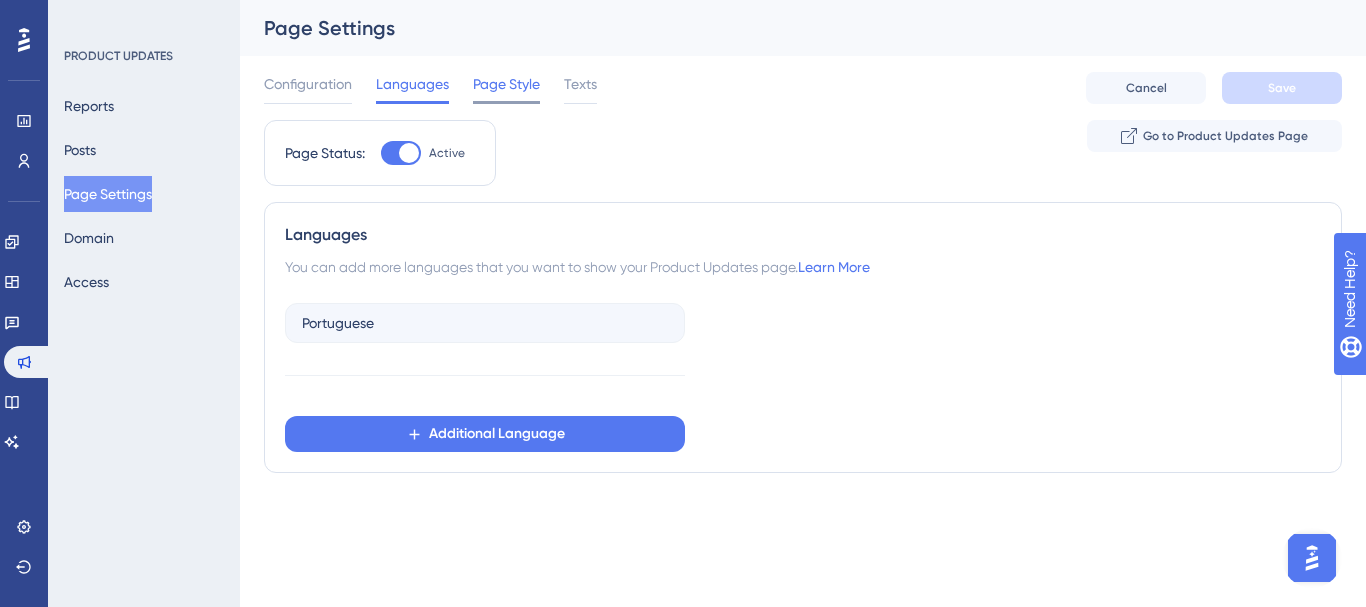 click on "Page Style" at bounding box center (506, 84) 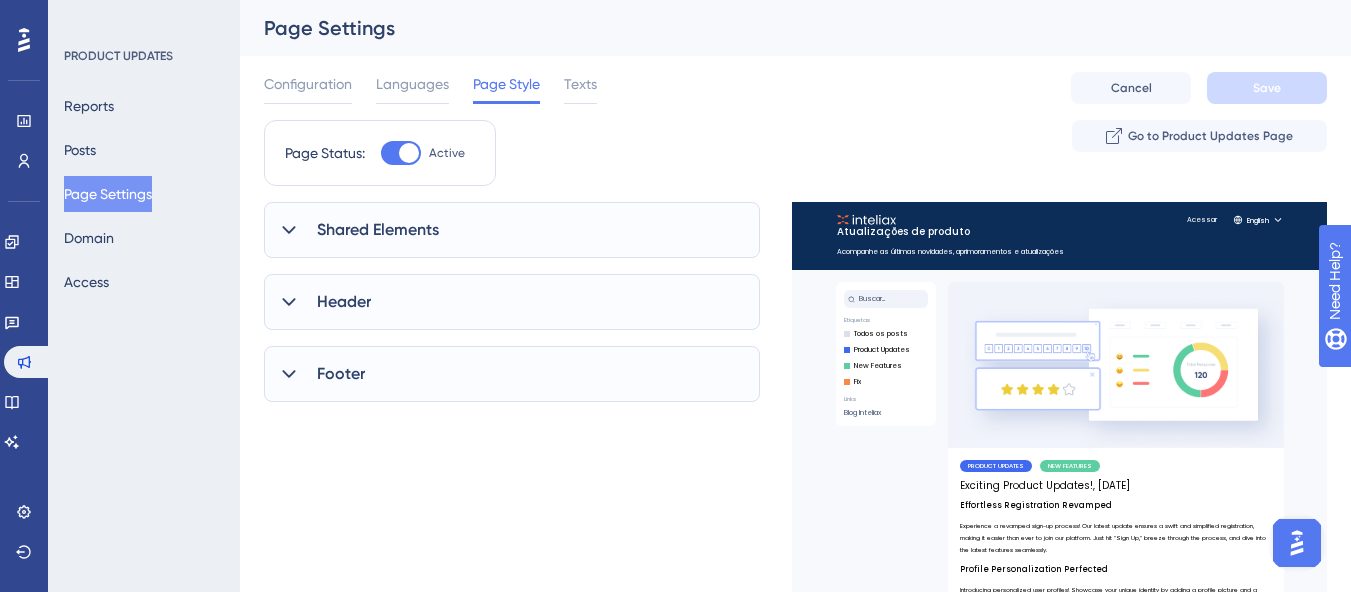 scroll, scrollTop: 0, scrollLeft: 0, axis: both 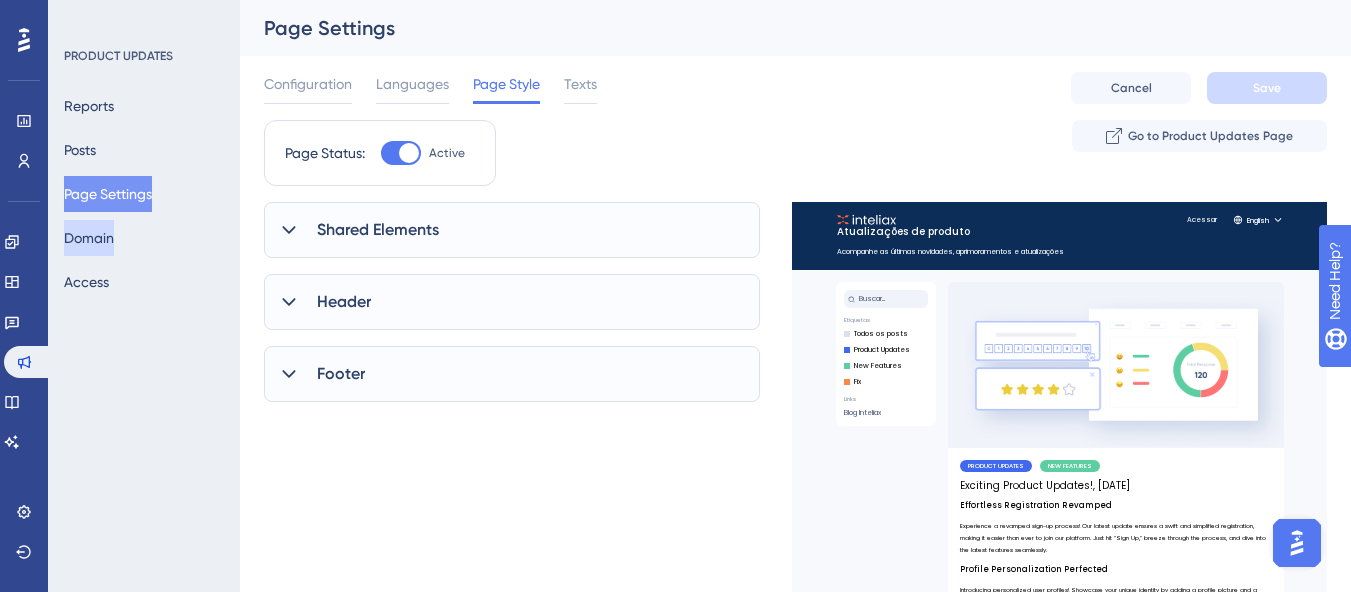 click on "Domain" at bounding box center [89, 238] 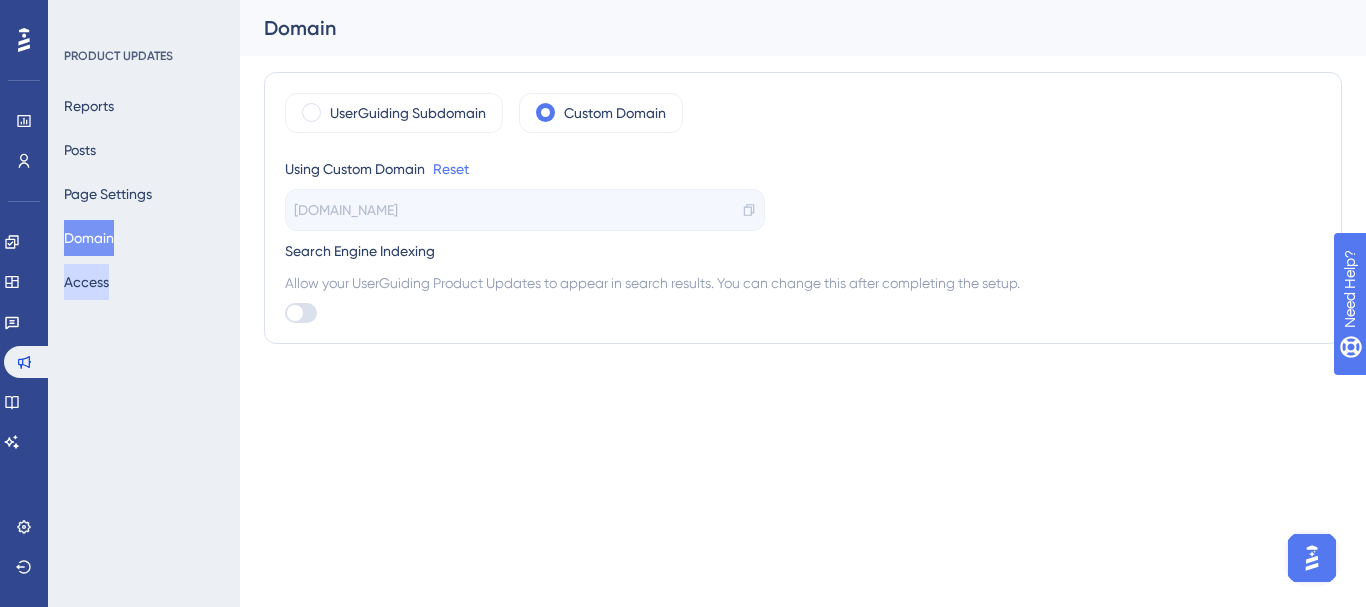 click on "Access" at bounding box center [86, 282] 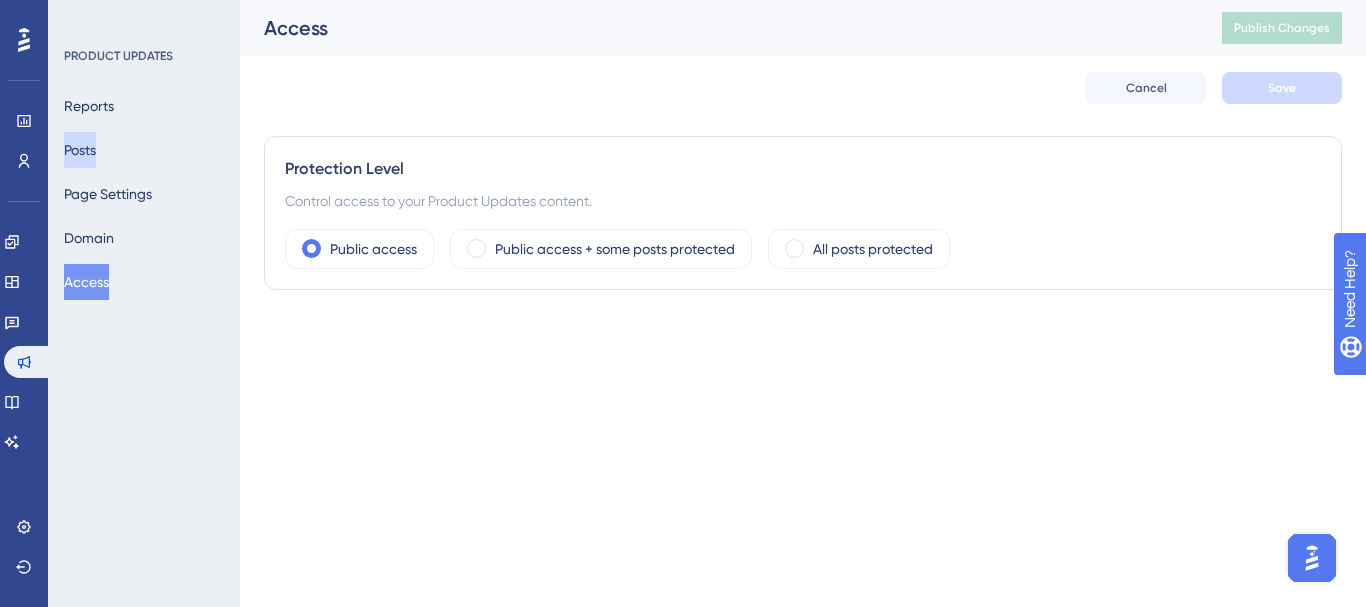 click on "Posts" at bounding box center [80, 150] 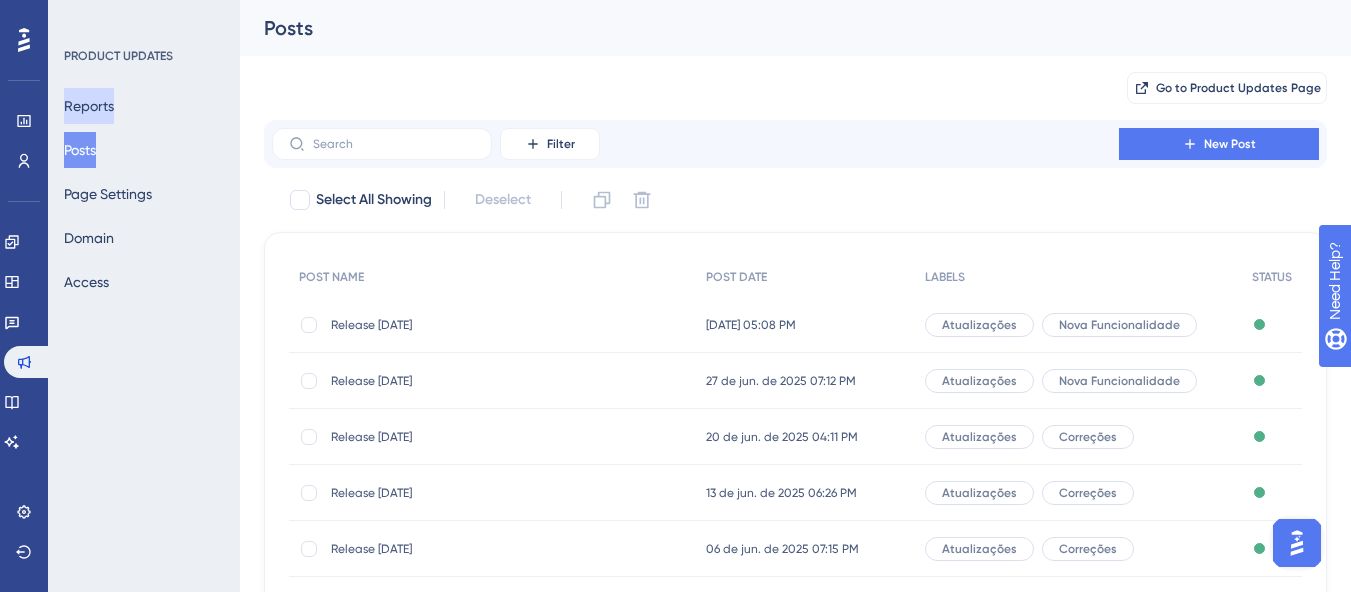 click on "Reports" at bounding box center (89, 106) 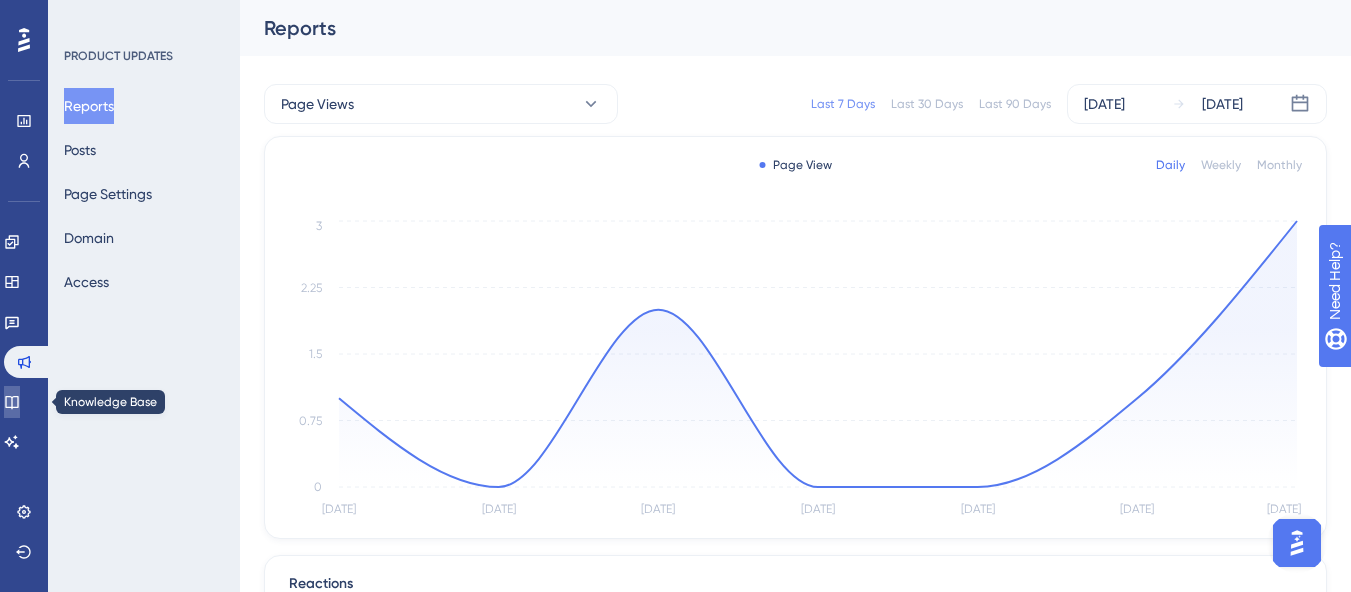 click 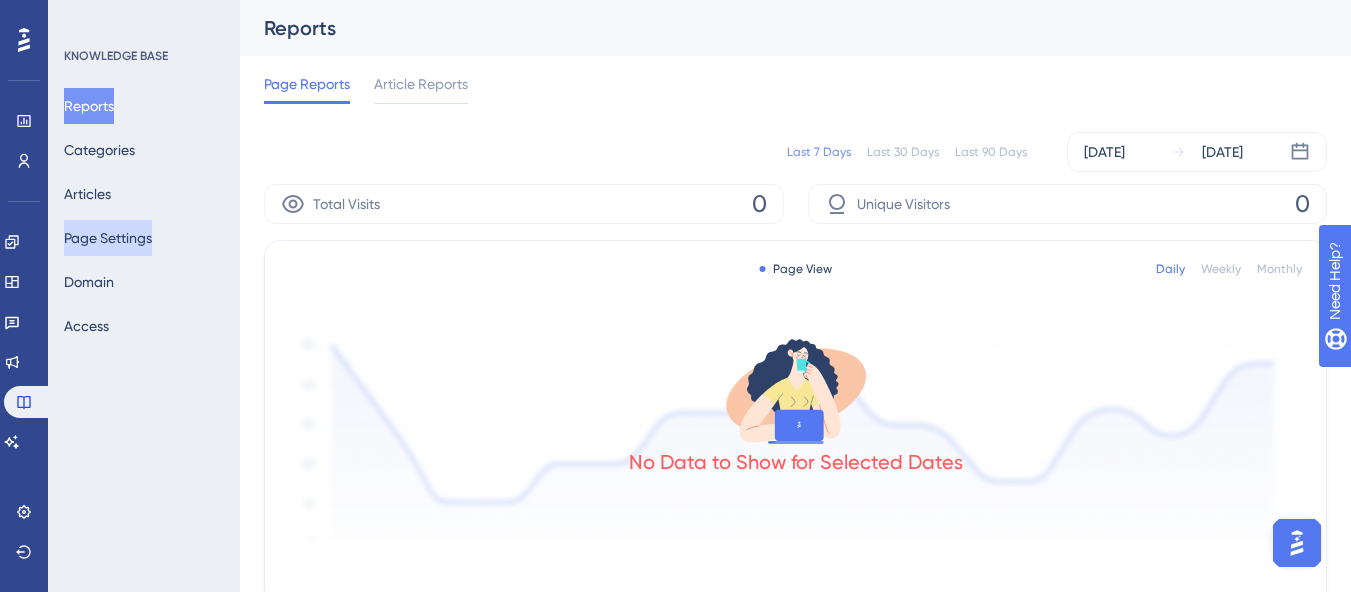 click on "Page Settings" at bounding box center [108, 238] 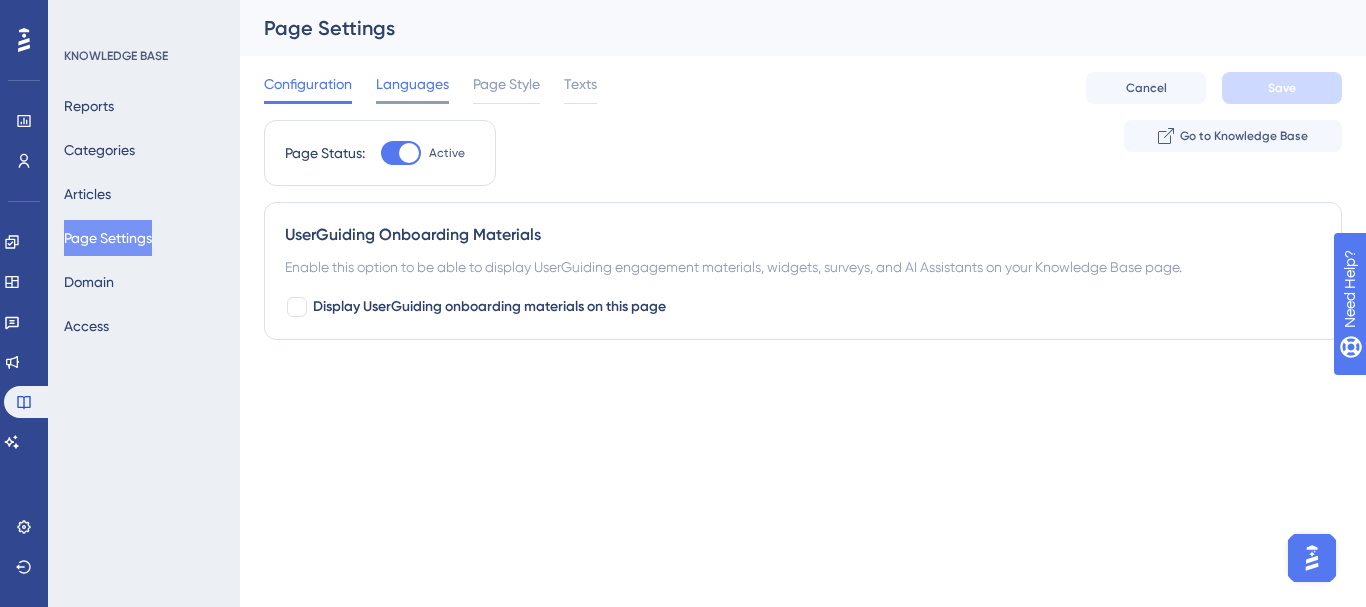 click on "Languages" at bounding box center (412, 84) 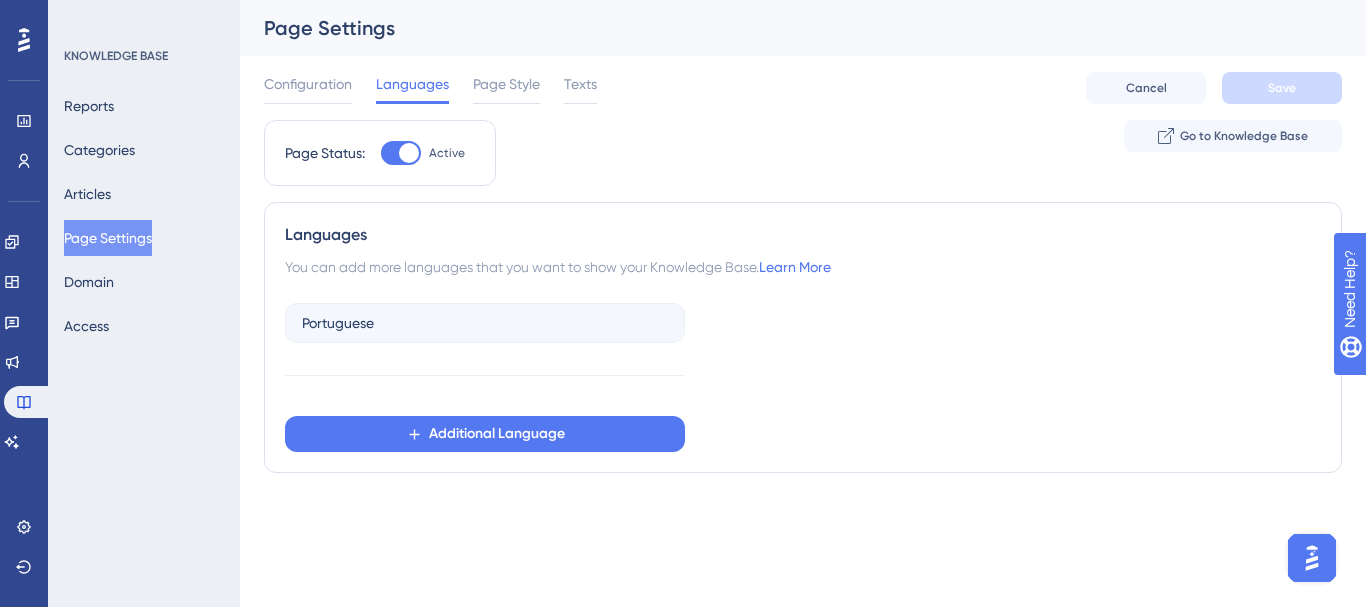 click on "Configuration Languages Page Style Texts Cancel Save" at bounding box center (803, 88) 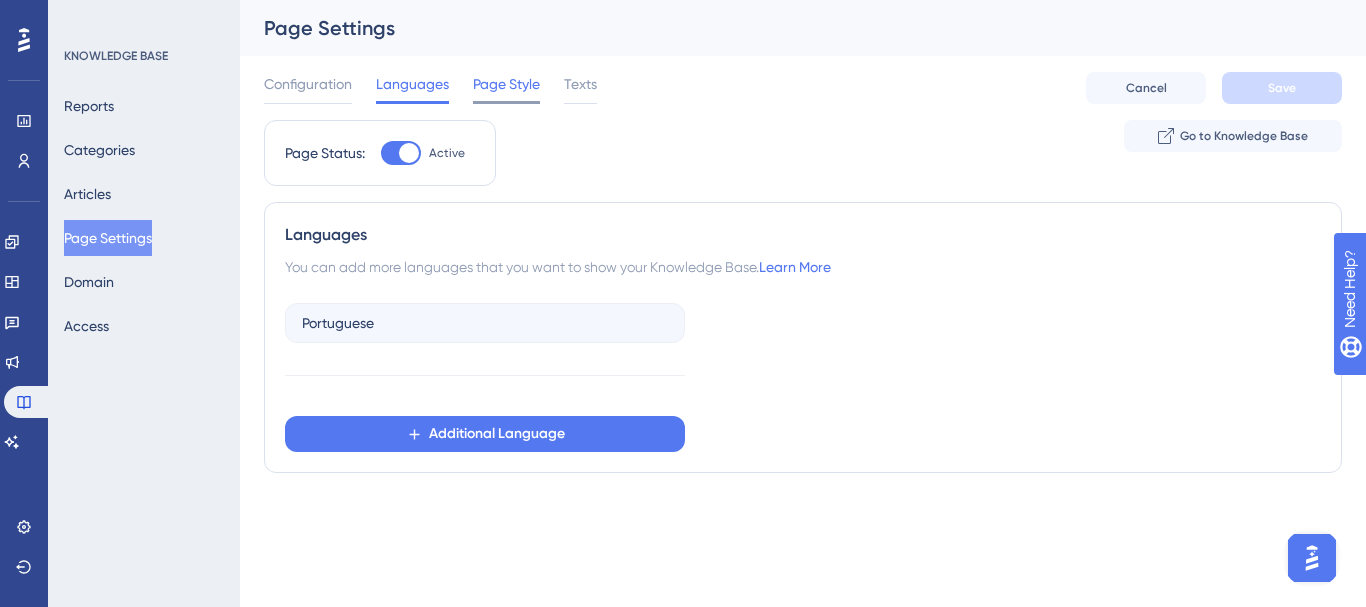 click on "Page Style" at bounding box center (506, 84) 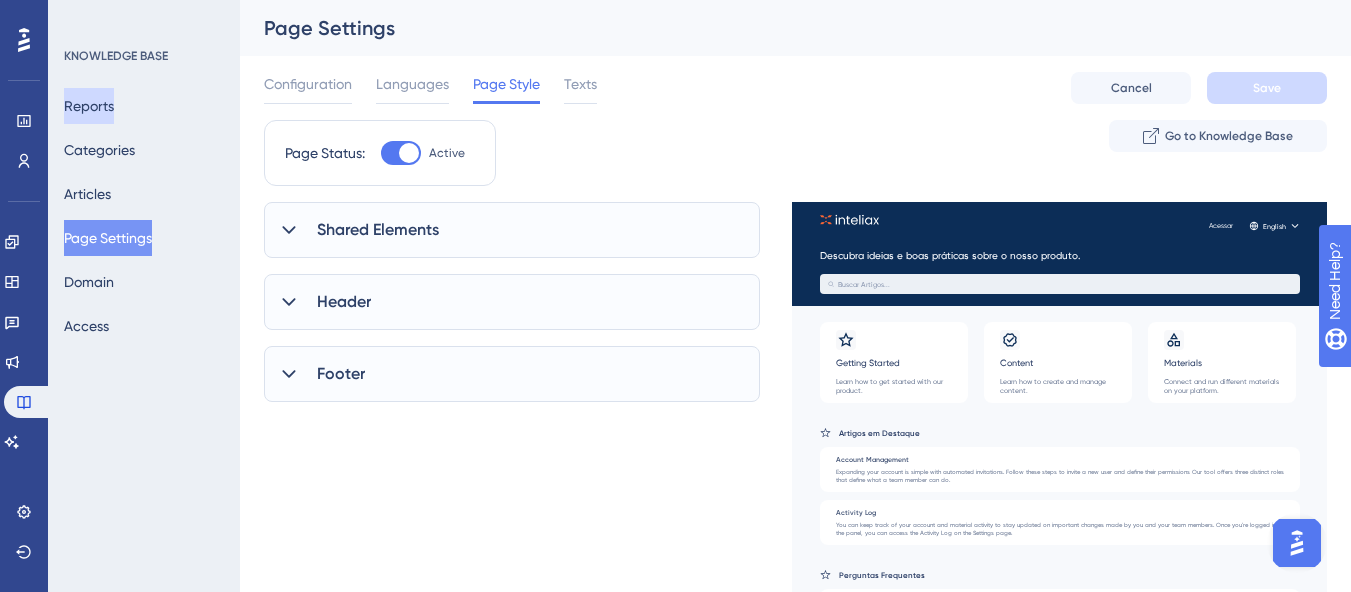 click on "Reports" at bounding box center (89, 106) 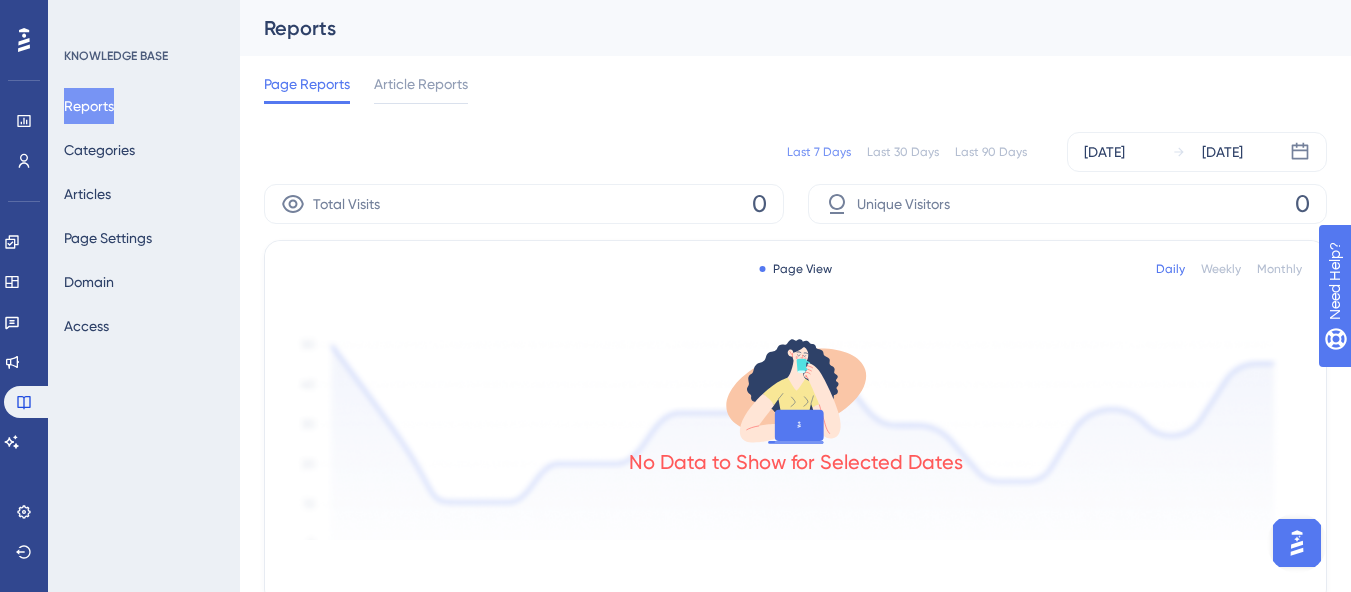 click on "Reports Categories Articles Page Settings Domain Access" at bounding box center [145, 216] 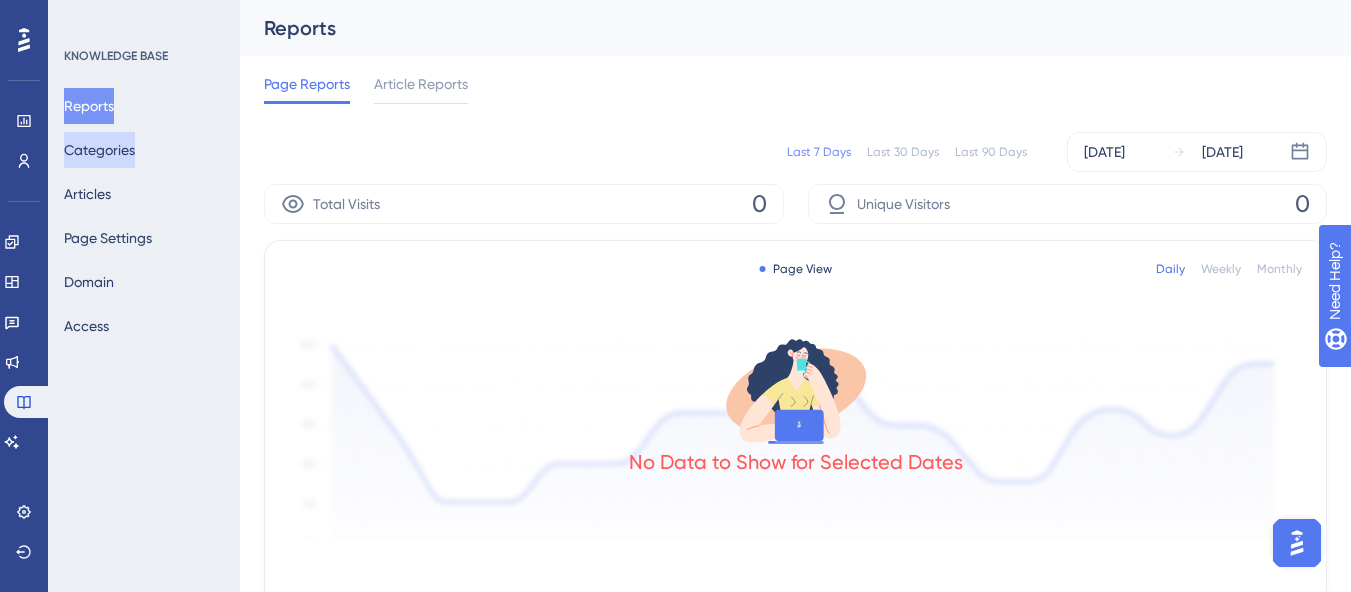 click on "Categories" at bounding box center [99, 150] 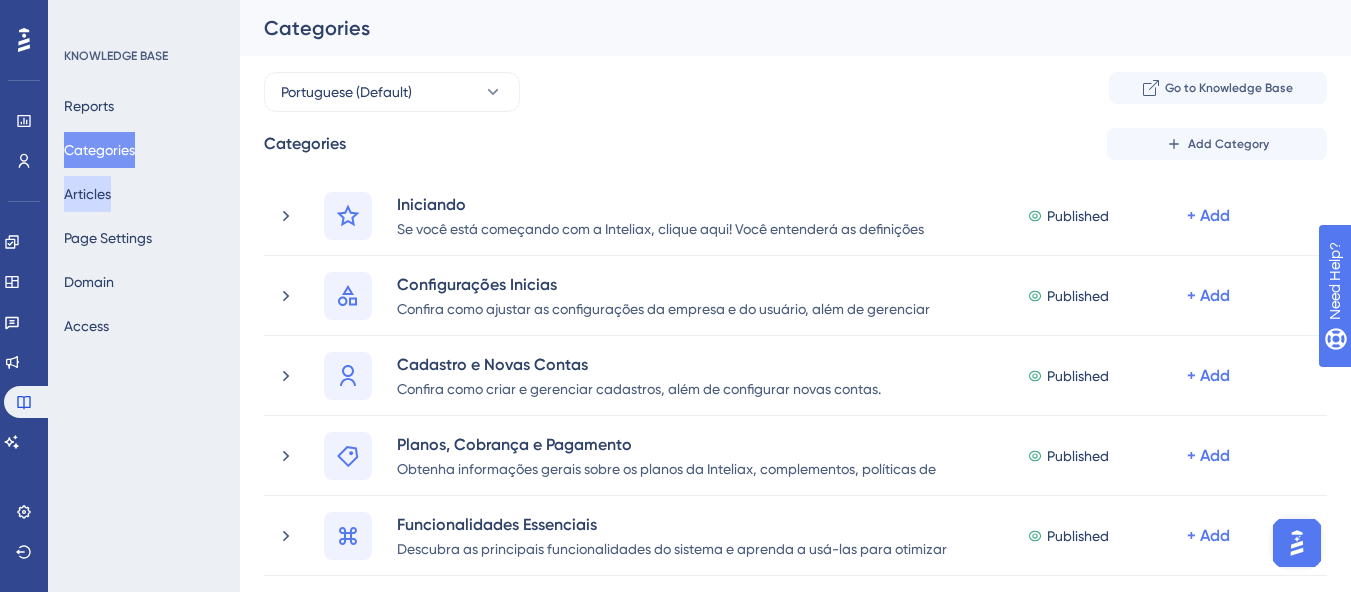 click on "Articles" at bounding box center [87, 194] 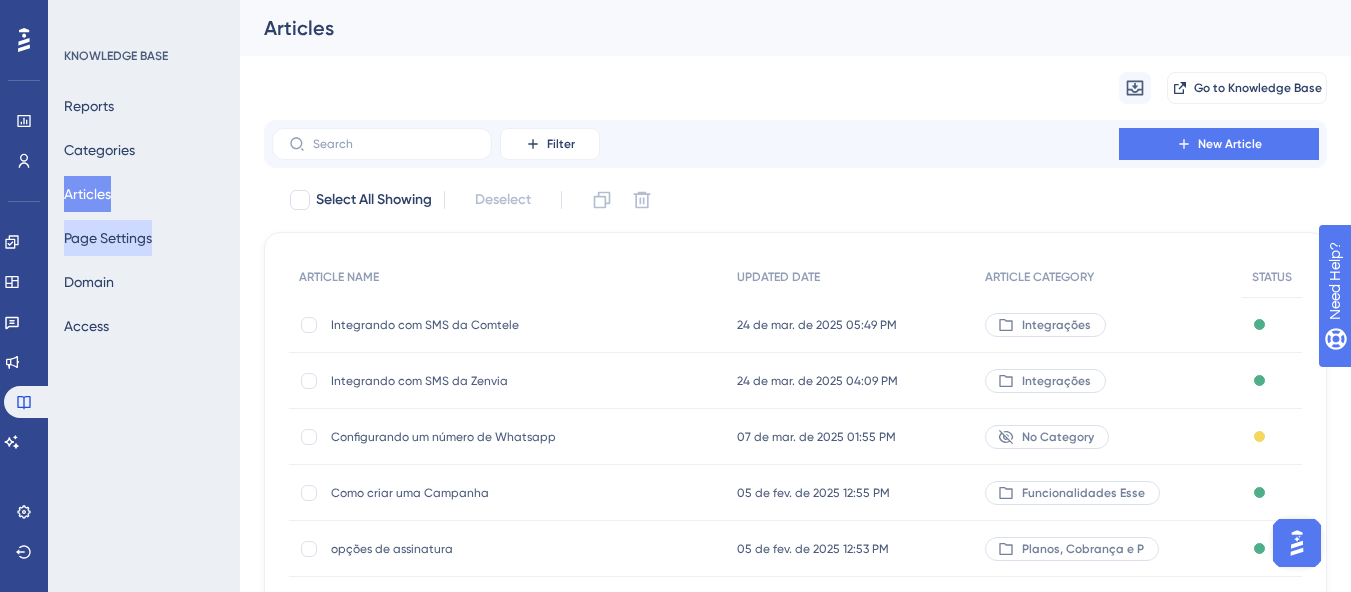 click on "Page Settings" at bounding box center [108, 238] 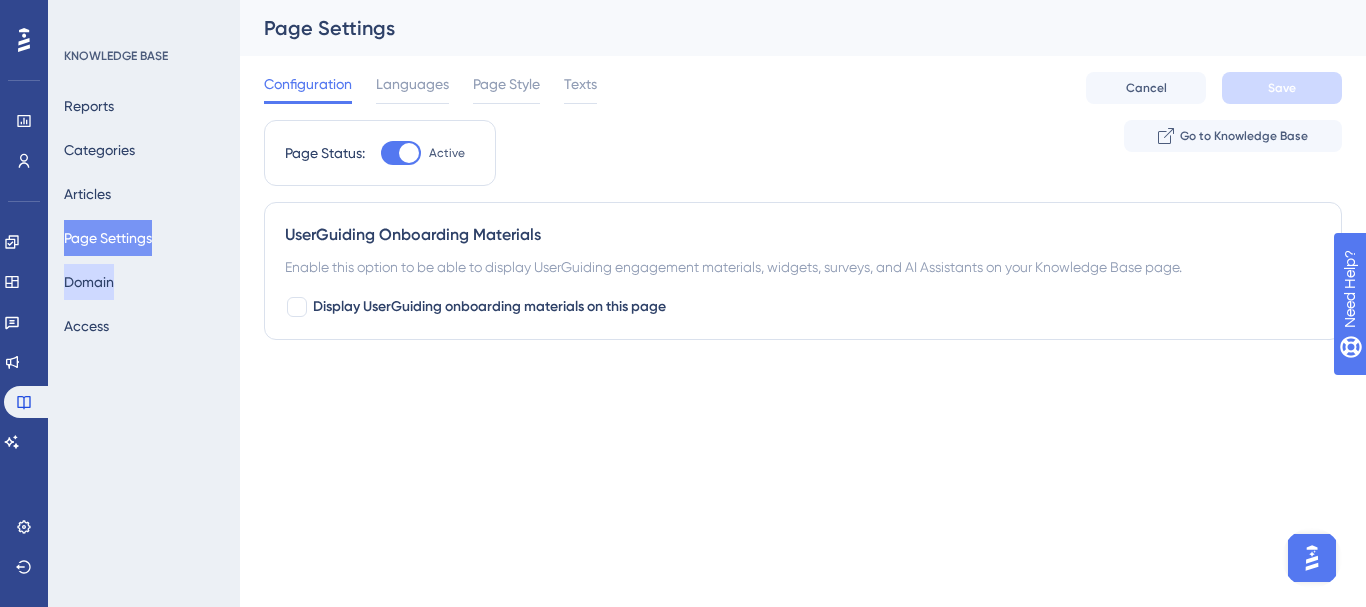 click on "Domain" at bounding box center [89, 282] 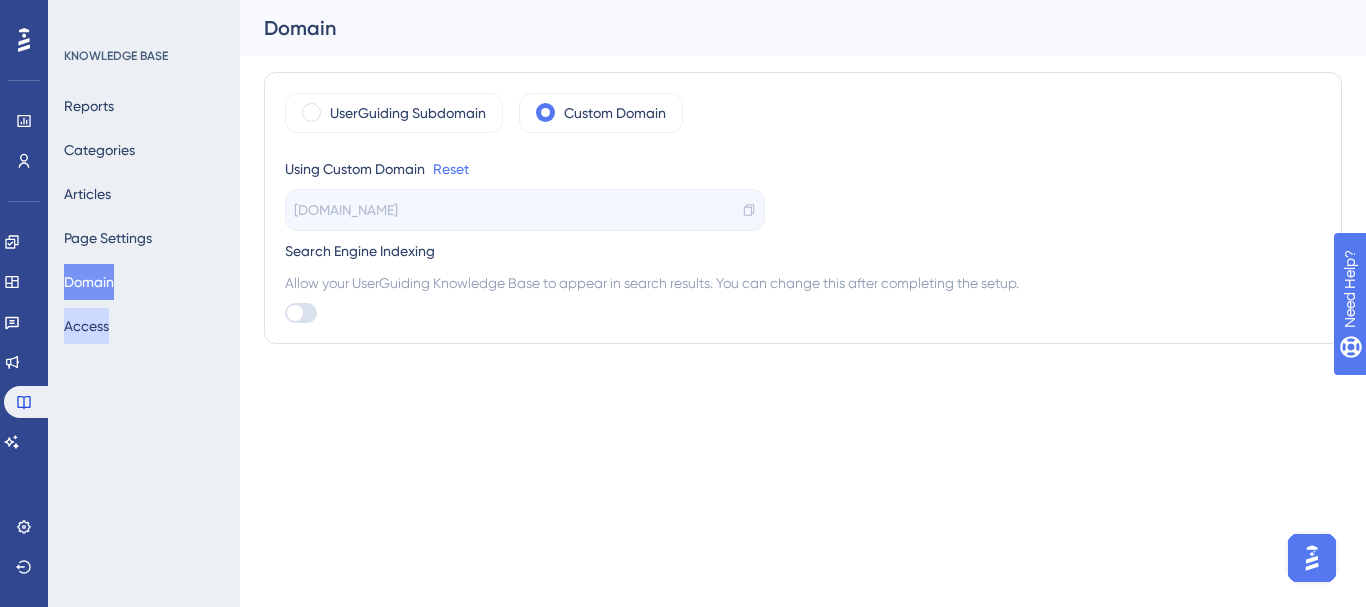 click on "Access" at bounding box center (86, 326) 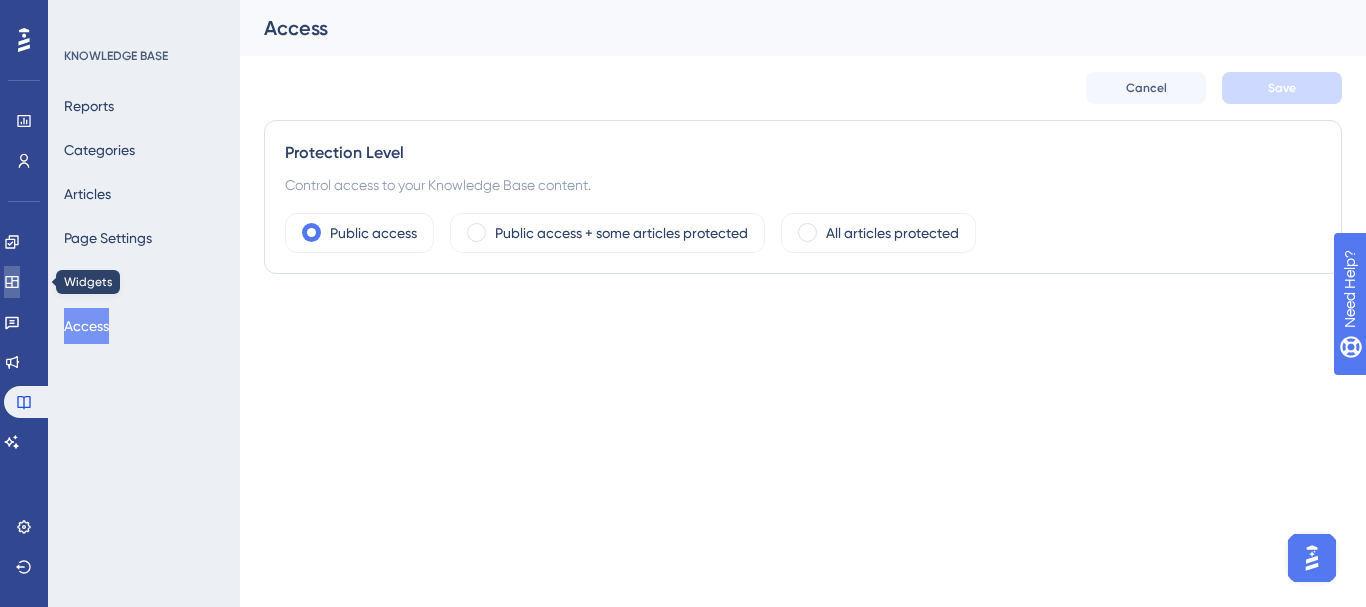 click 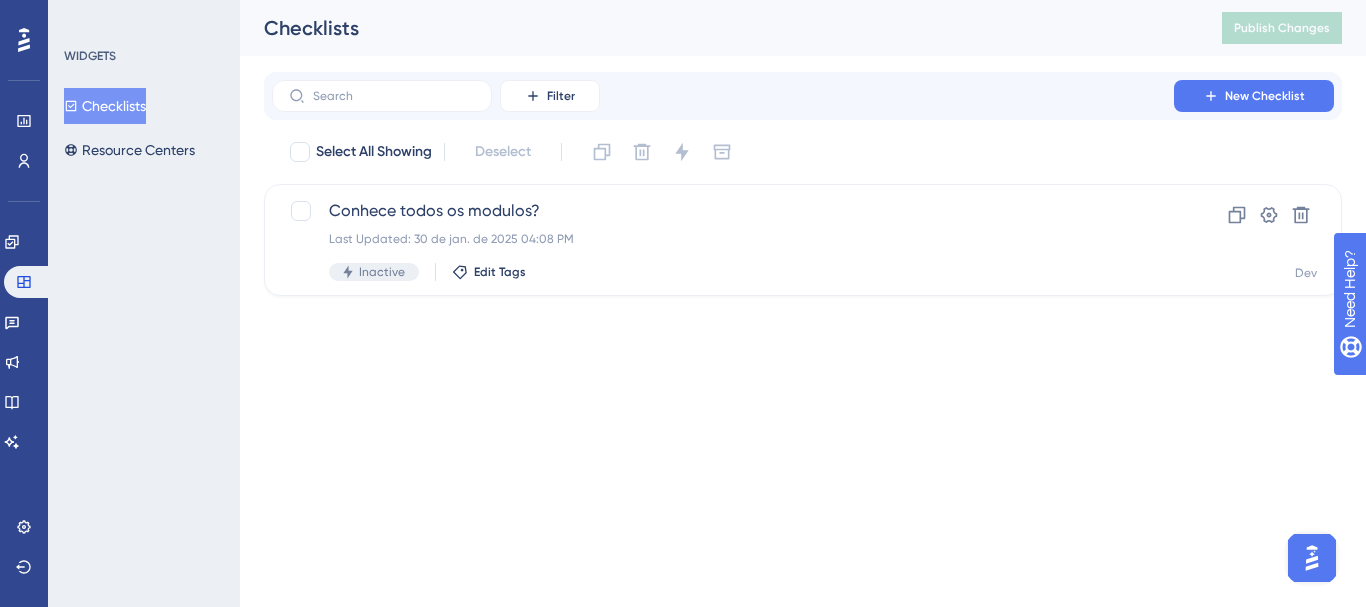 click on "Checklists" at bounding box center (105, 106) 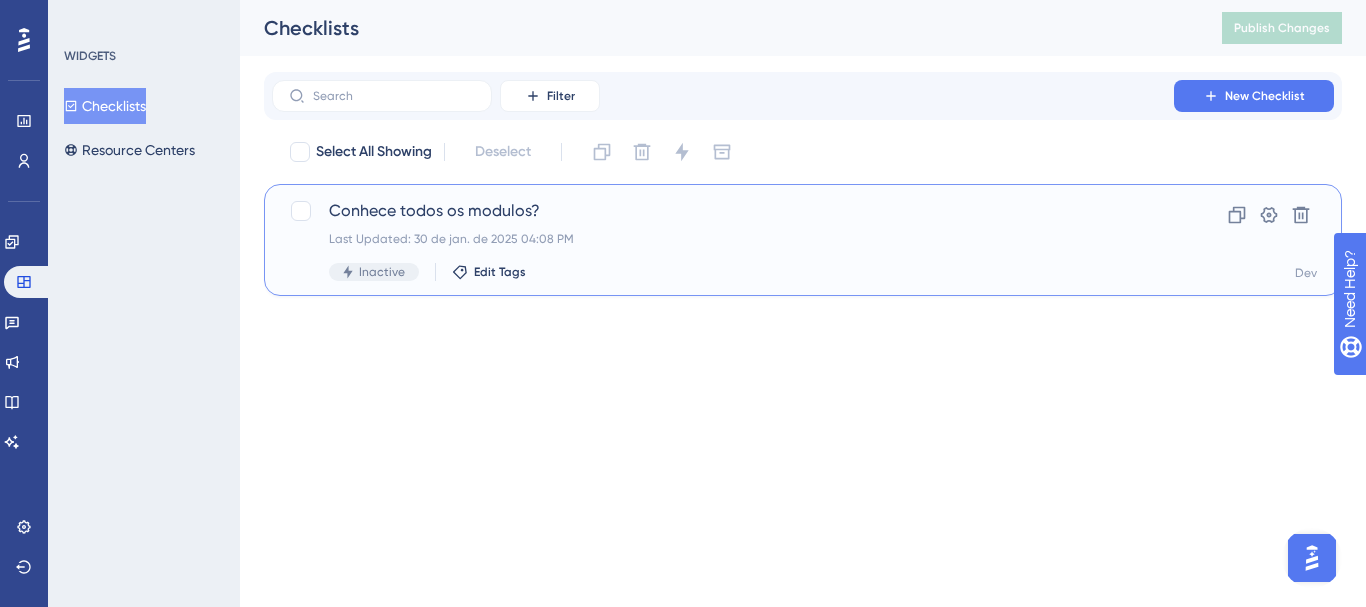 click on "Conhece todos os modulos? Last Updated: 30 de jan. de 2025 04:08 PM Inactive Edit Tags" at bounding box center (723, 240) 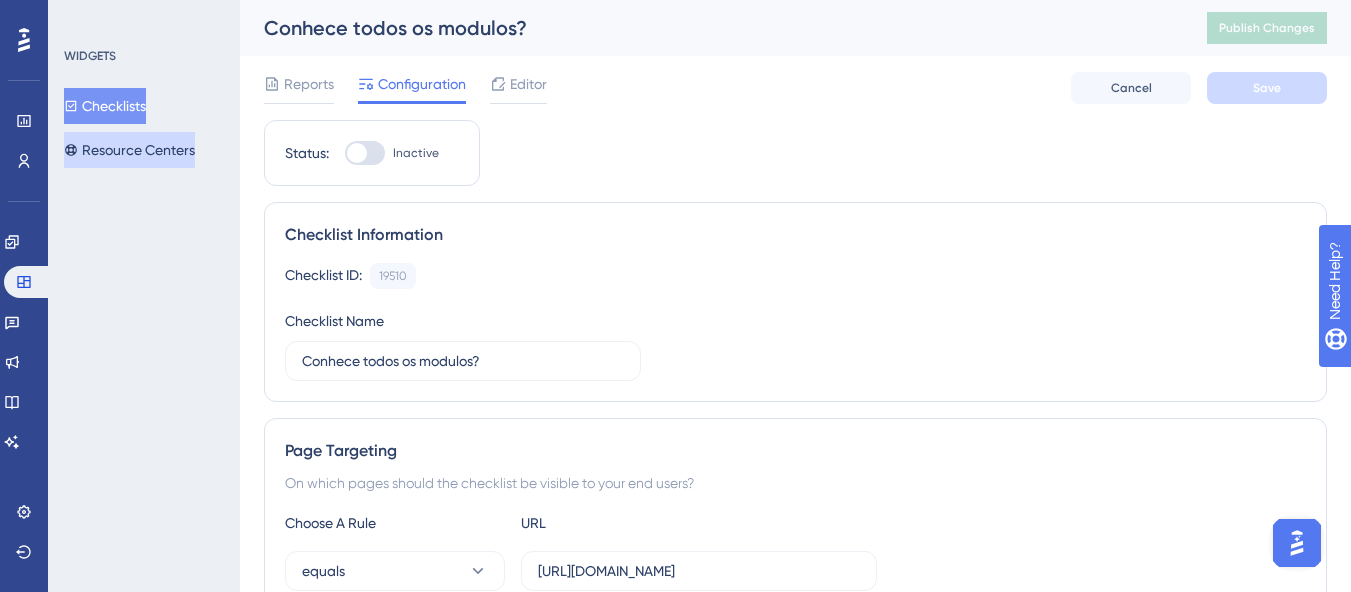 click on "Resource Centers" at bounding box center [129, 150] 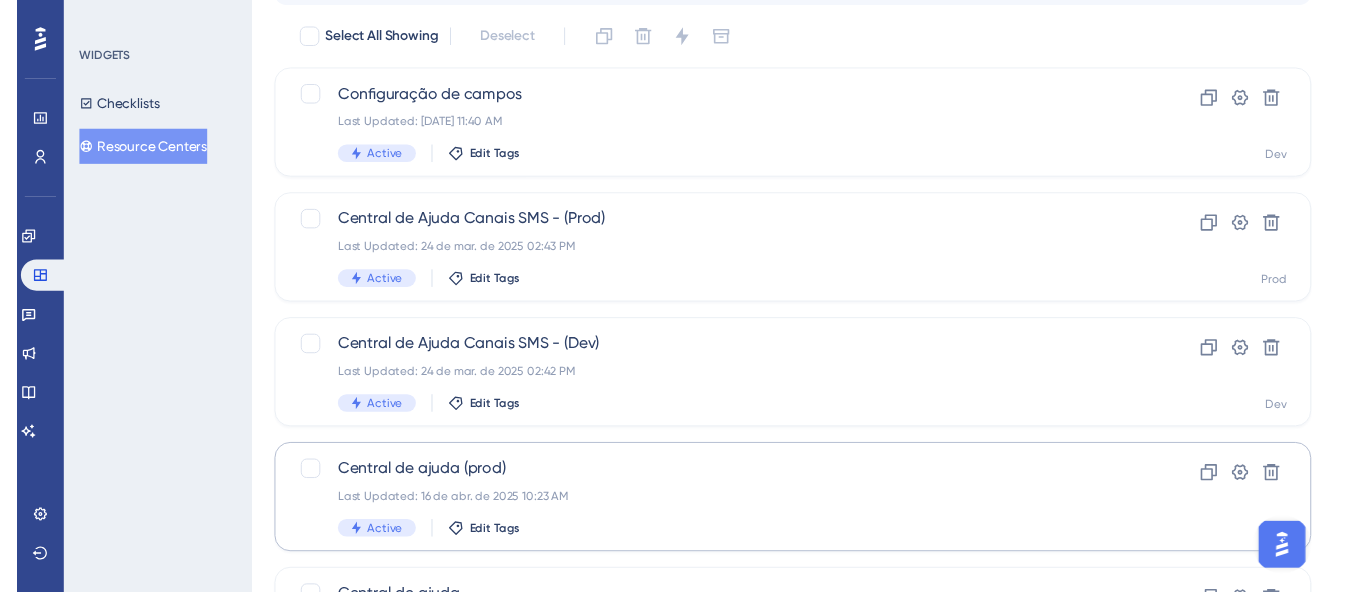 scroll, scrollTop: 0, scrollLeft: 0, axis: both 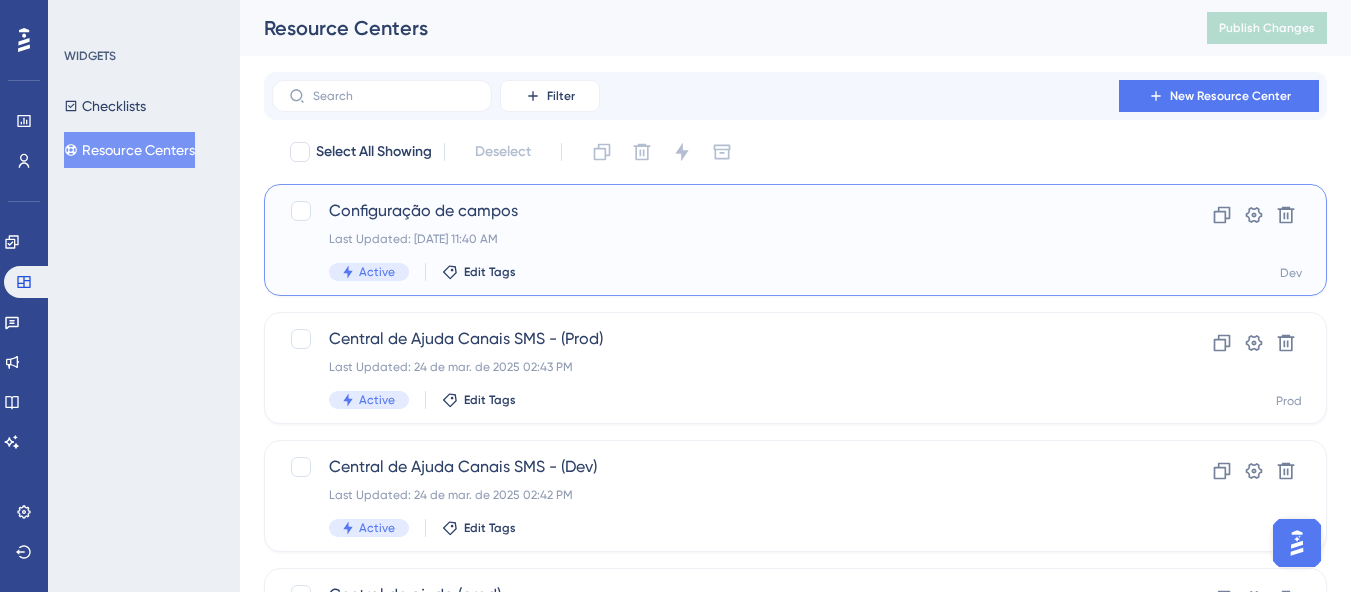 click on "Last Updated: [DATE] 11:40 AM" at bounding box center [715, 239] 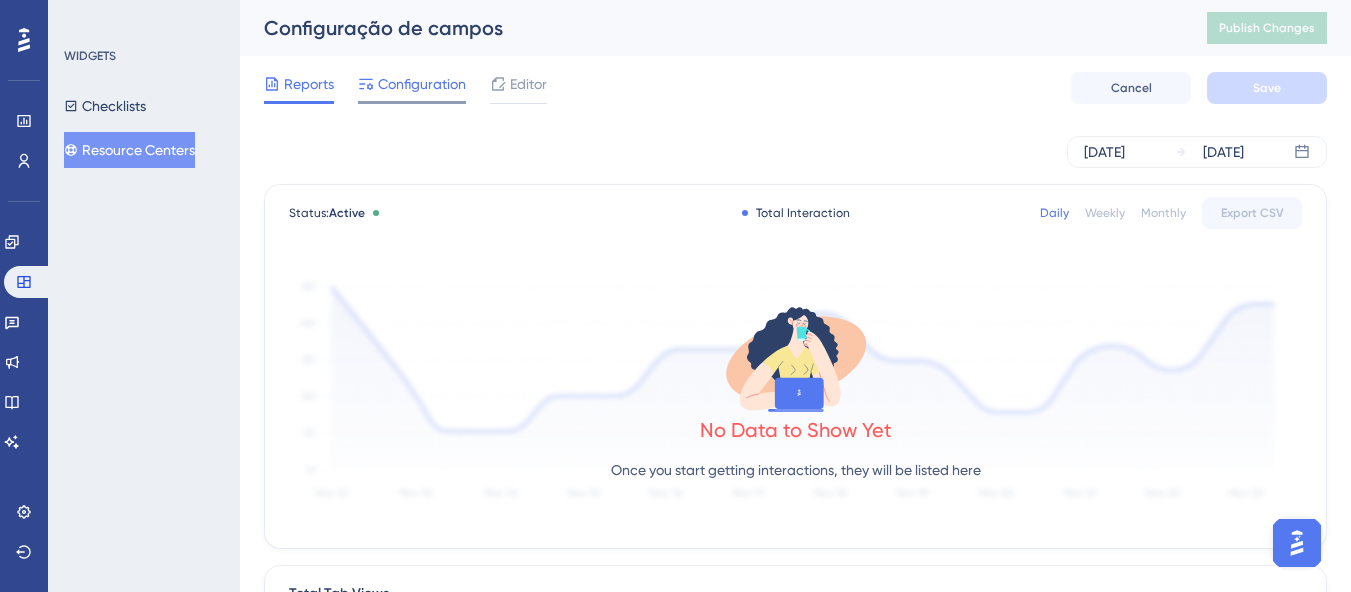 click on "Configuration" at bounding box center [422, 84] 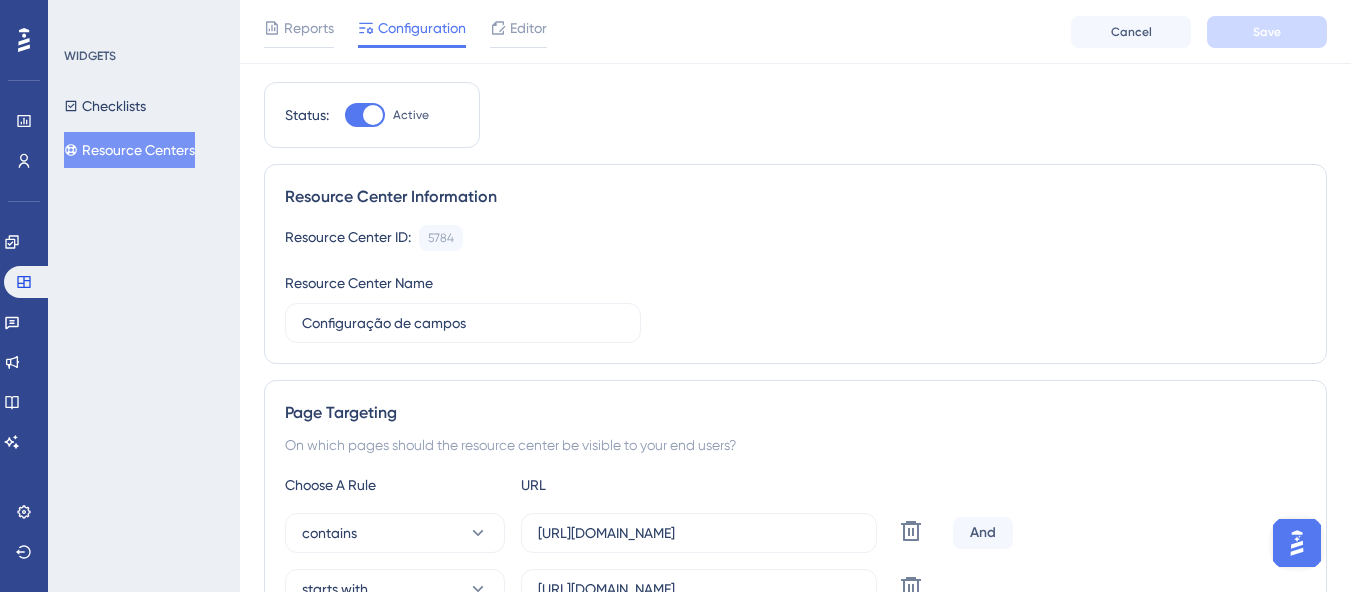 scroll, scrollTop: 0, scrollLeft: 0, axis: both 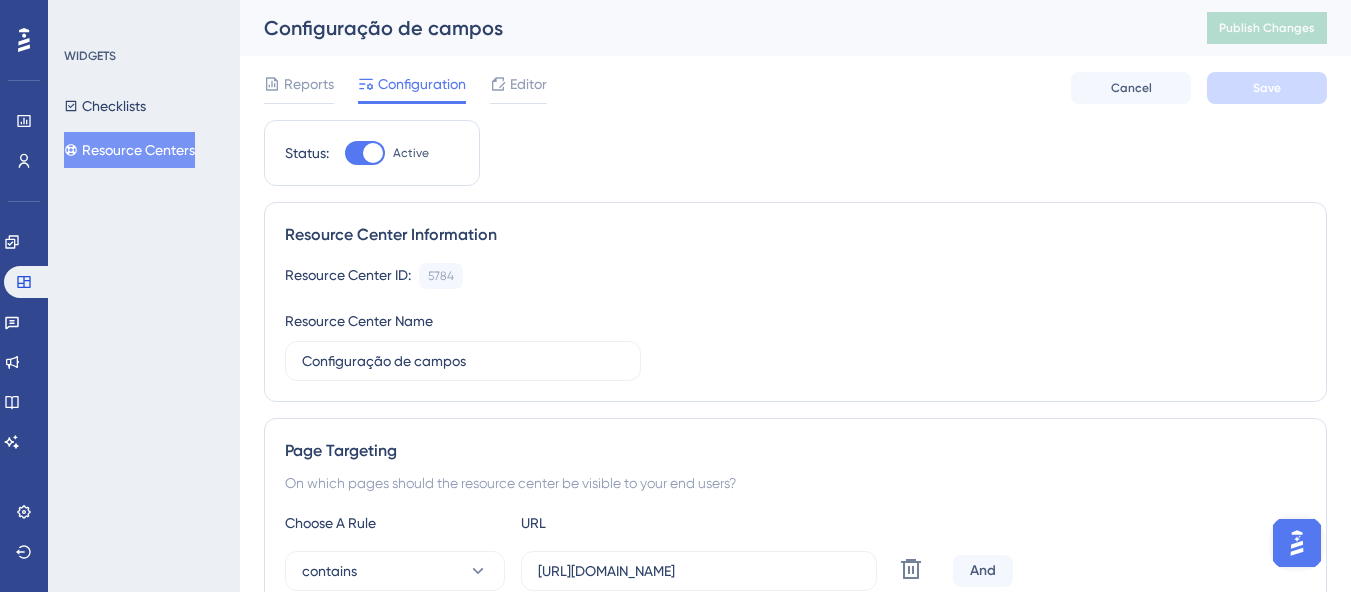 click on "Resource Centers" at bounding box center (129, 150) 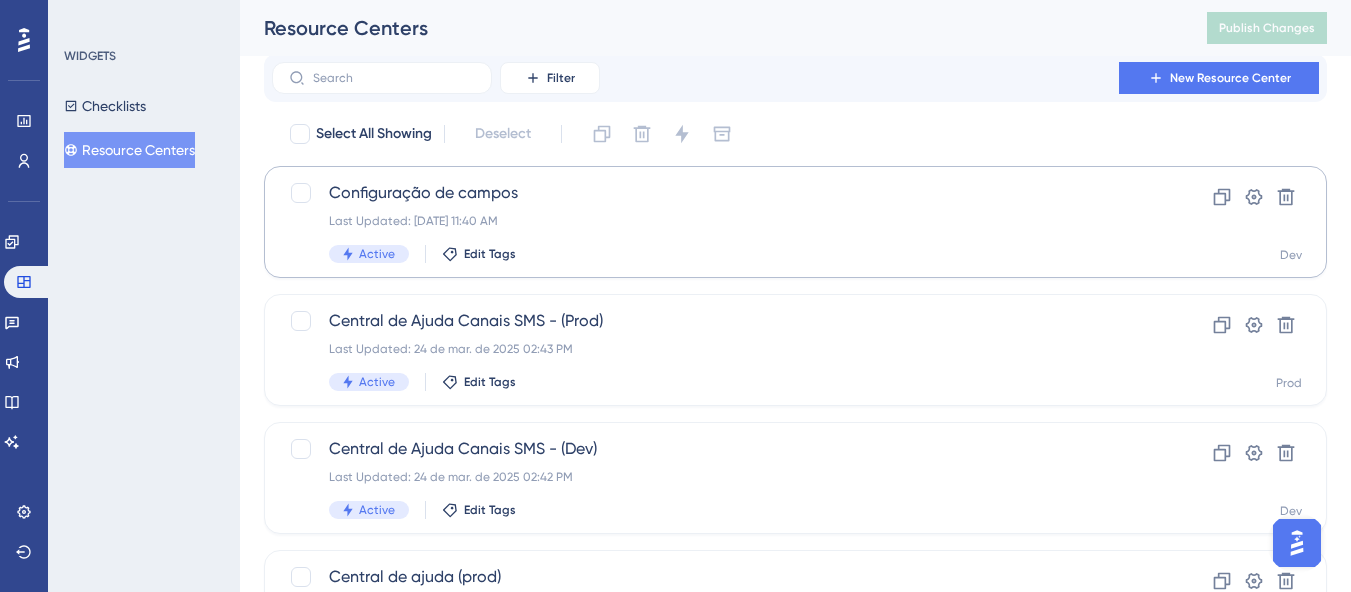 scroll, scrollTop: 0, scrollLeft: 0, axis: both 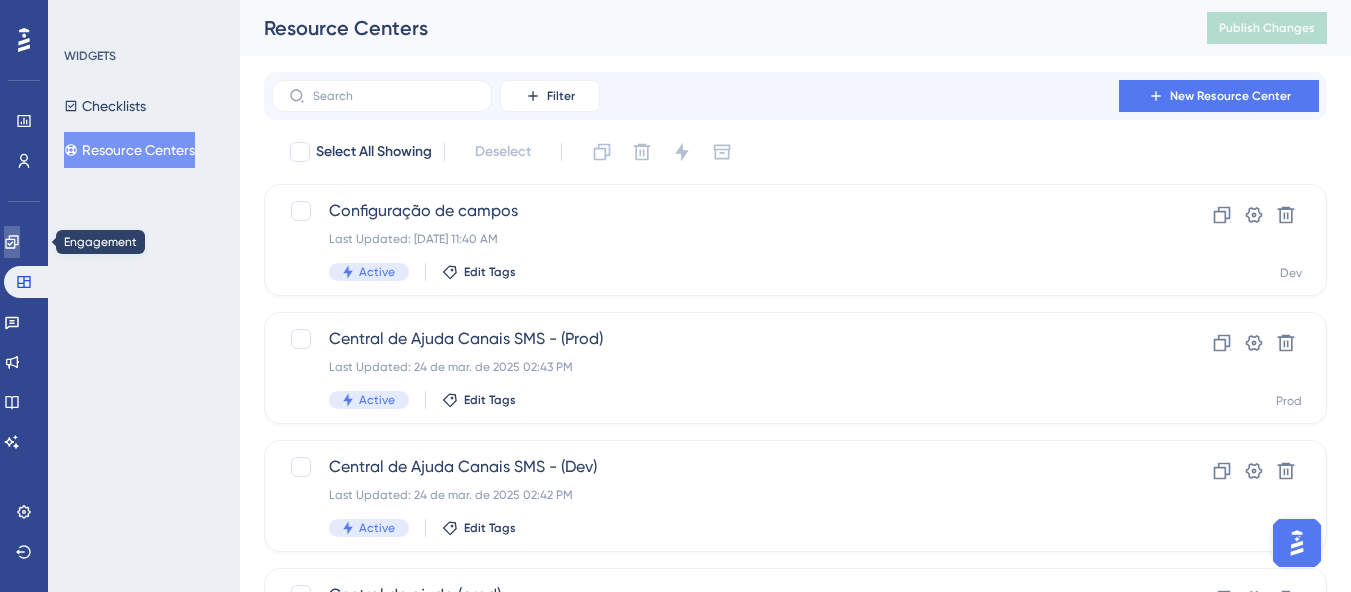click 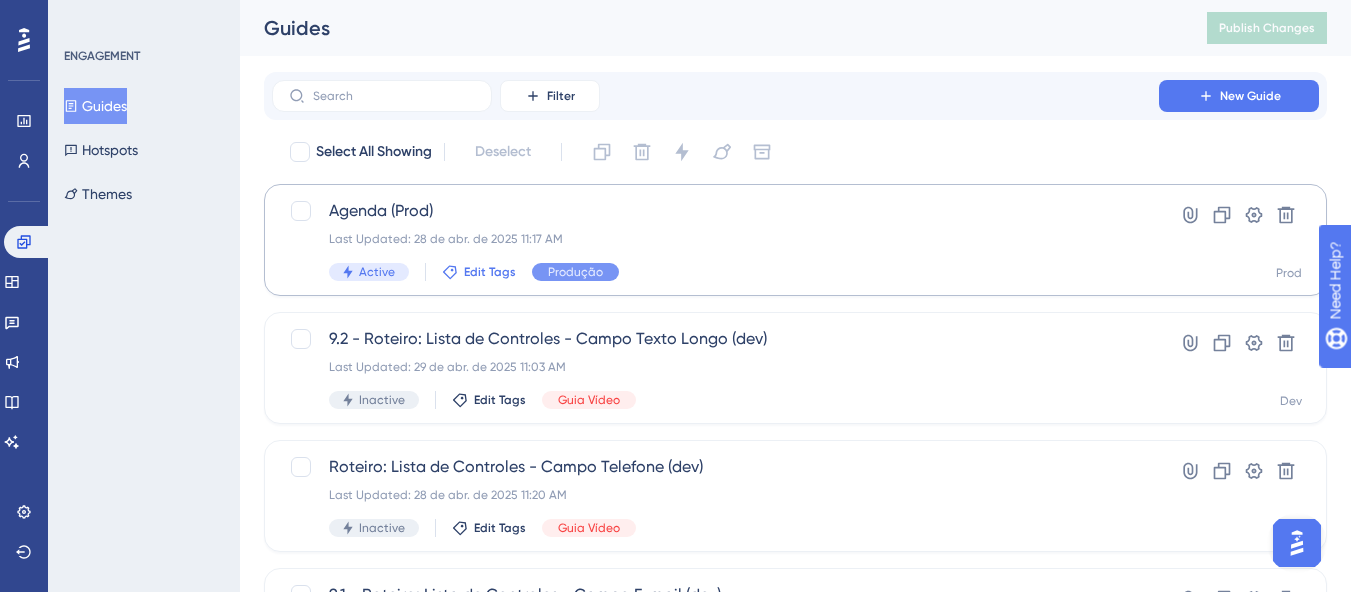 scroll, scrollTop: 0, scrollLeft: 0, axis: both 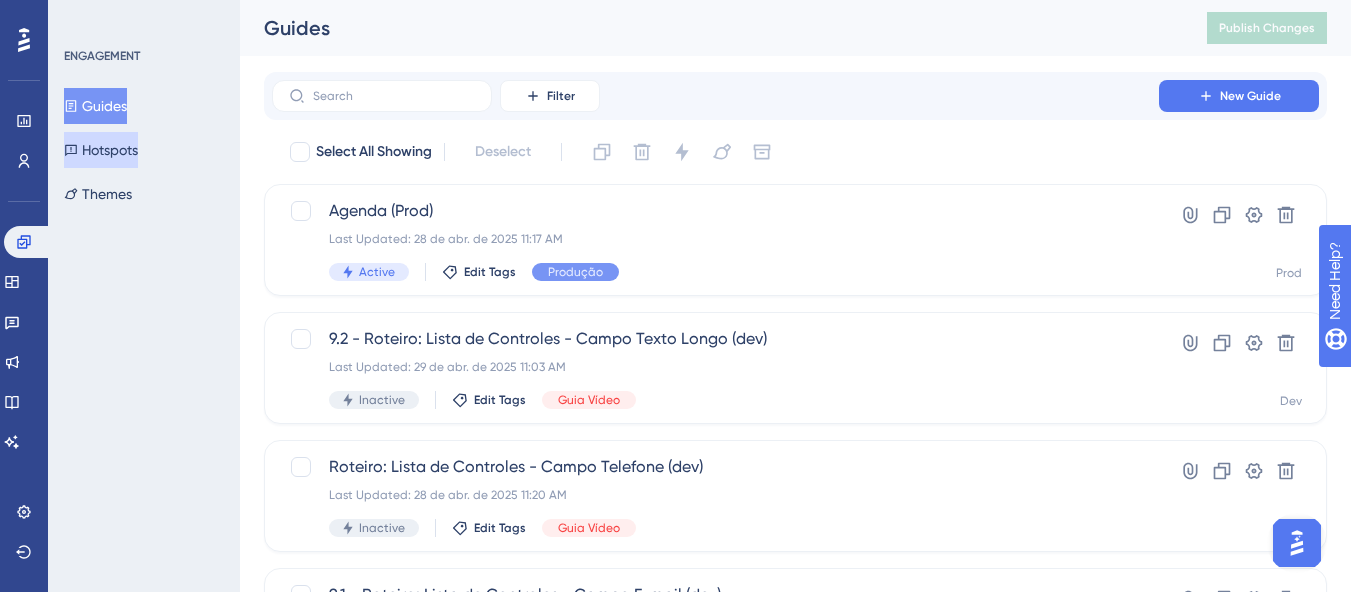 click on "Hotspots" at bounding box center [101, 150] 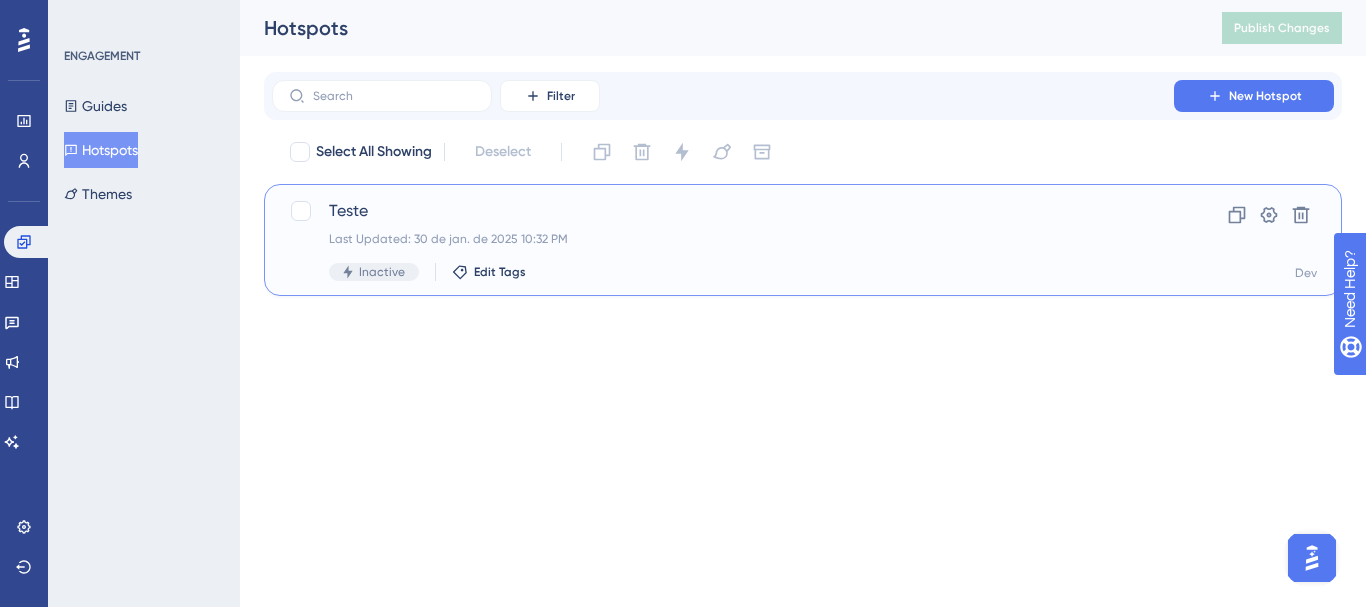 click on "Last Updated: 30 de jan. de 2025 10:32 PM" at bounding box center (723, 239) 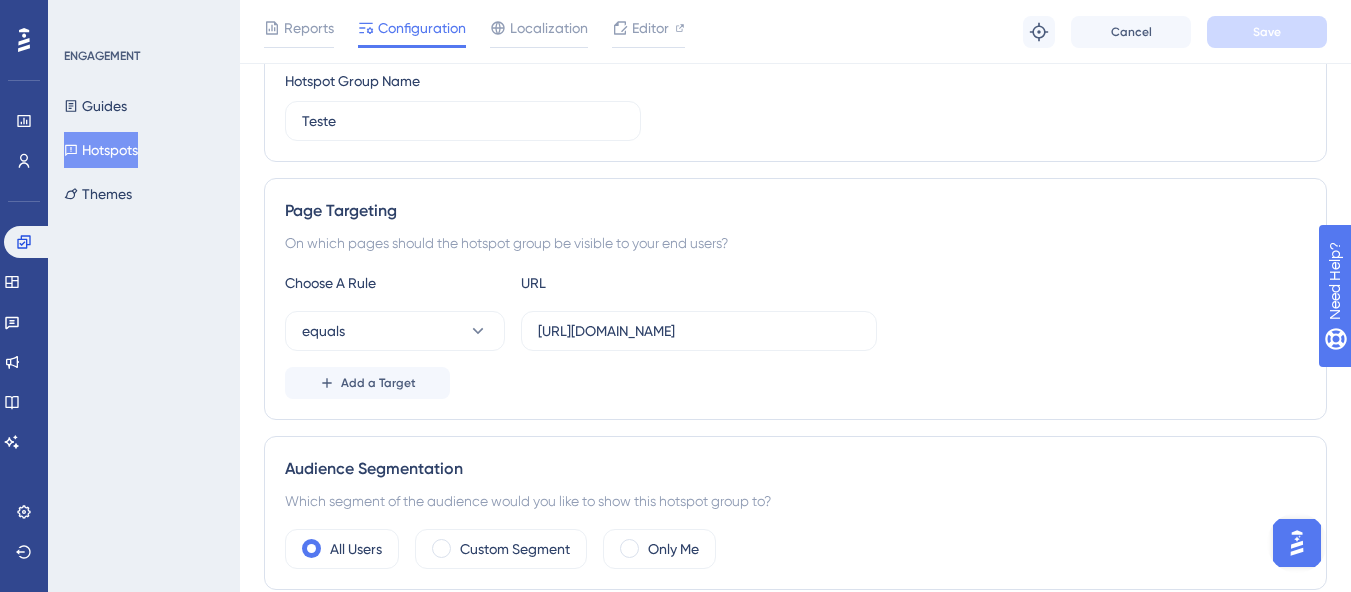scroll, scrollTop: 244, scrollLeft: 0, axis: vertical 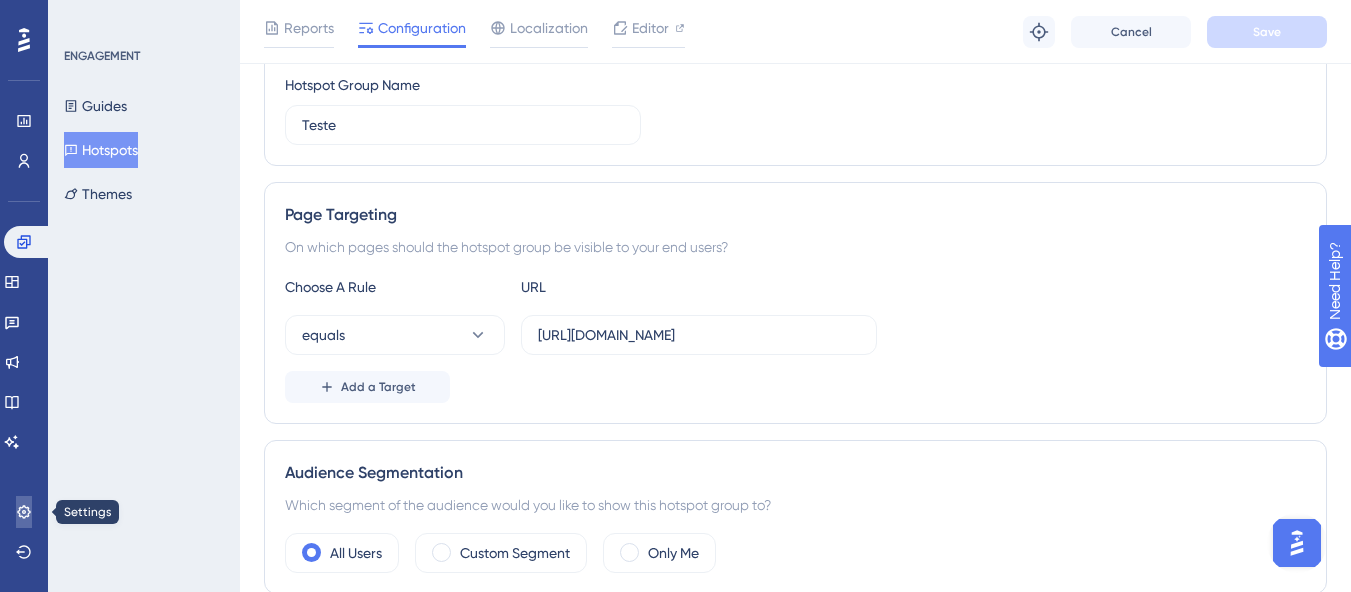 click 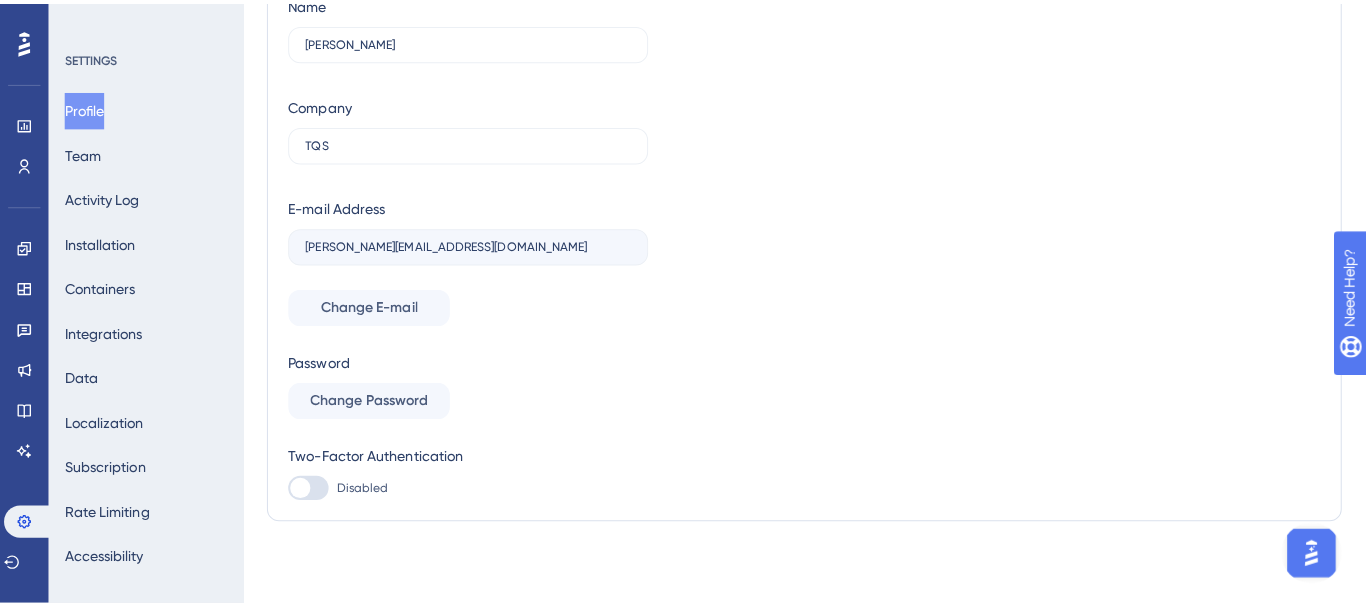 scroll, scrollTop: 0, scrollLeft: 0, axis: both 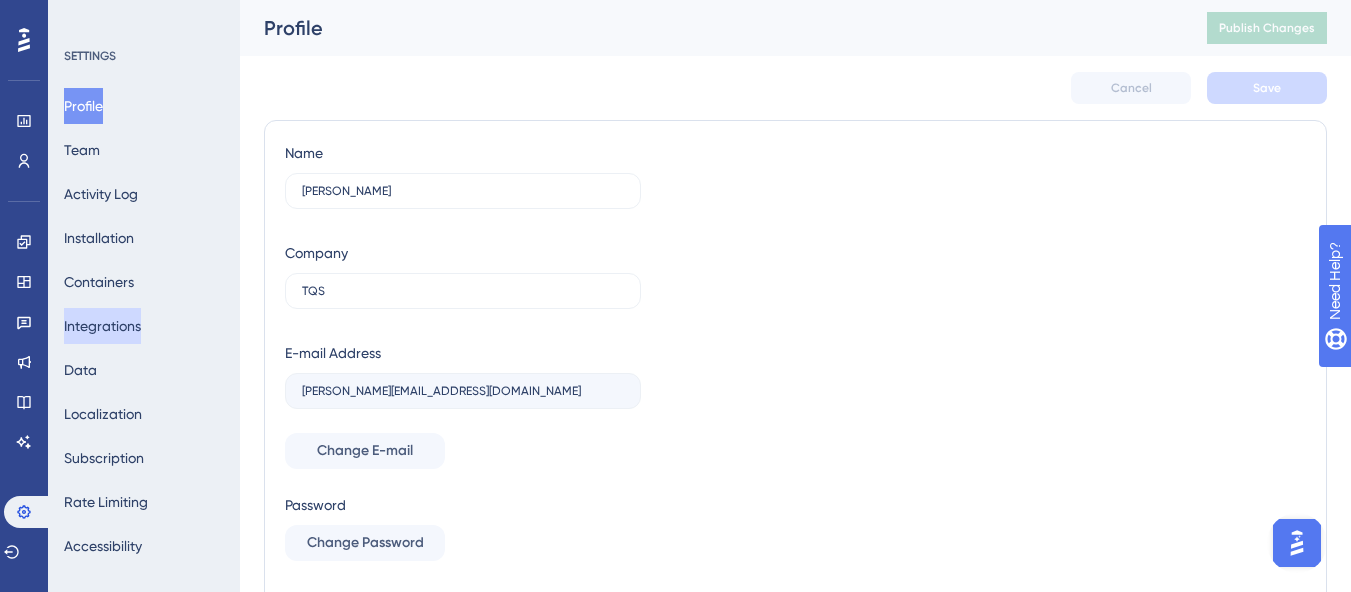 click on "Integrations" at bounding box center (102, 326) 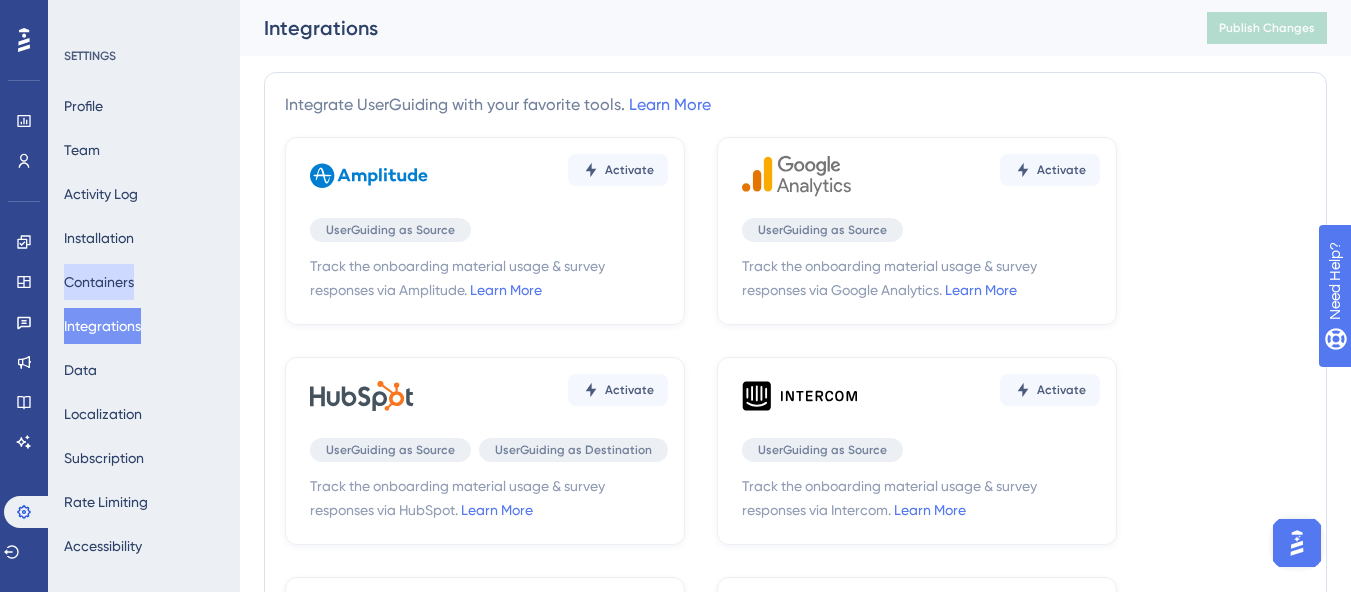 click on "Containers" at bounding box center (99, 282) 